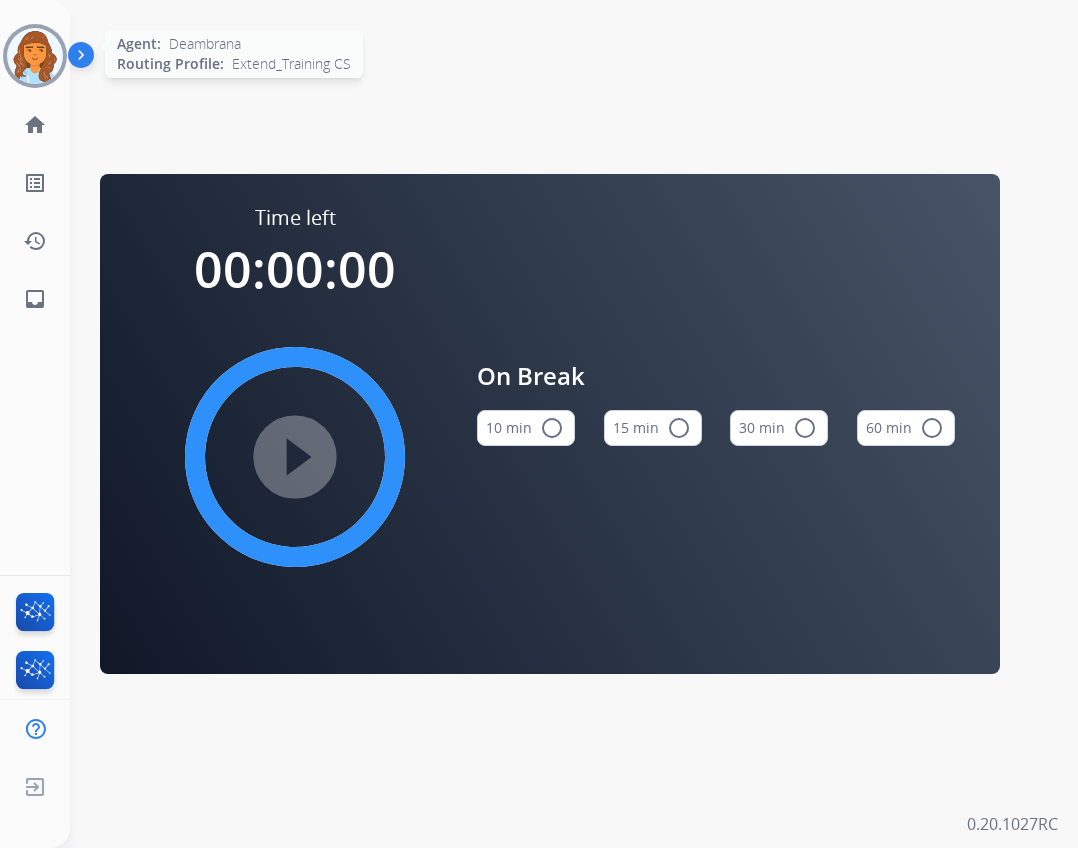 scroll, scrollTop: 0, scrollLeft: 0, axis: both 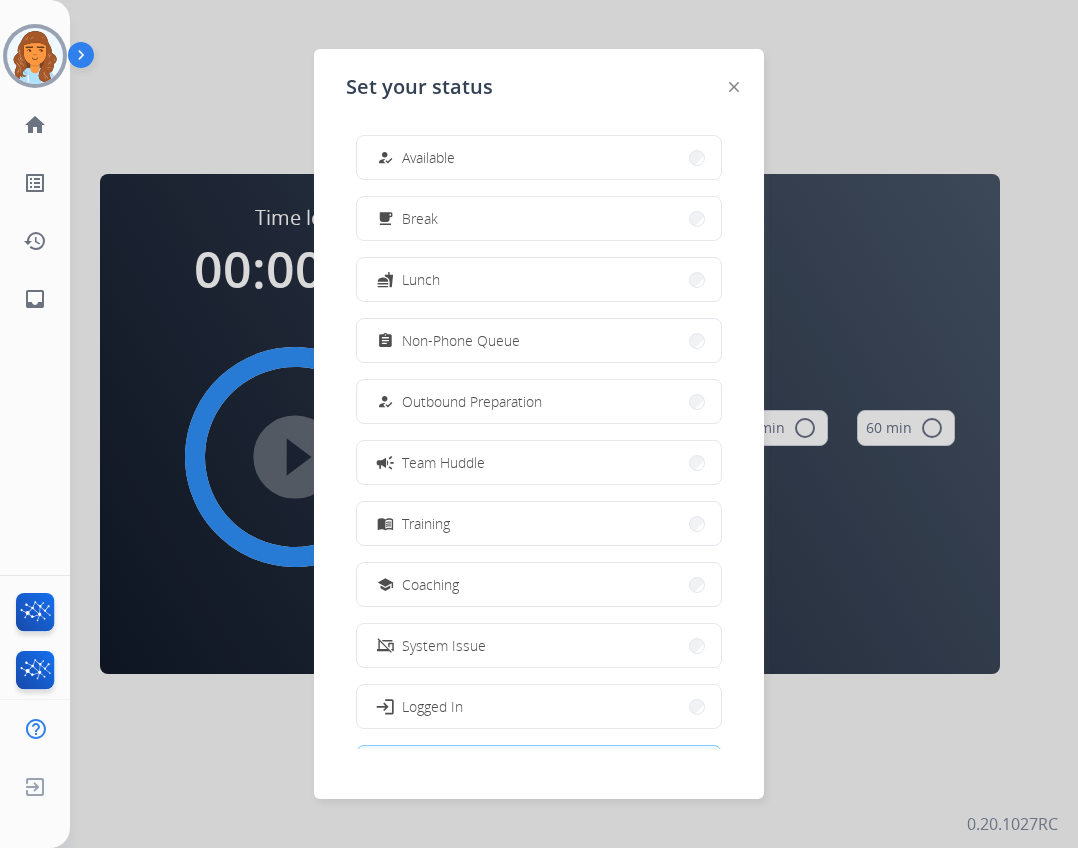 click on "how_to_reg Available" at bounding box center [414, 158] 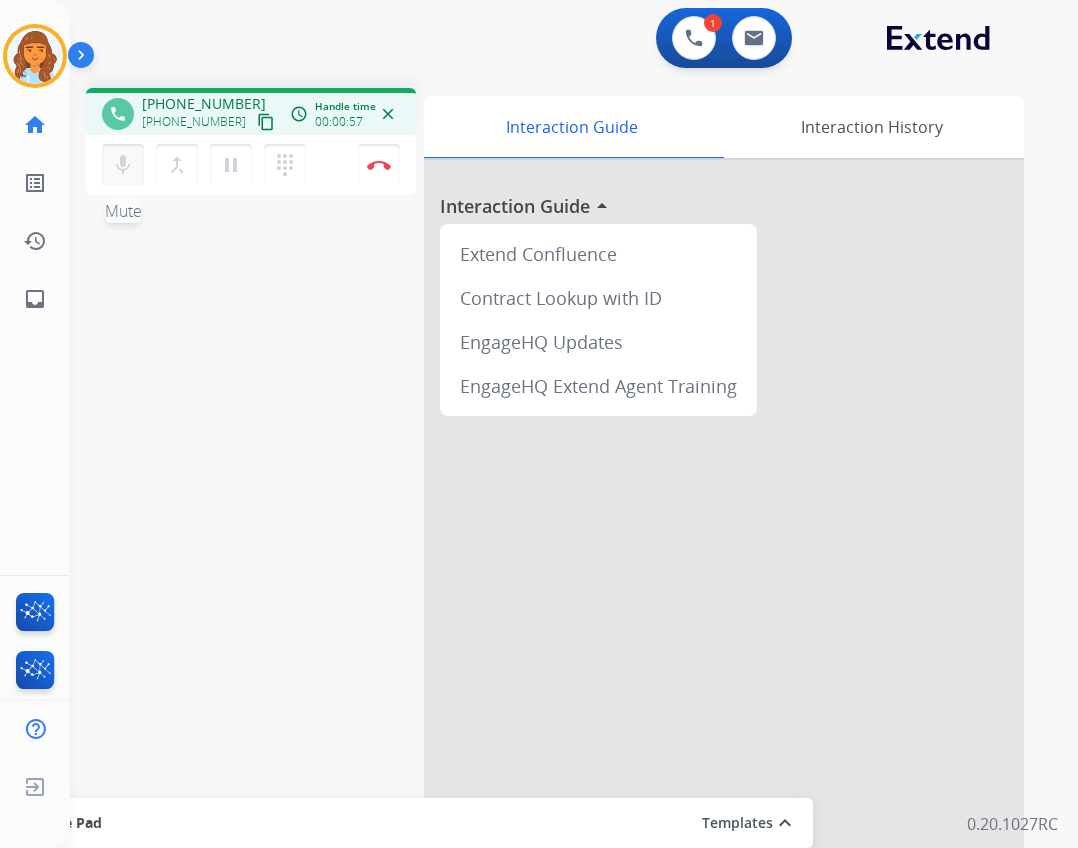 click on "mic Mute" at bounding box center (123, 165) 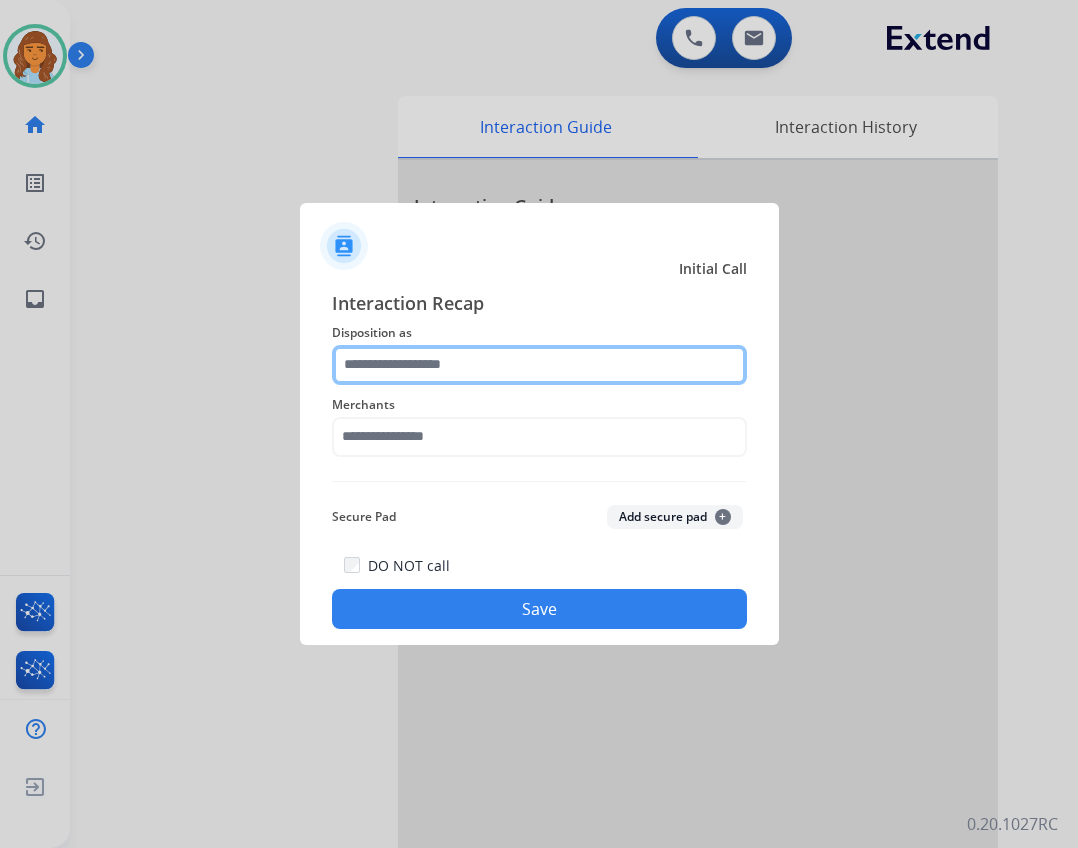 click 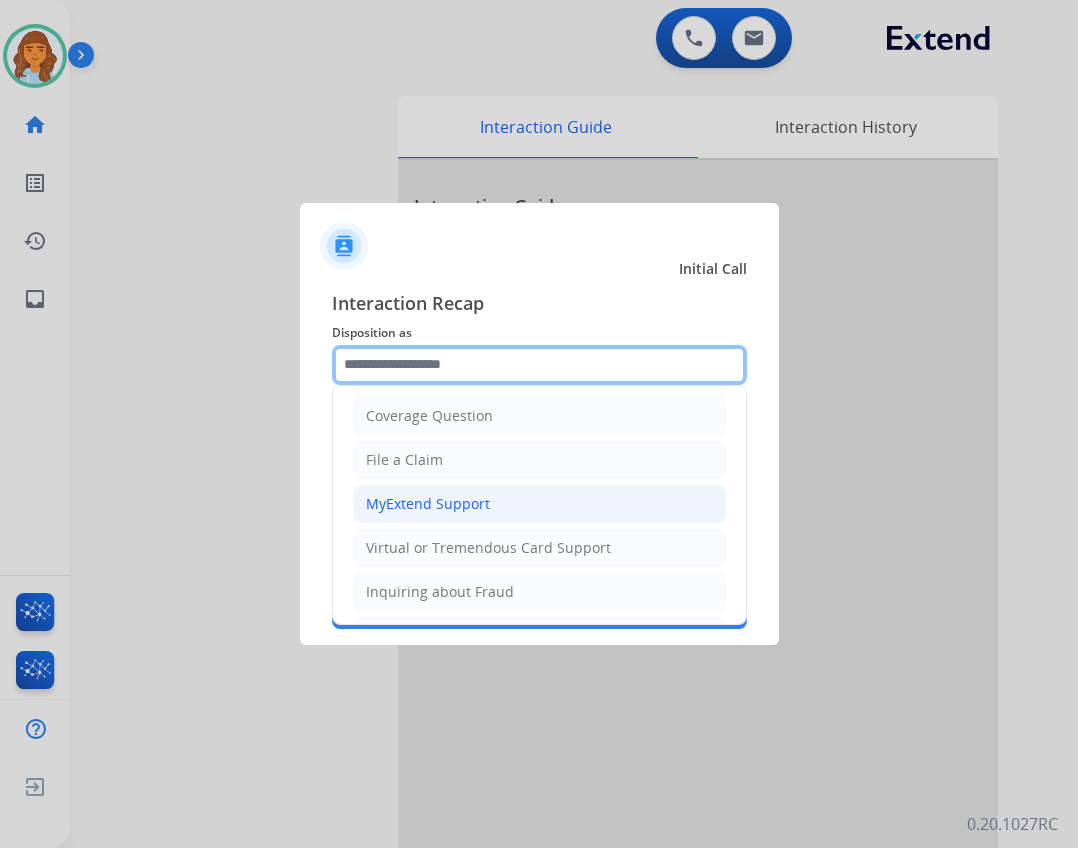 scroll, scrollTop: 300, scrollLeft: 0, axis: vertical 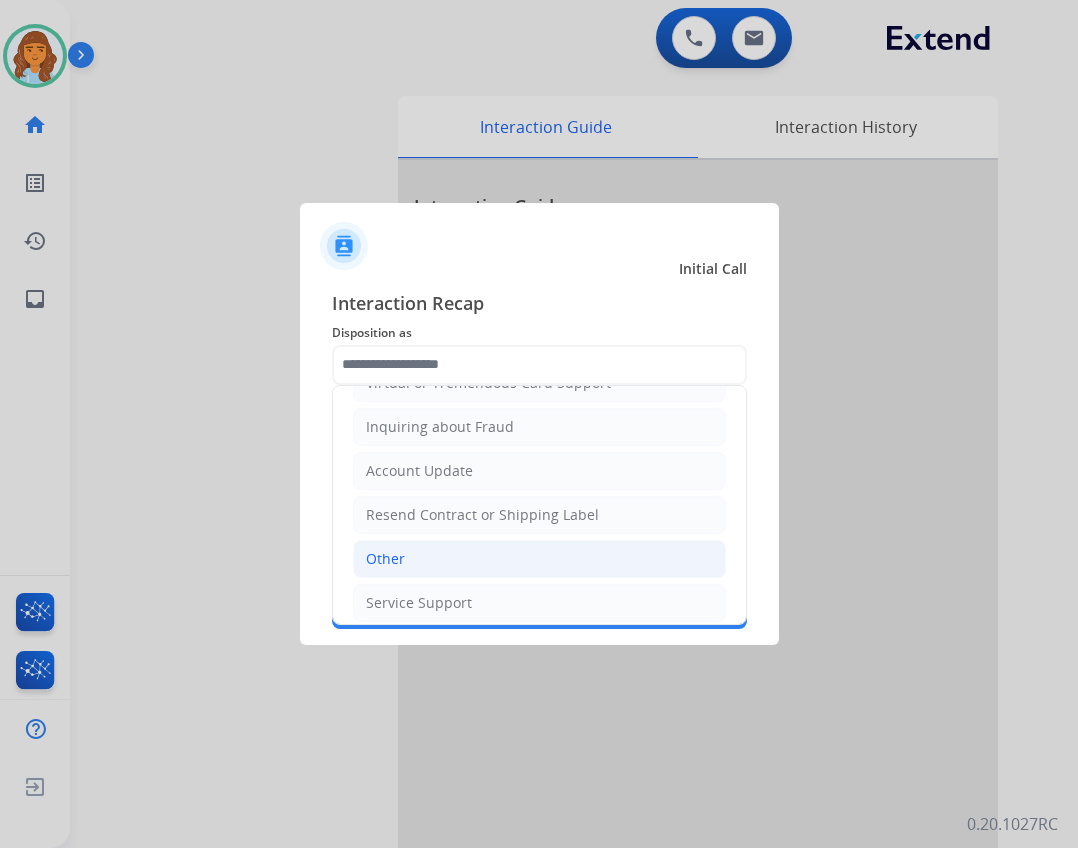 click on "Other" 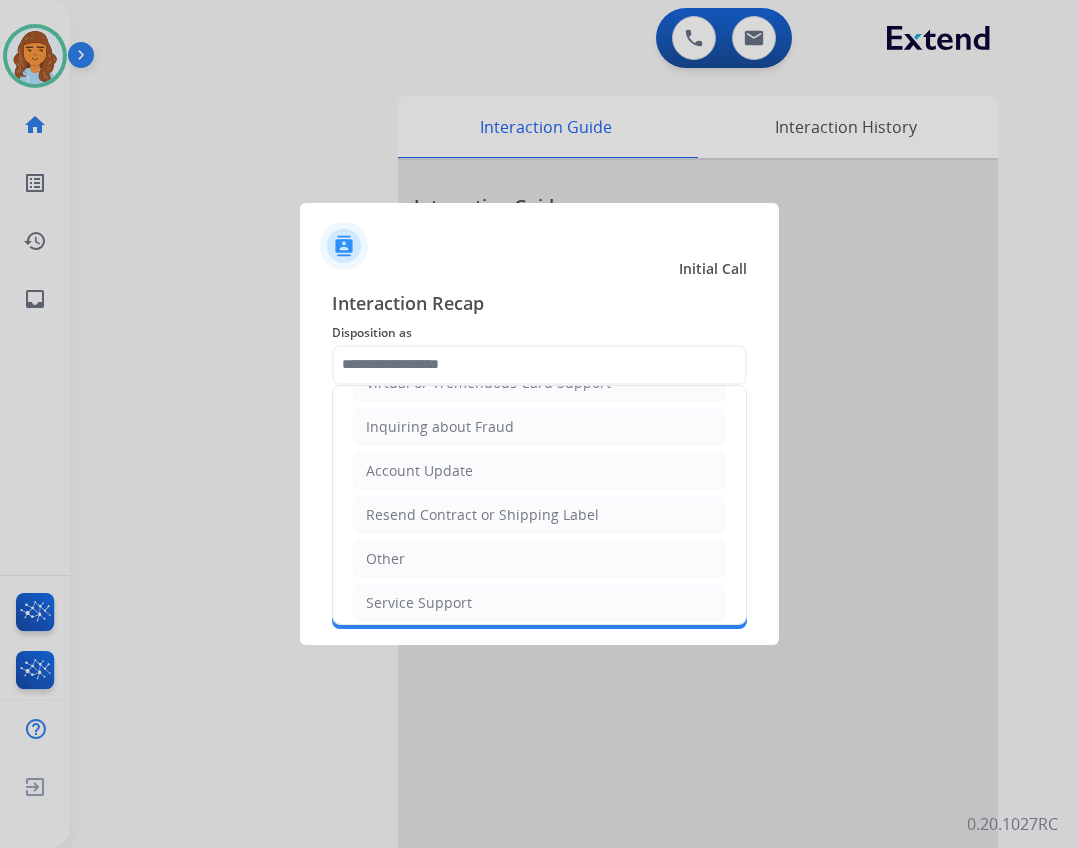 type on "*****" 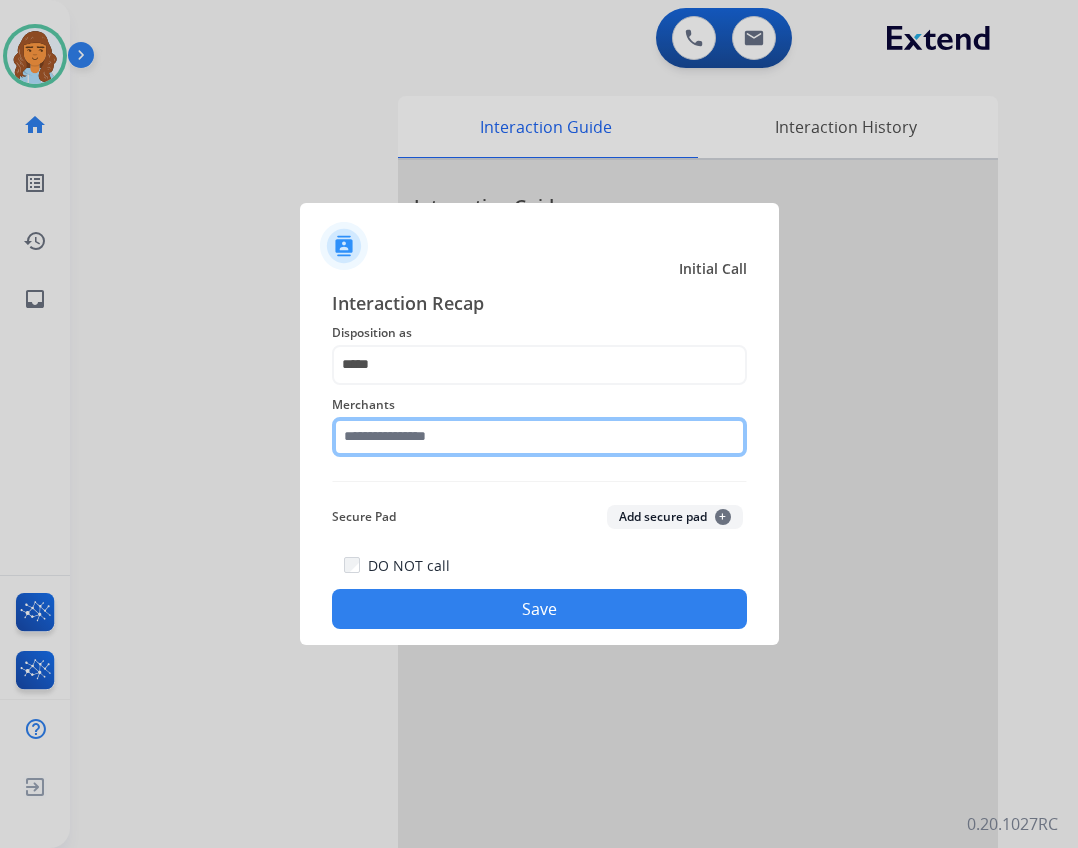 click 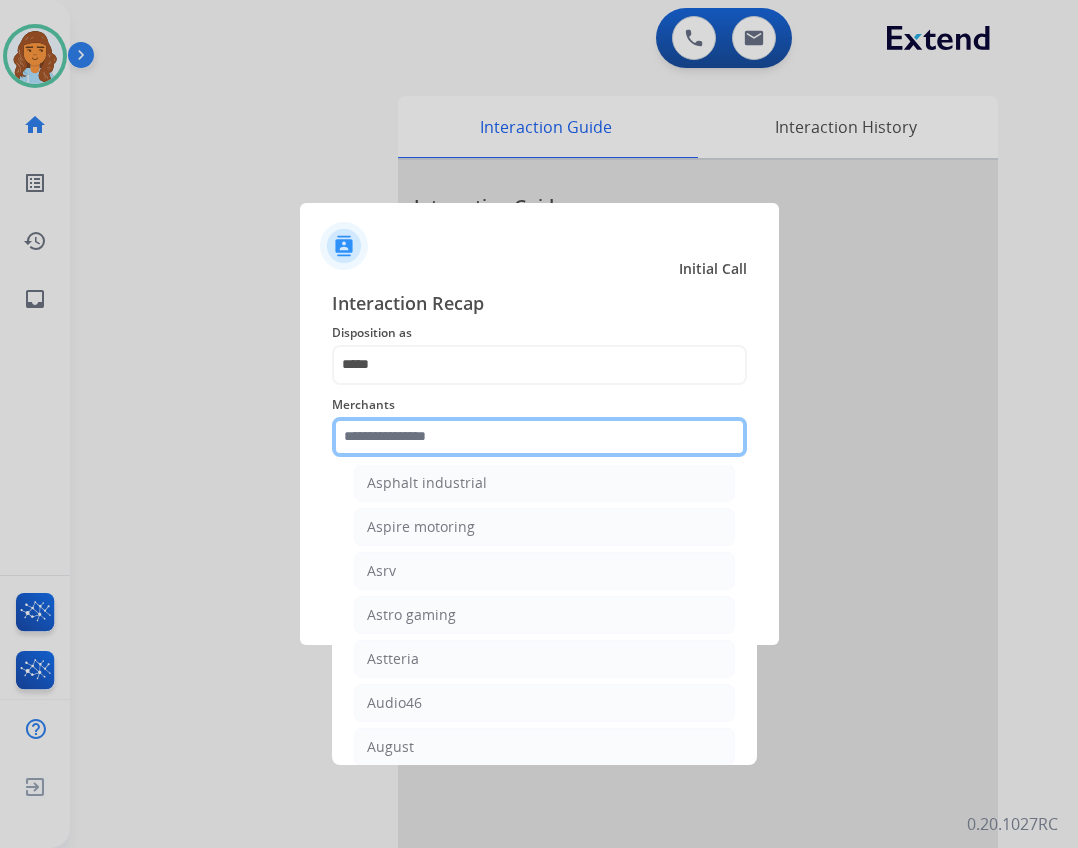 scroll, scrollTop: 3100, scrollLeft: 0, axis: vertical 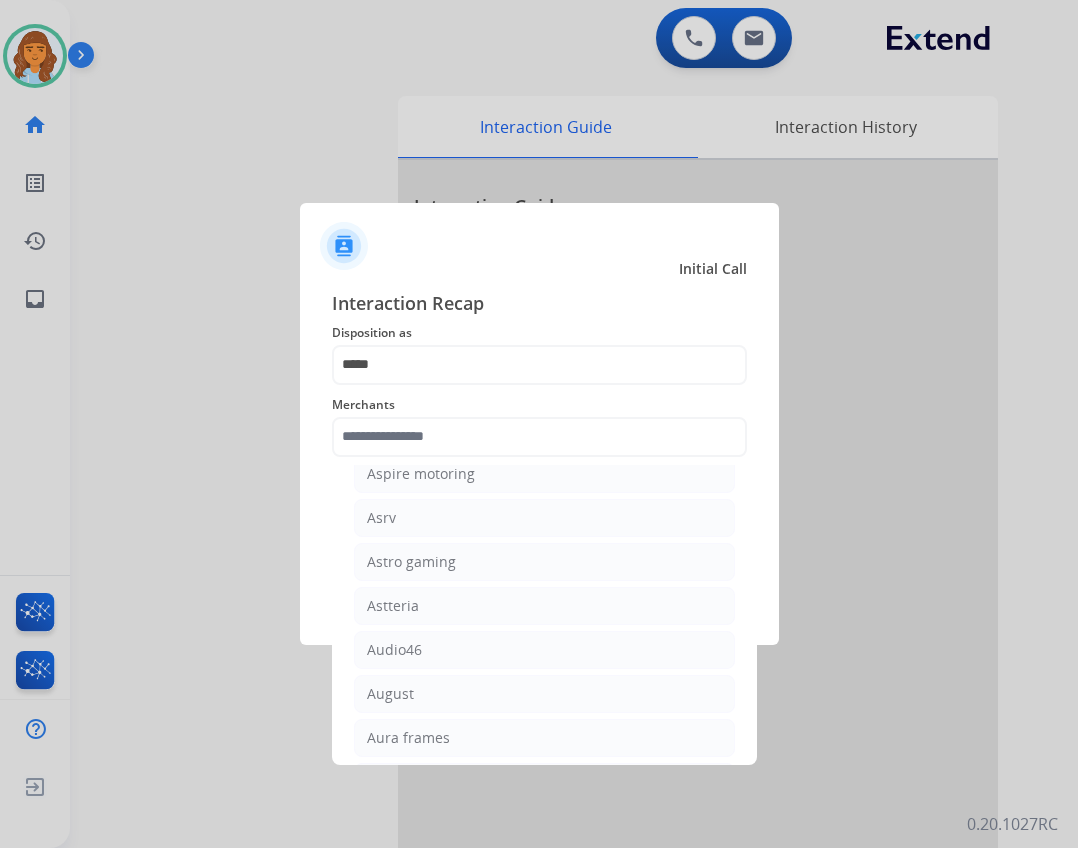click on "Interaction Recap Disposition as    ***** Merchants    12fifteen diamonds   12volt&beyond   1more usa   1st c & r llc   2a4life   2loud 2bad   3balls   4 state trucks   4moms   [MEDICAL_DATA] spirits   Accessorypartsstore   Action clutch   Active lifestyle store   Addaday   Adorama abs   Adorama business-to-business   [MEDICAL_DATA] offroad outfitters   Ads shocks   Advance auto parts   Aem electronics   Aerishealthinc   Ag solutions group, llc   Aim controllers   Air-relax   Airocide   Airslamit   Airsoft station   Airthereal   Alchemy fine home   Aleko products   [PERSON_NAME] home   All around e-bikes   All electric motion   All things barbecue   [PERSON_NAME]   Allied gaming [GEOGRAPHIC_DATA], llc   Allied wheel components   Alta [PERSON_NAME] motors   Alter   Ambient fires   American bass   American cornhole association   American medical sales and rentals   American technologies network   Ameridroid   Amethyst home   Amgair   Ams fireplace   Amscope   Andaaz jewelers   [PERSON_NAME]   Anova   Anytime baseball supply   Apollo neuro  +" 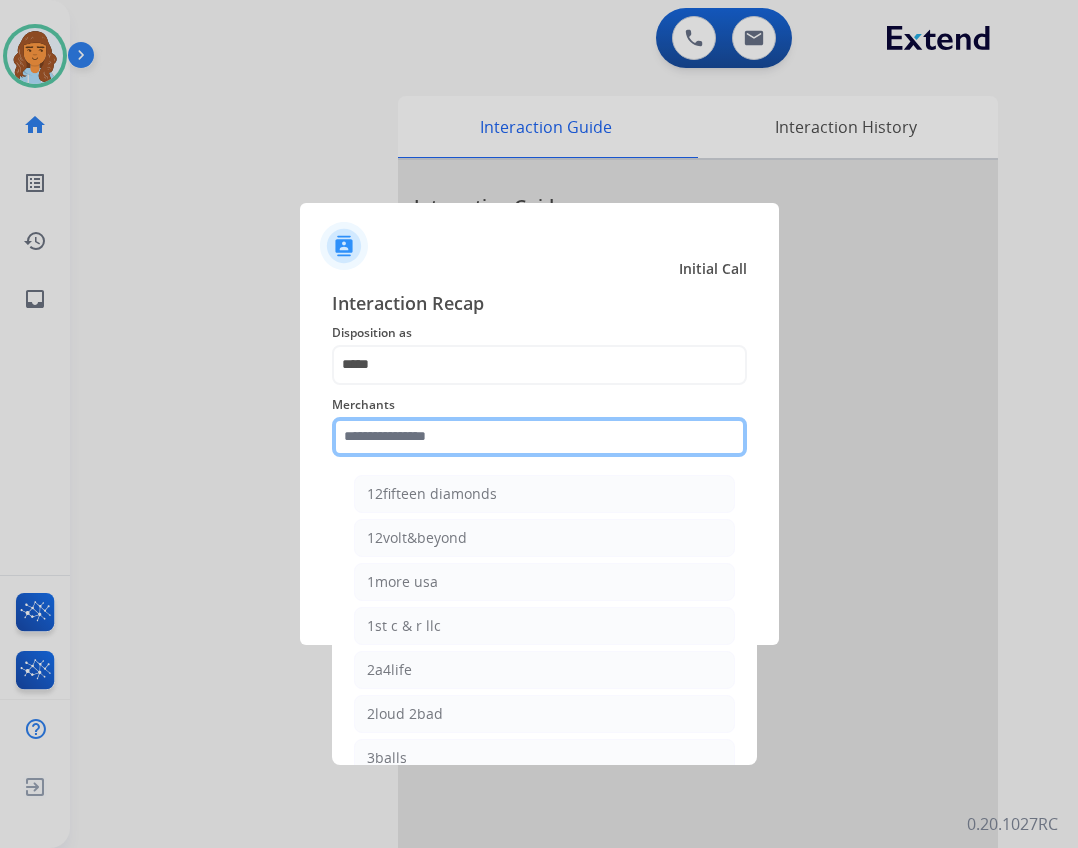 click 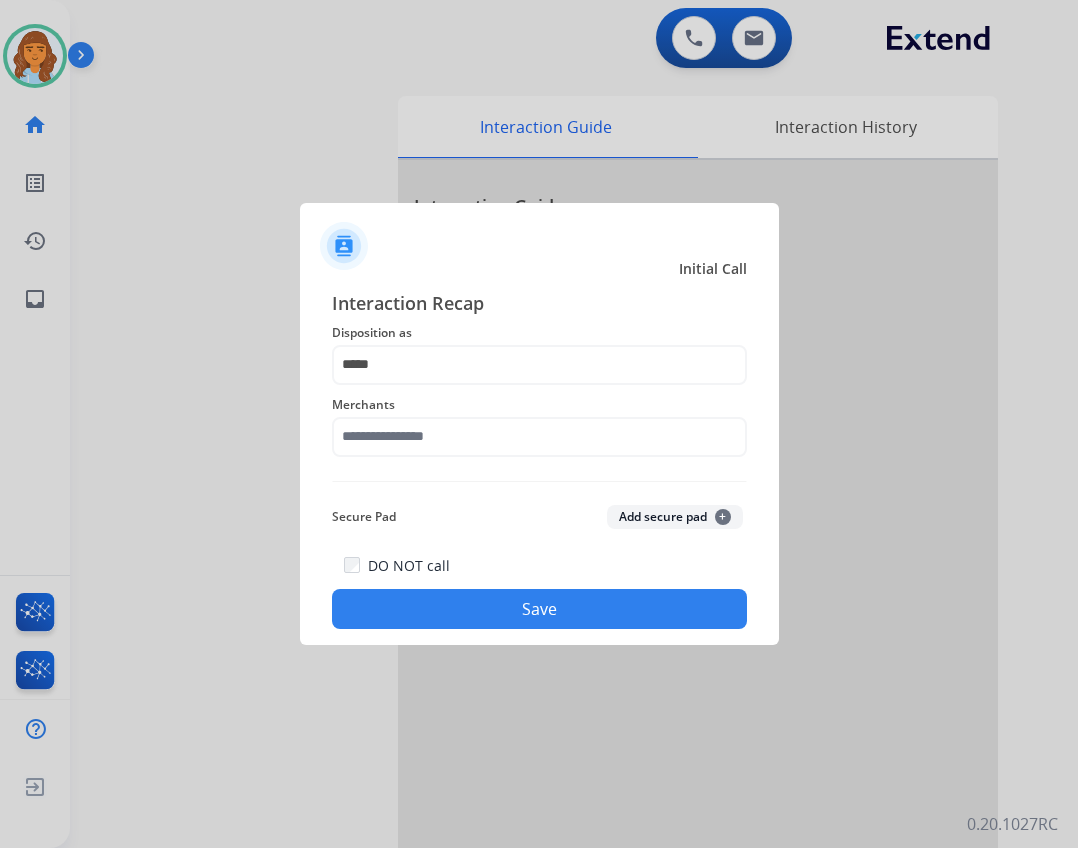 click on "Merchants" 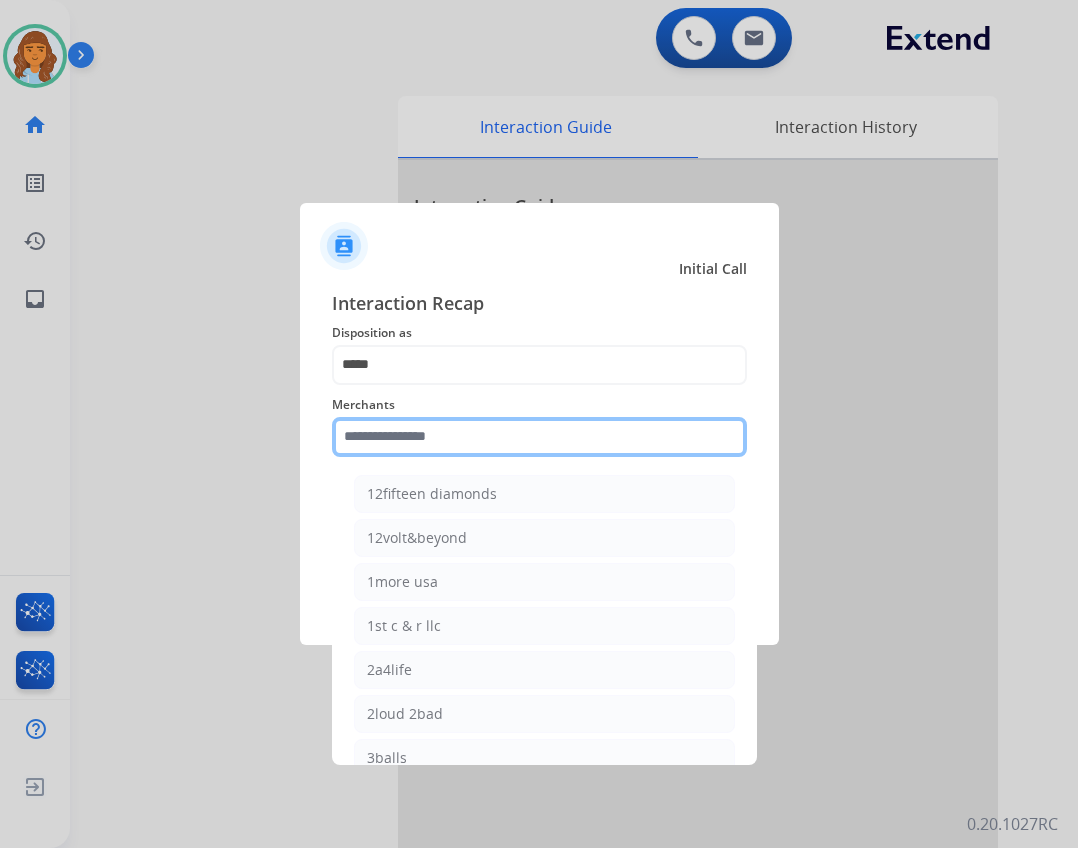 click 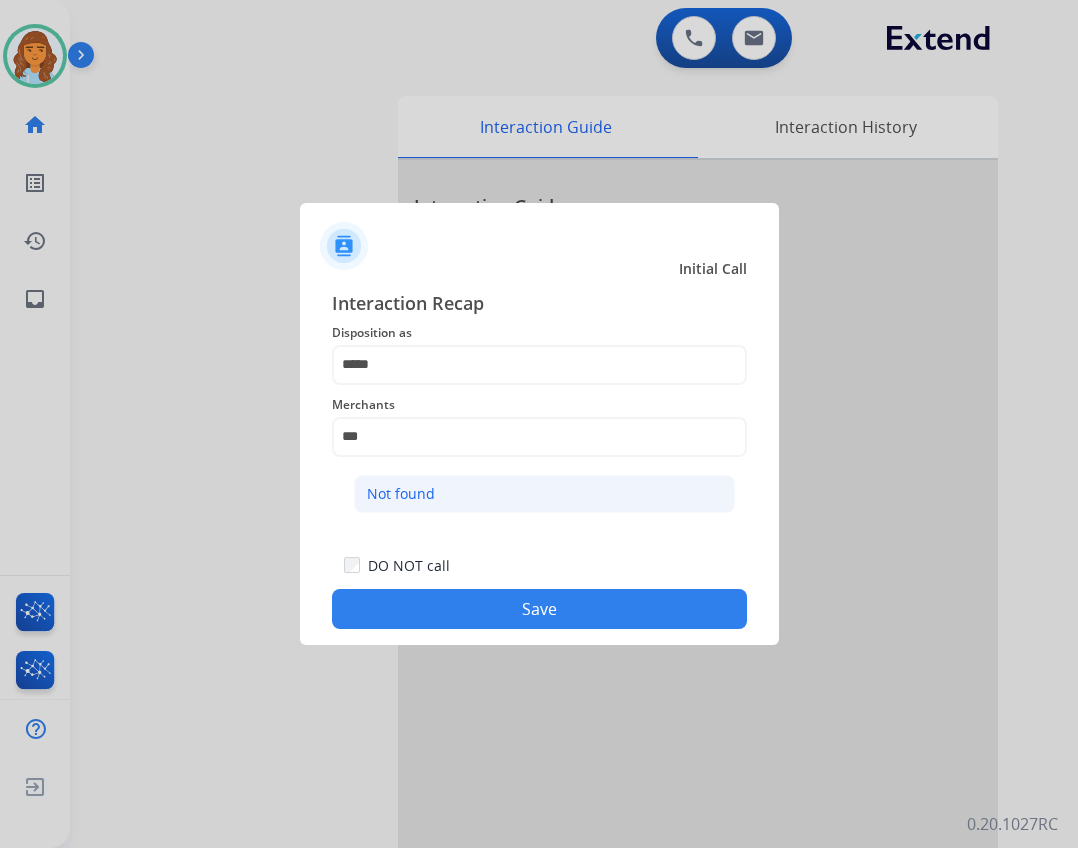 click on "Not found" 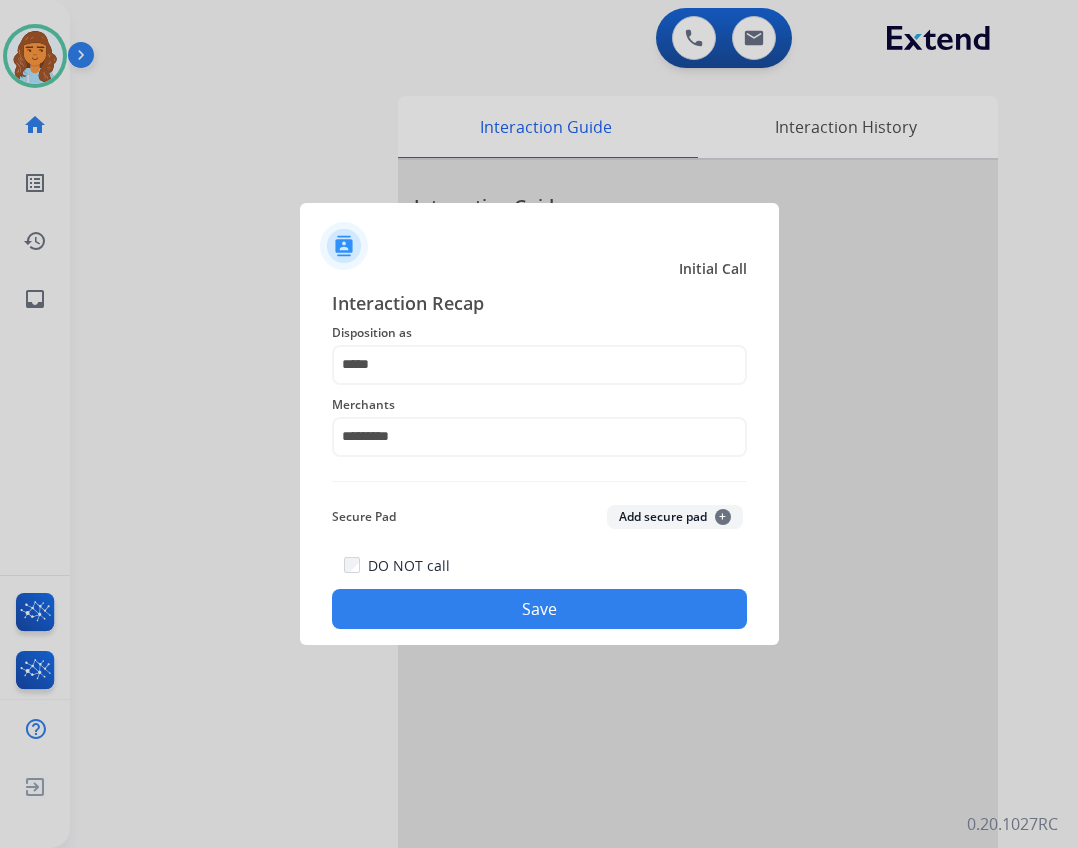 click on "Save" 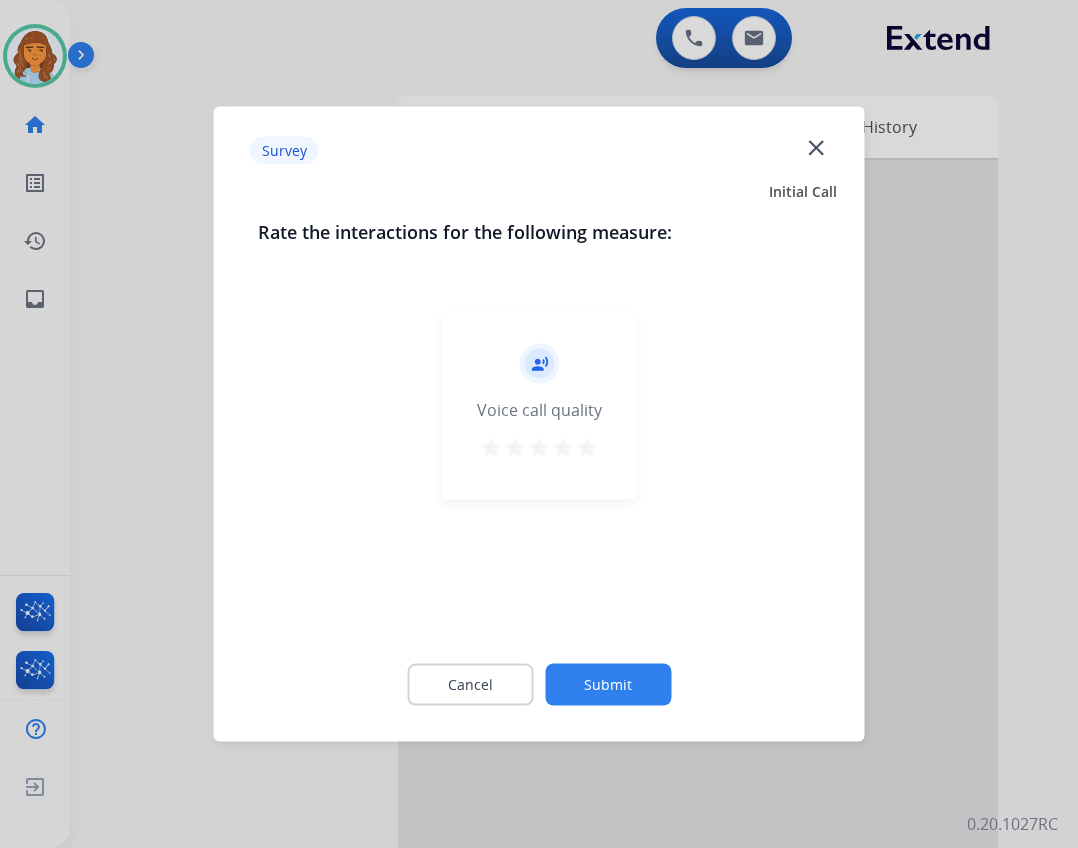 click on "close" 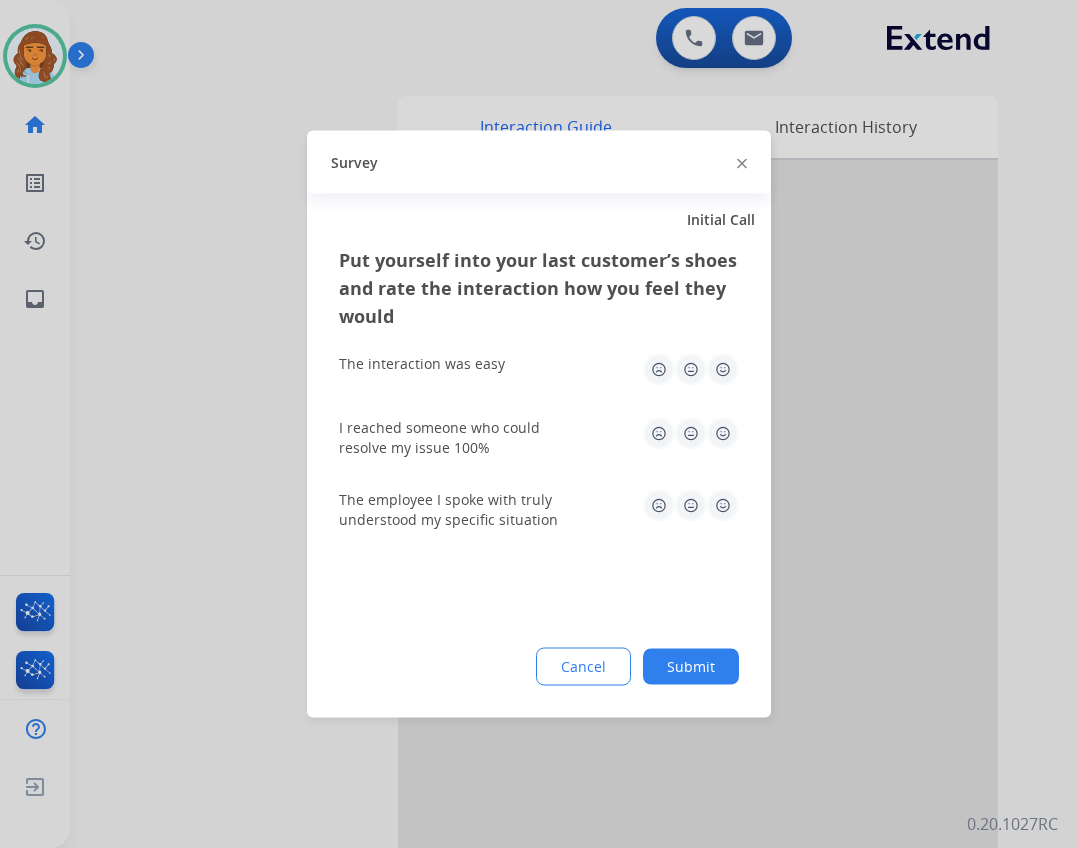 click on "Survey" 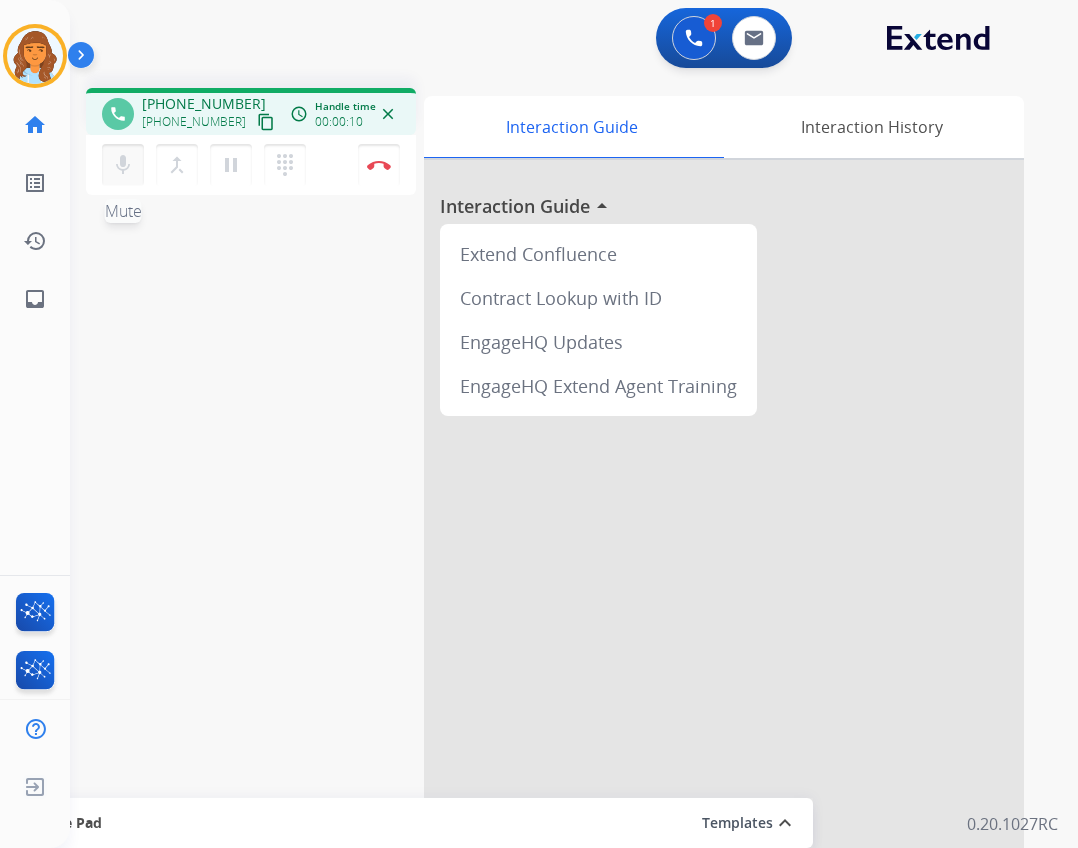 click on "mic Mute" at bounding box center (123, 165) 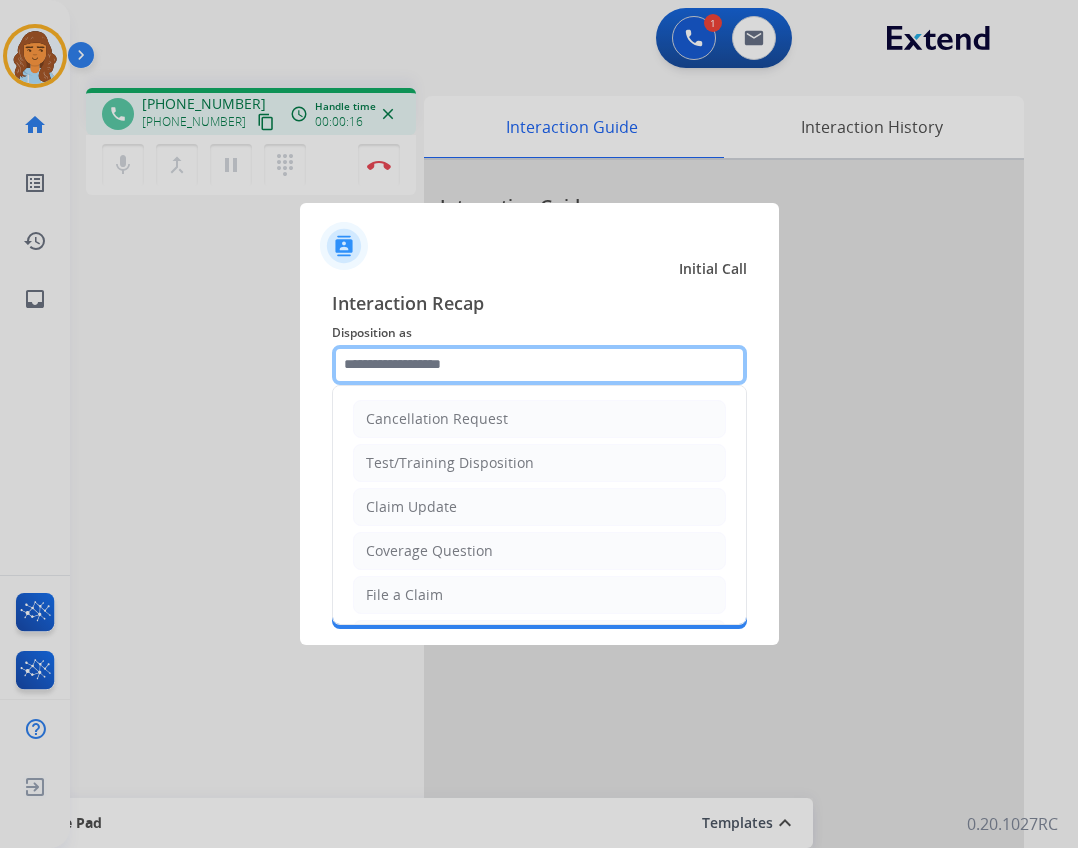 click 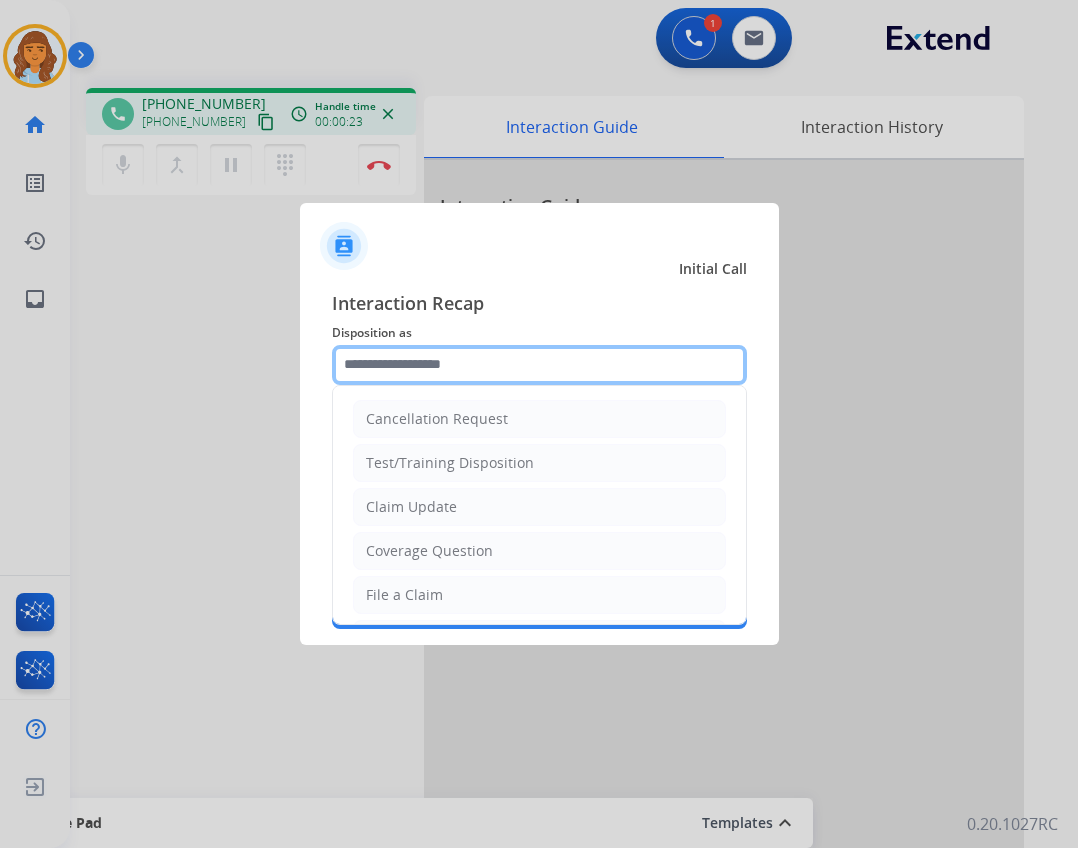 type on "*" 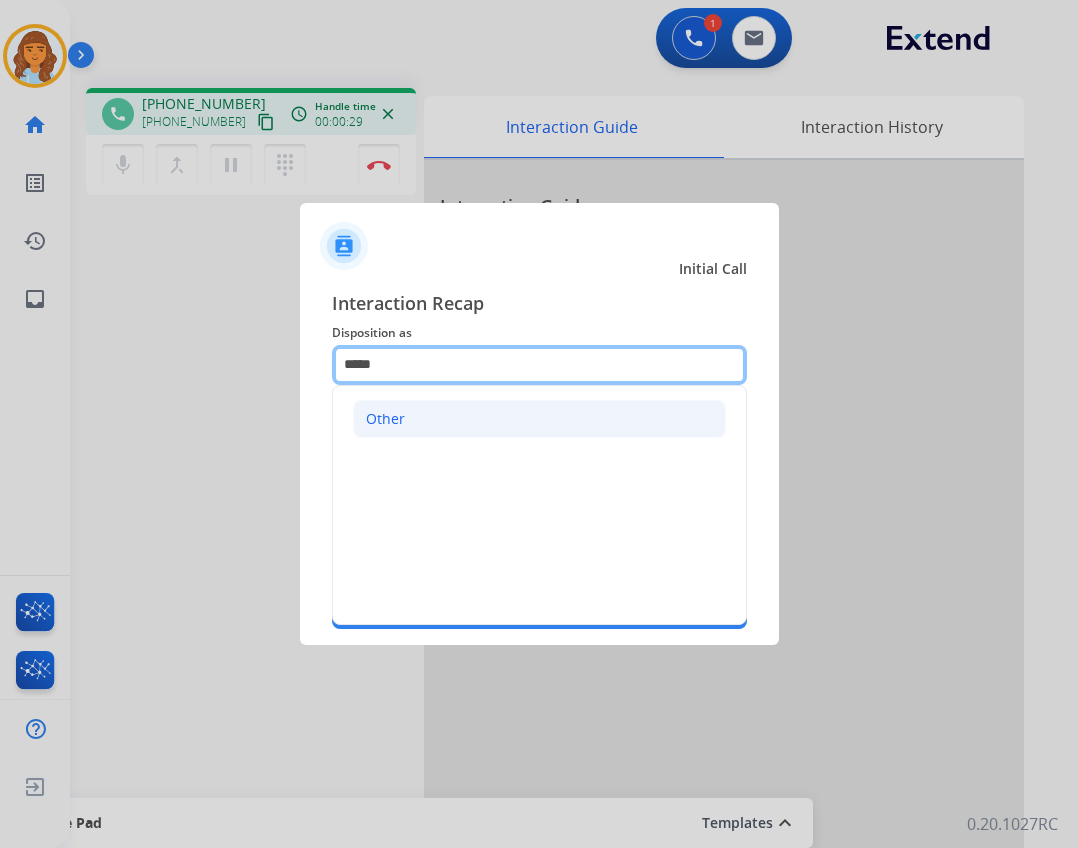 type on "*****" 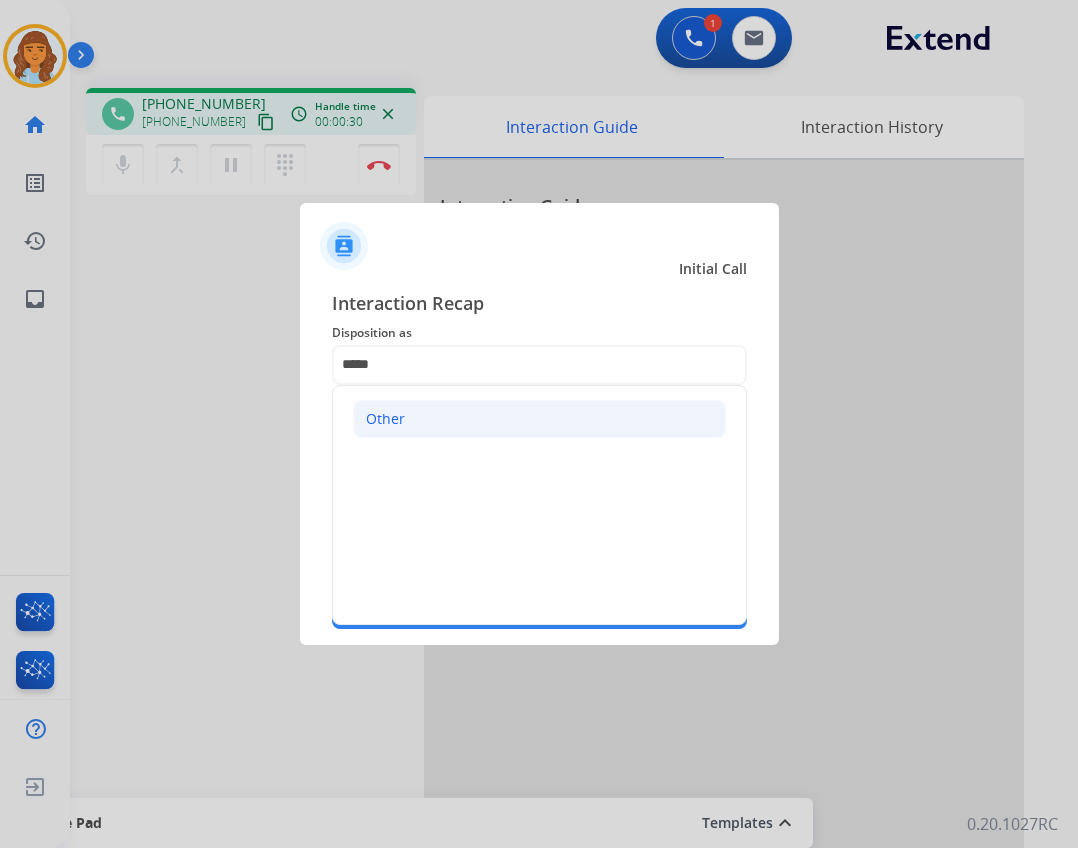 click on "Other" 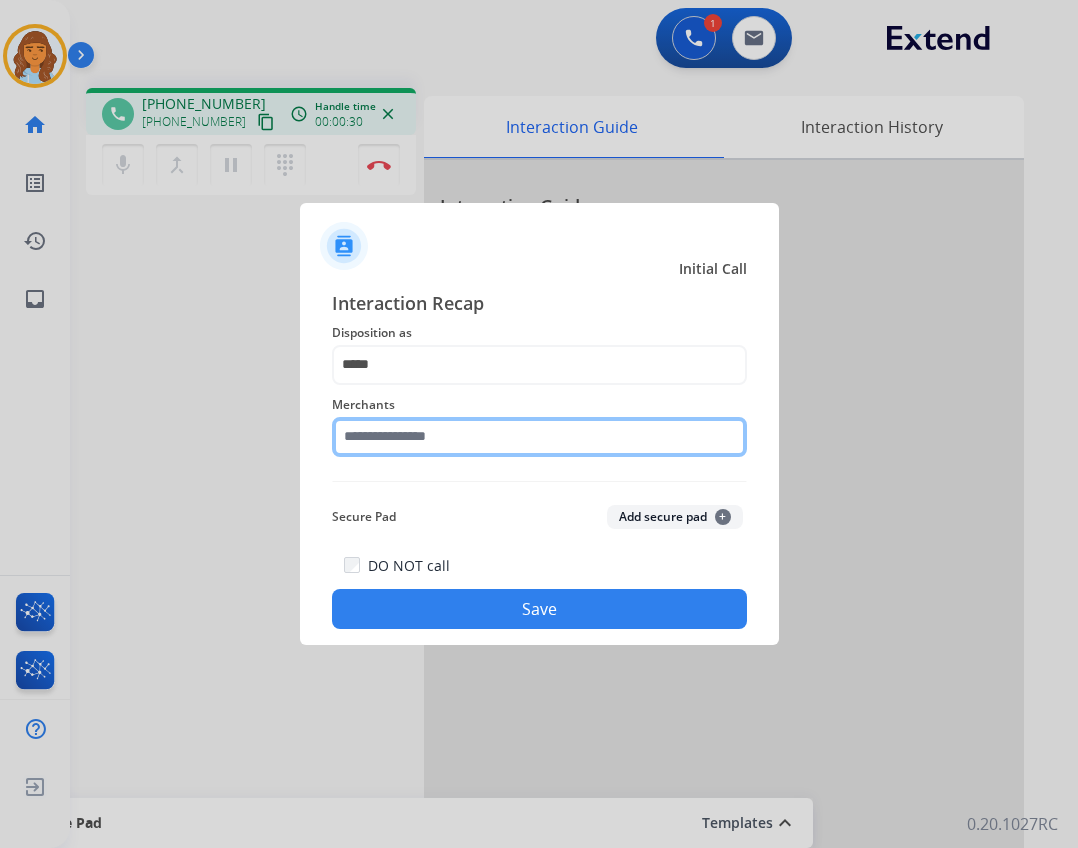click 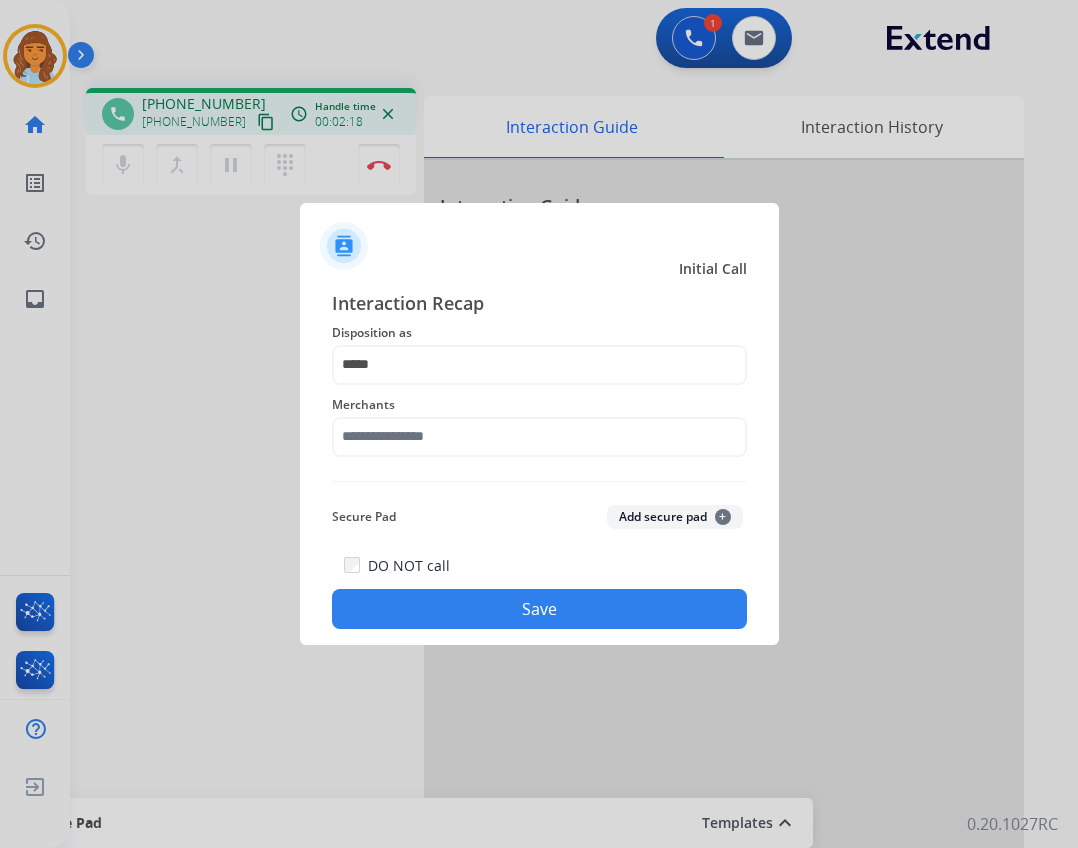click on "Merchants" 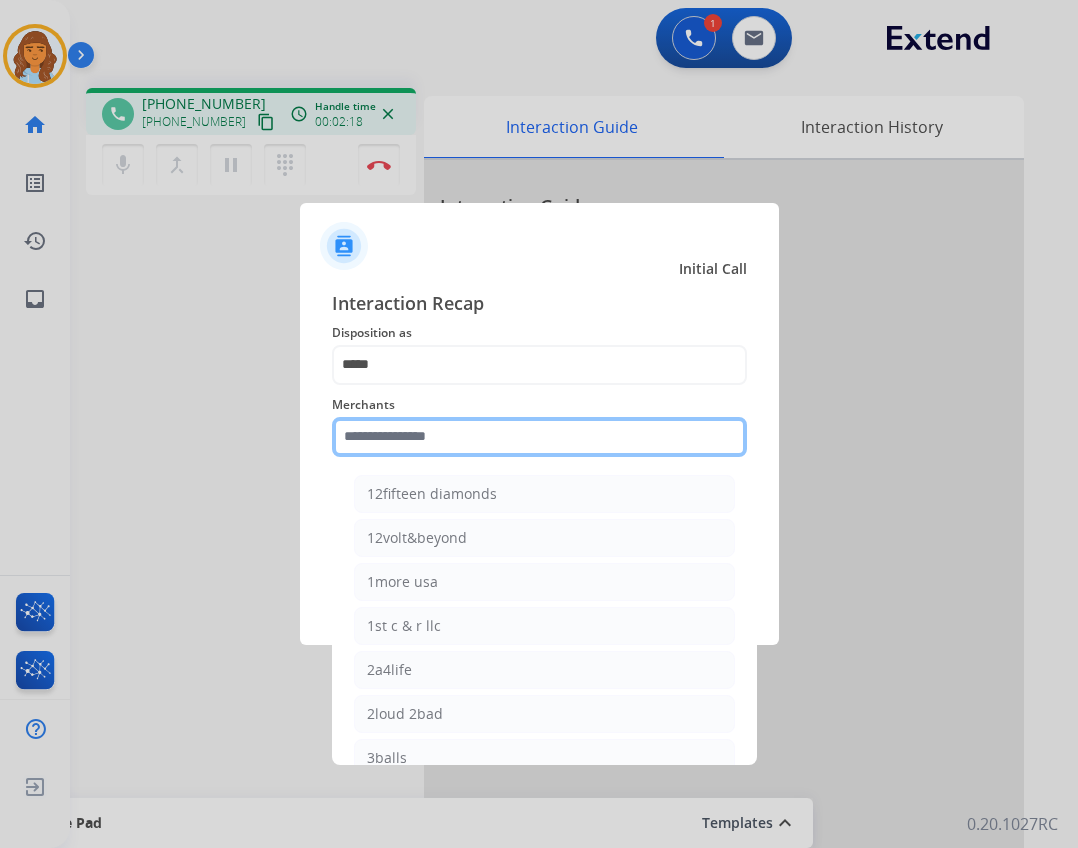 click 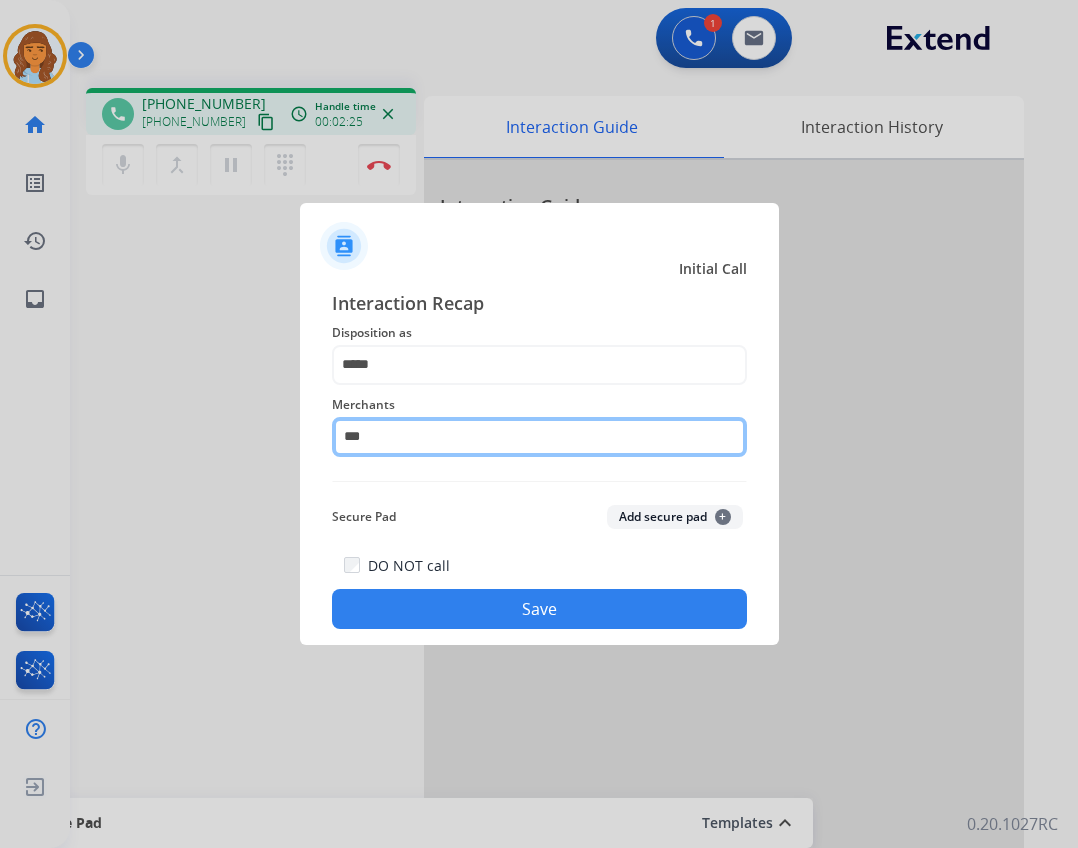 click on "***" 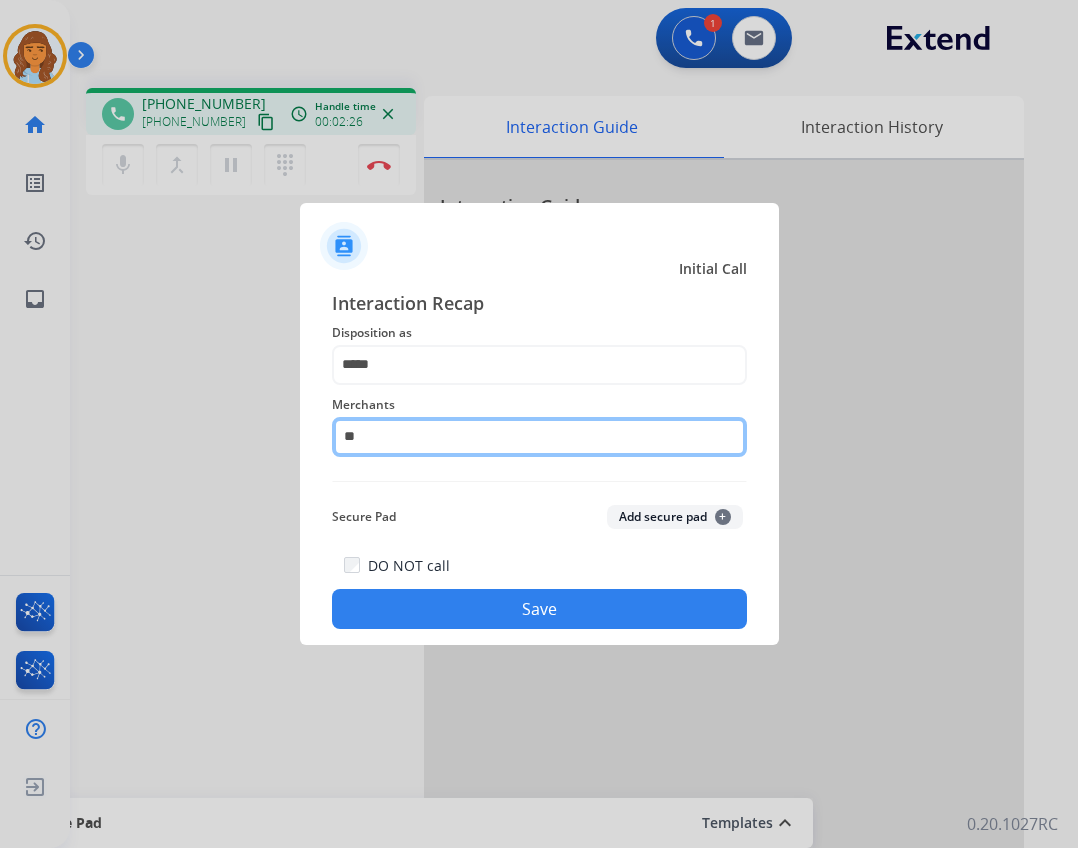 type on "*" 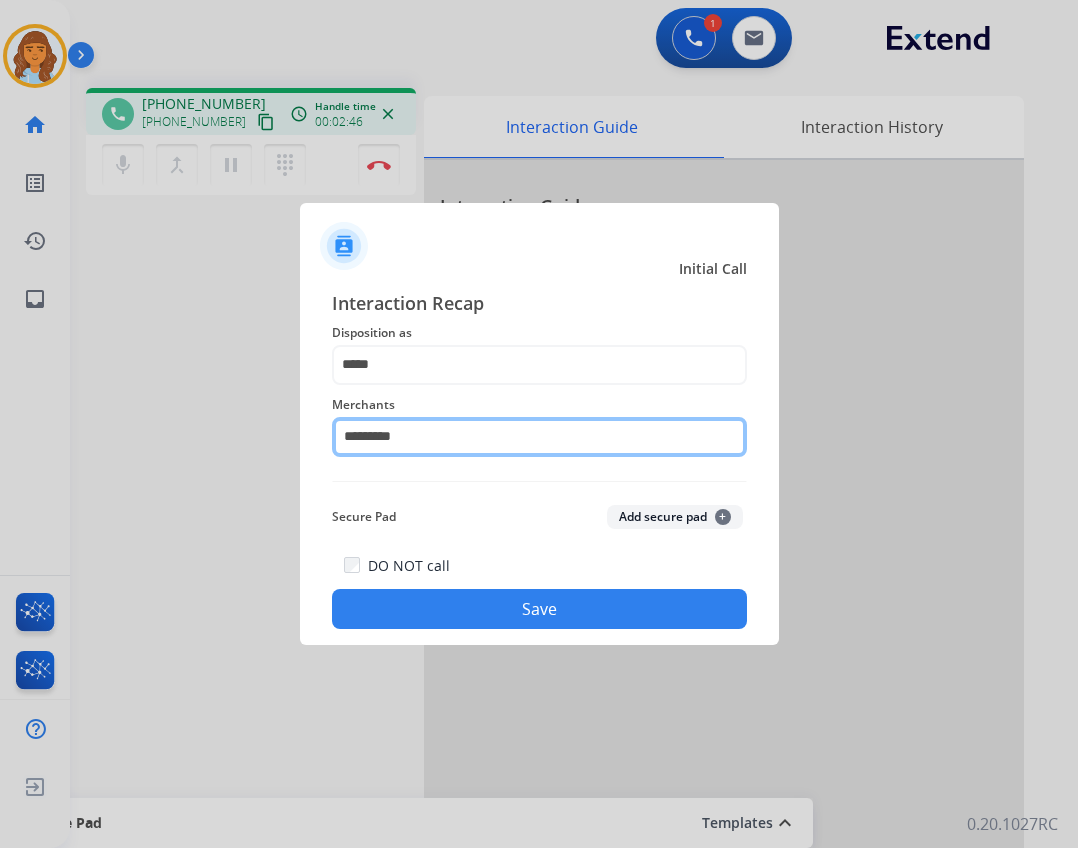 type on "*********" 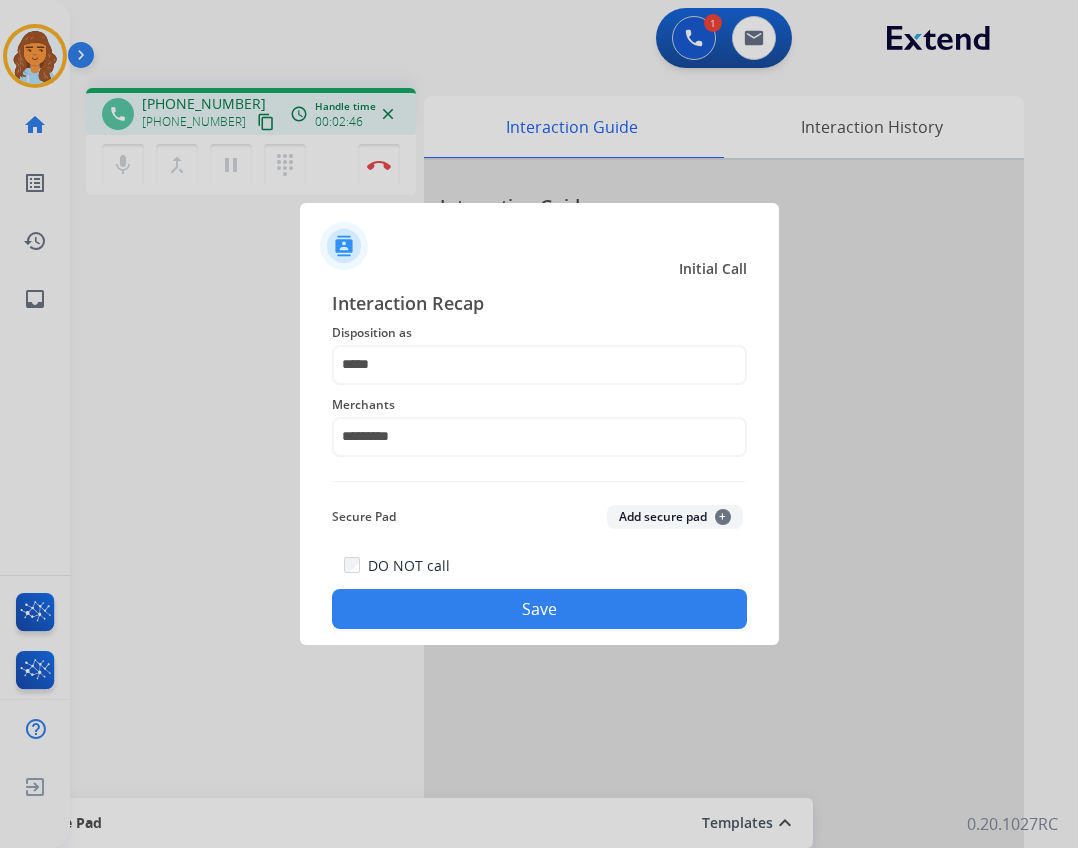 click on "Interaction Recap Disposition as    ***** Merchants   ********* Secure Pad  Add secure pad  +  DO NOT call   Save" 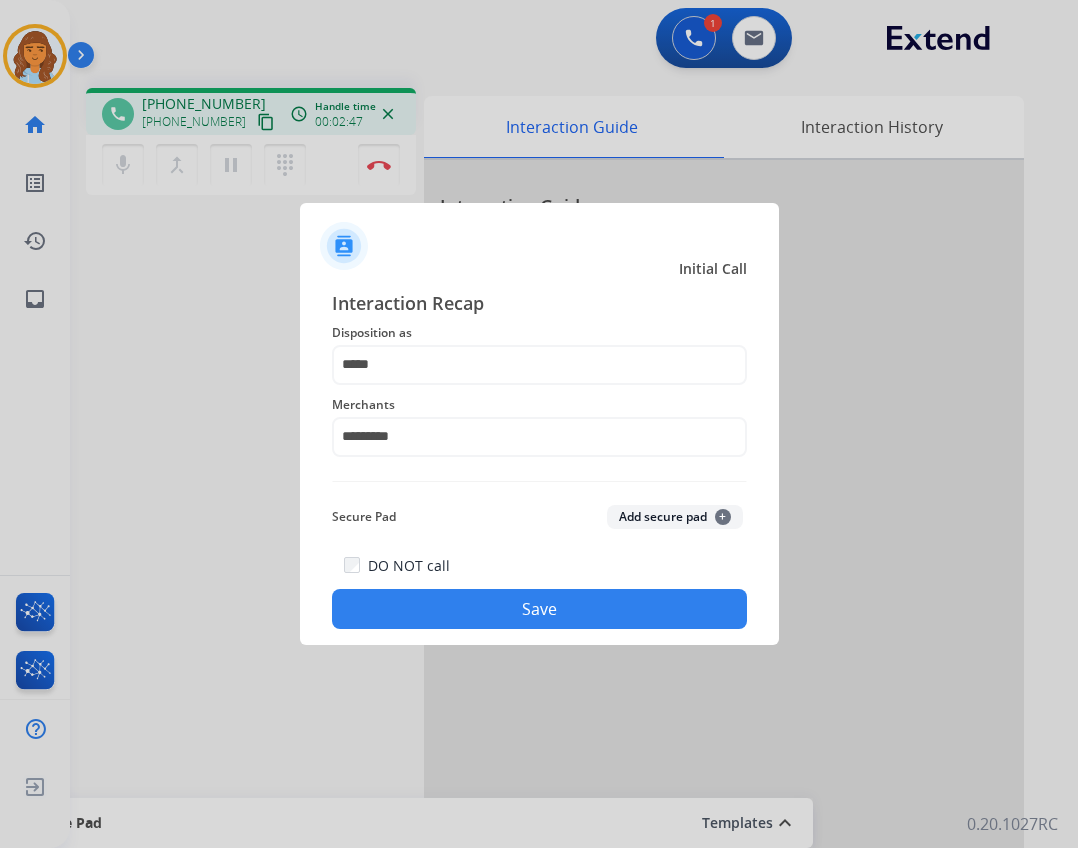 click on "Save" 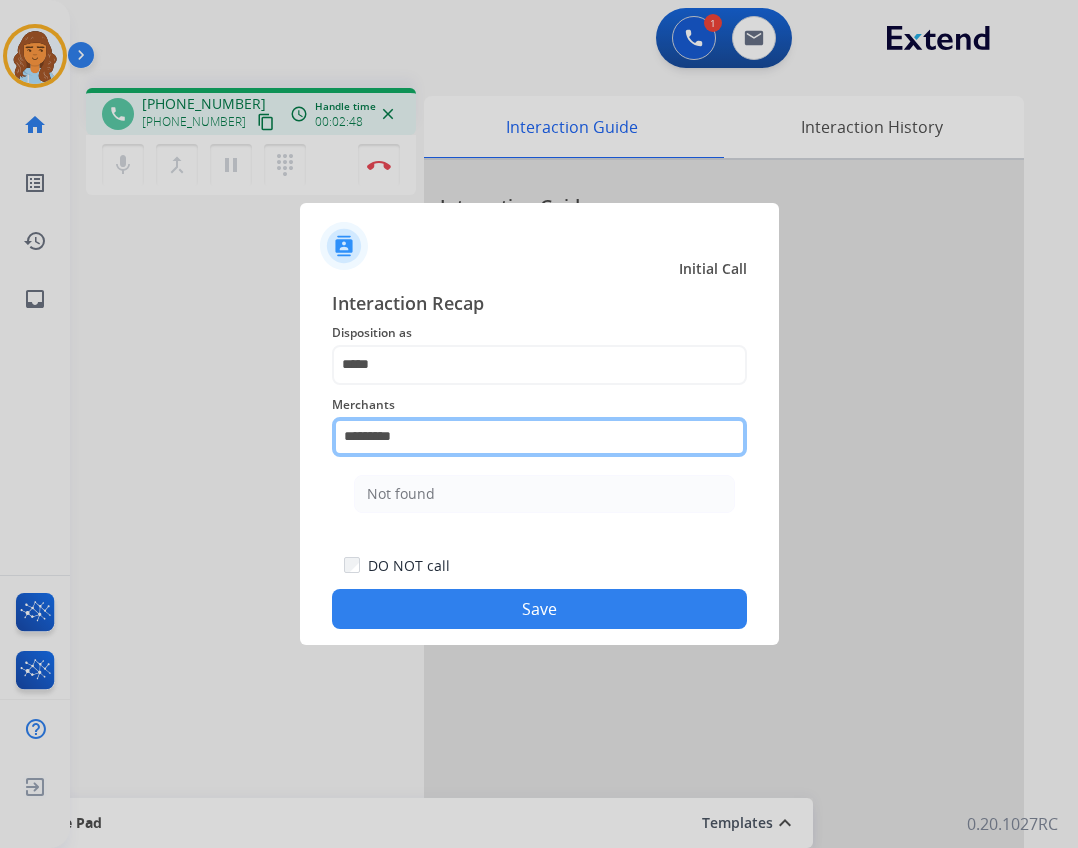 click on "*********" 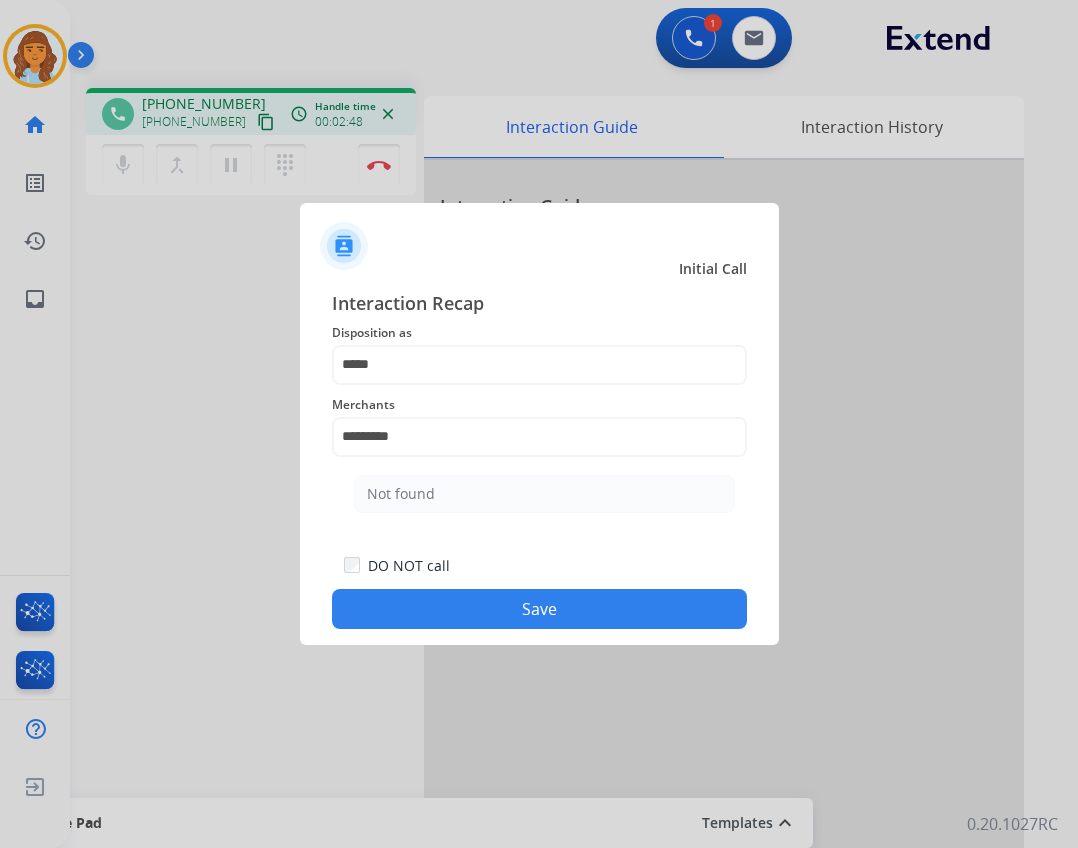 drag, startPoint x: 439, startPoint y: 475, endPoint x: 441, endPoint y: 504, distance: 29.068884 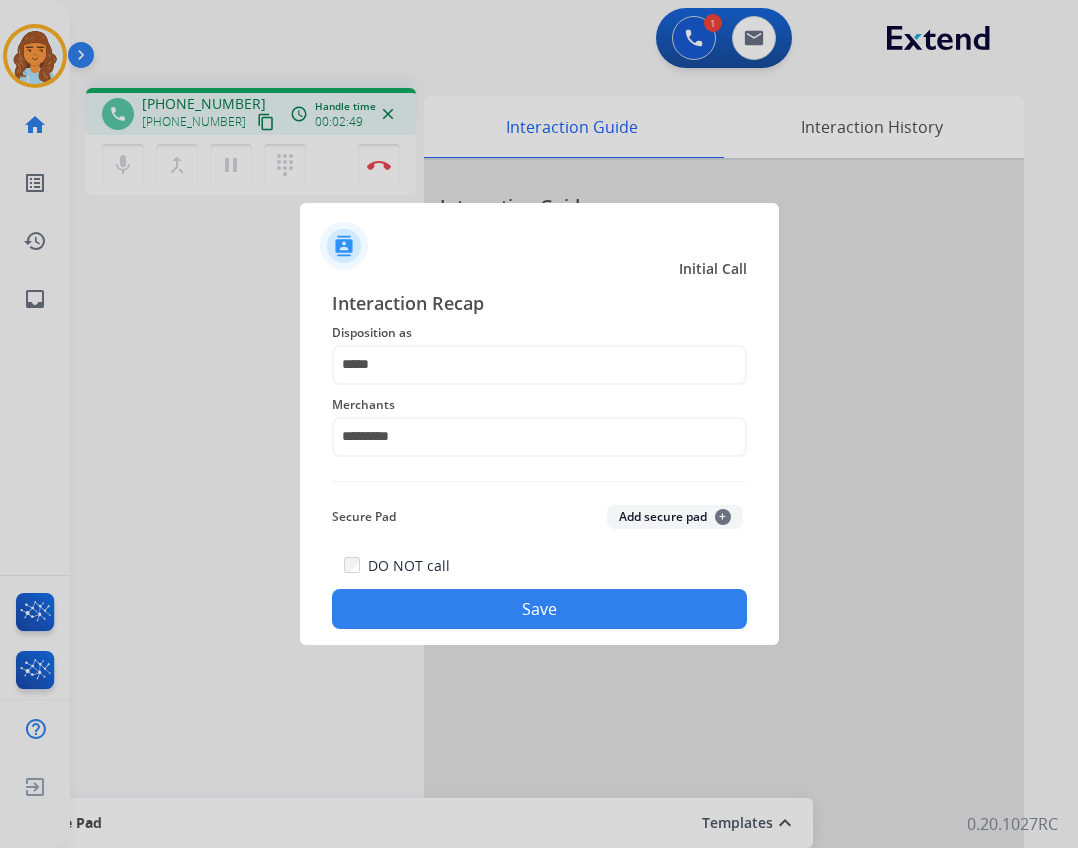 click on "Save" 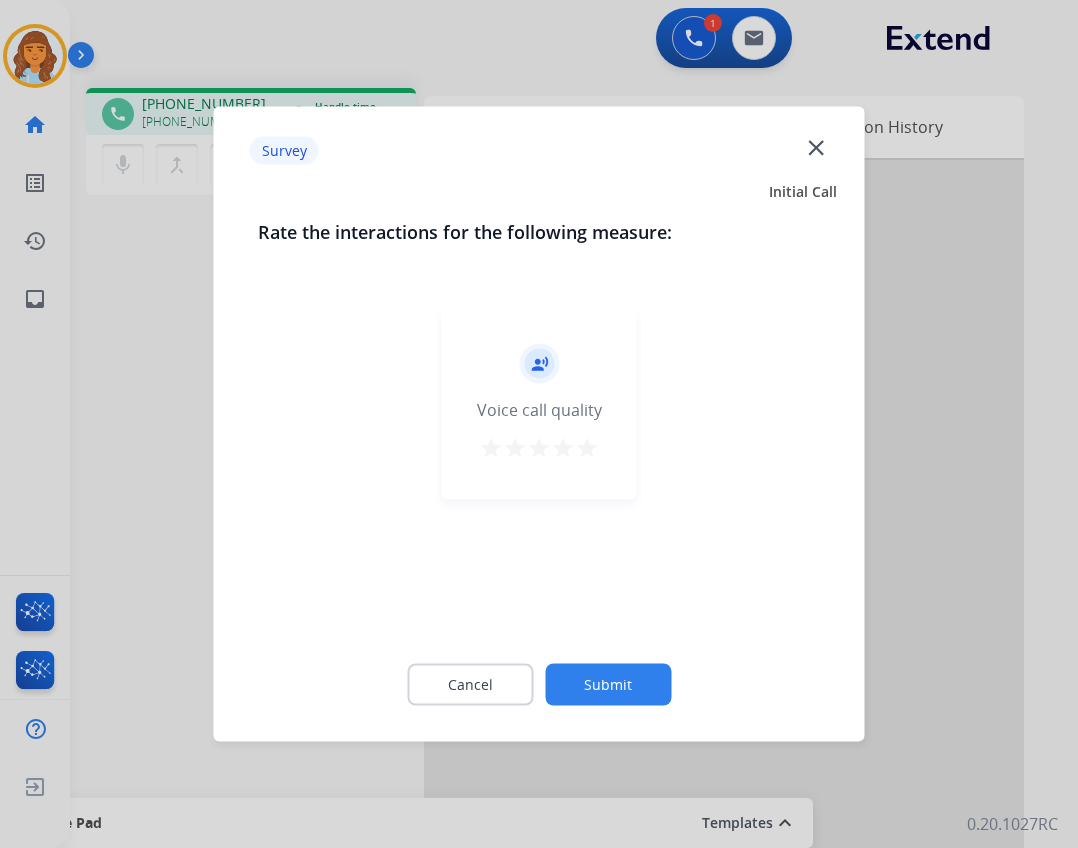 click on "Survey  close" 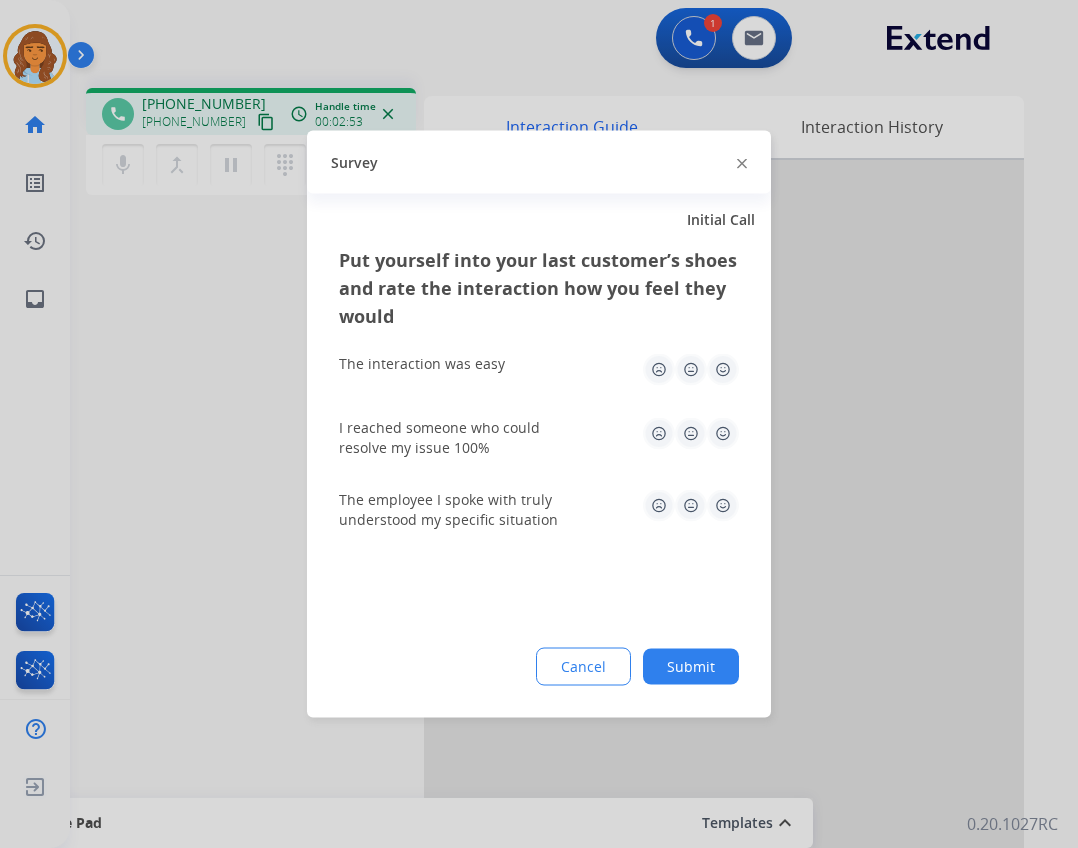 click 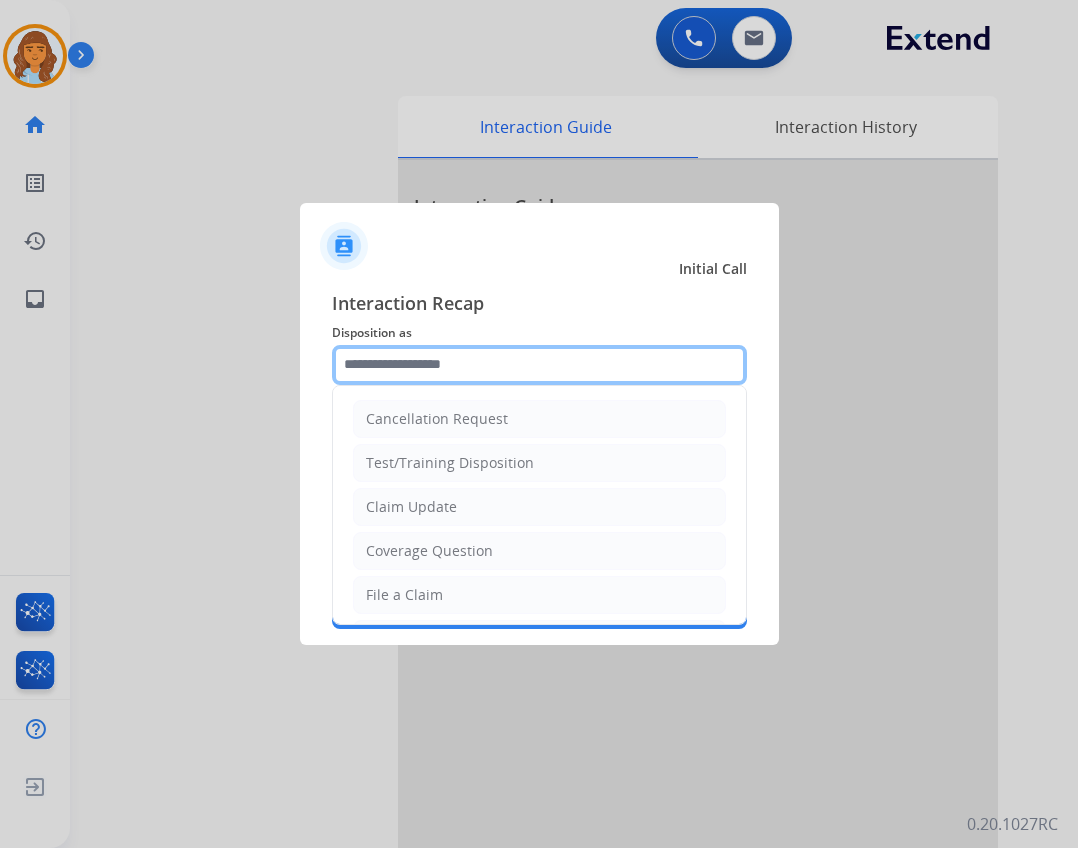 click 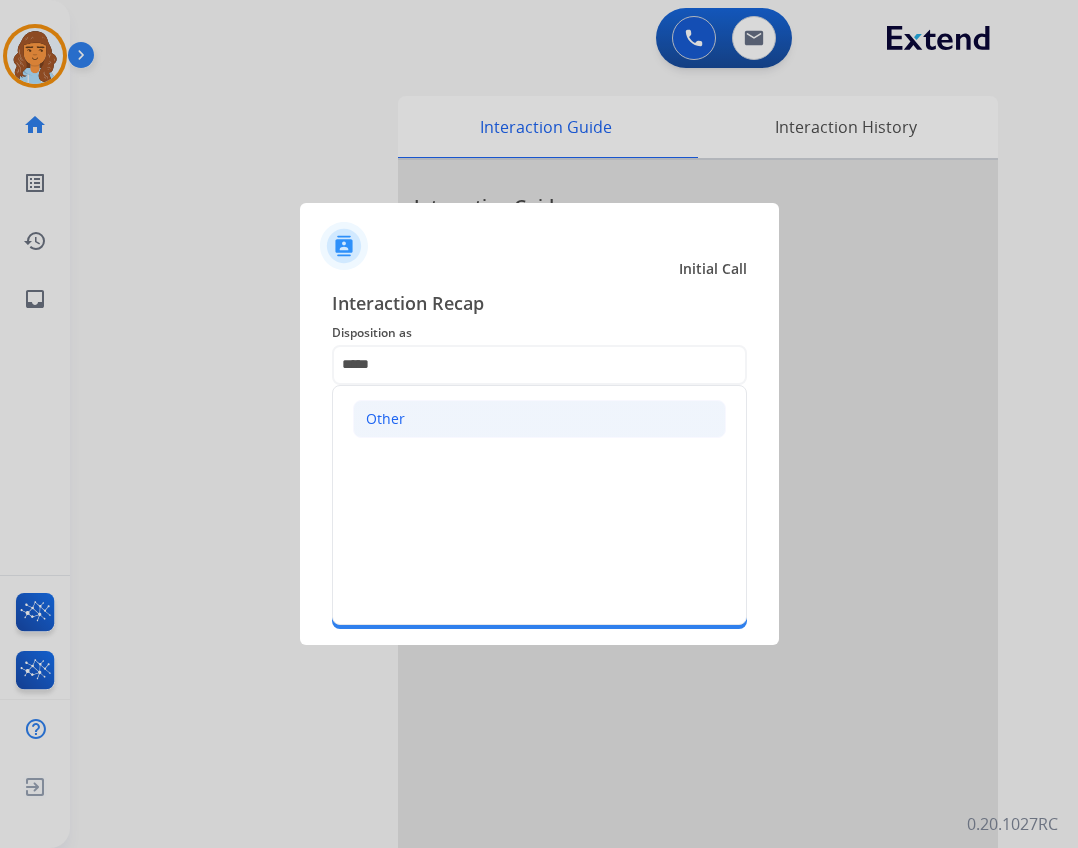 click on "Other" 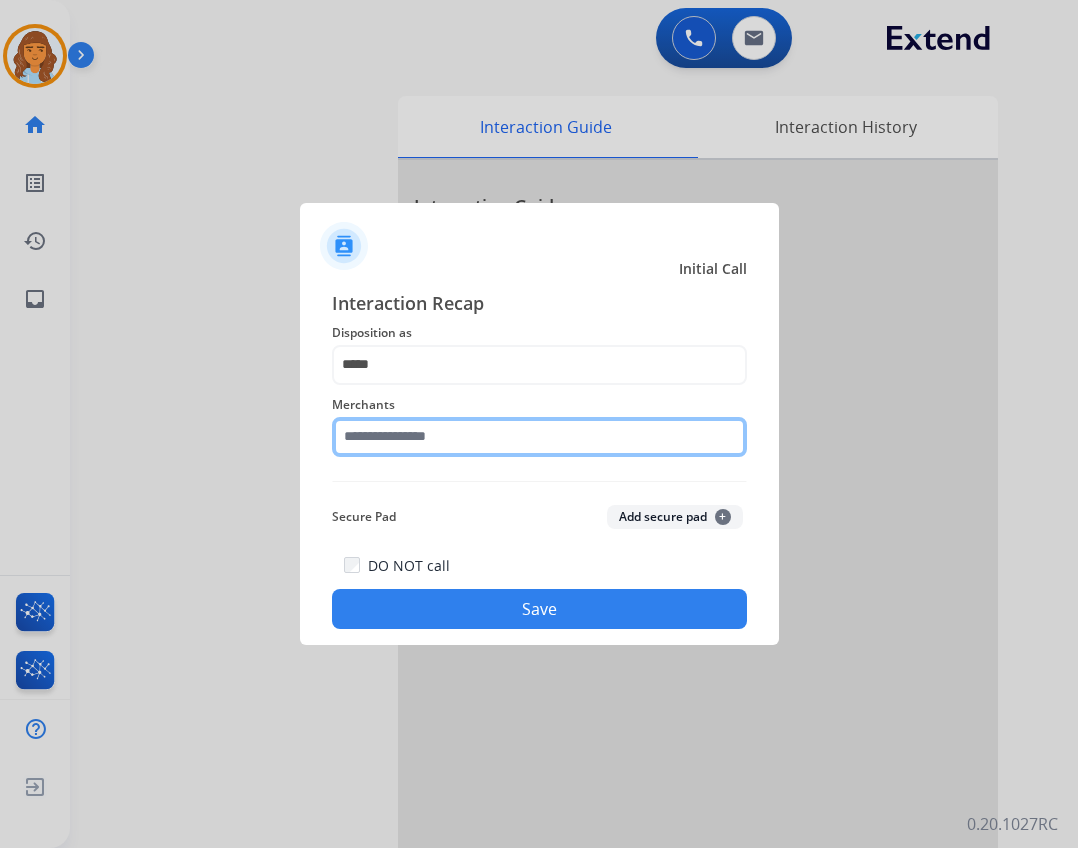 click 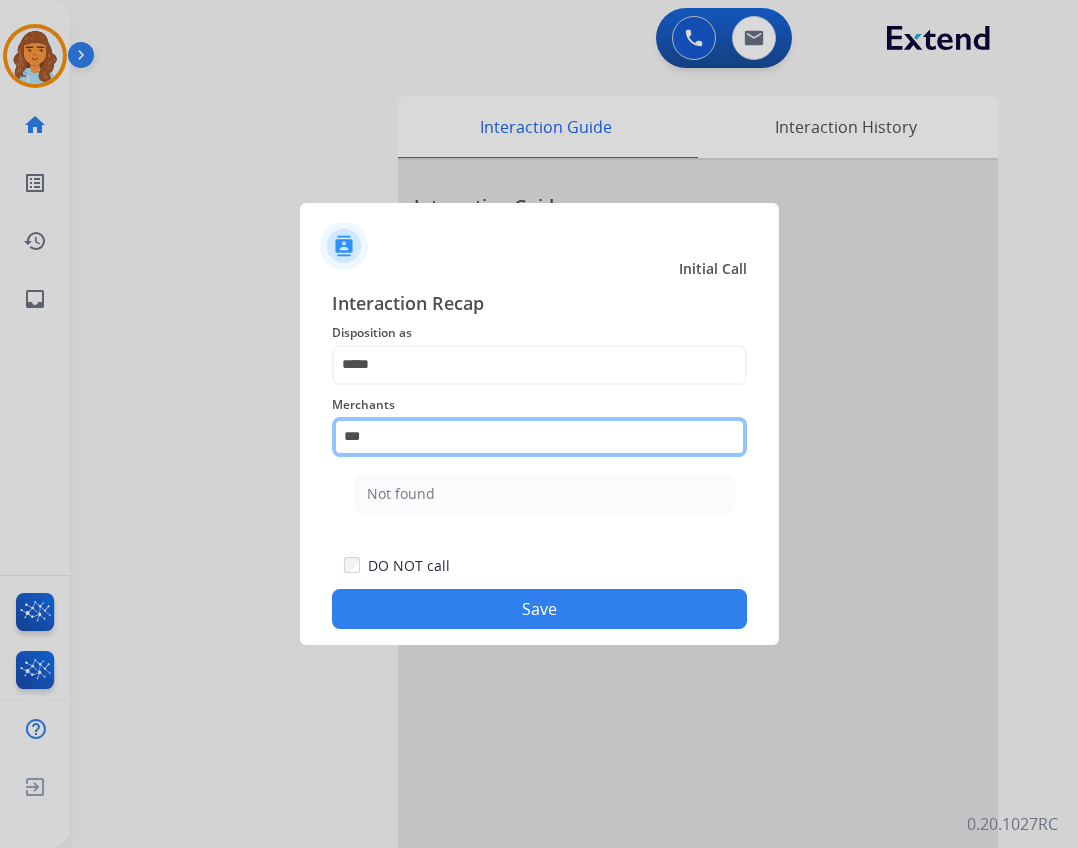 click on "***" 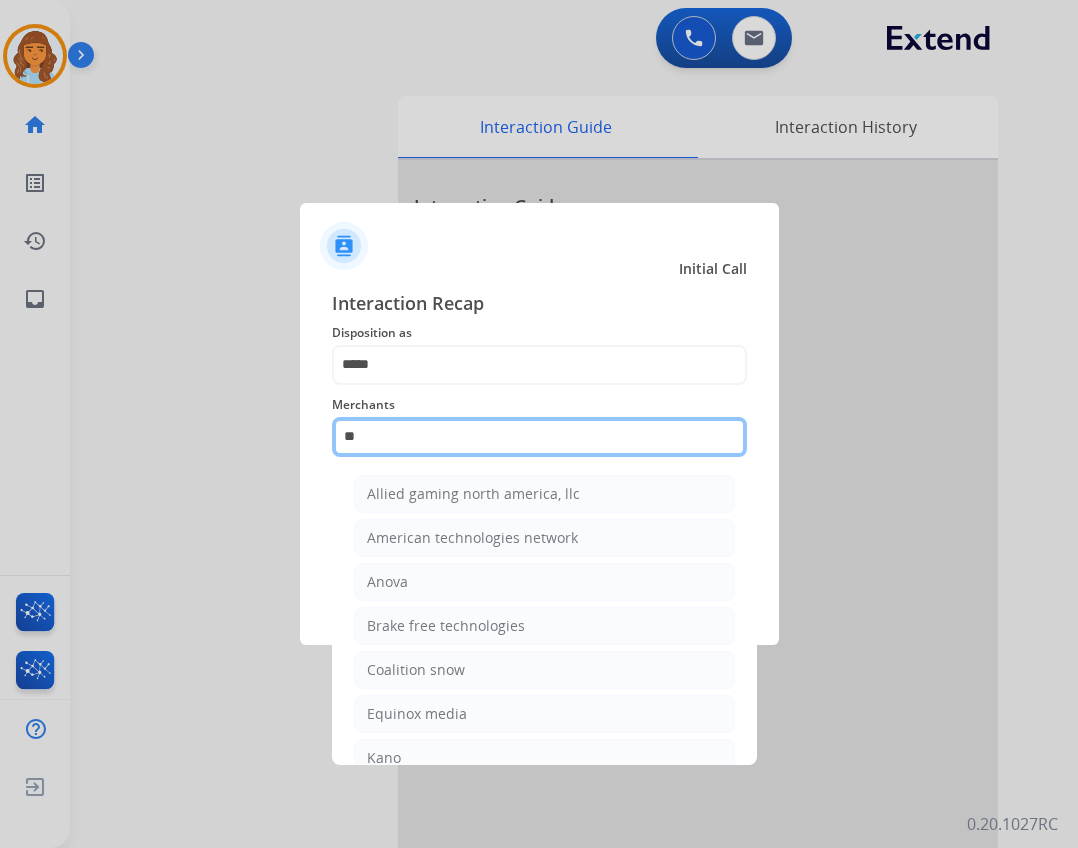 type on "*" 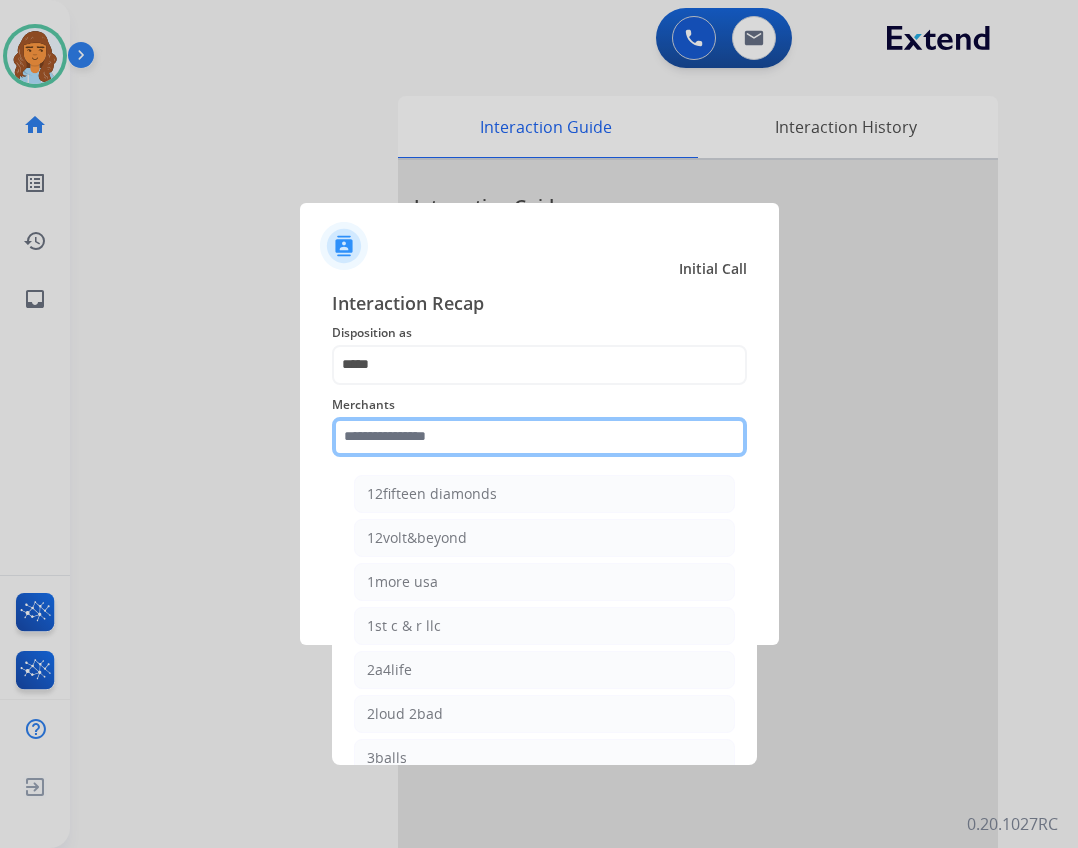 click 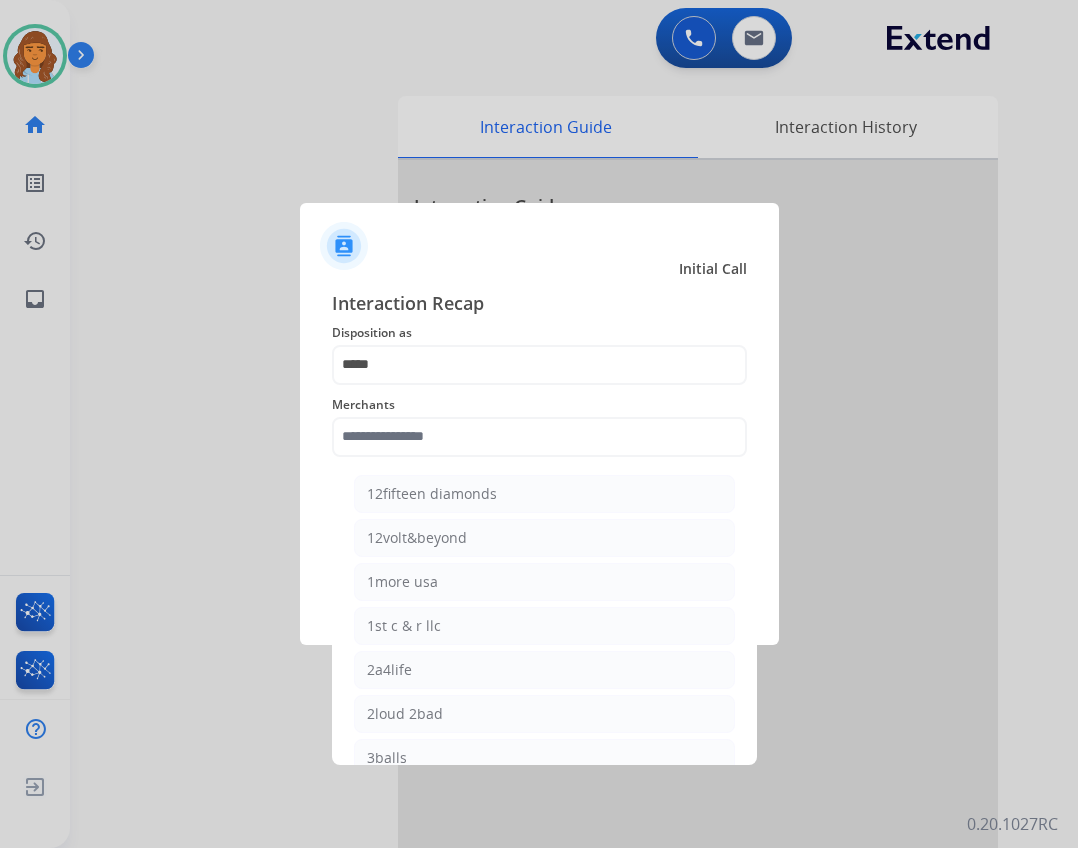 click on "Merchants" 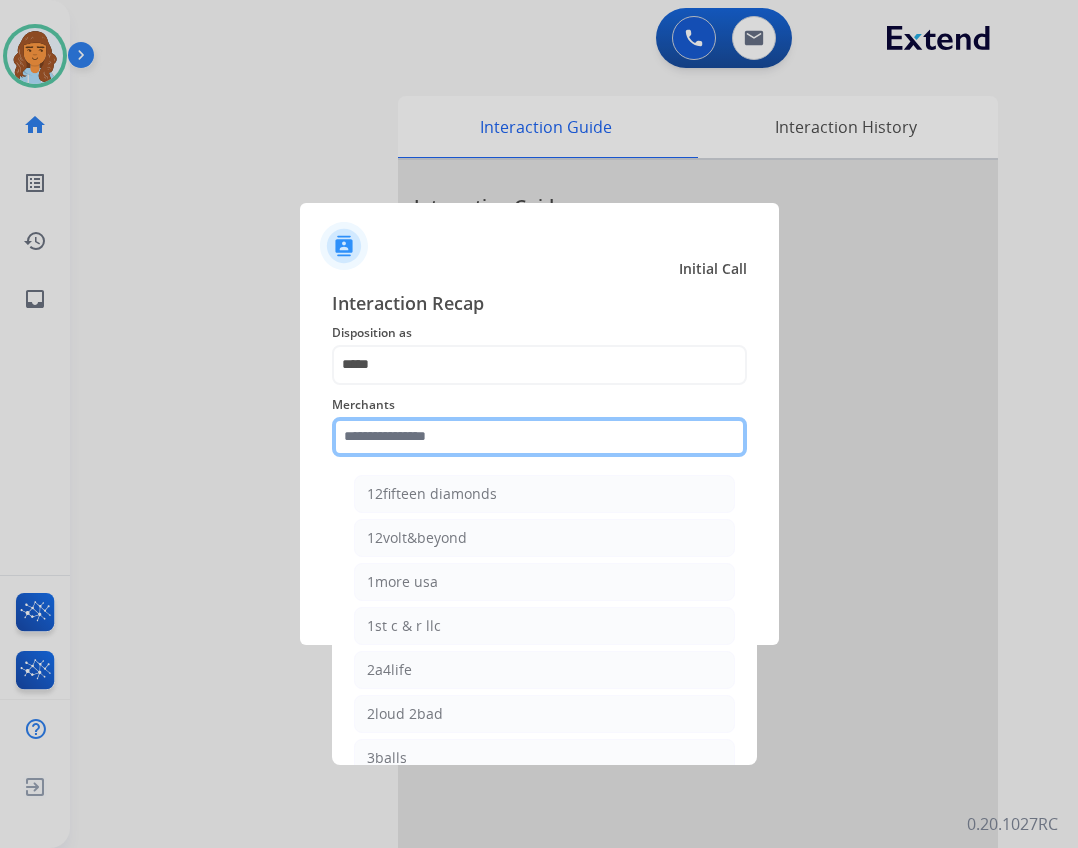 click 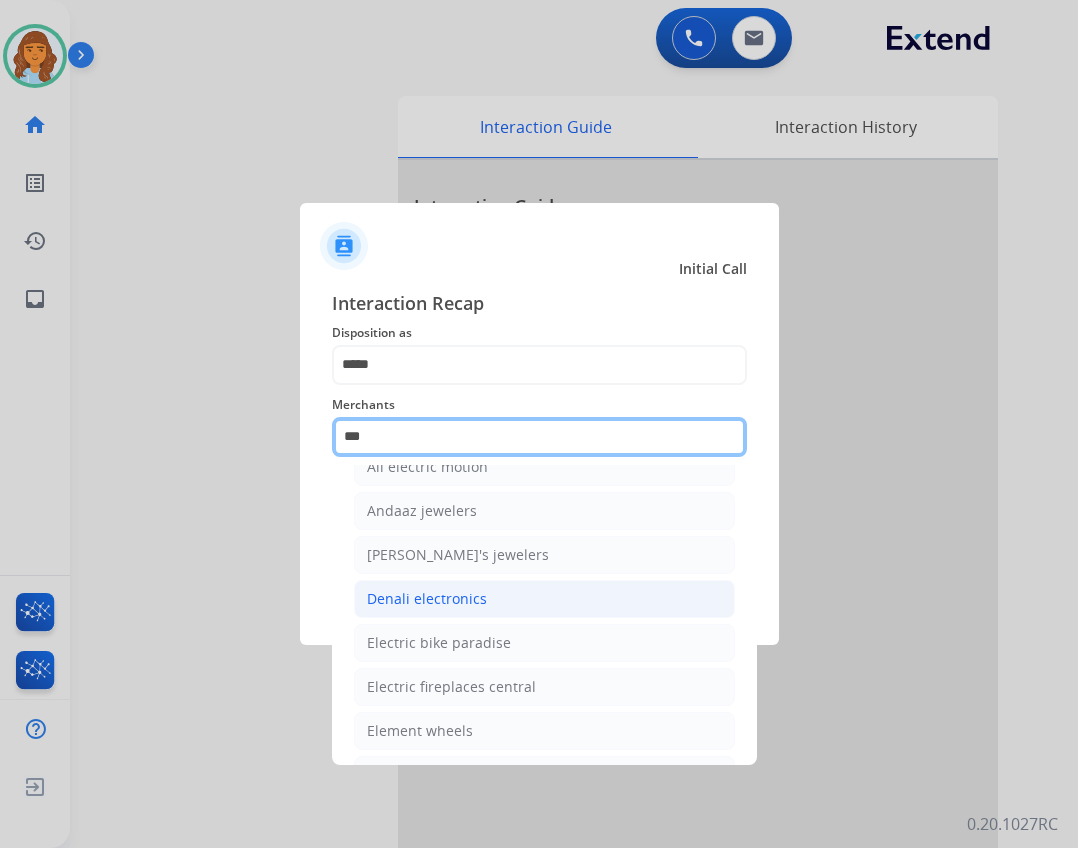 scroll, scrollTop: 164, scrollLeft: 0, axis: vertical 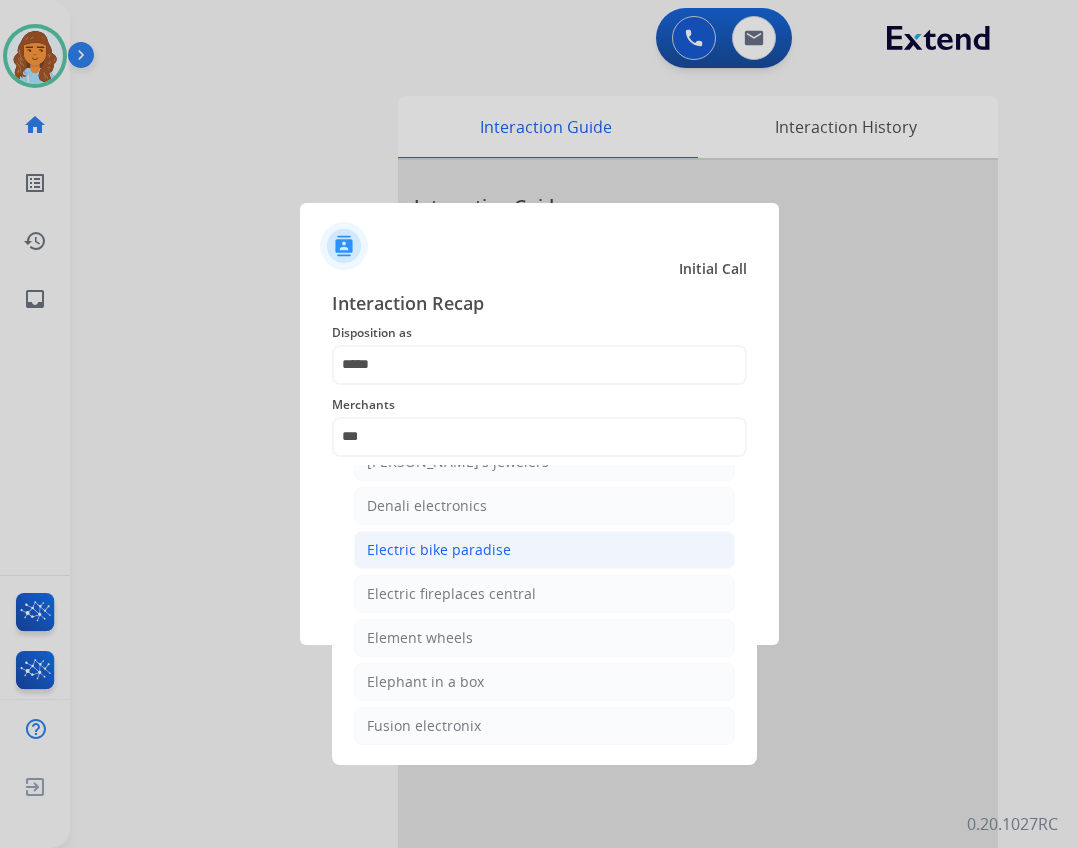 click on "Electric bike paradise" 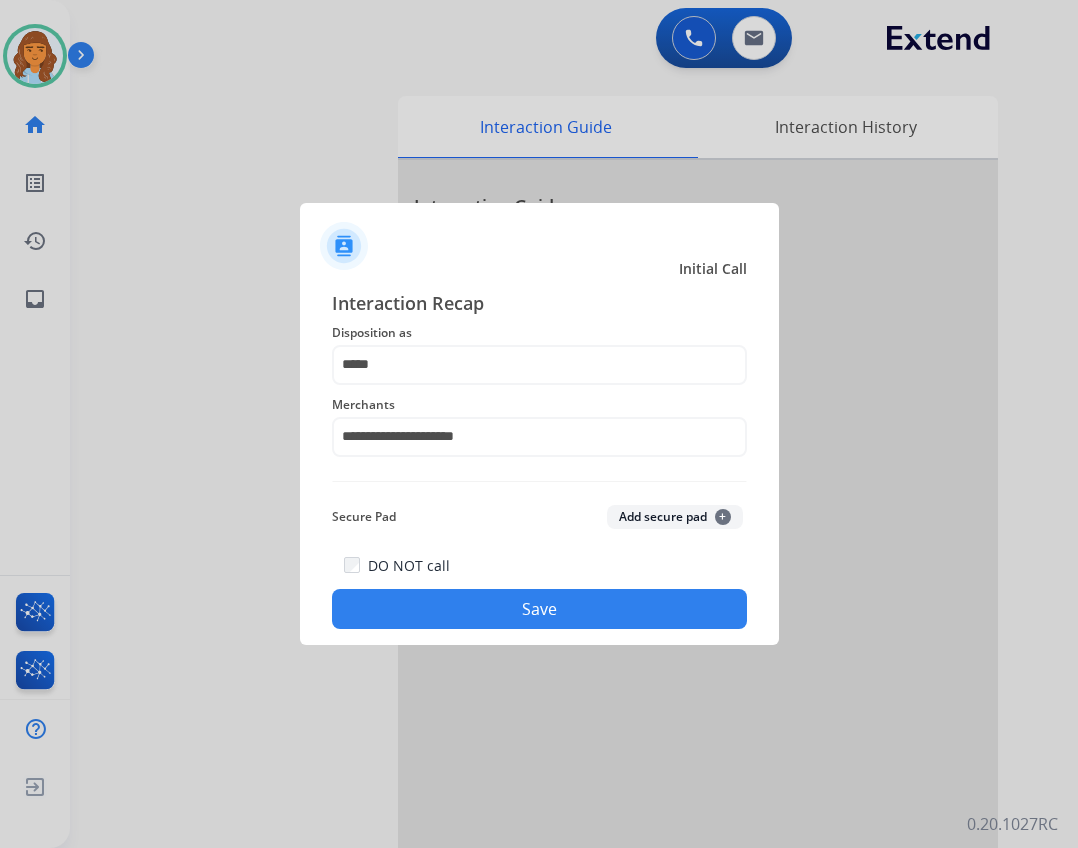 click on "Save" 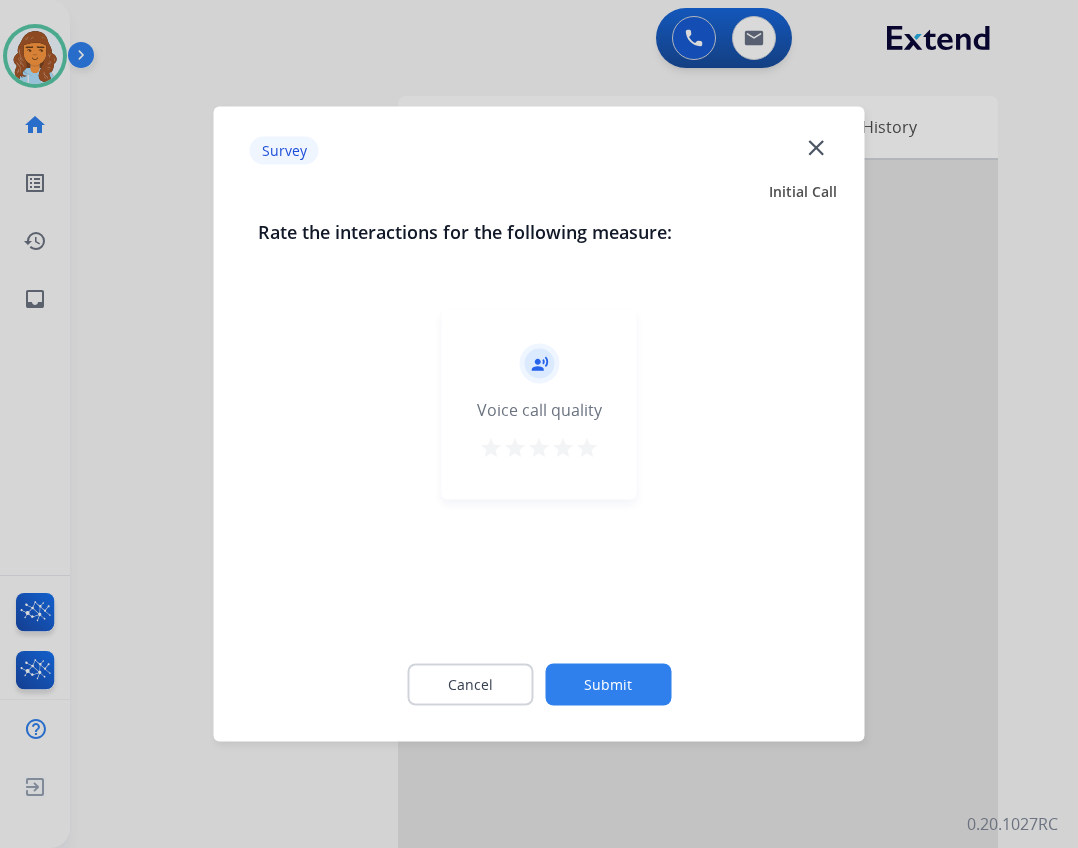 click on "close" 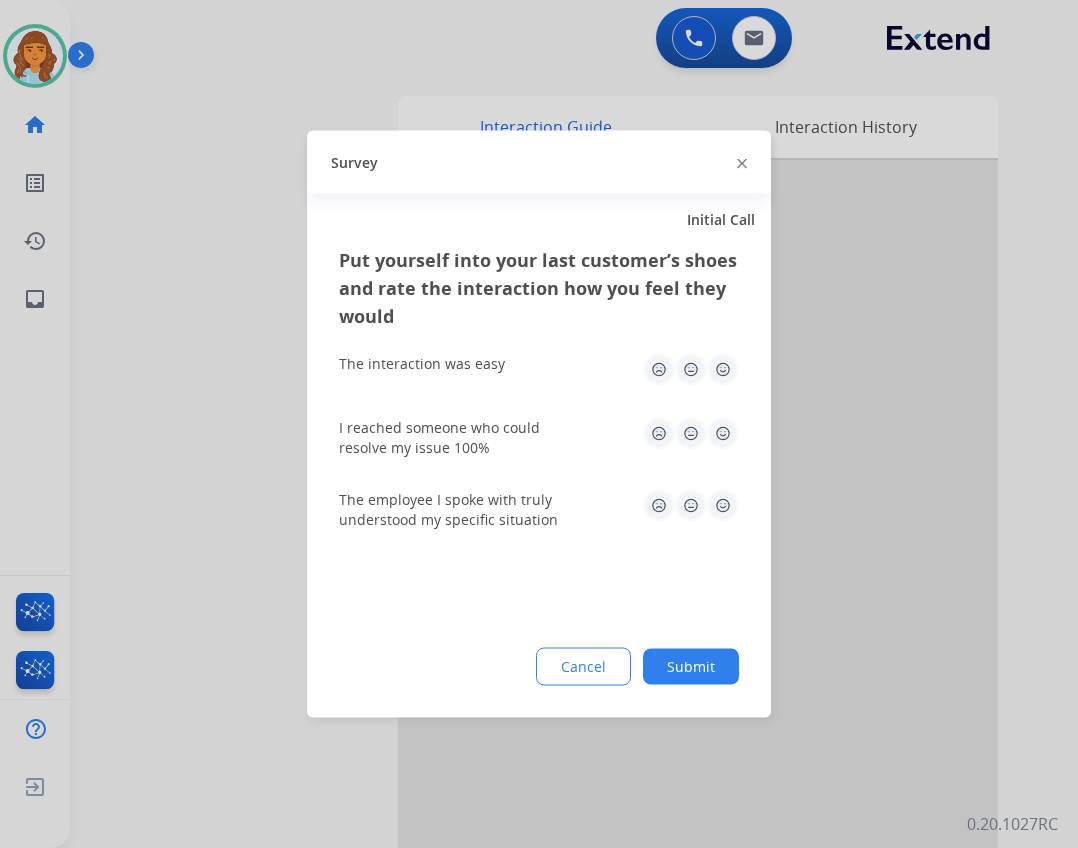 click 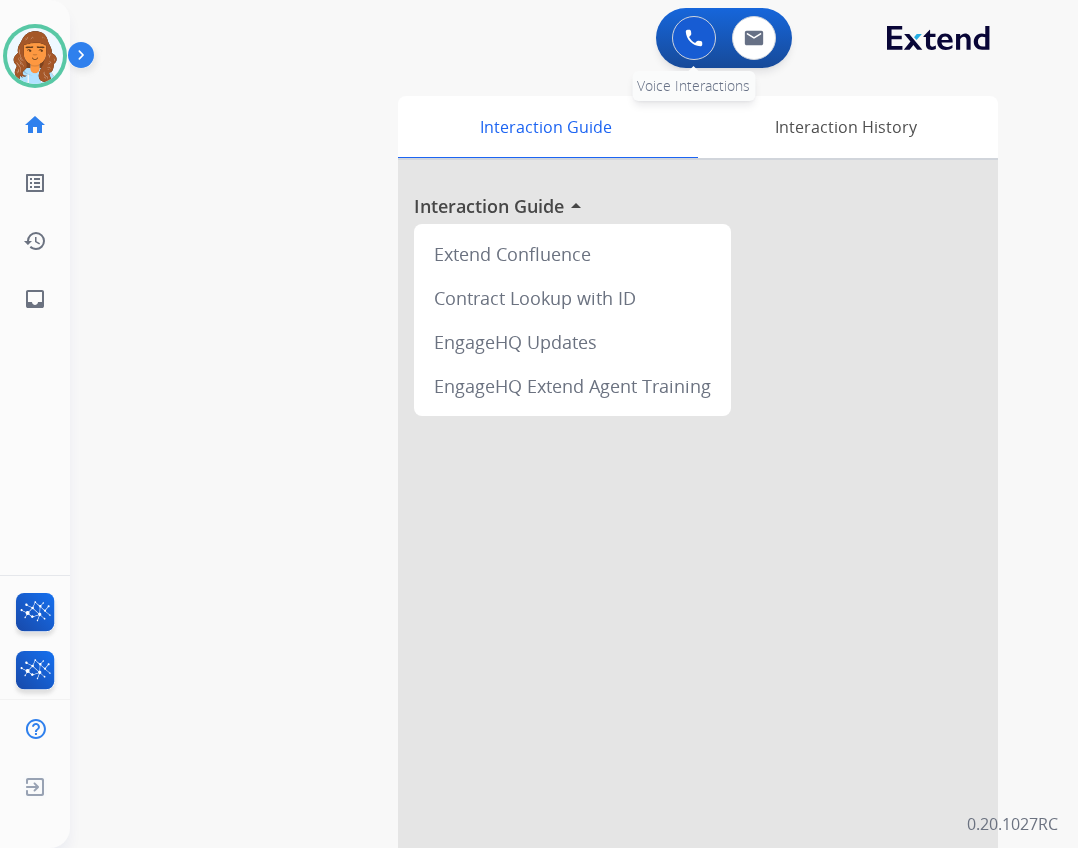 click at bounding box center (694, 38) 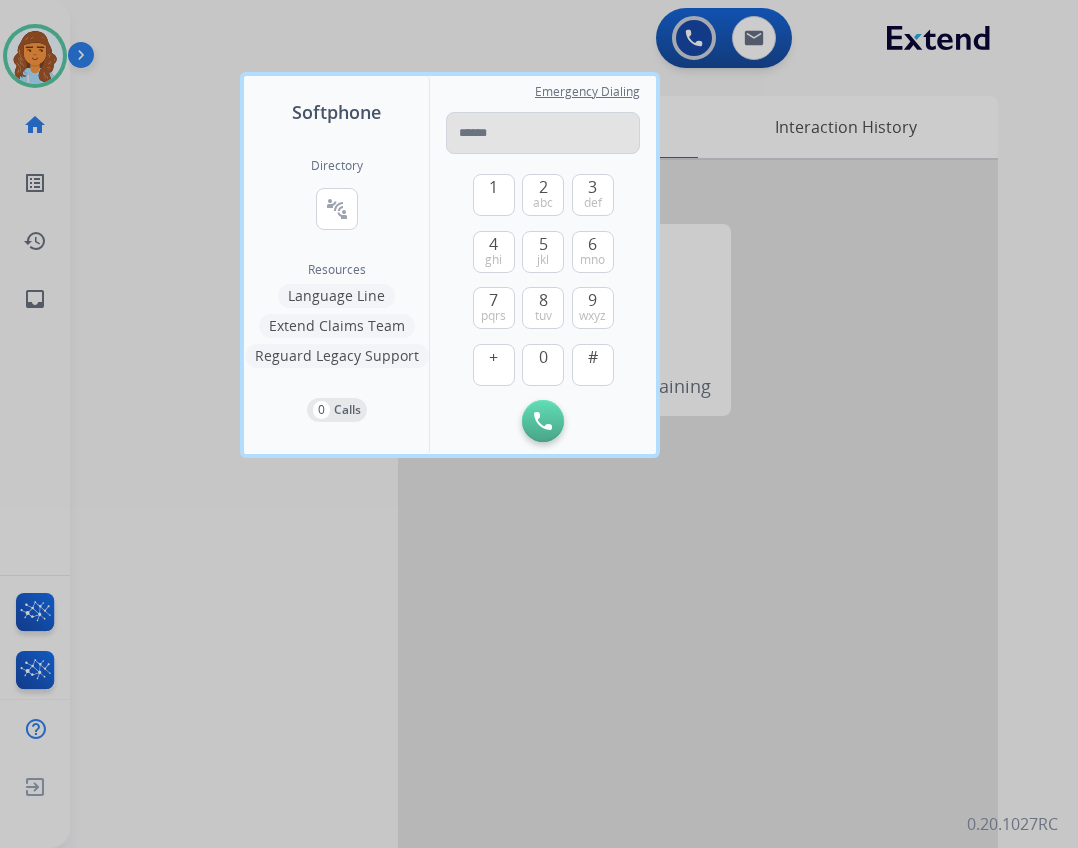 click at bounding box center [543, 133] 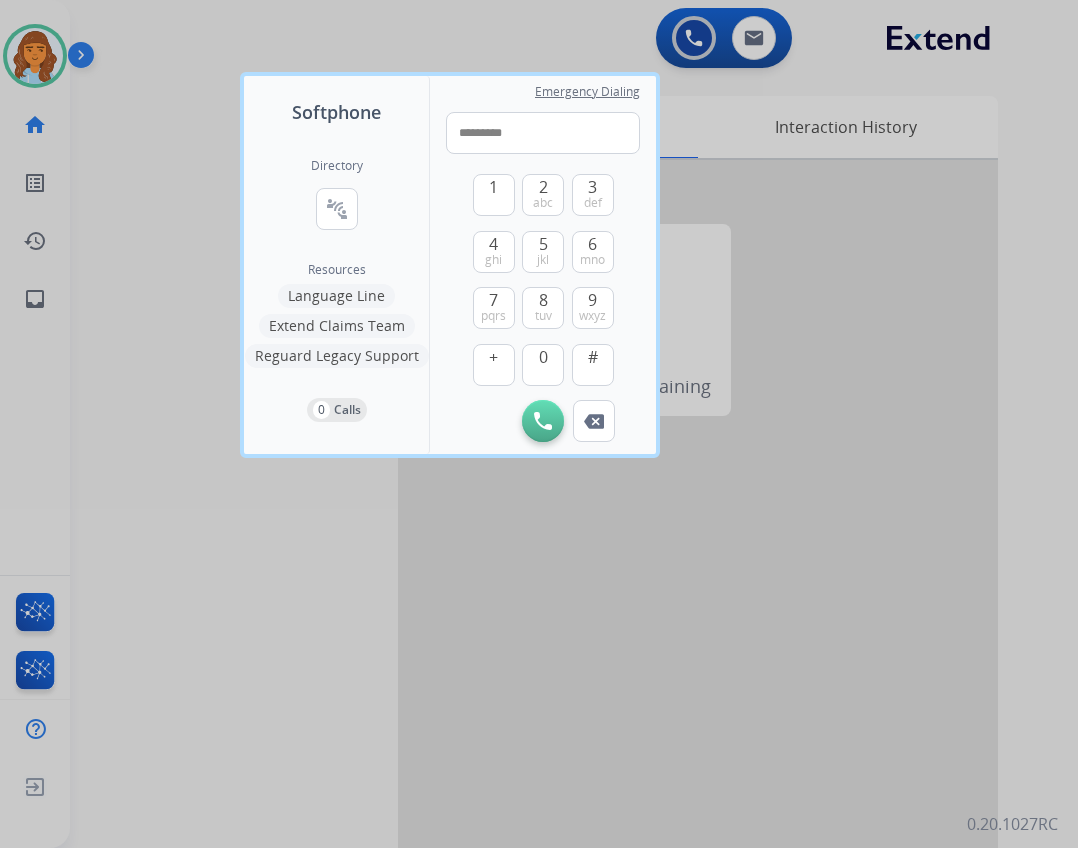 type on "**********" 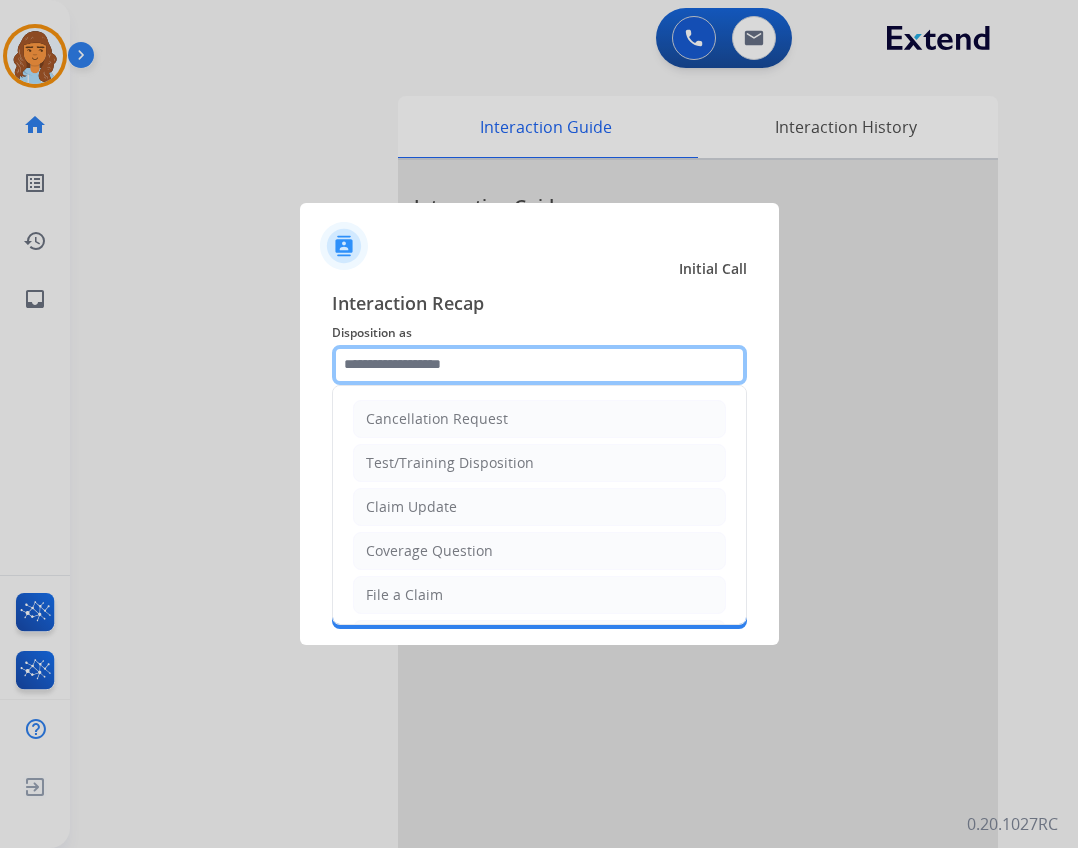 click 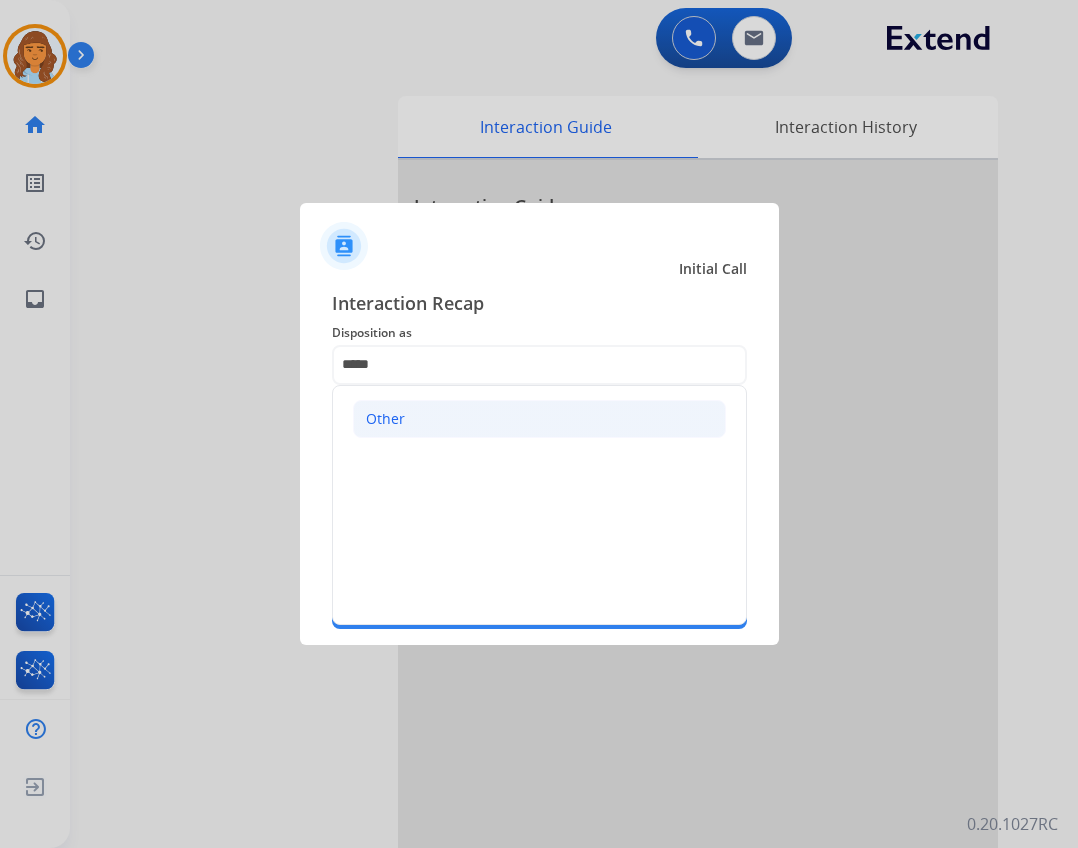 click on "Other" 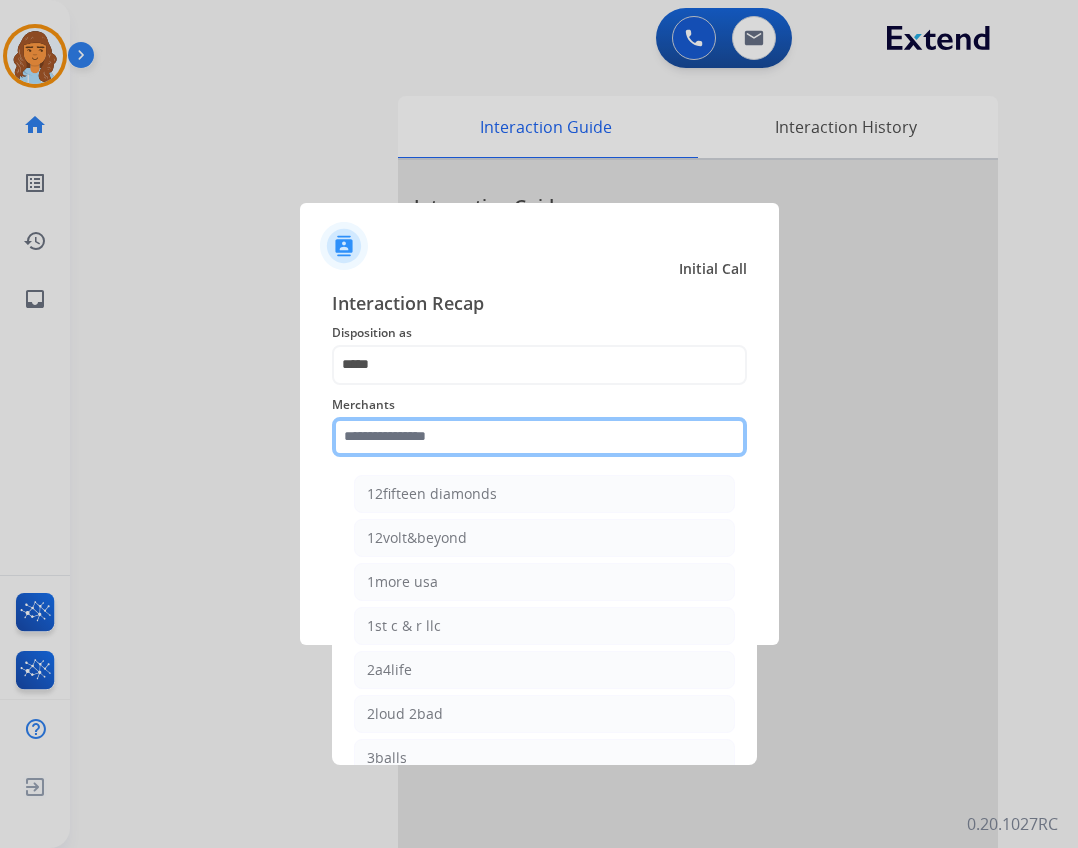 click 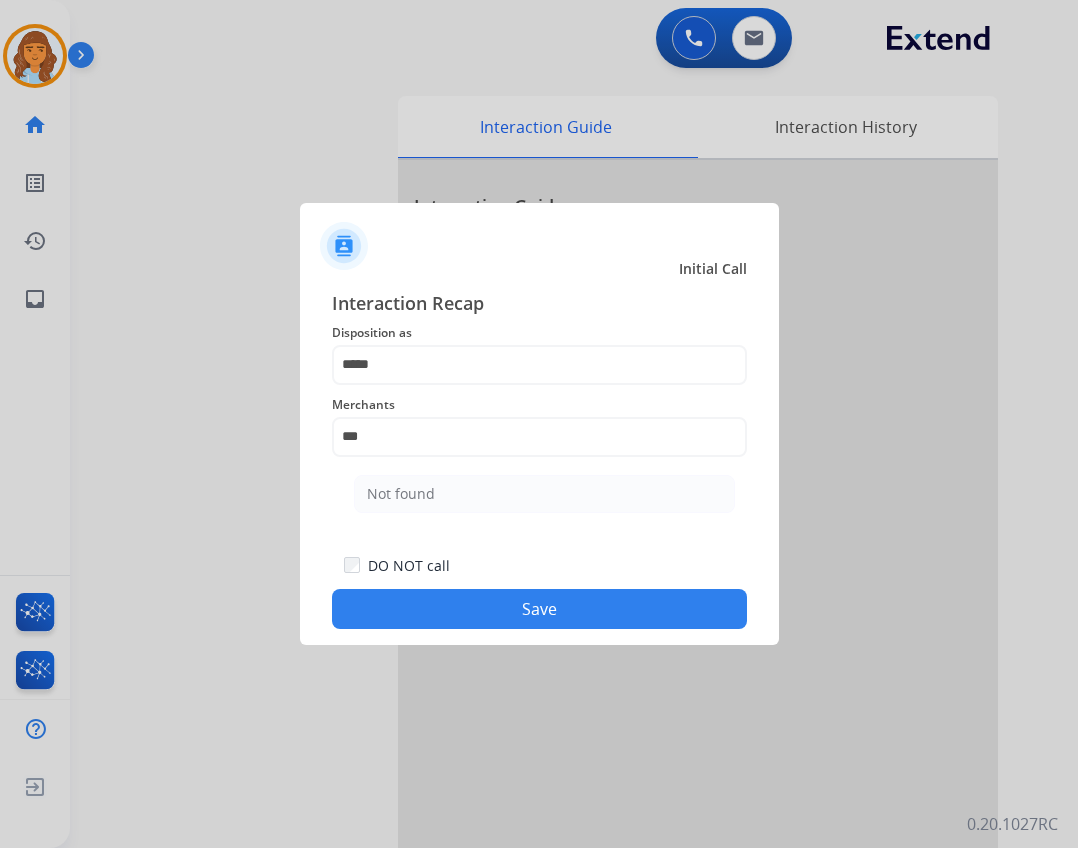 click on "Not found" 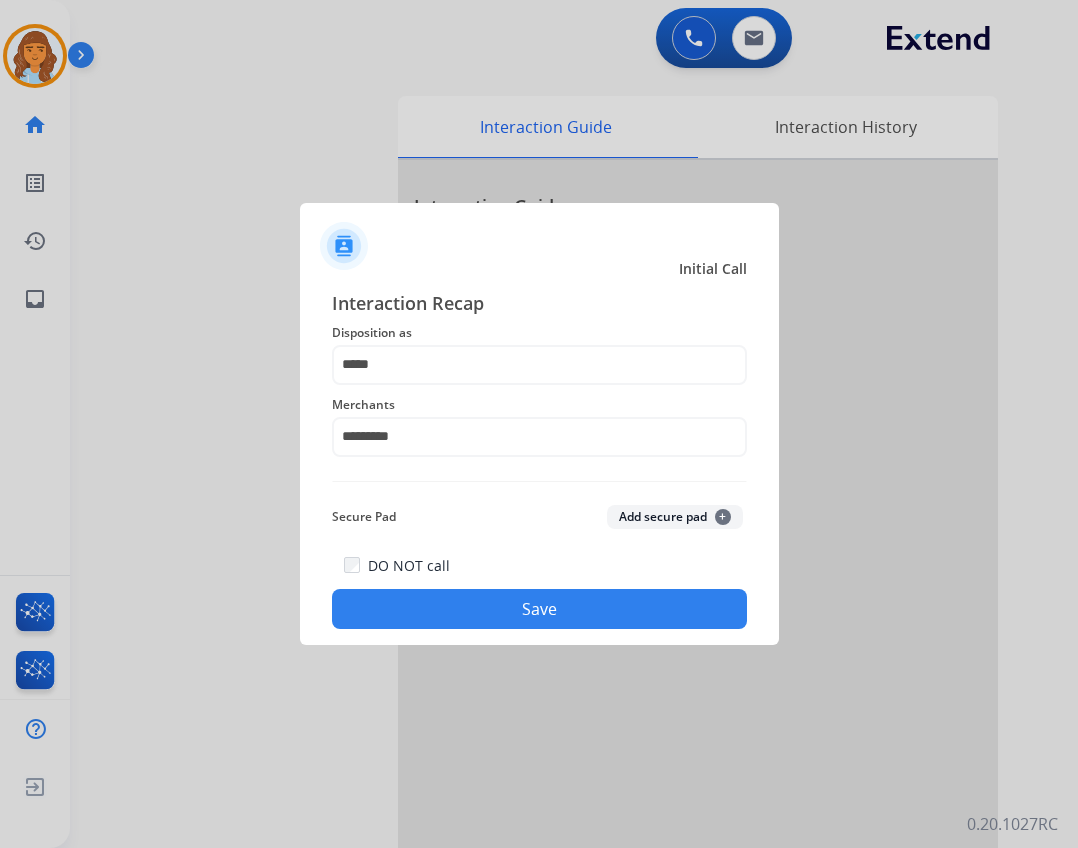click on "DO NOT call   Save" 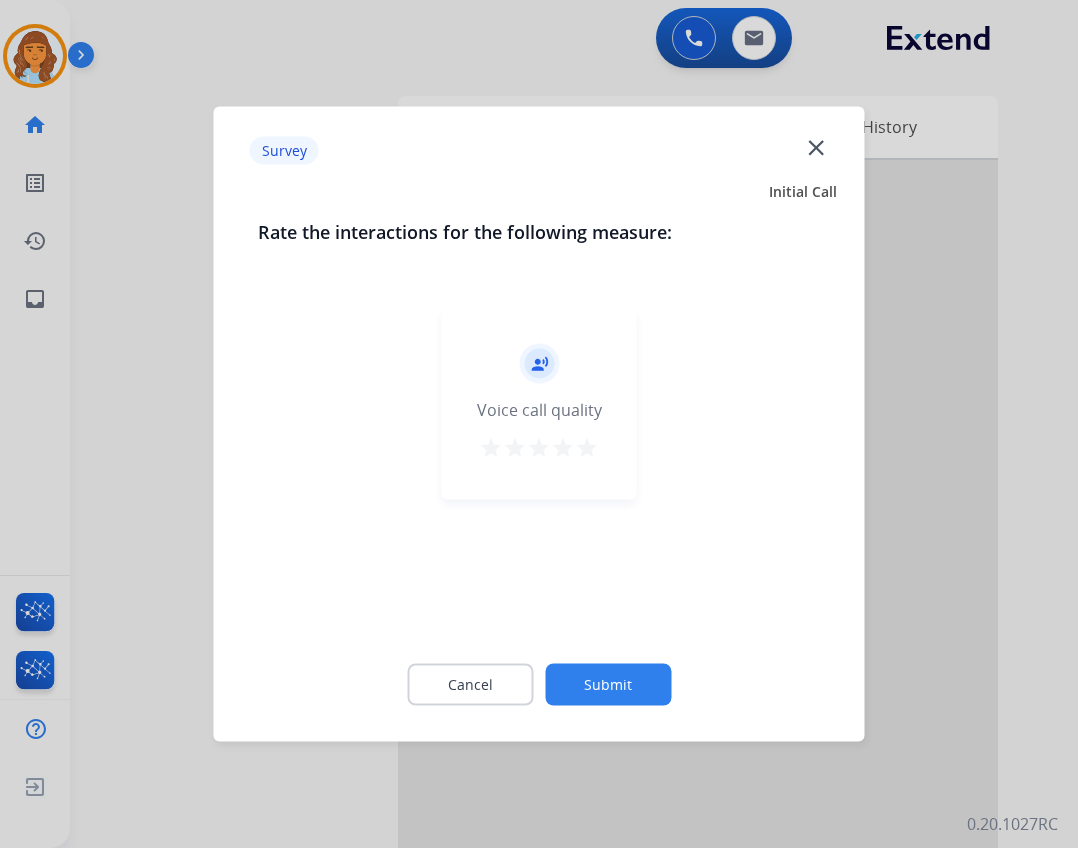 drag, startPoint x: 816, startPoint y: 137, endPoint x: 813, endPoint y: 149, distance: 12.369317 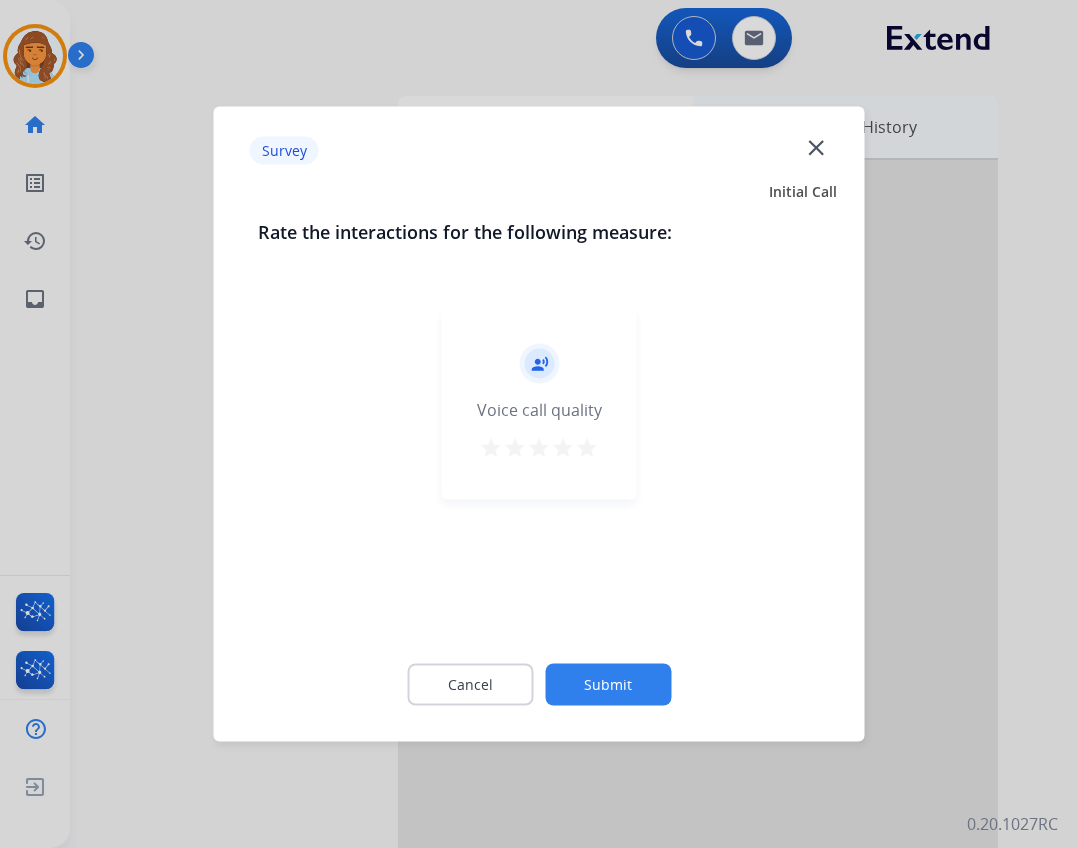 click on "close" 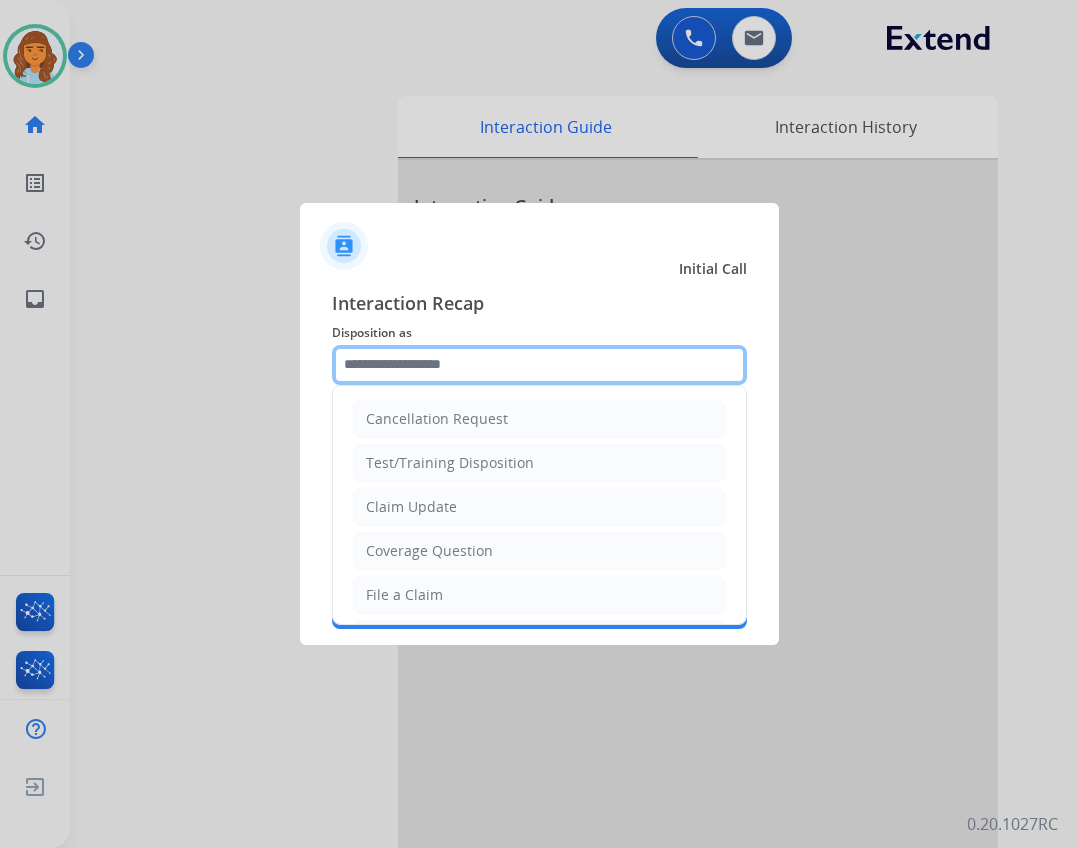 drag, startPoint x: 614, startPoint y: 356, endPoint x: 608, endPoint y: 381, distance: 25.70992 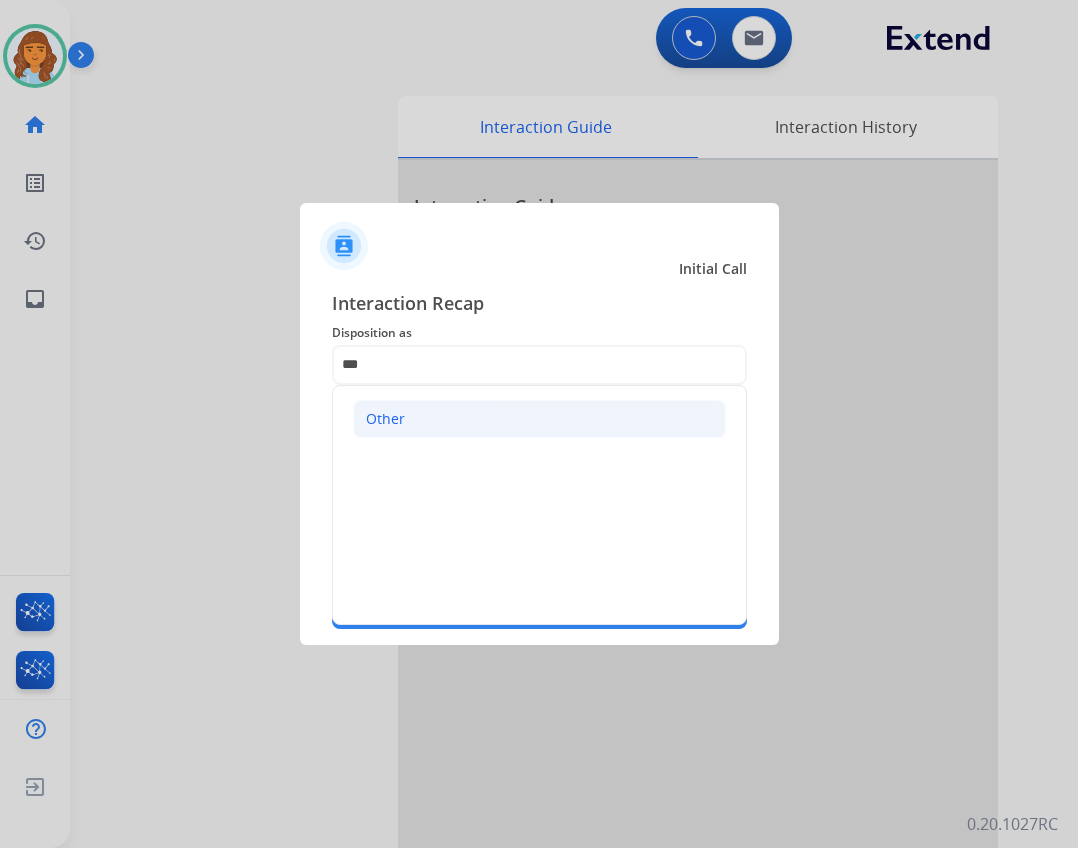 click on "Other" 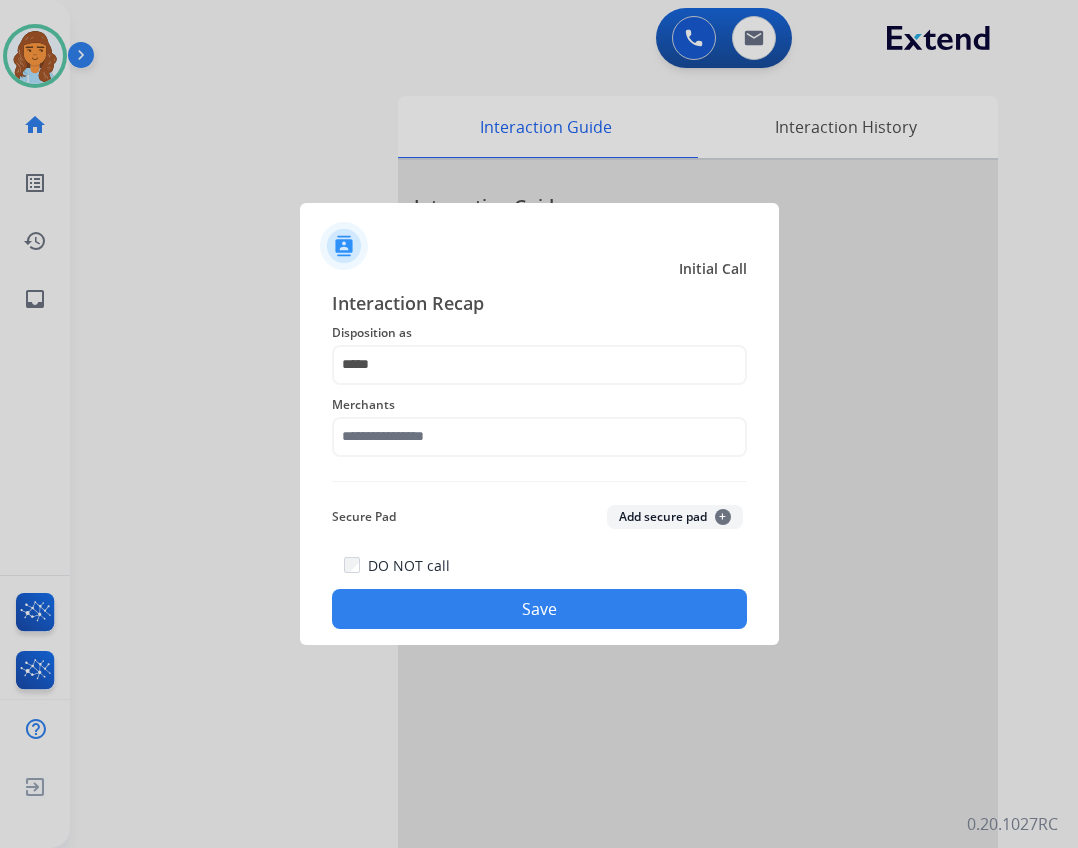 click on "Interaction Recap Disposition as    ***** Merchants   Secure Pad  Add secure pad  +  DO NOT call   Save" 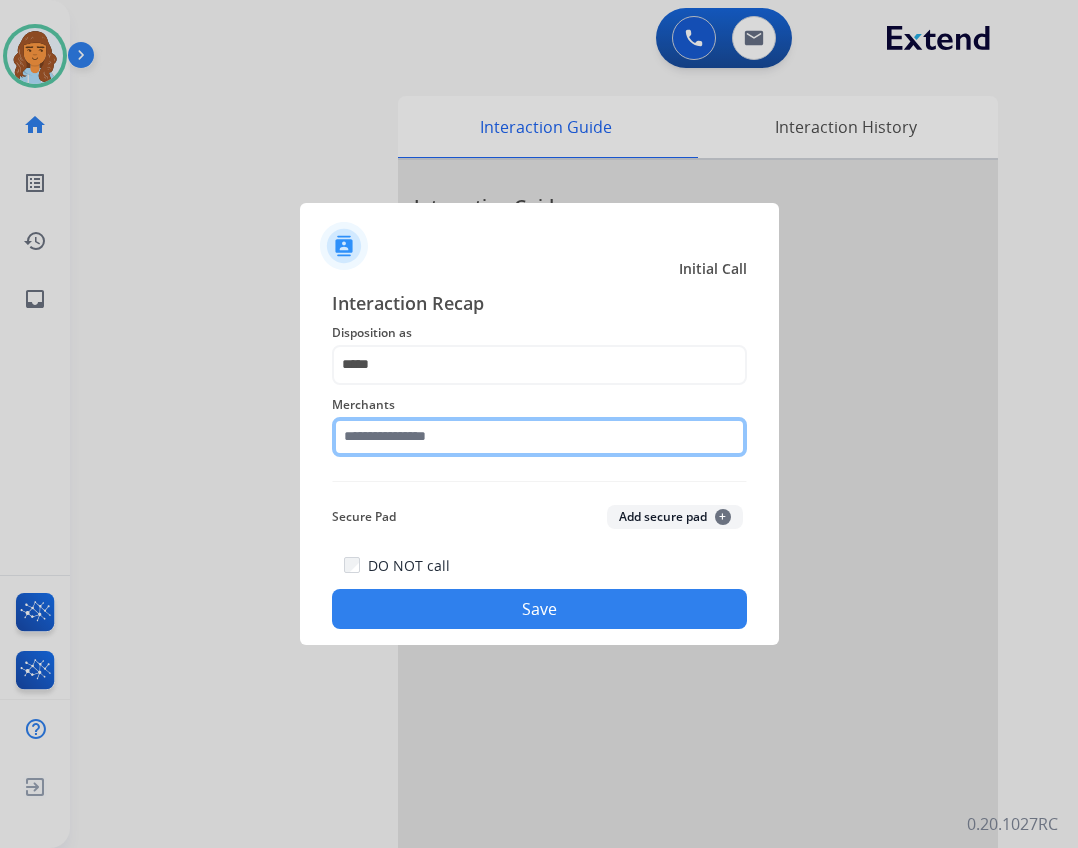 click 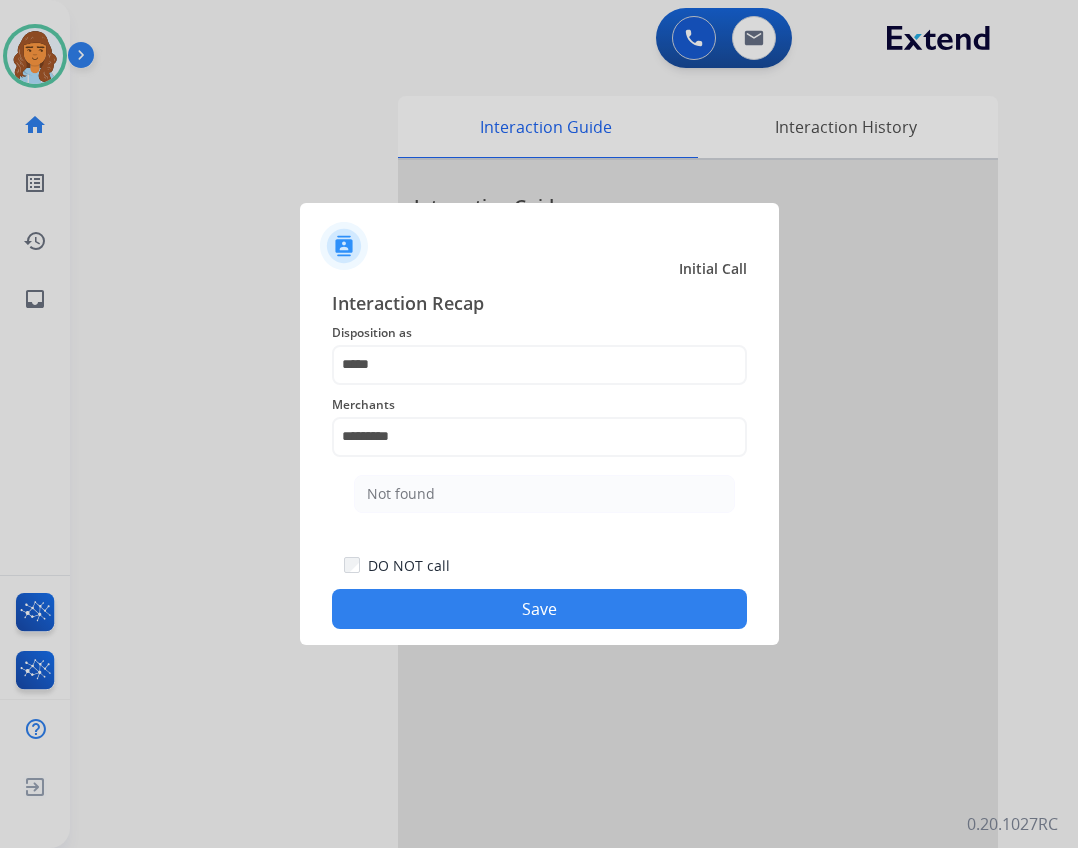 click on "Not found" 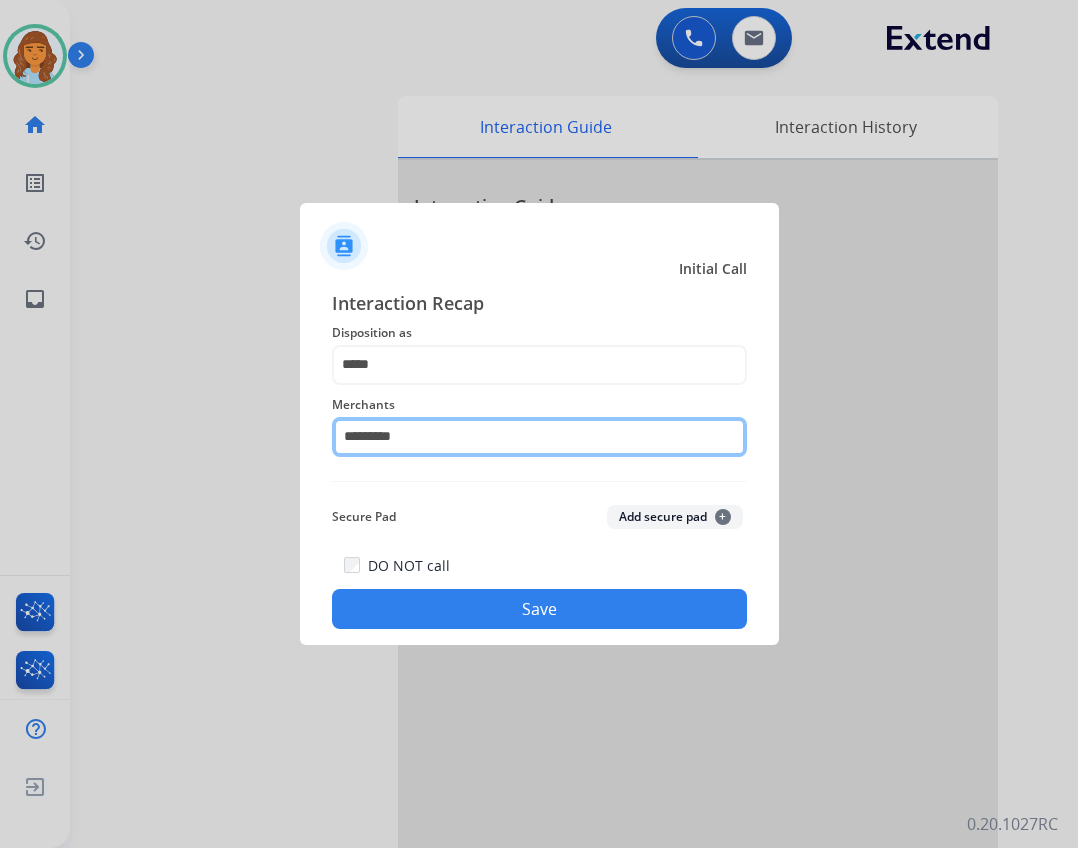 drag, startPoint x: 626, startPoint y: 490, endPoint x: 498, endPoint y: 441, distance: 137.05838 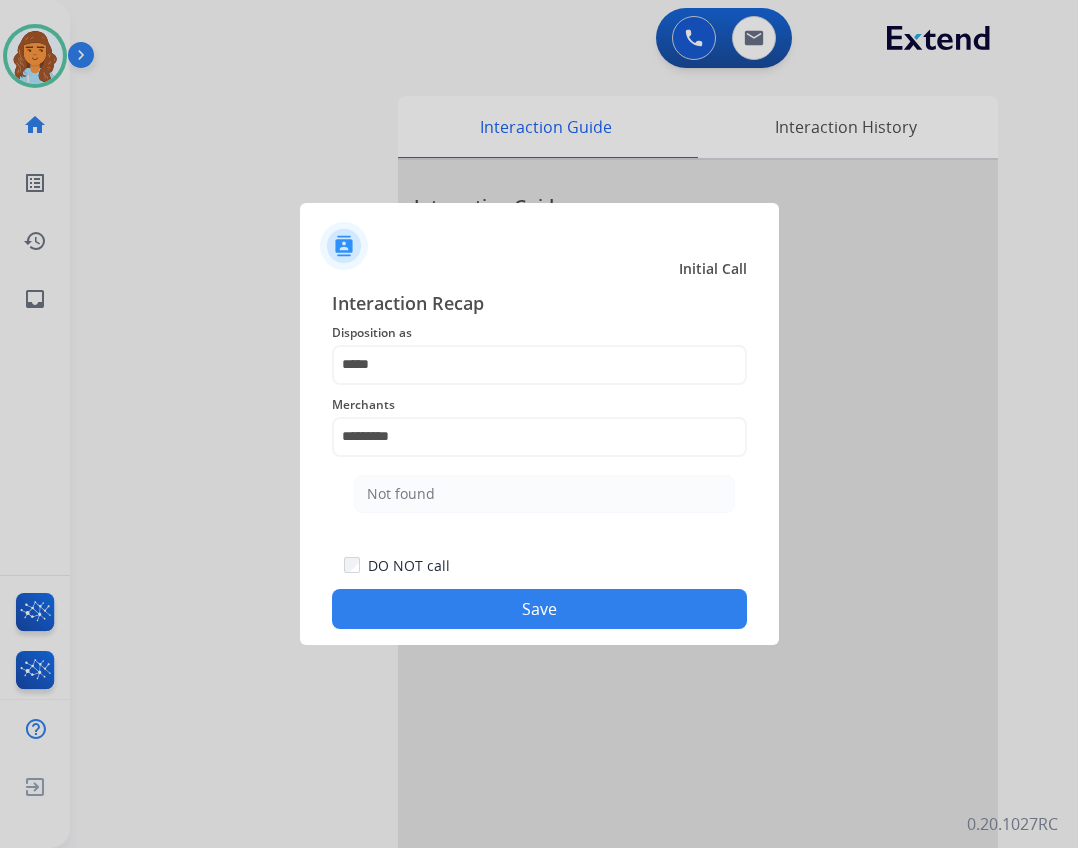 drag, startPoint x: 491, startPoint y: 492, endPoint x: 490, endPoint y: 515, distance: 23.021729 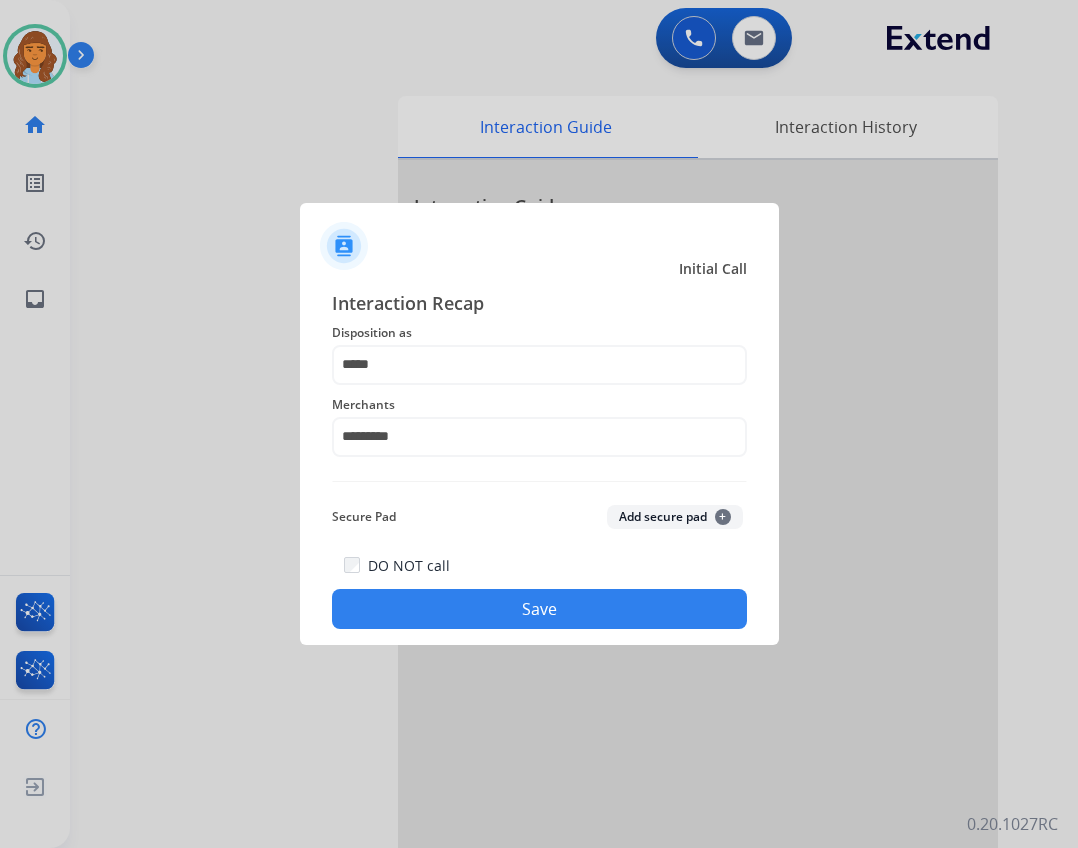 drag, startPoint x: 517, startPoint y: 583, endPoint x: 475, endPoint y: 609, distance: 49.396355 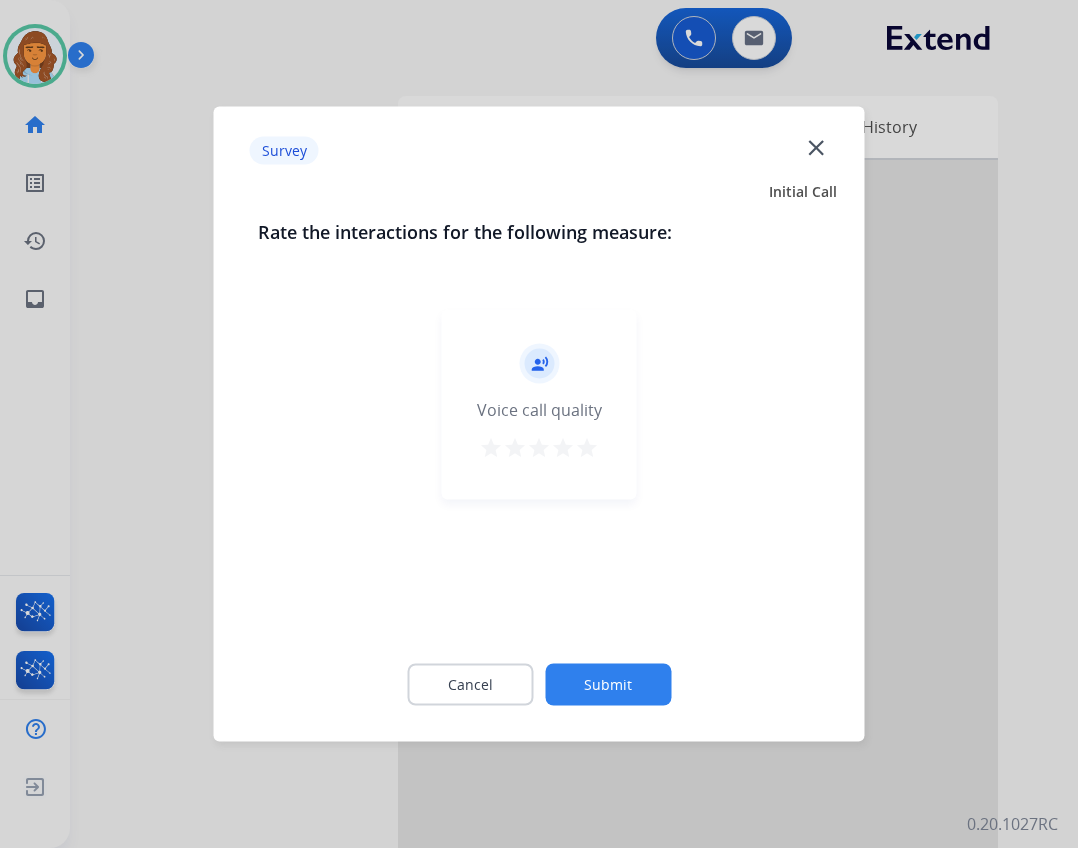 drag, startPoint x: 792, startPoint y: 146, endPoint x: 781, endPoint y: 166, distance: 22.825424 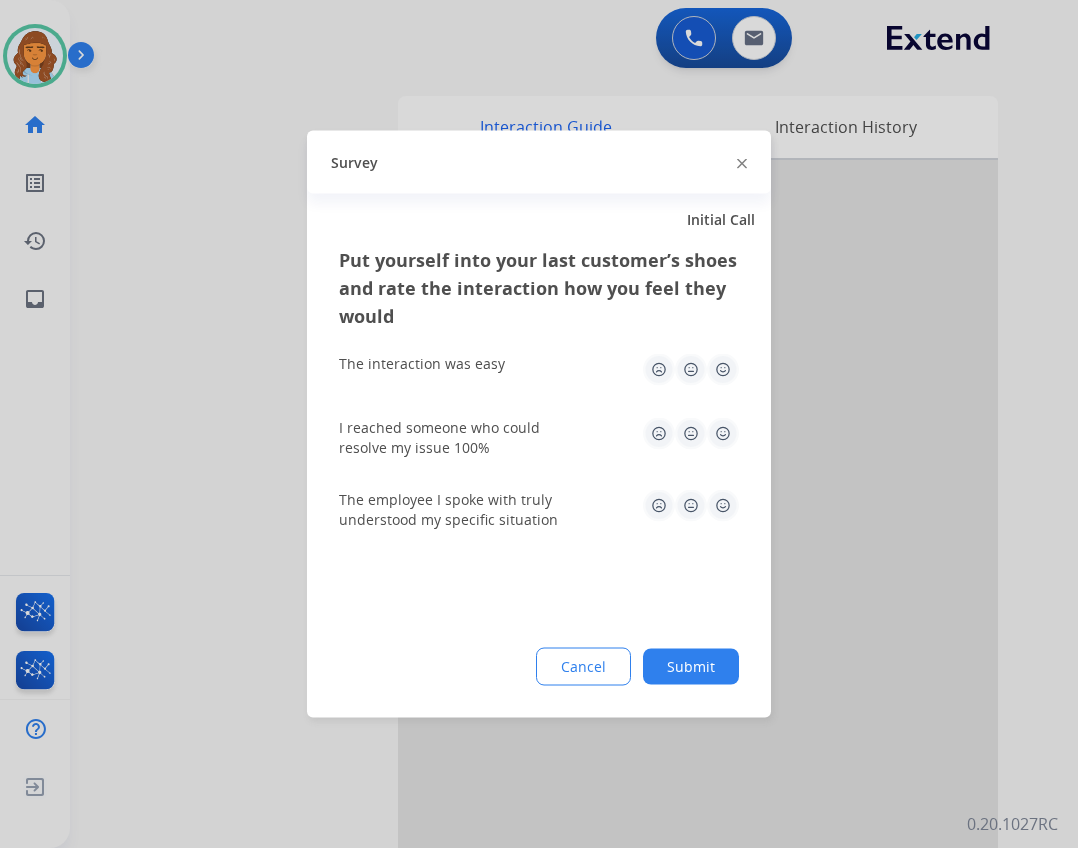 click 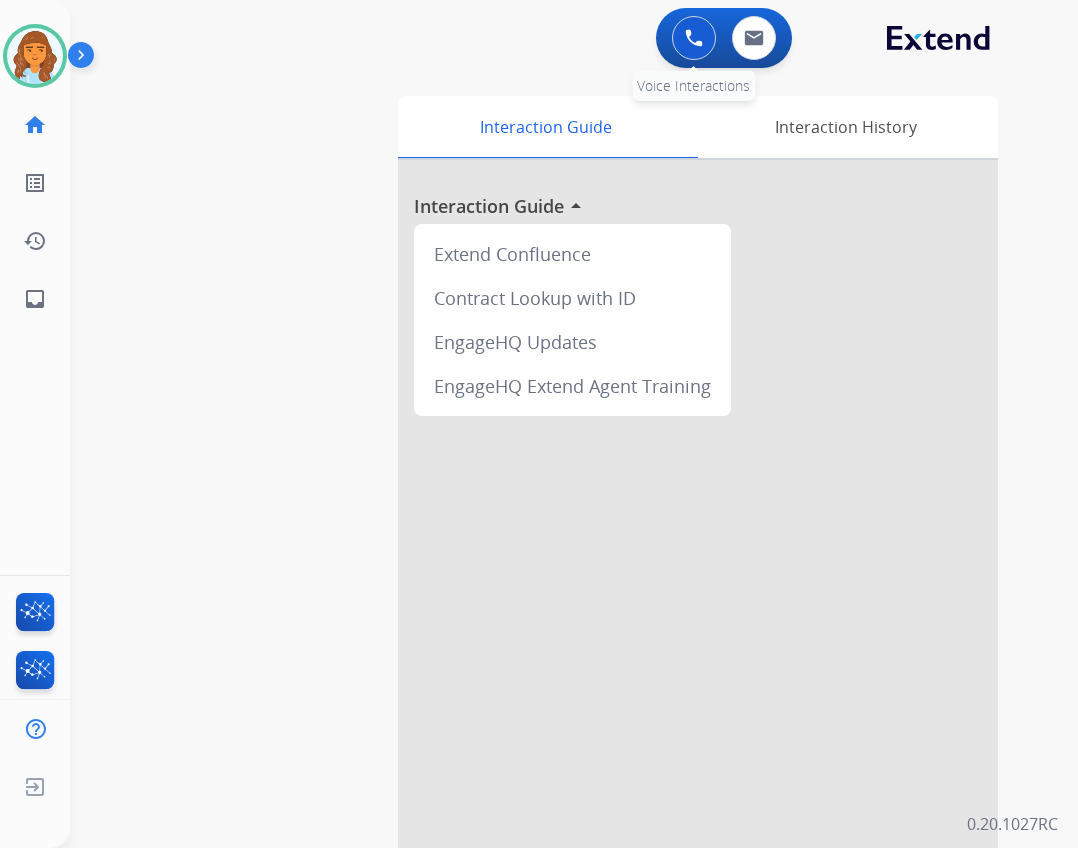 click at bounding box center (694, 38) 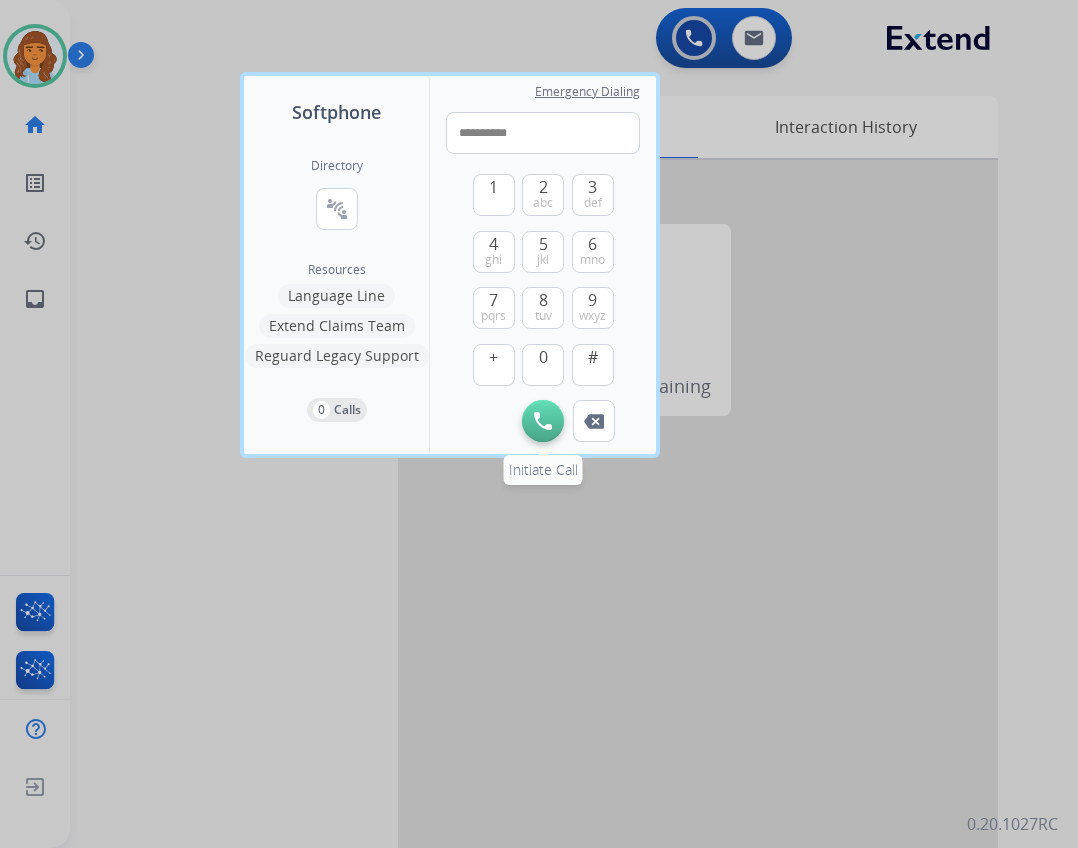 type on "**********" 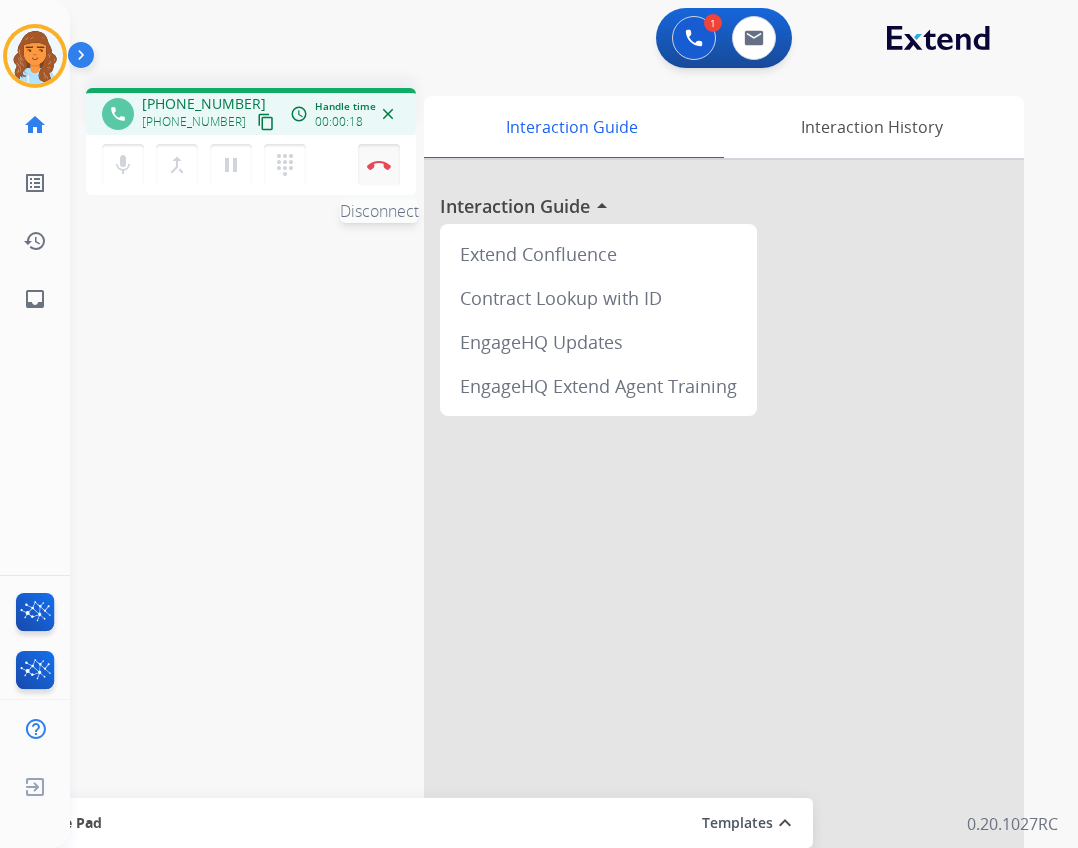 click at bounding box center [379, 165] 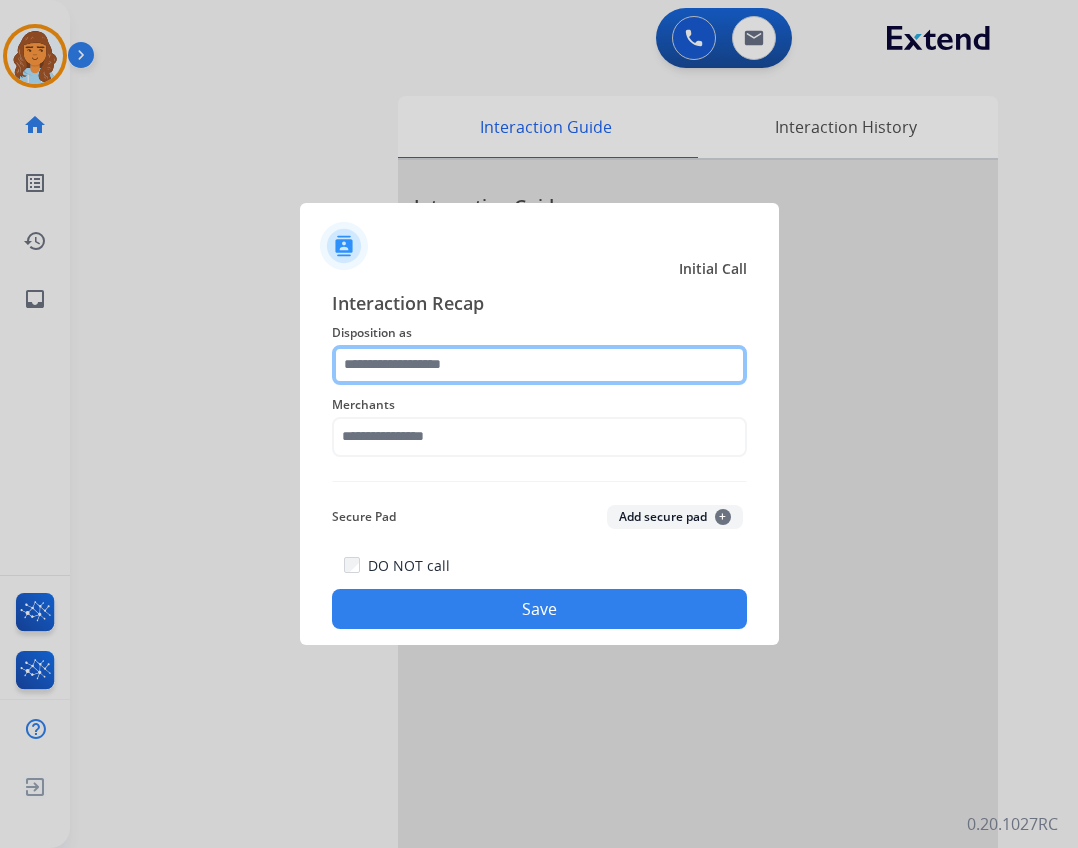 click 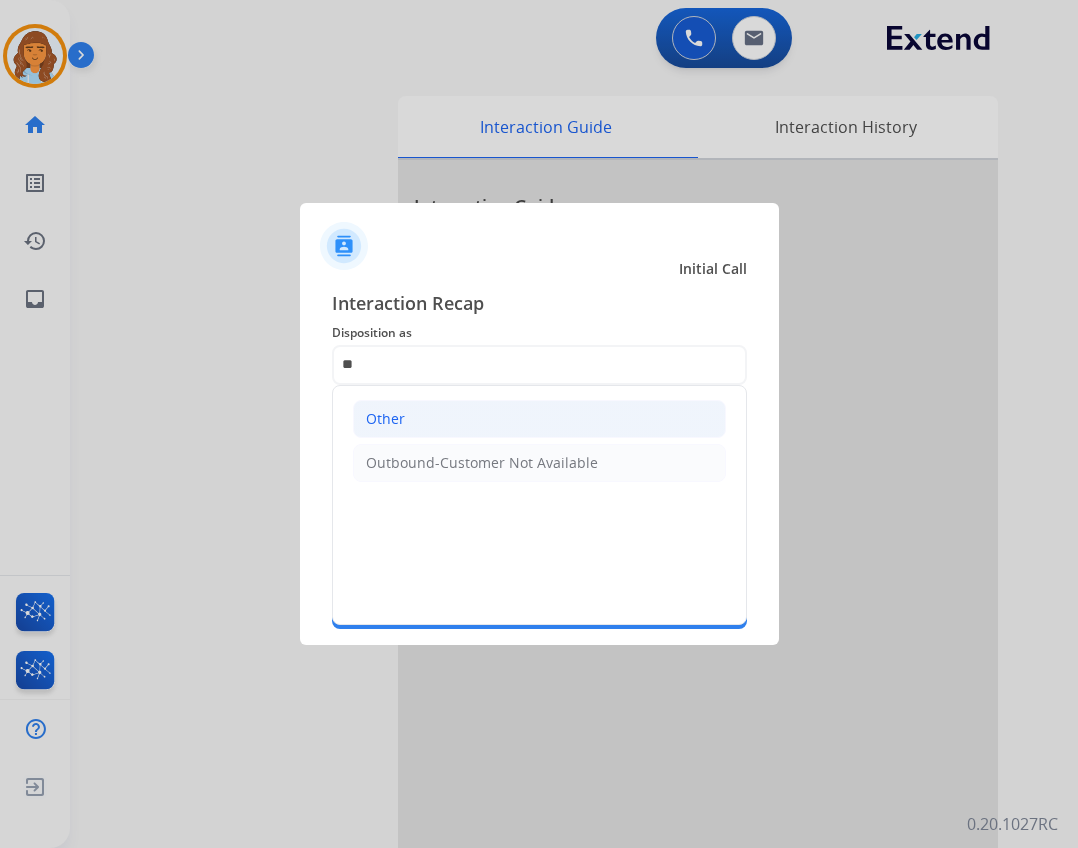 click on "Other" 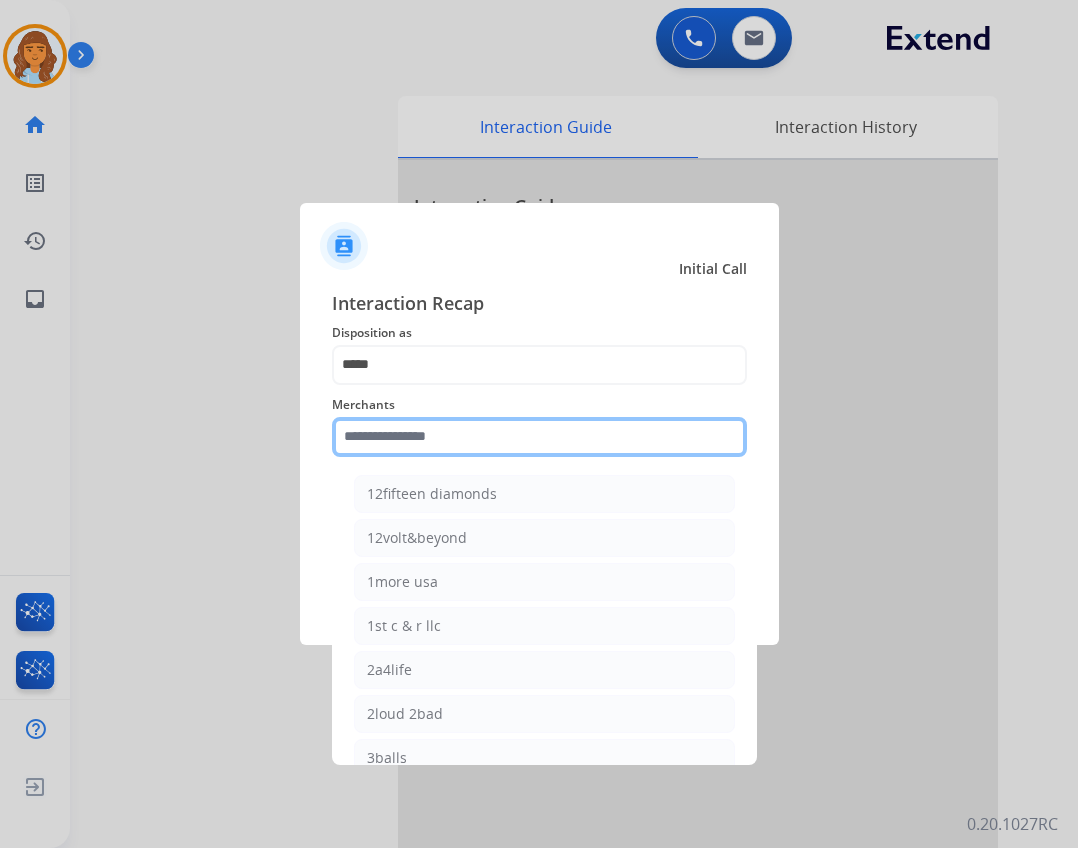 click 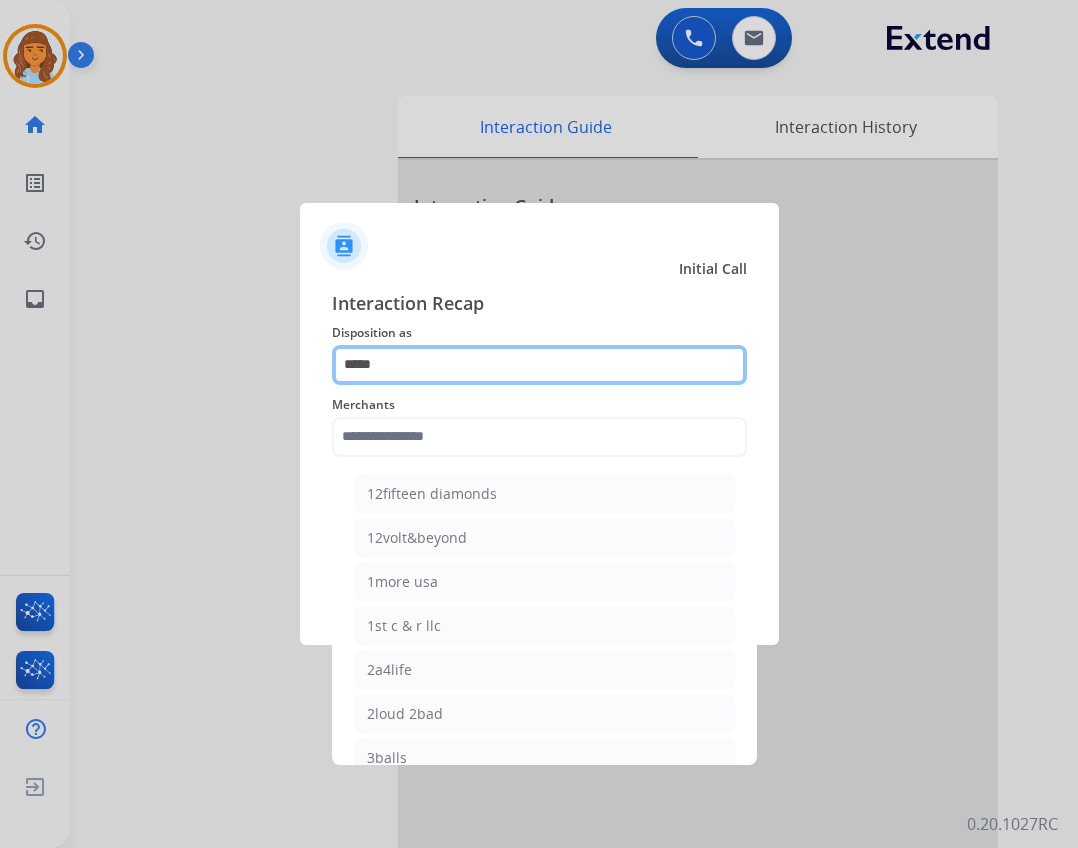 click on "*****" 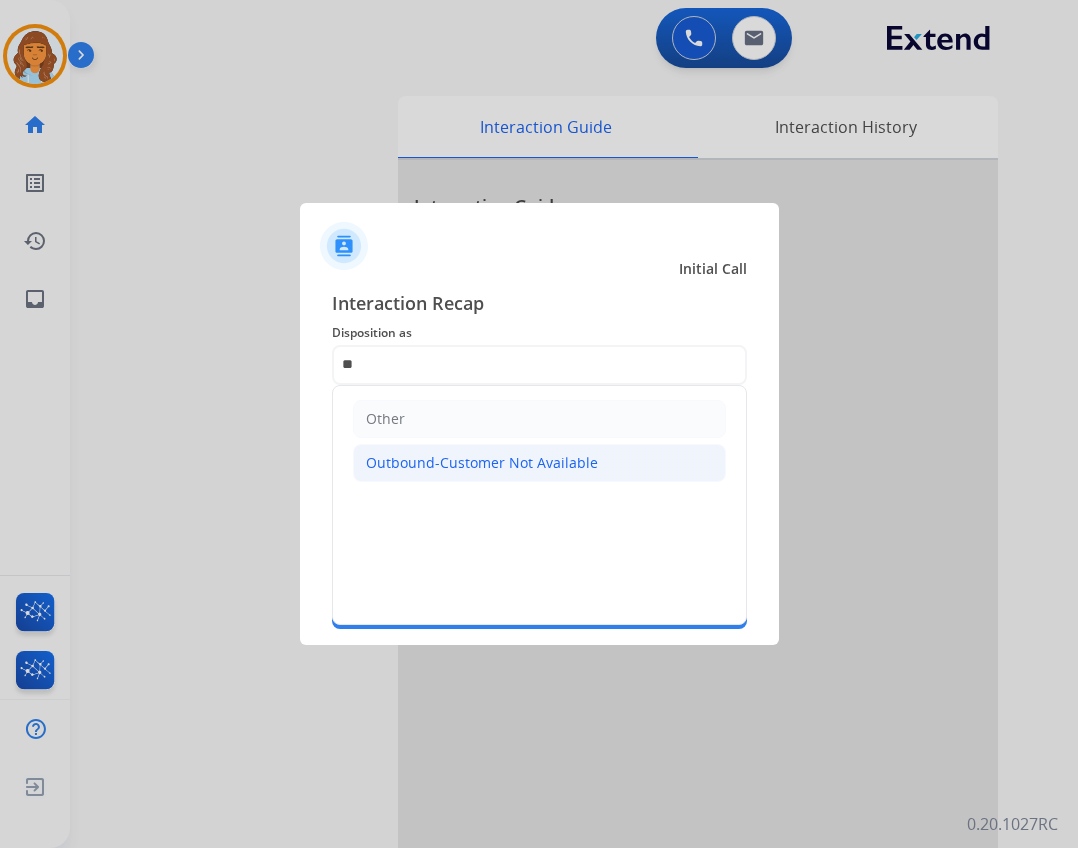 click on "Outbound-Customer Not Available" 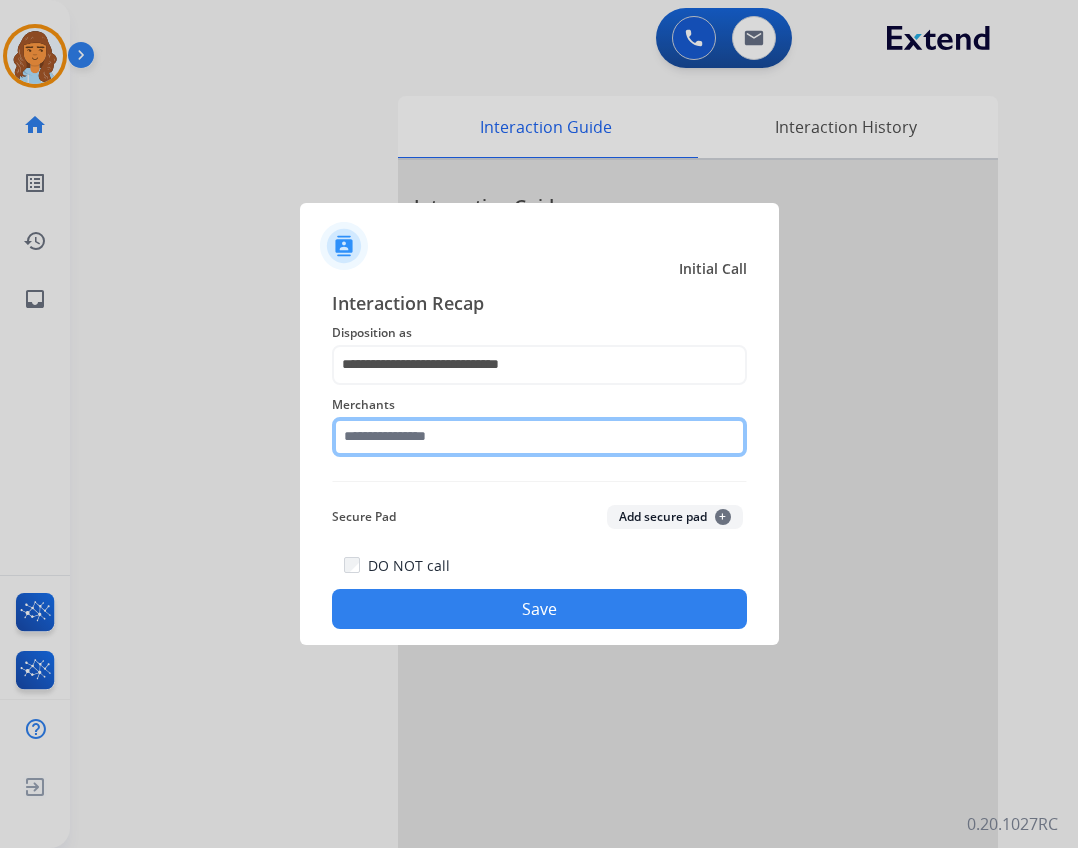 click 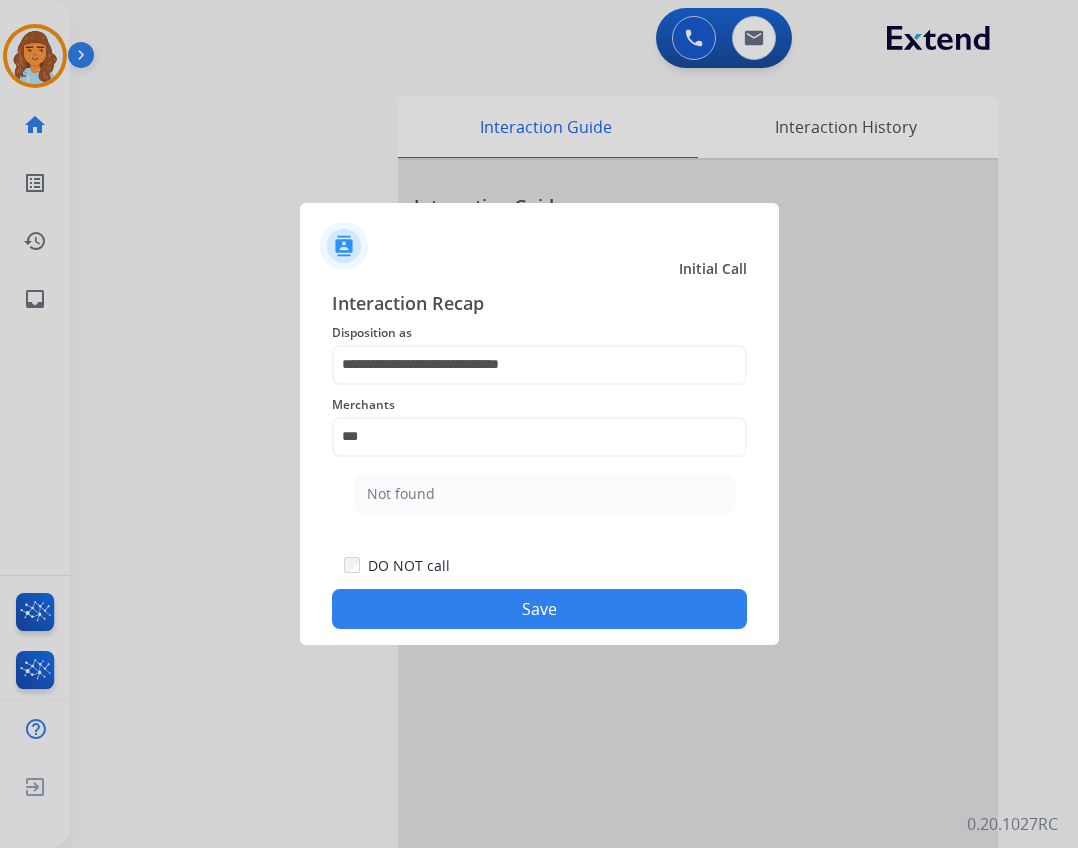 drag, startPoint x: 427, startPoint y: 474, endPoint x: 429, endPoint y: 500, distance: 26.076809 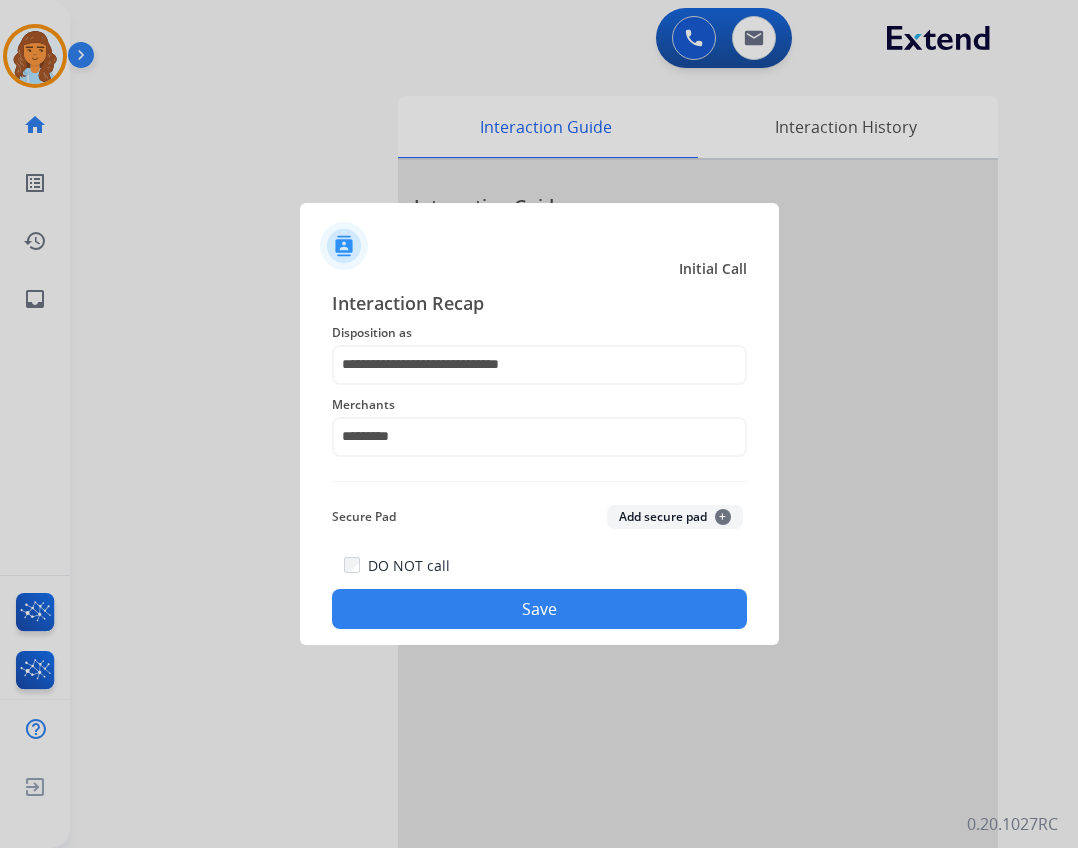 click on "Save" 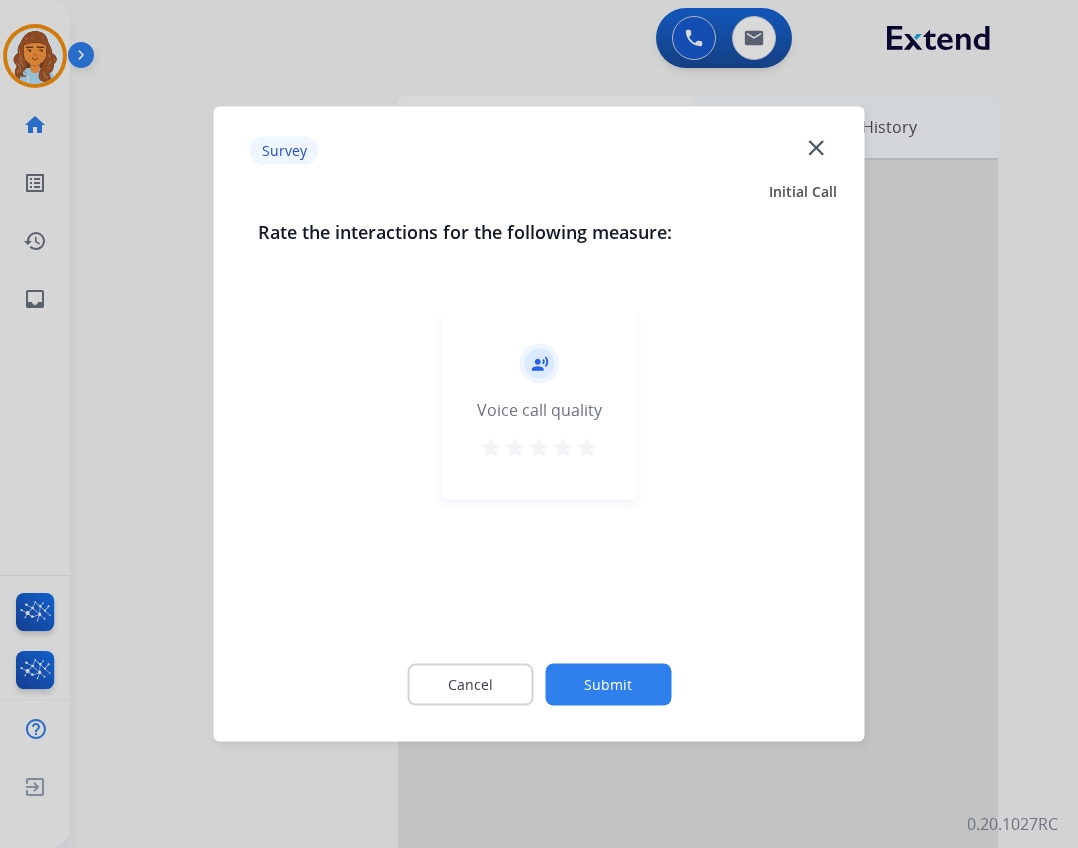 click on "close" 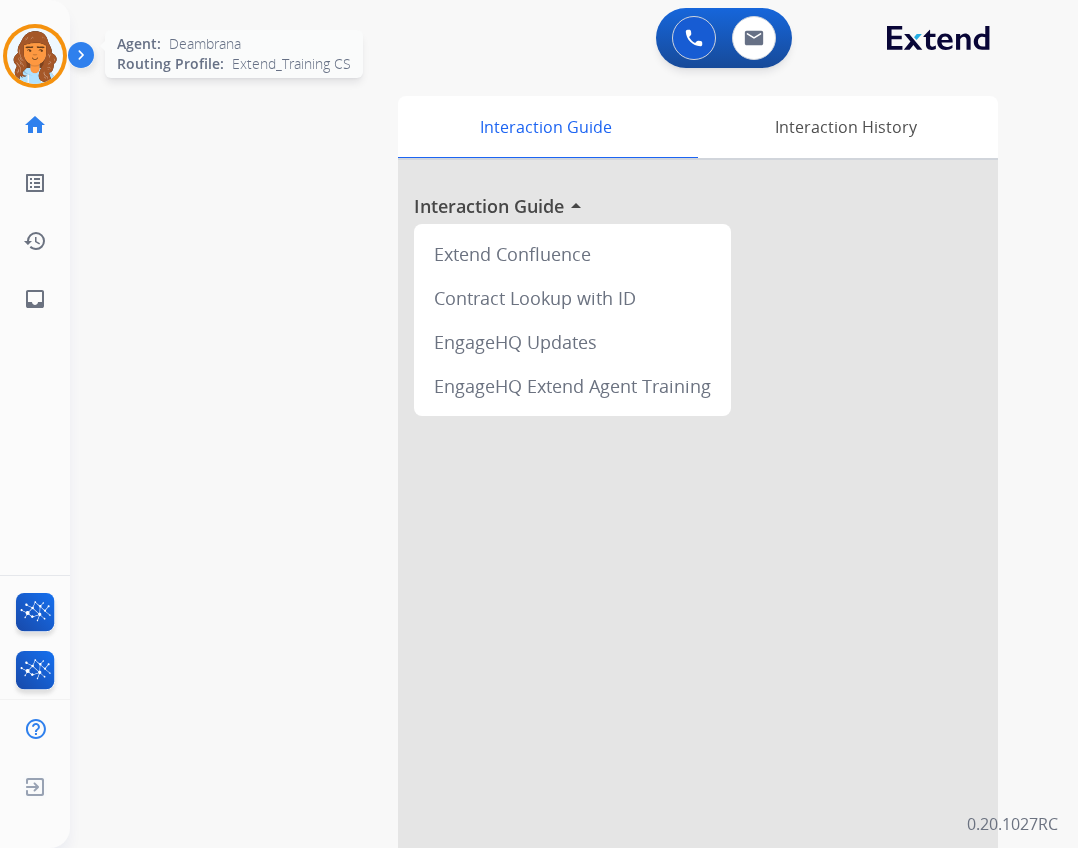 drag, startPoint x: 41, startPoint y: 56, endPoint x: 59, endPoint y: 67, distance: 21.095022 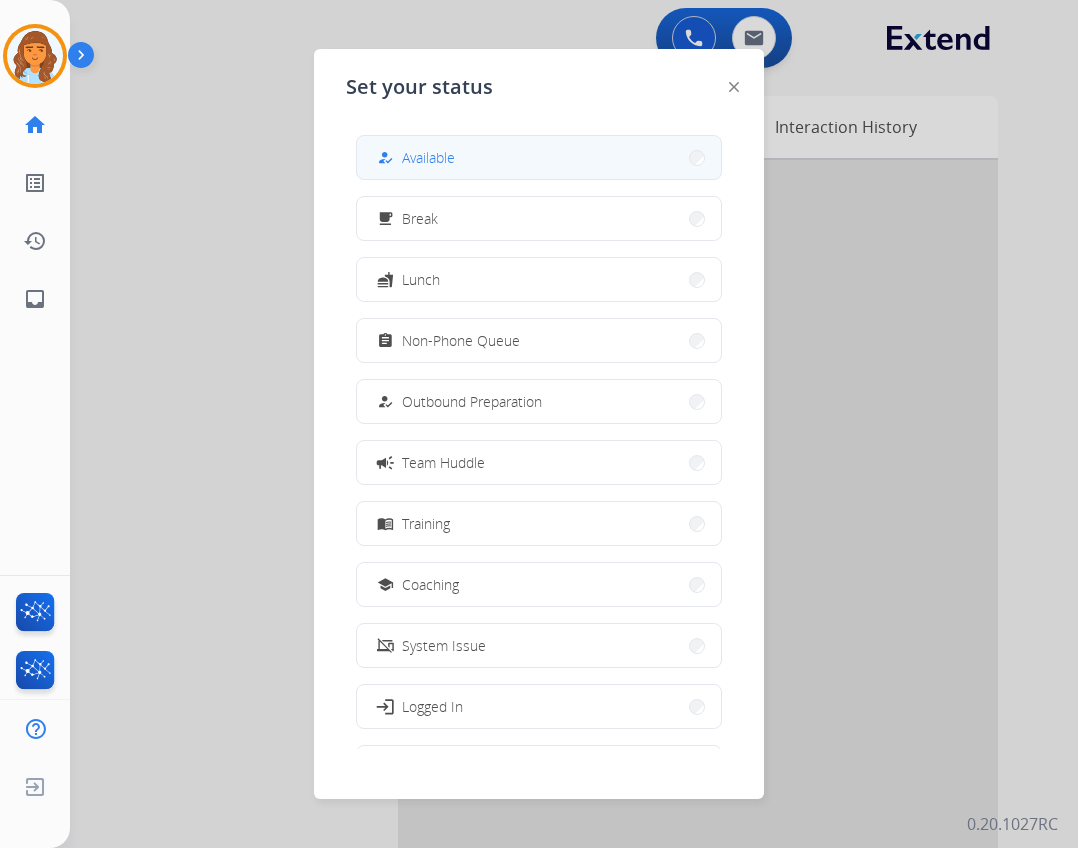 click on "how_to_reg Available" at bounding box center (539, 157) 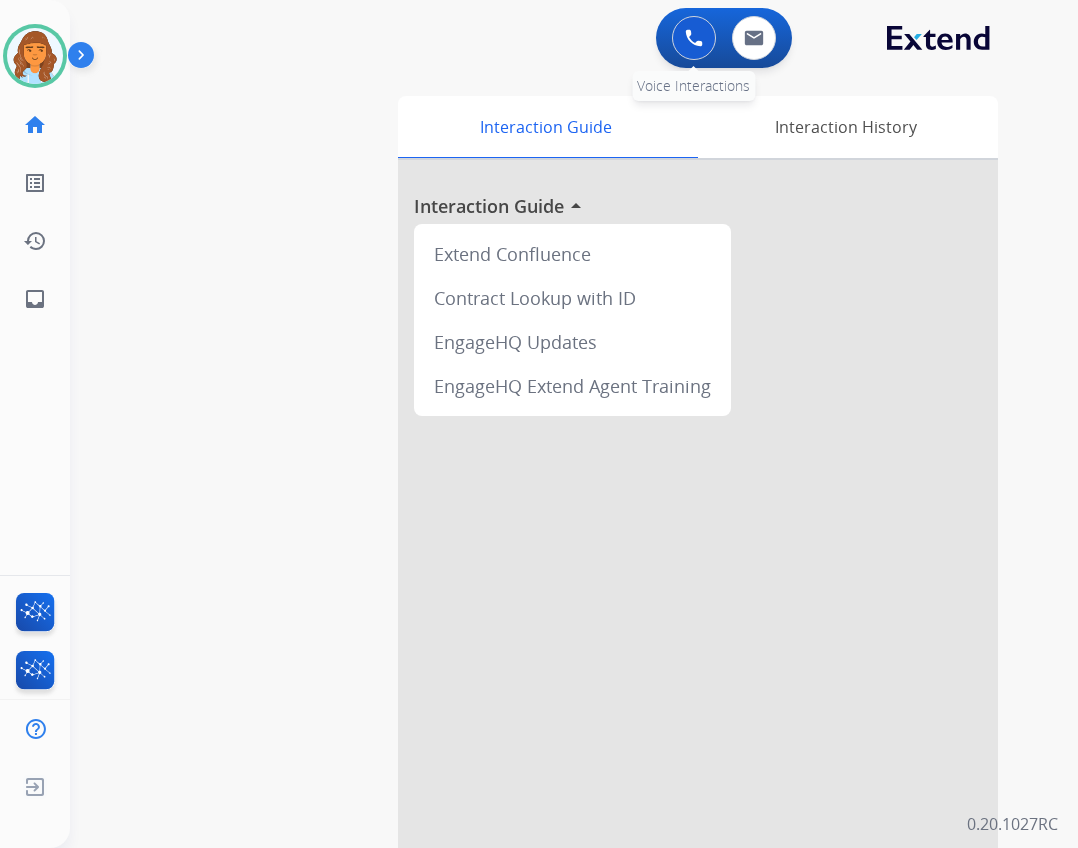 click at bounding box center (694, 38) 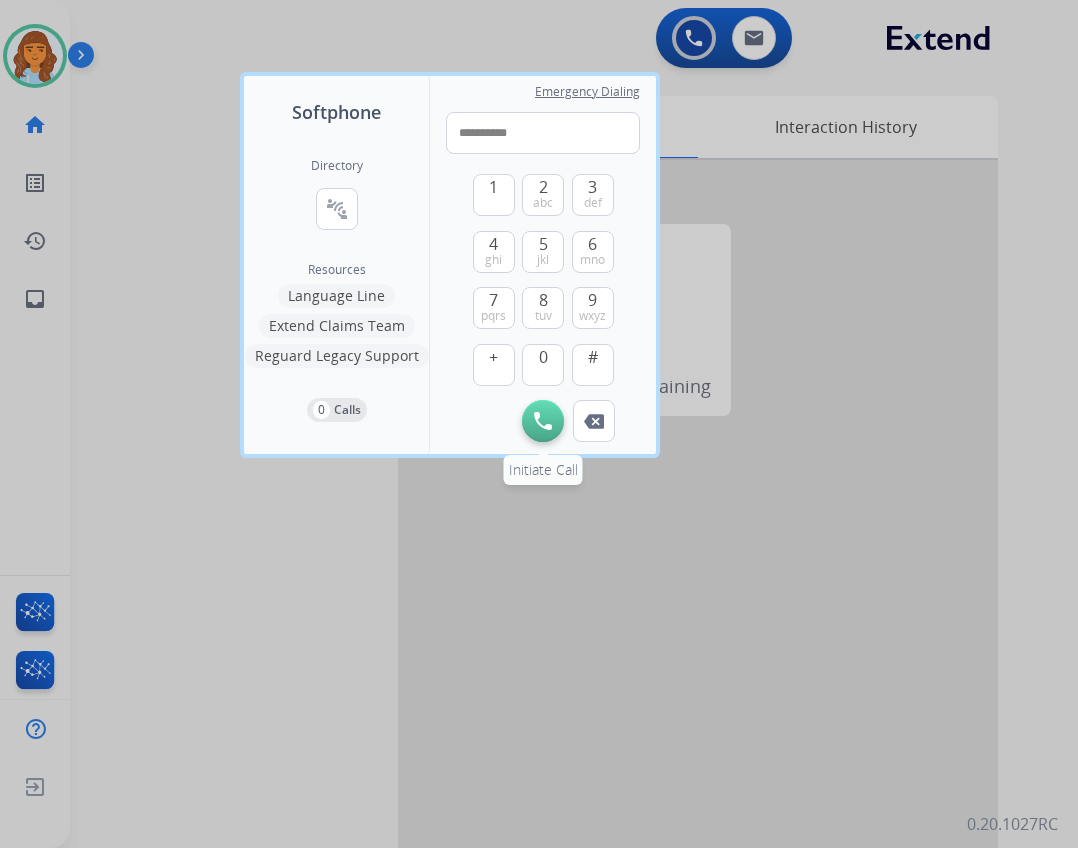 type on "**********" 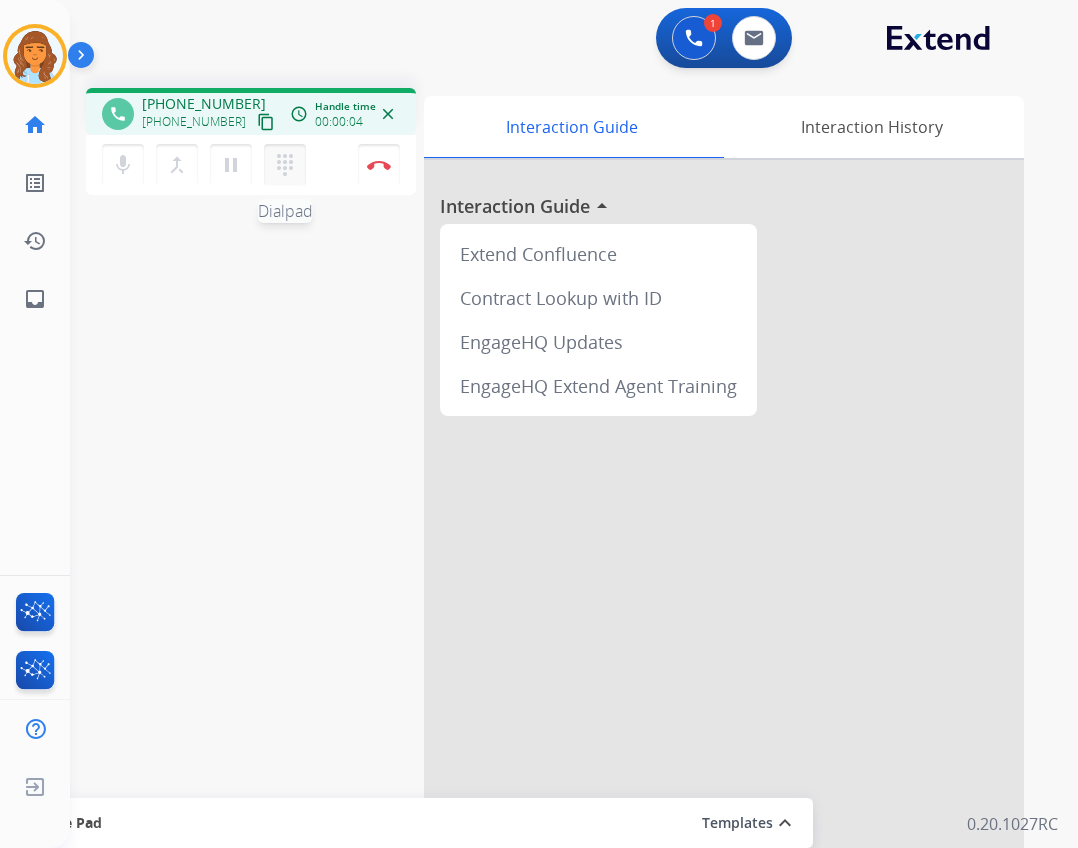 click on "dialpad Dialpad" at bounding box center [285, 165] 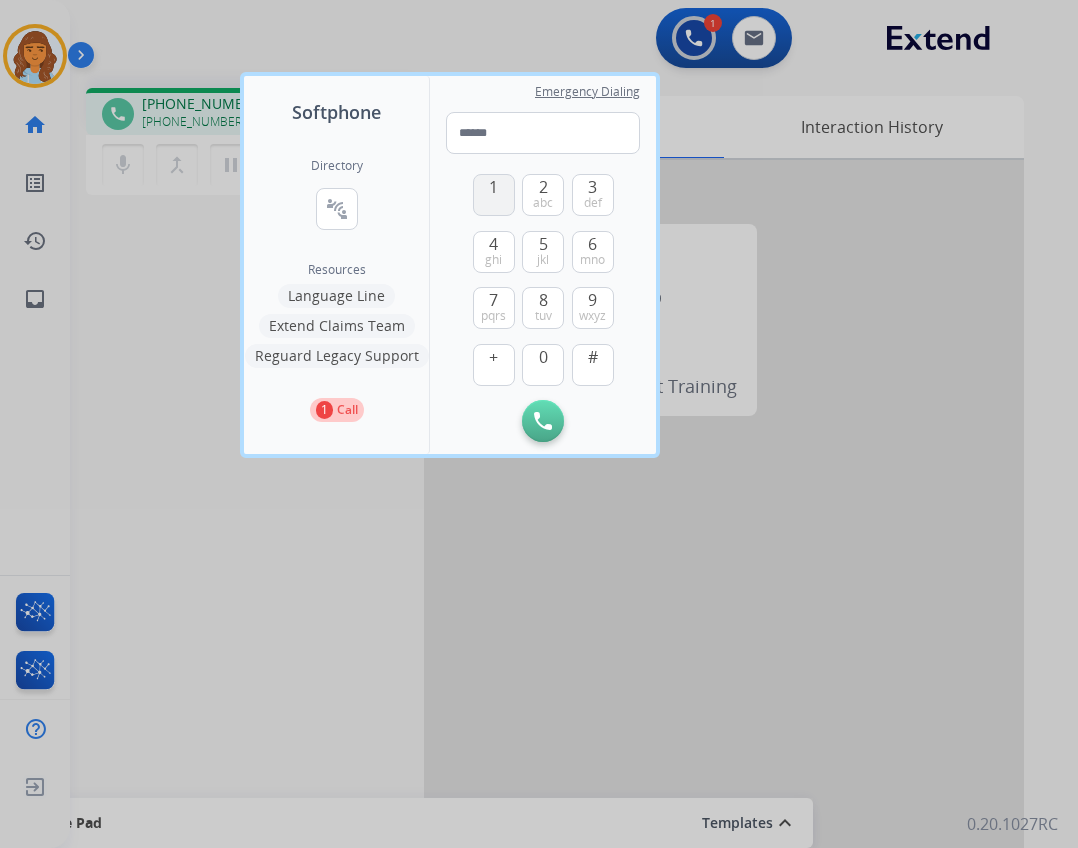click on "1" at bounding box center (494, 195) 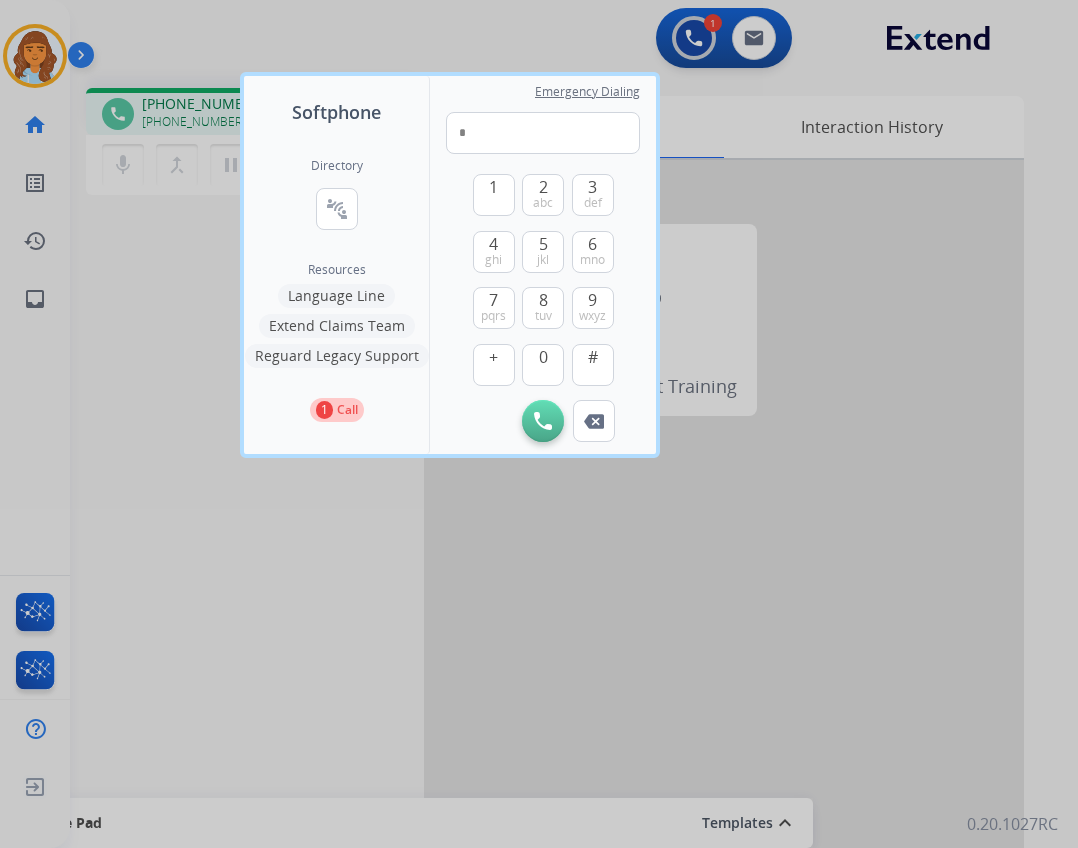 click at bounding box center [539, 424] 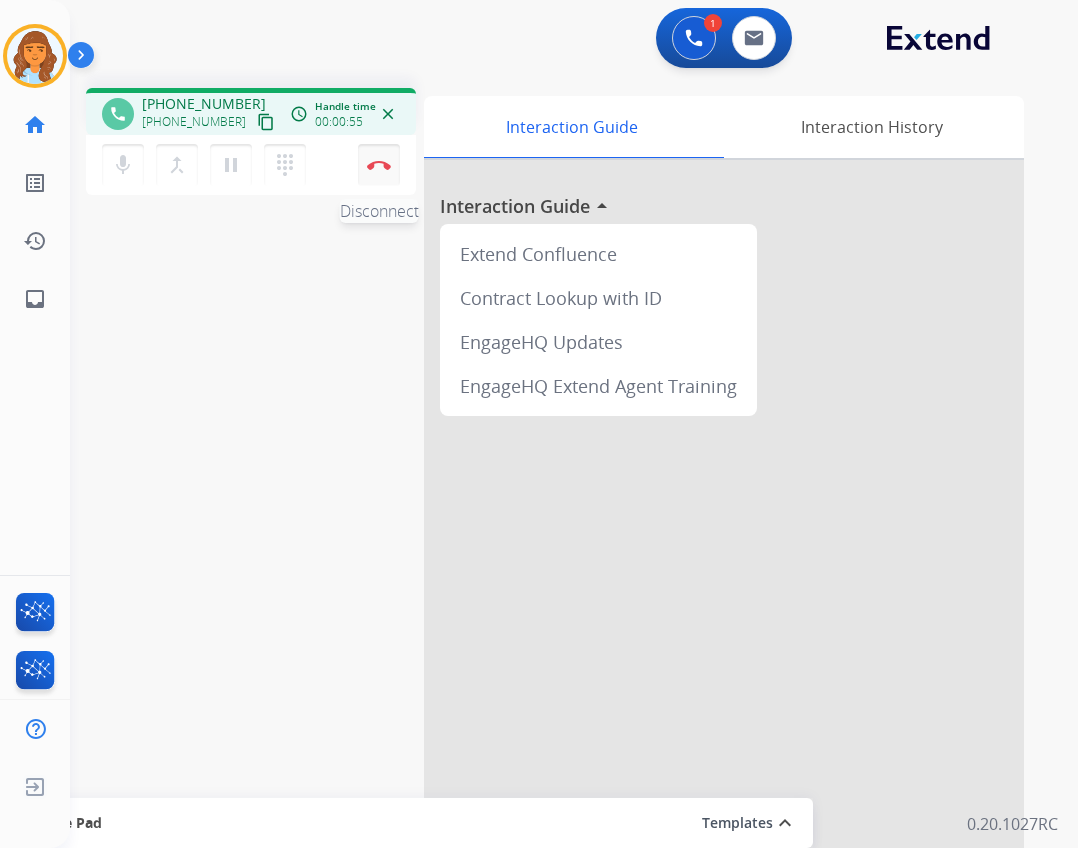 click on "Disconnect" at bounding box center [379, 165] 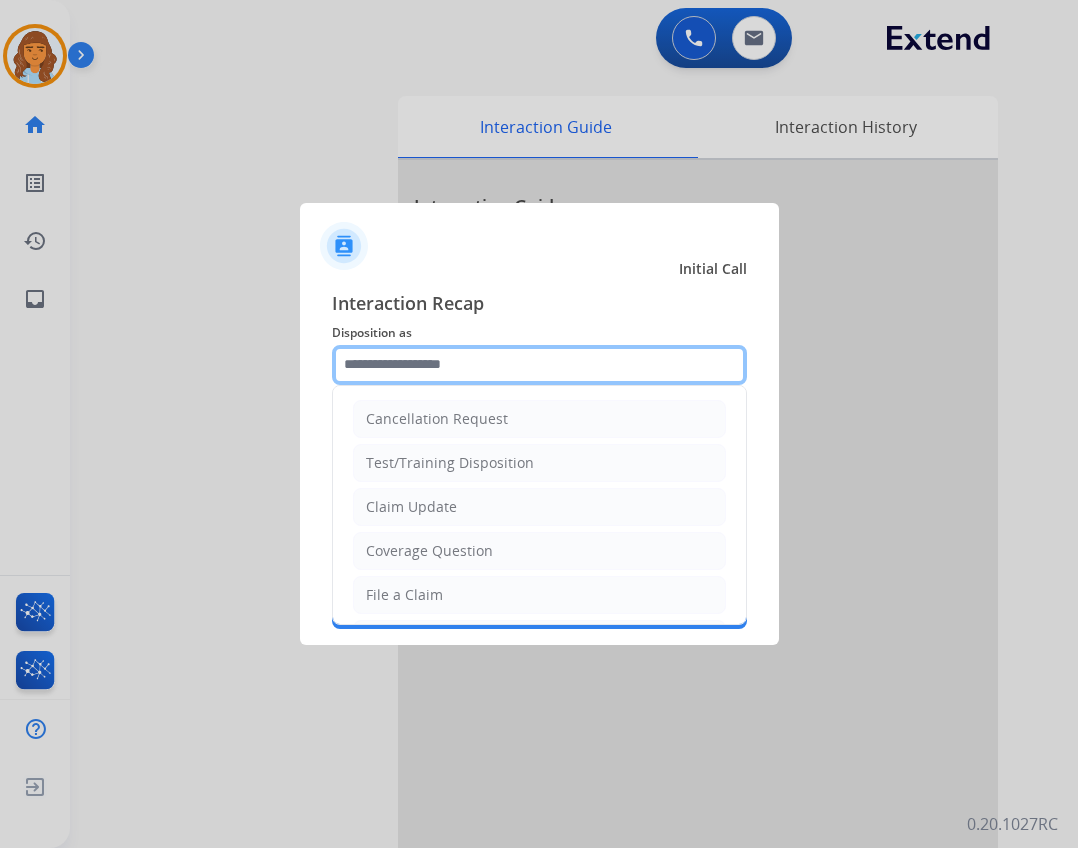 click 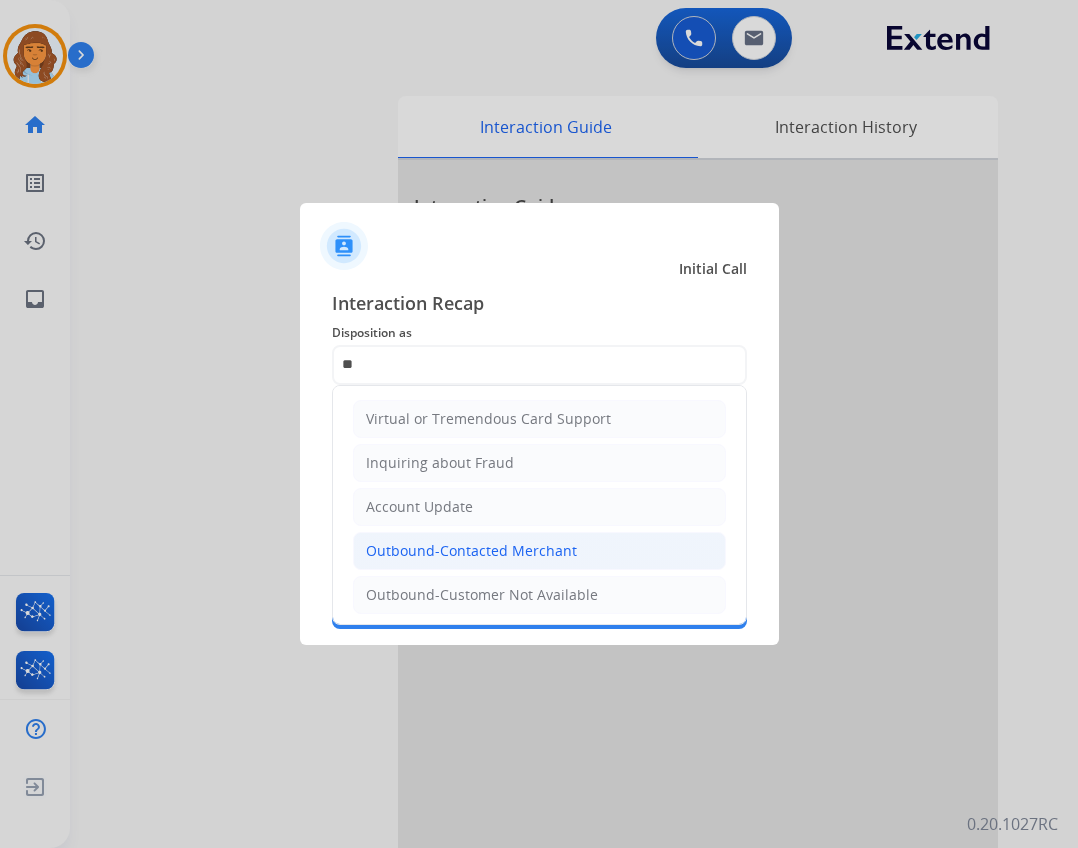 click on "Outbound-Contacted Merchant" 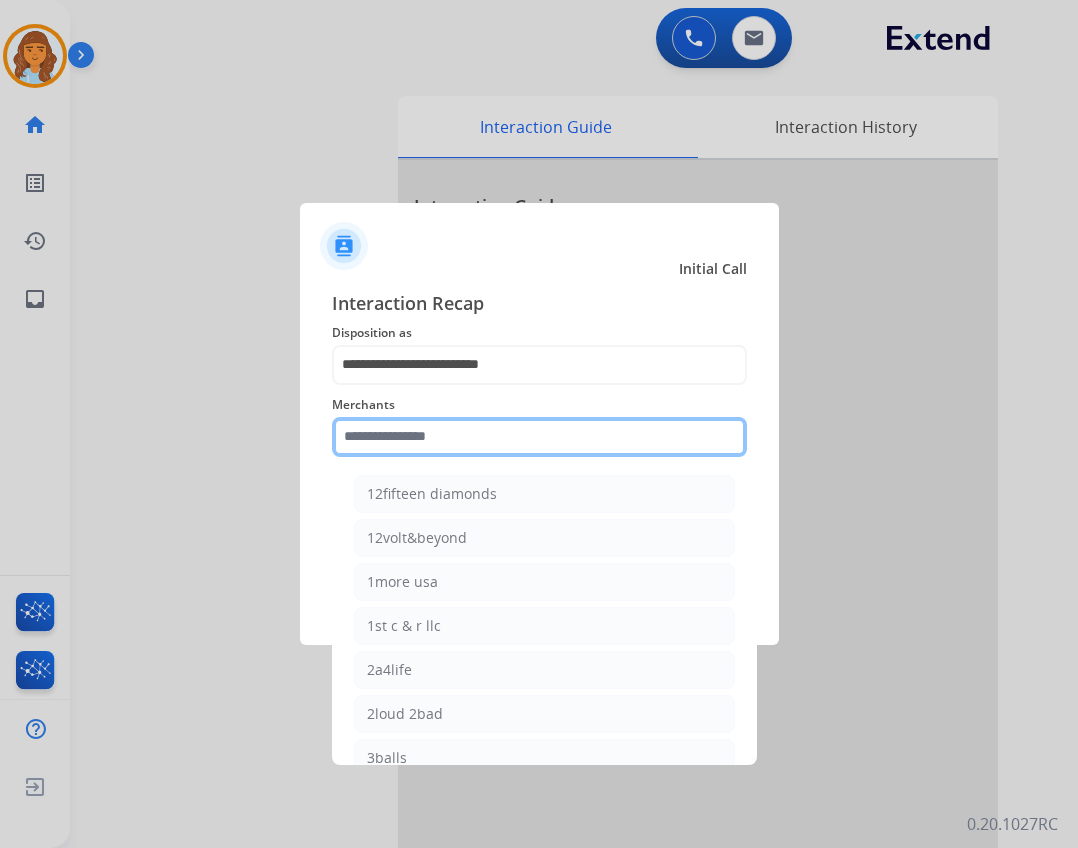click 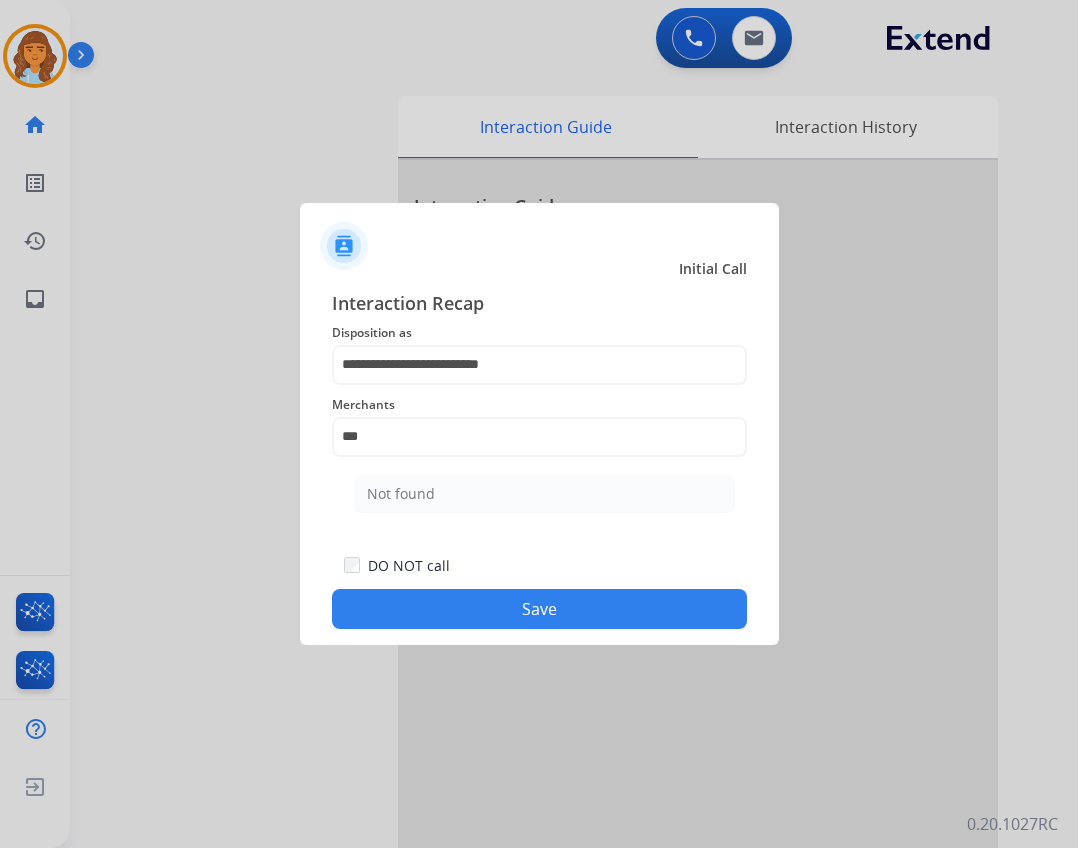 click on "Merchants   ***  Not found" 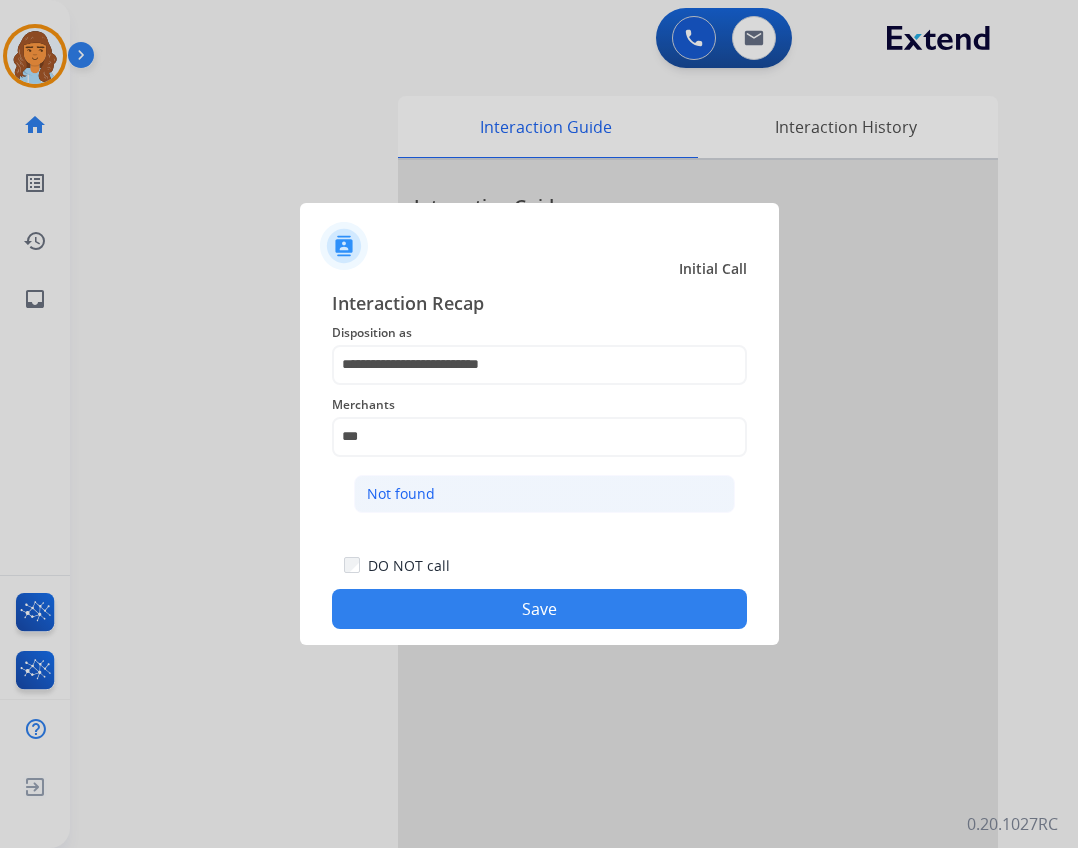 click on "Not found" 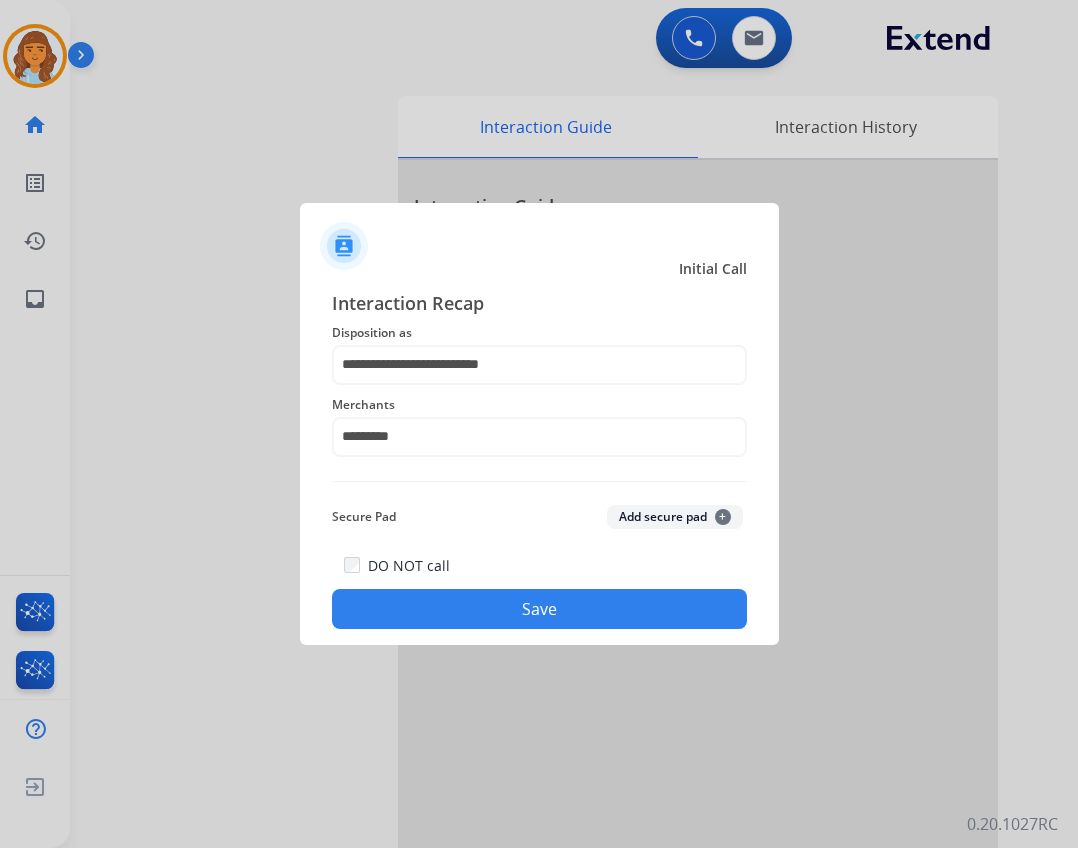 click on "Save" 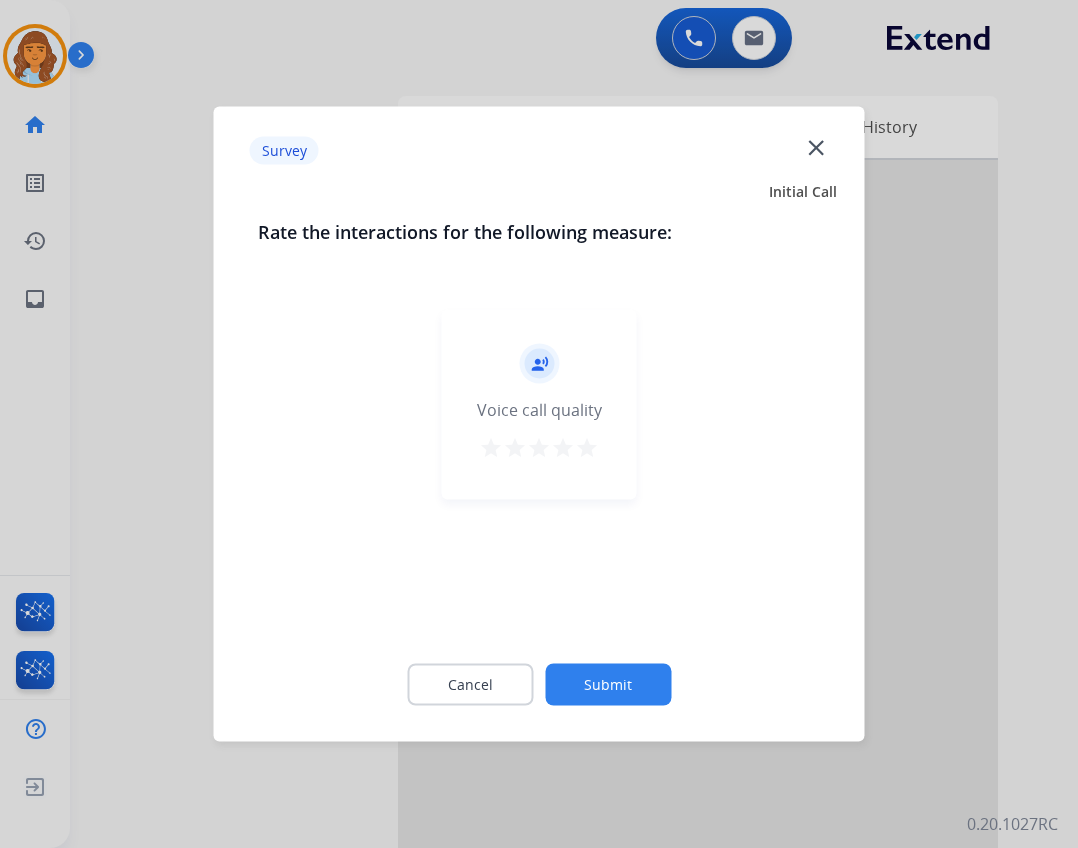 click on "Survey  close" 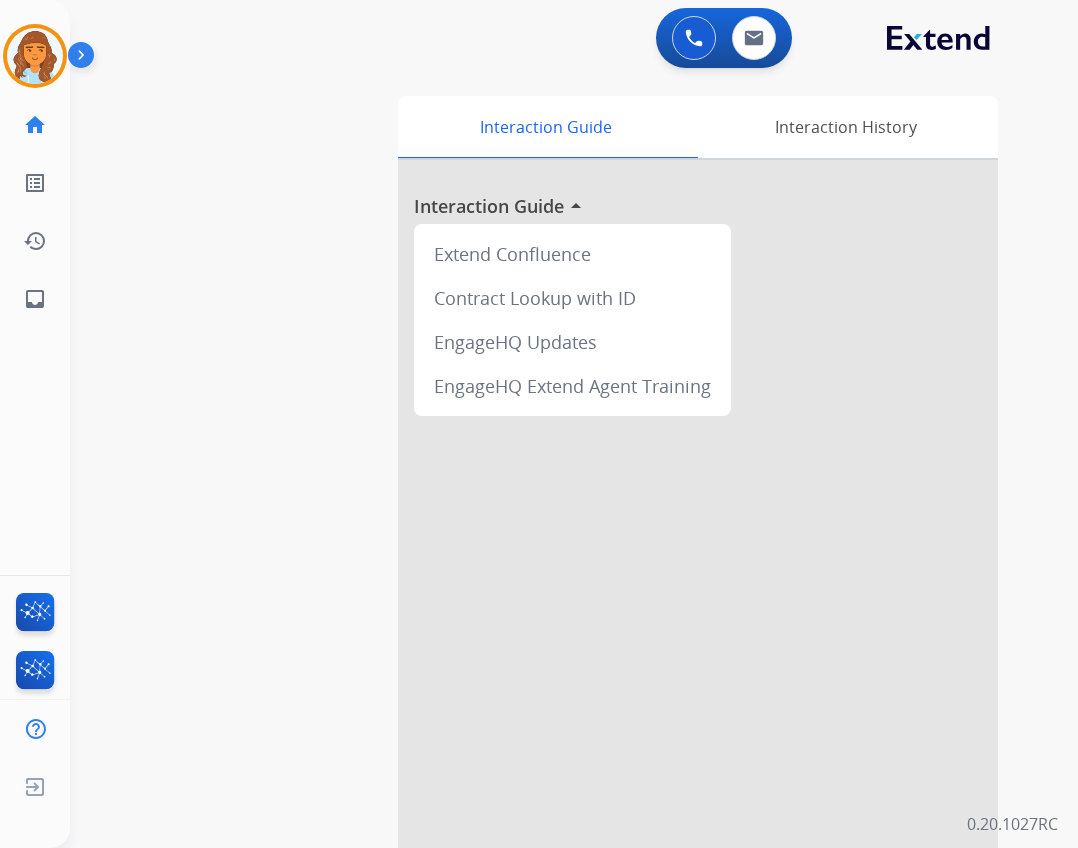 click on "0 Voice Interactions  0  Email Interactions" at bounding box center [724, 38] 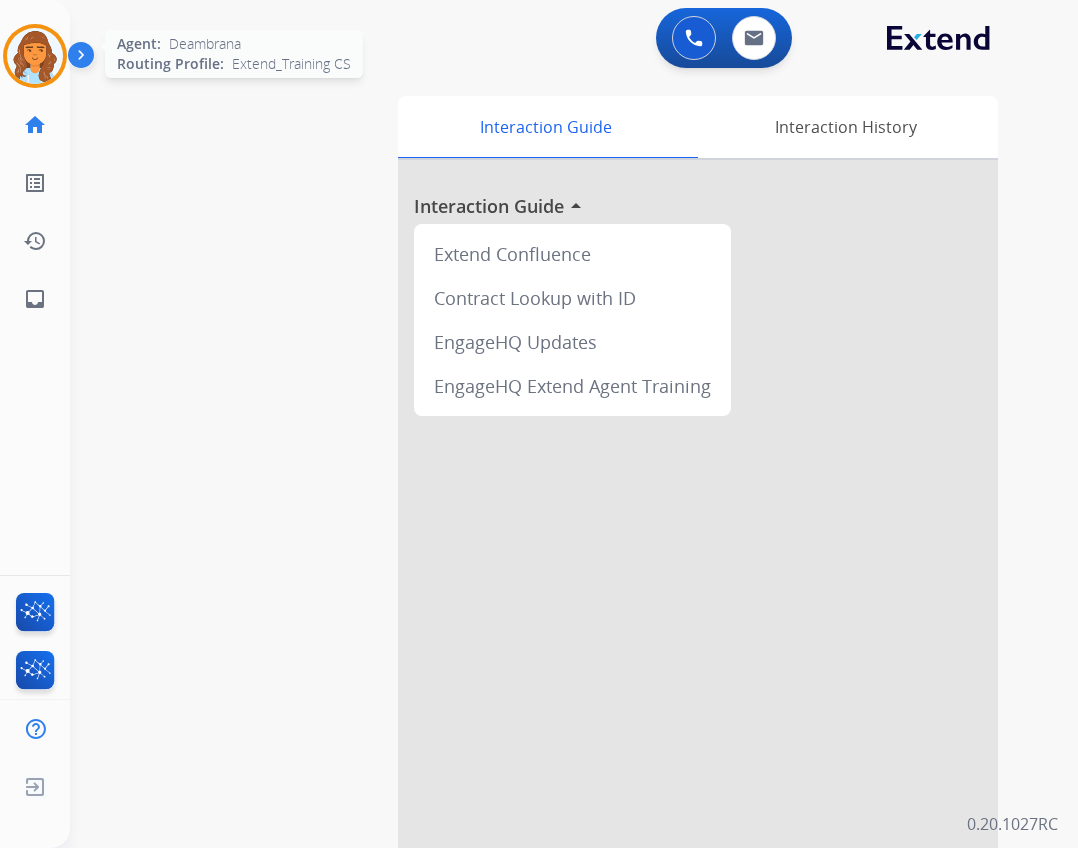 click at bounding box center [35, 56] 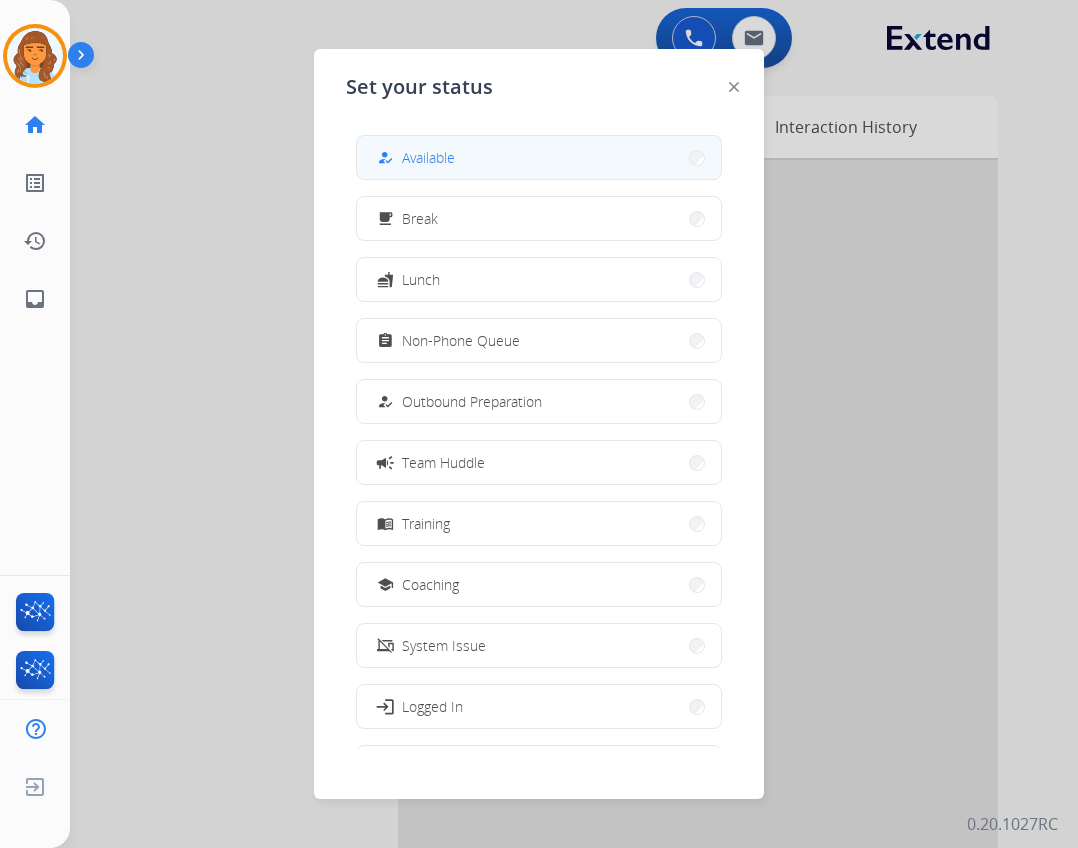 click on "how_to_reg Available" at bounding box center [539, 157] 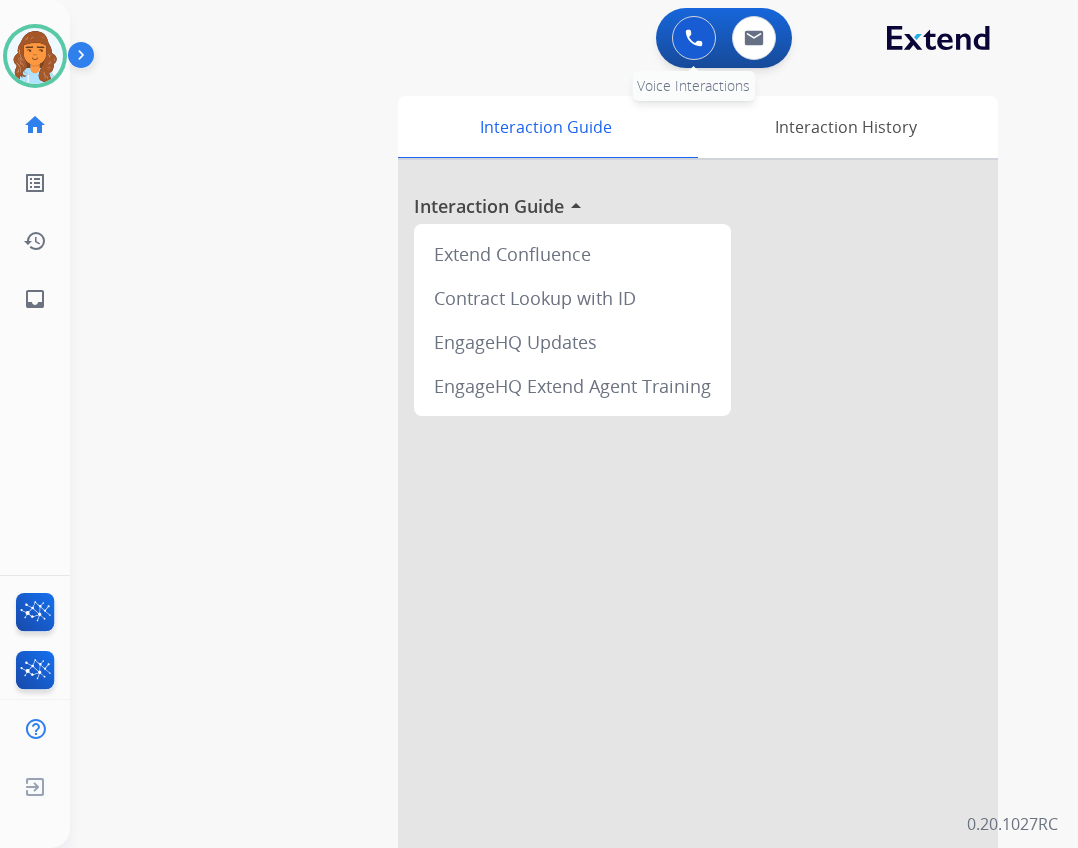drag, startPoint x: 700, startPoint y: 34, endPoint x: 678, endPoint y: 48, distance: 26.076809 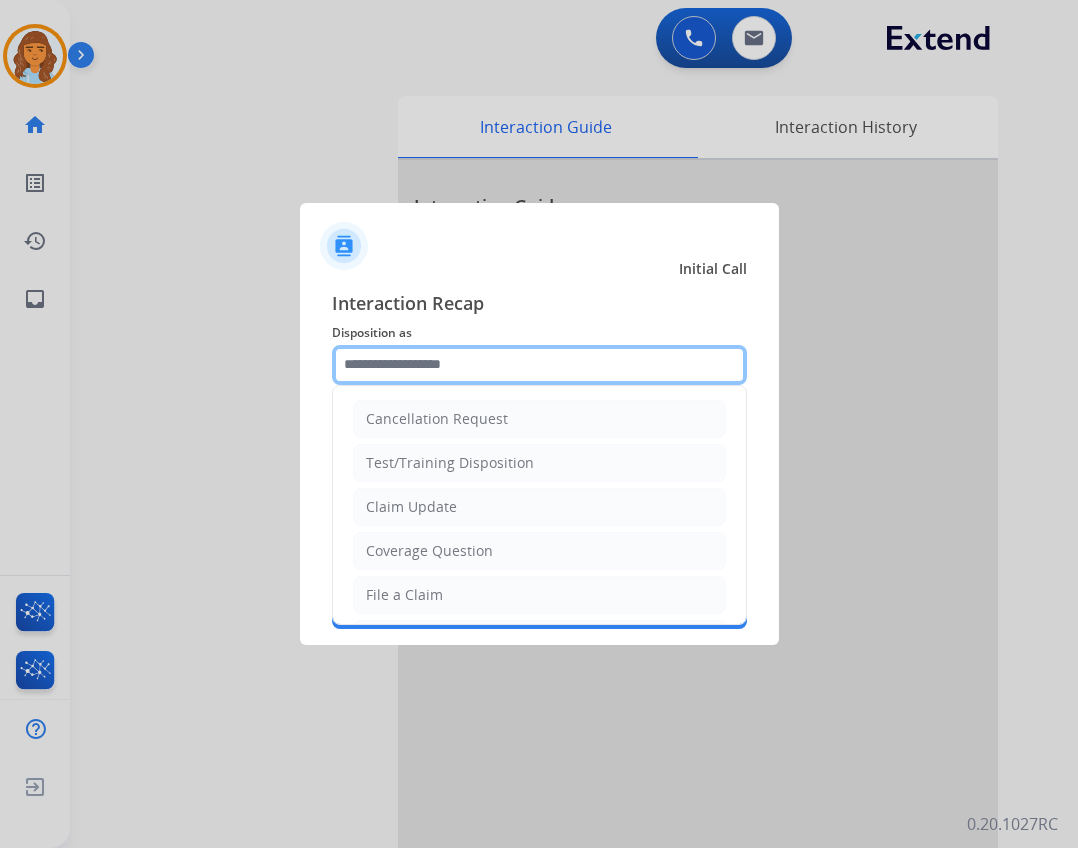 click 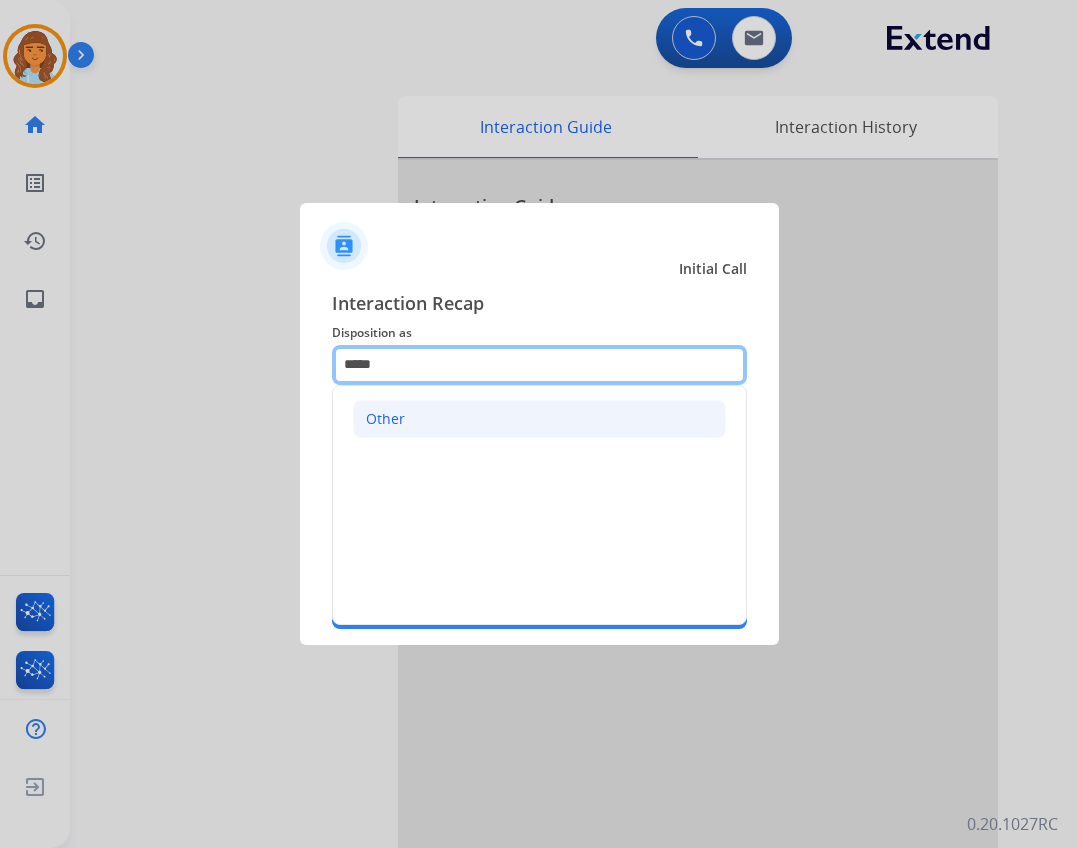 type on "*****" 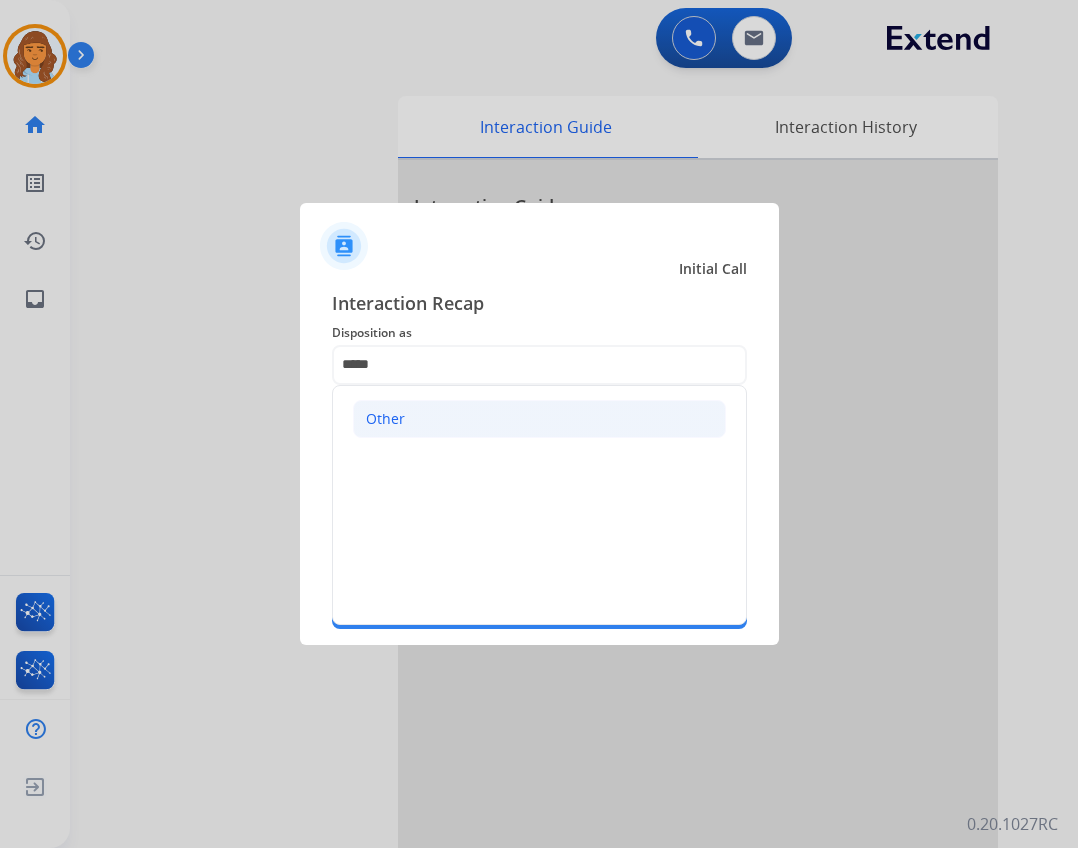click on "Other" 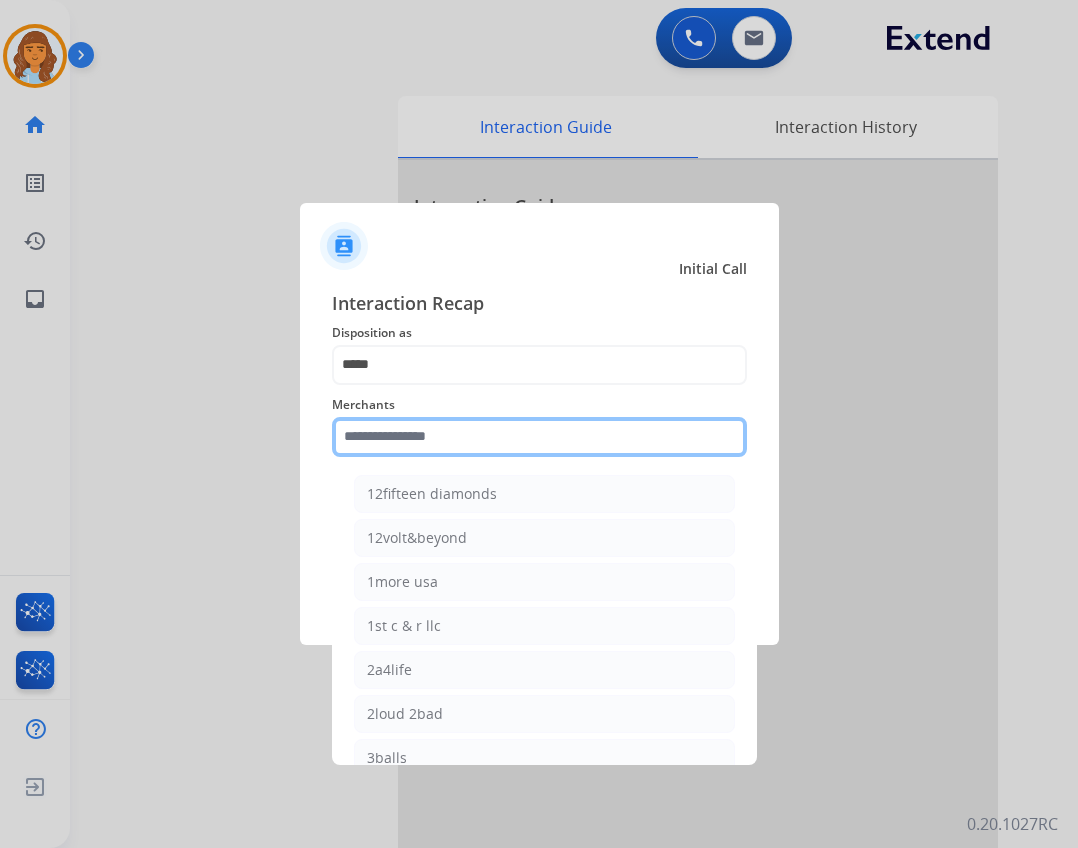 click 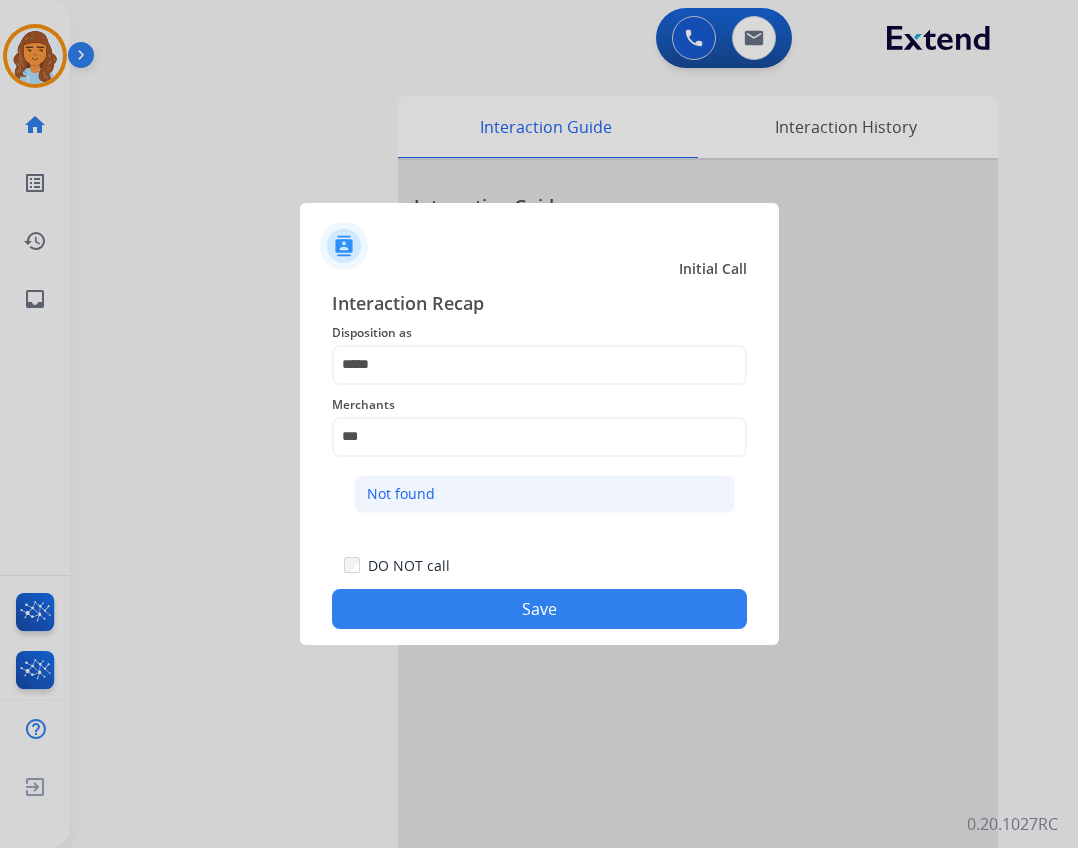 click on "Not found" 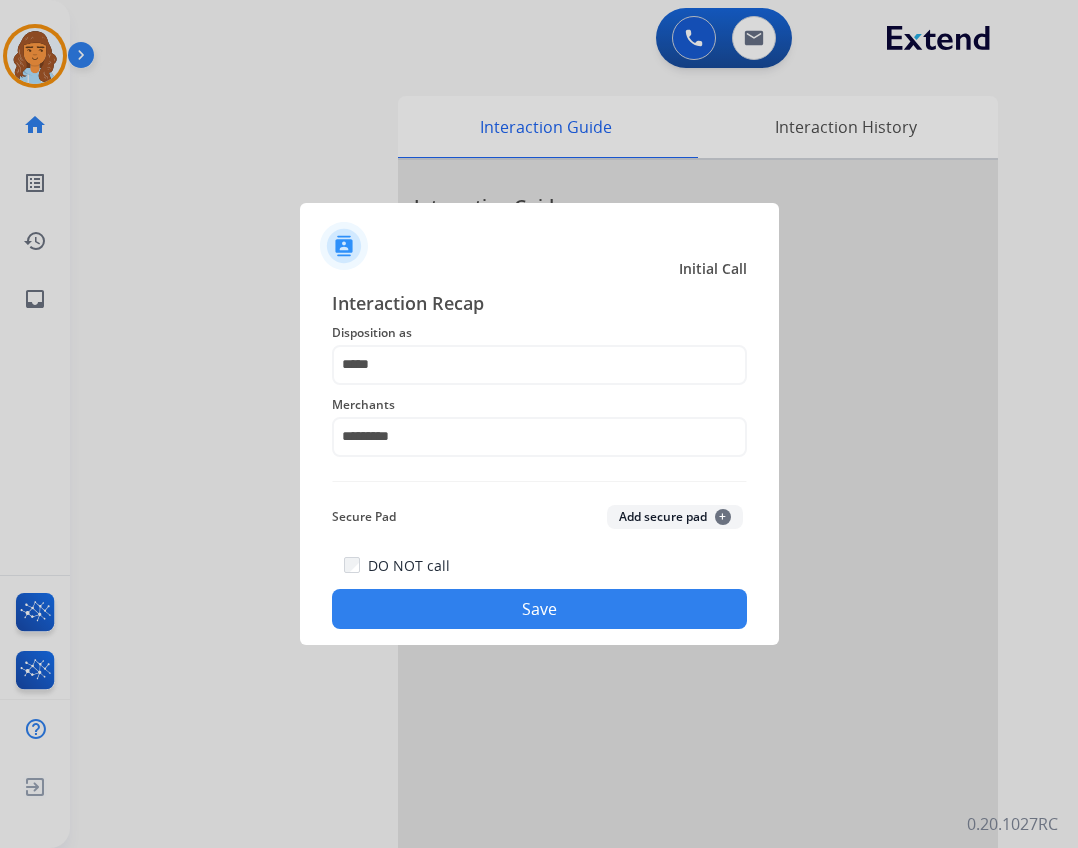 click on "Interaction Recap Disposition as    ***** Merchants   ********* Secure Pad  Add secure pad  +  DO NOT call   Save" 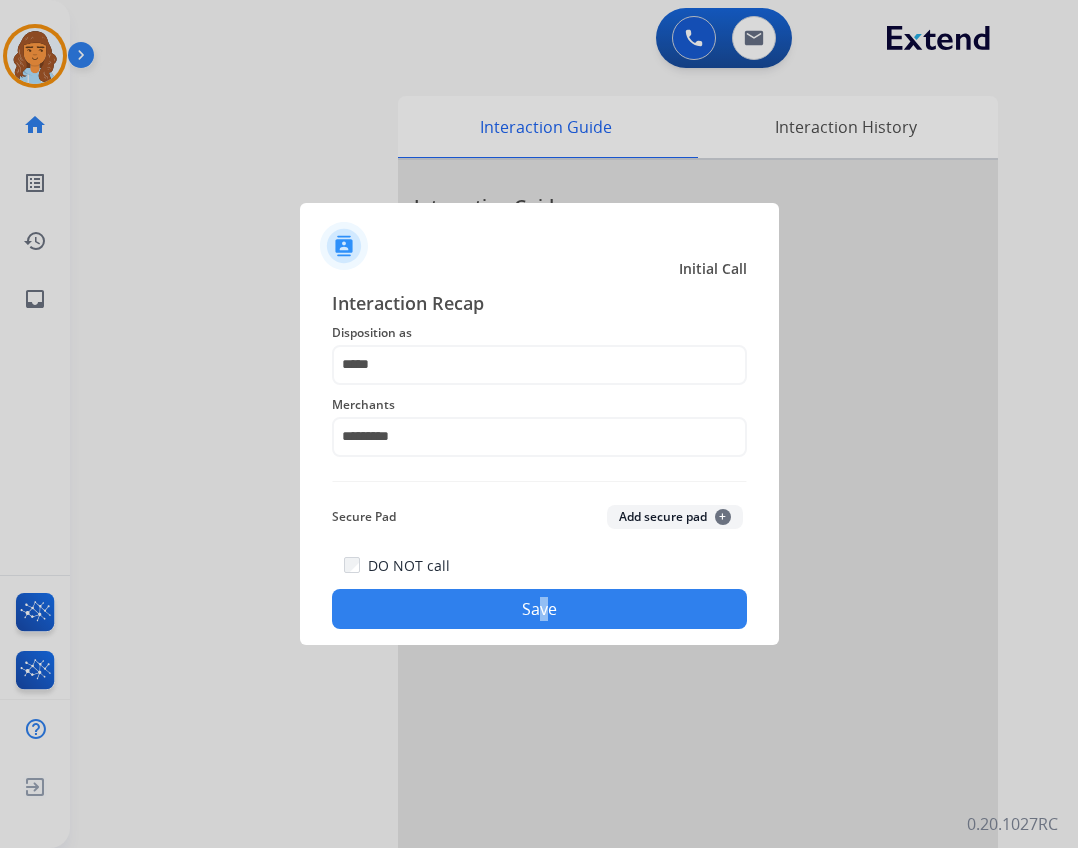 click on "Save" 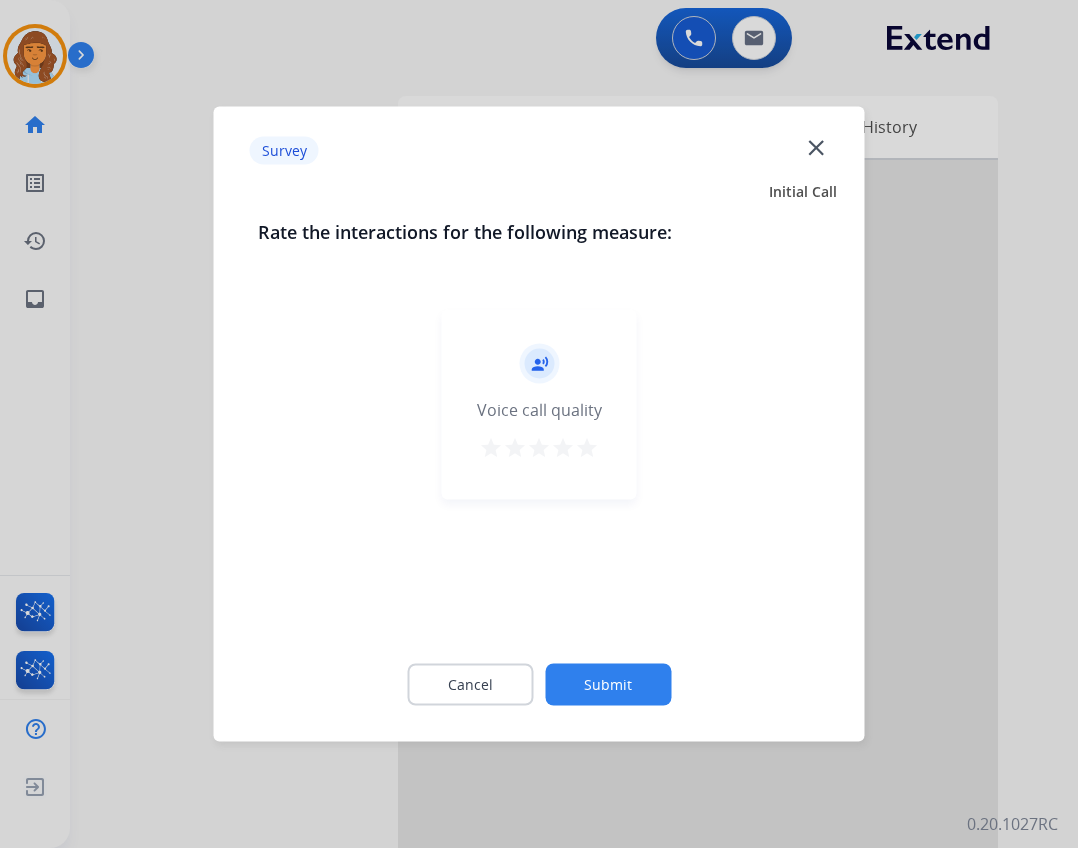 click on "close" 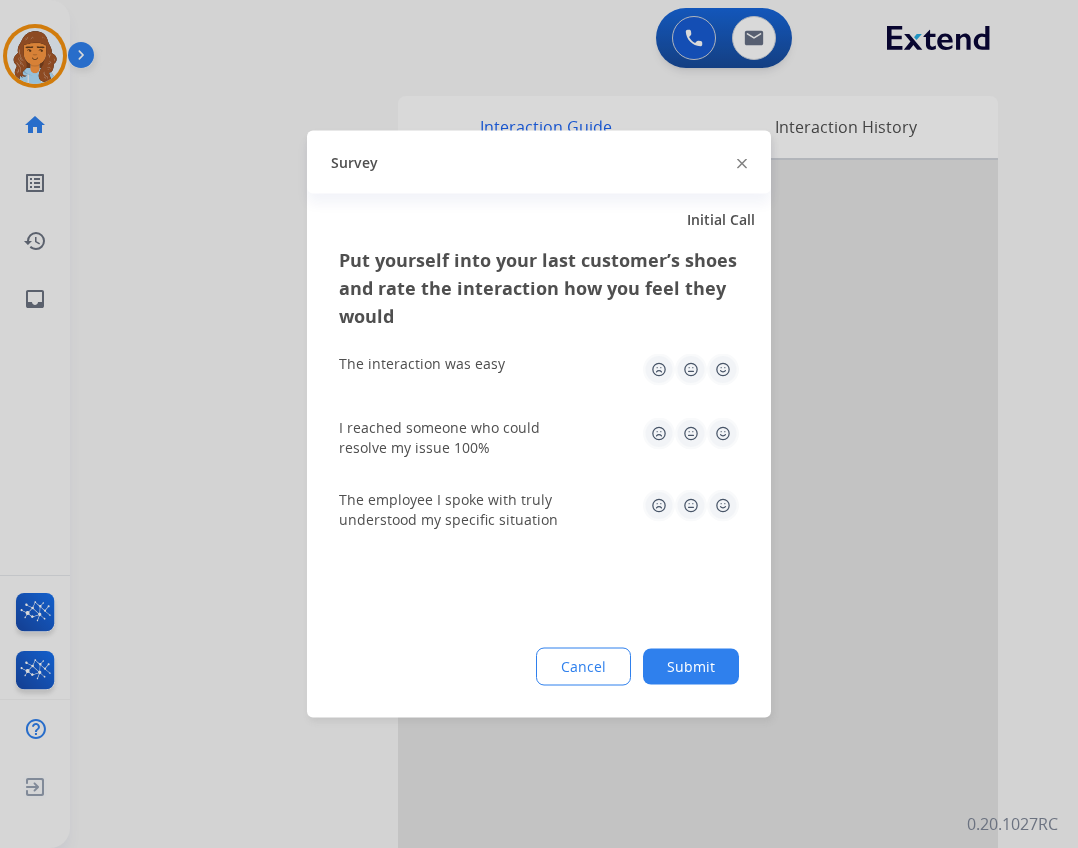 click on "Survey" 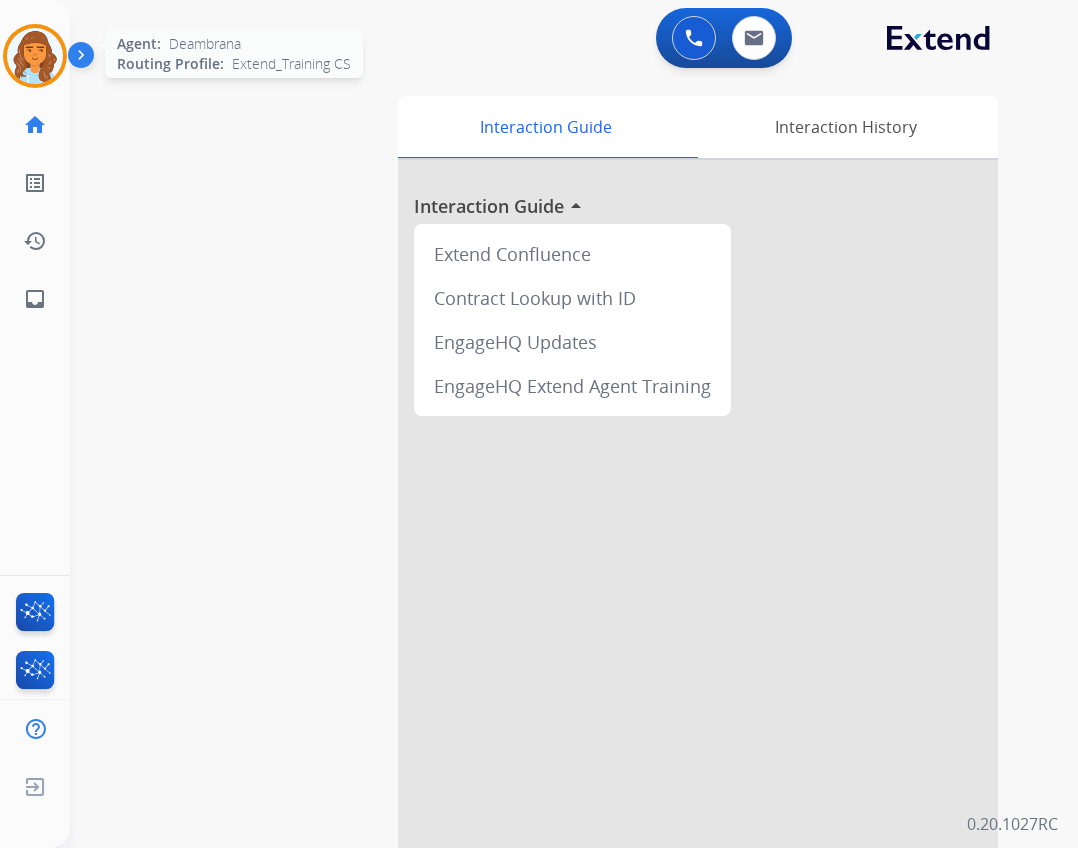click at bounding box center (35, 56) 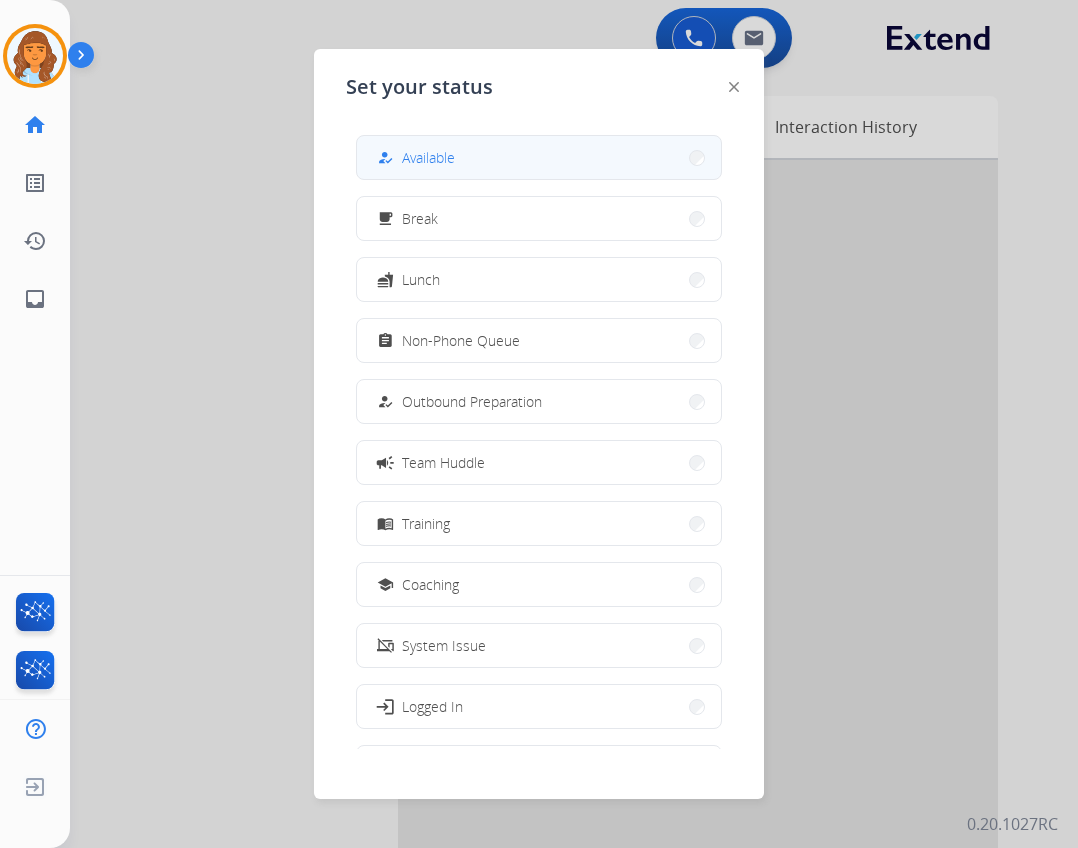 click on "how_to_reg Available" at bounding box center (539, 157) 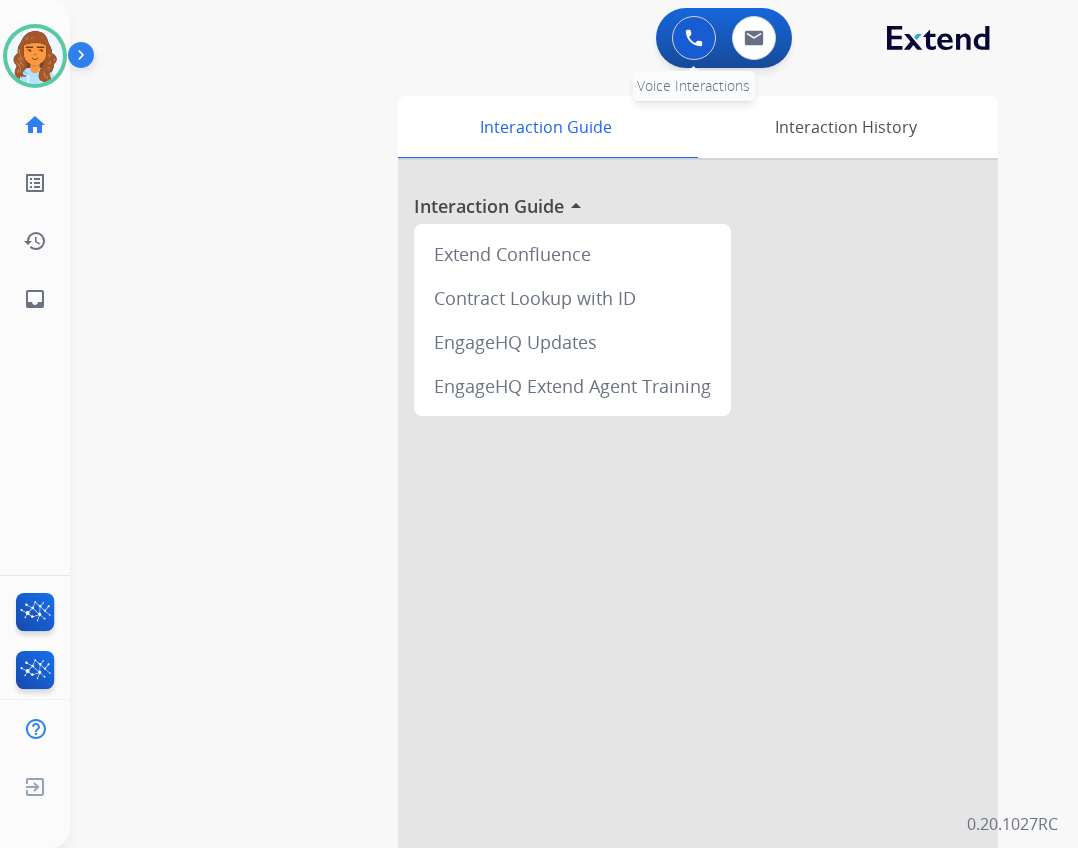 click at bounding box center (694, 38) 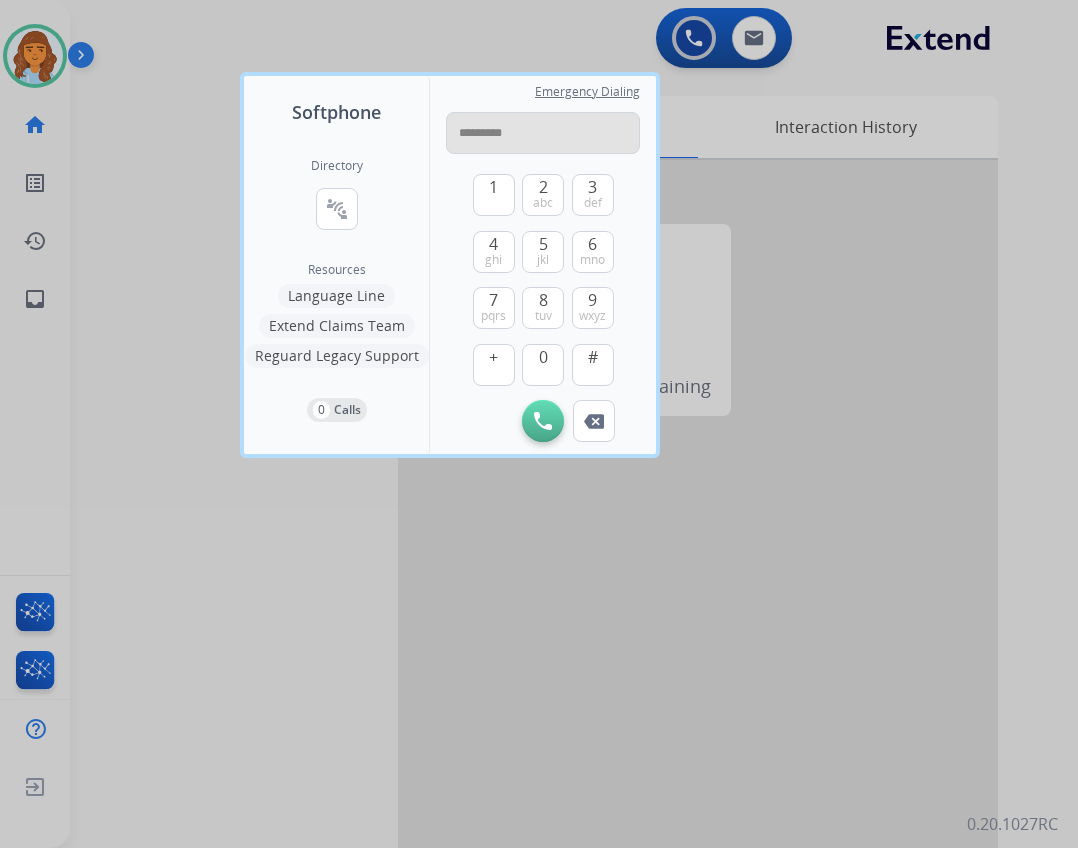 type on "**********" 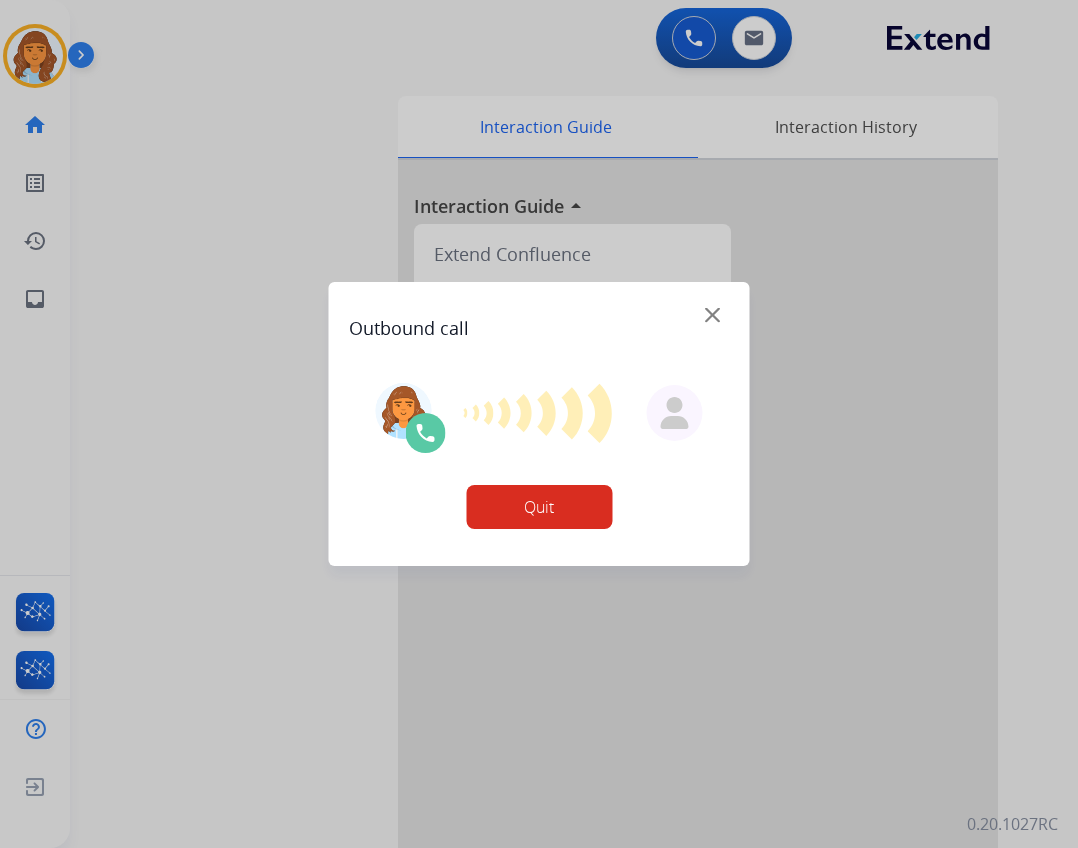 click on "Quit" at bounding box center [539, 507] 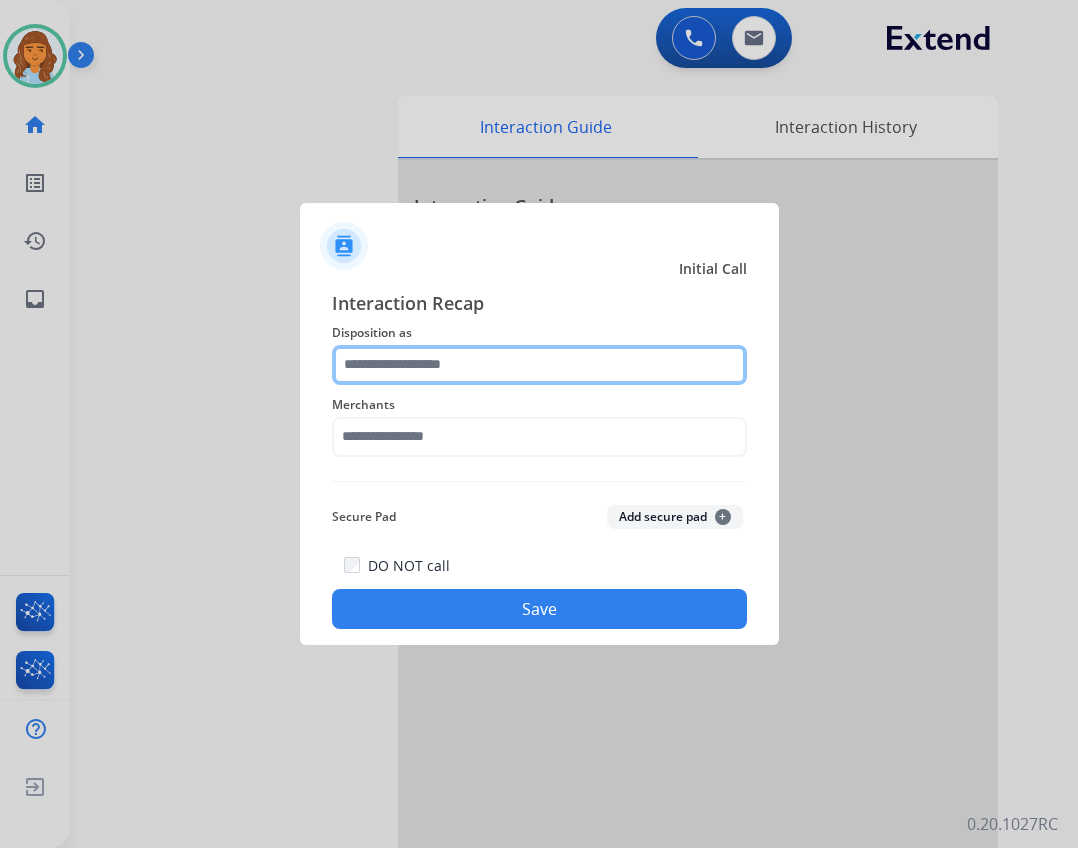 click 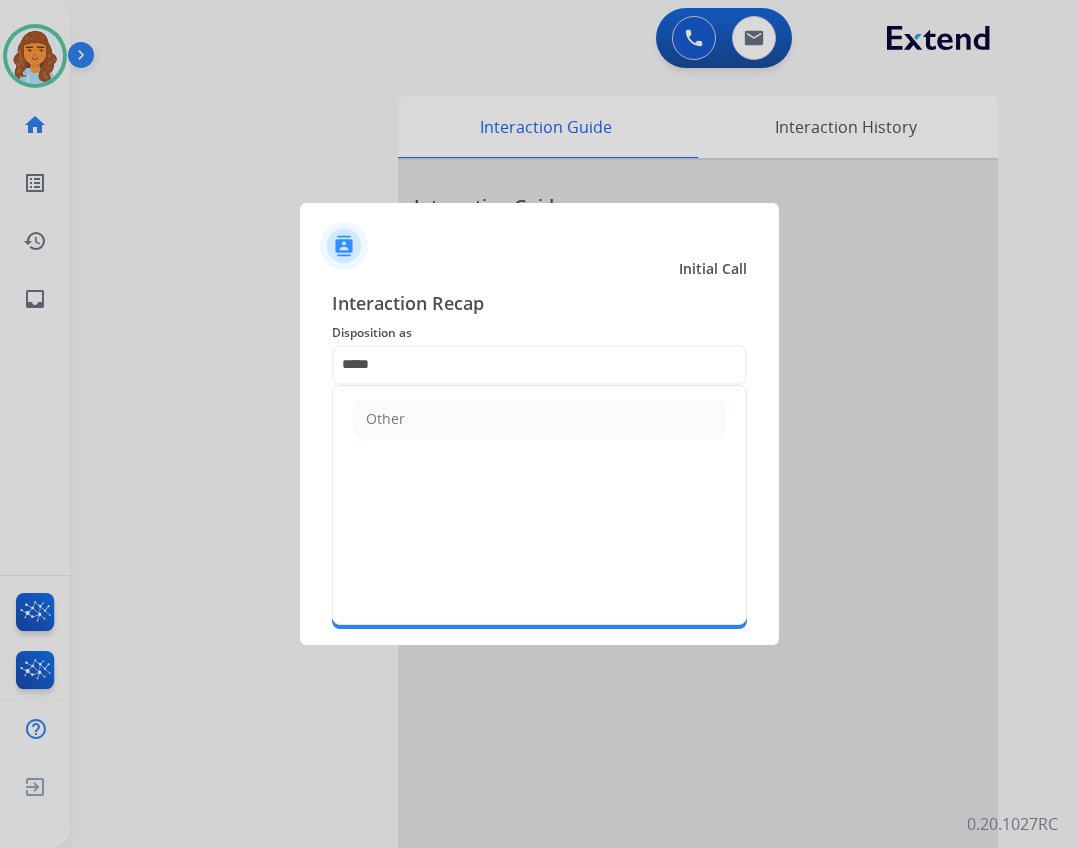 click on "Other" 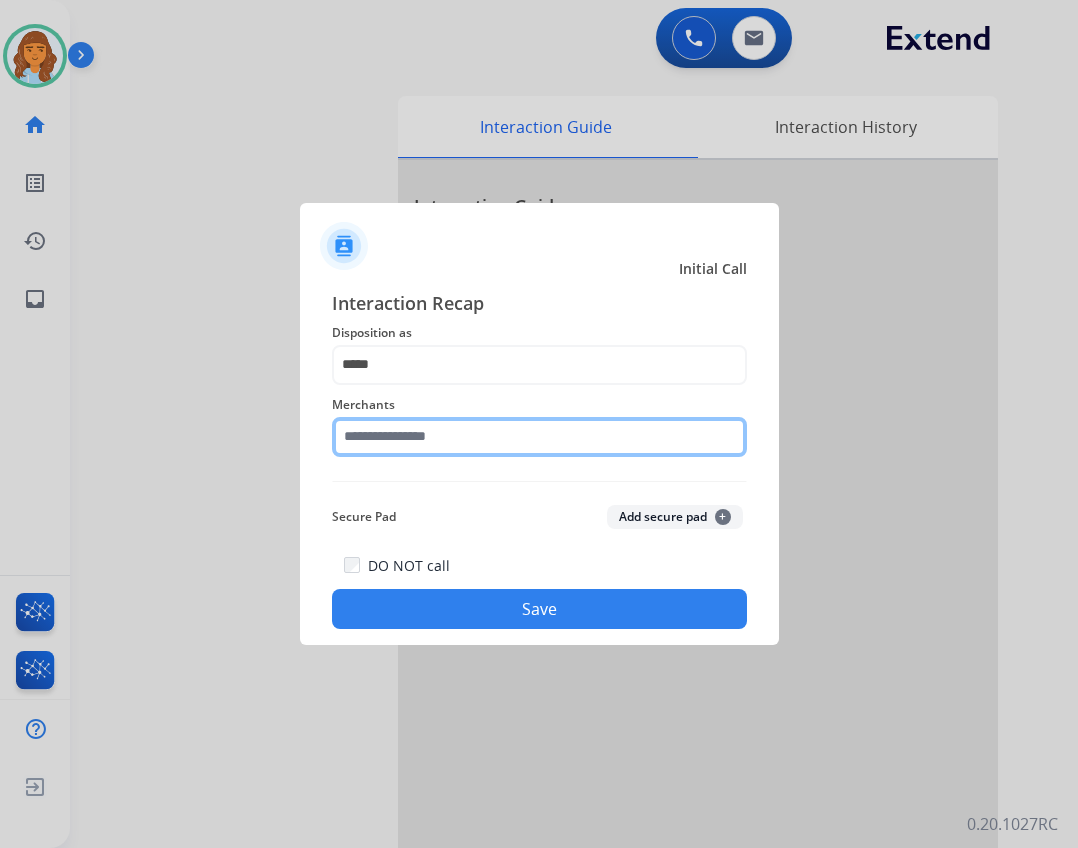 click 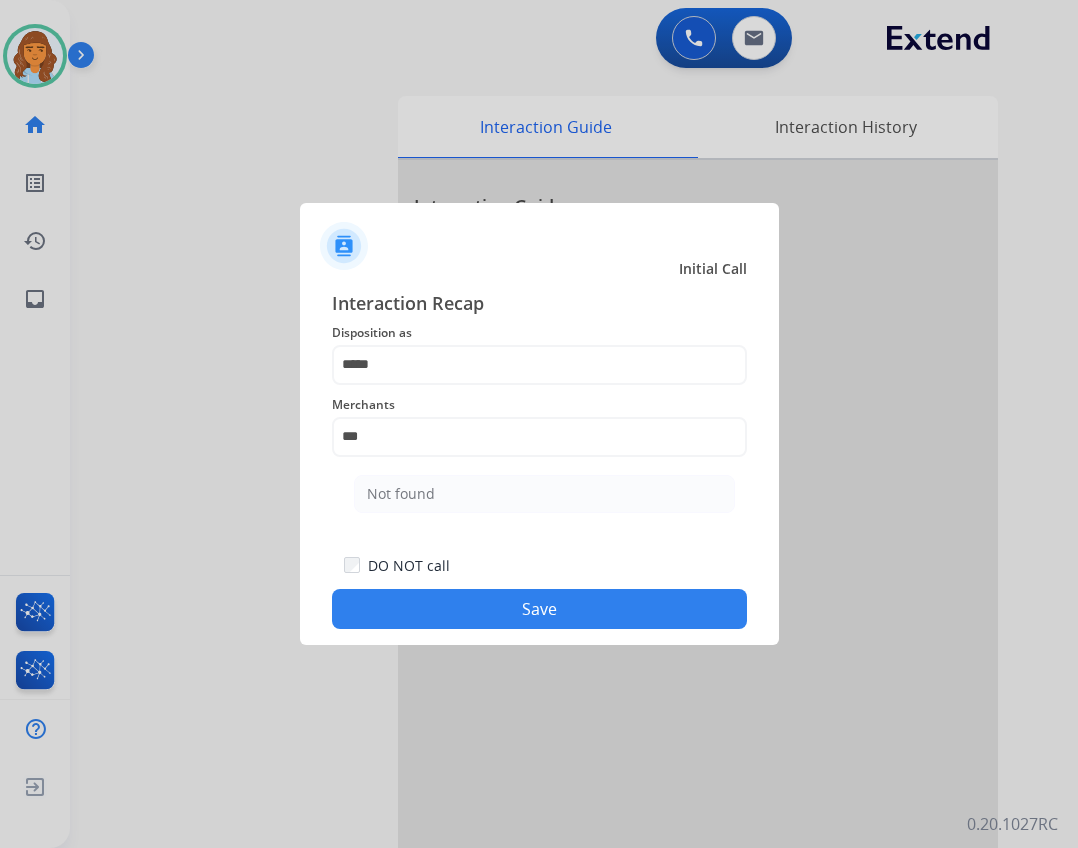 click on "Not found" 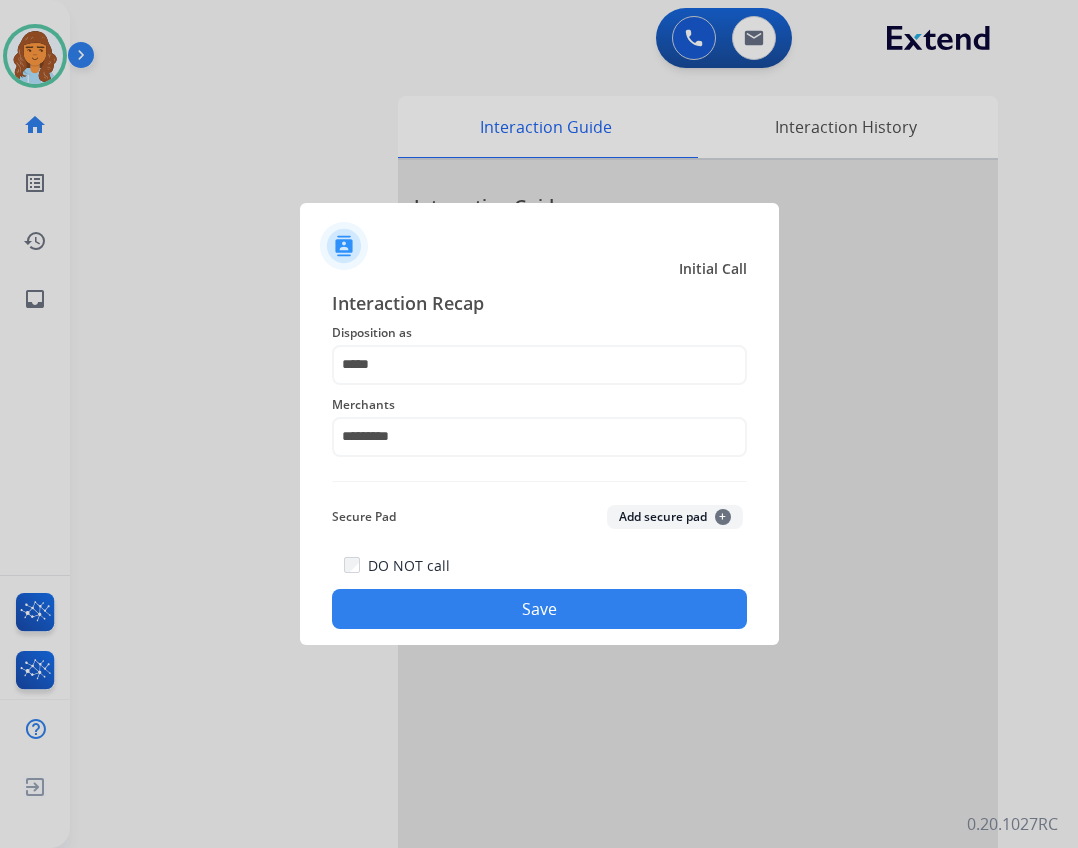 click on "Save" 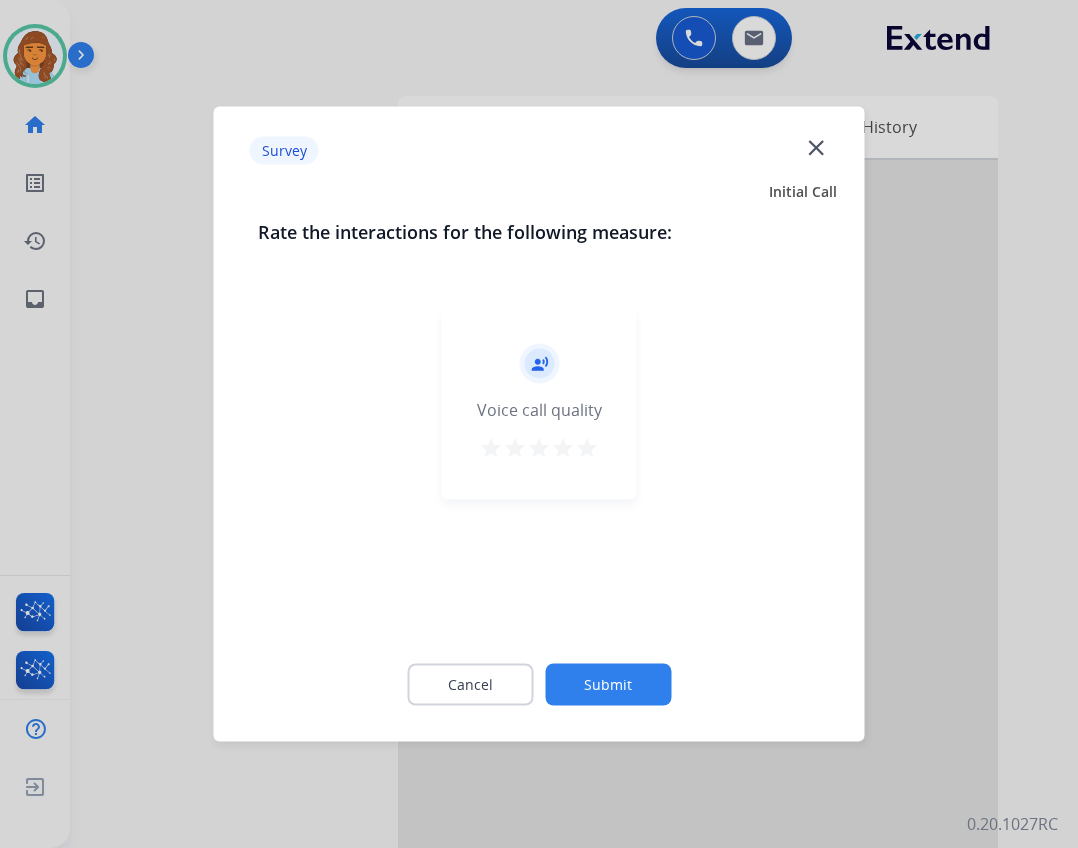 click on "close" 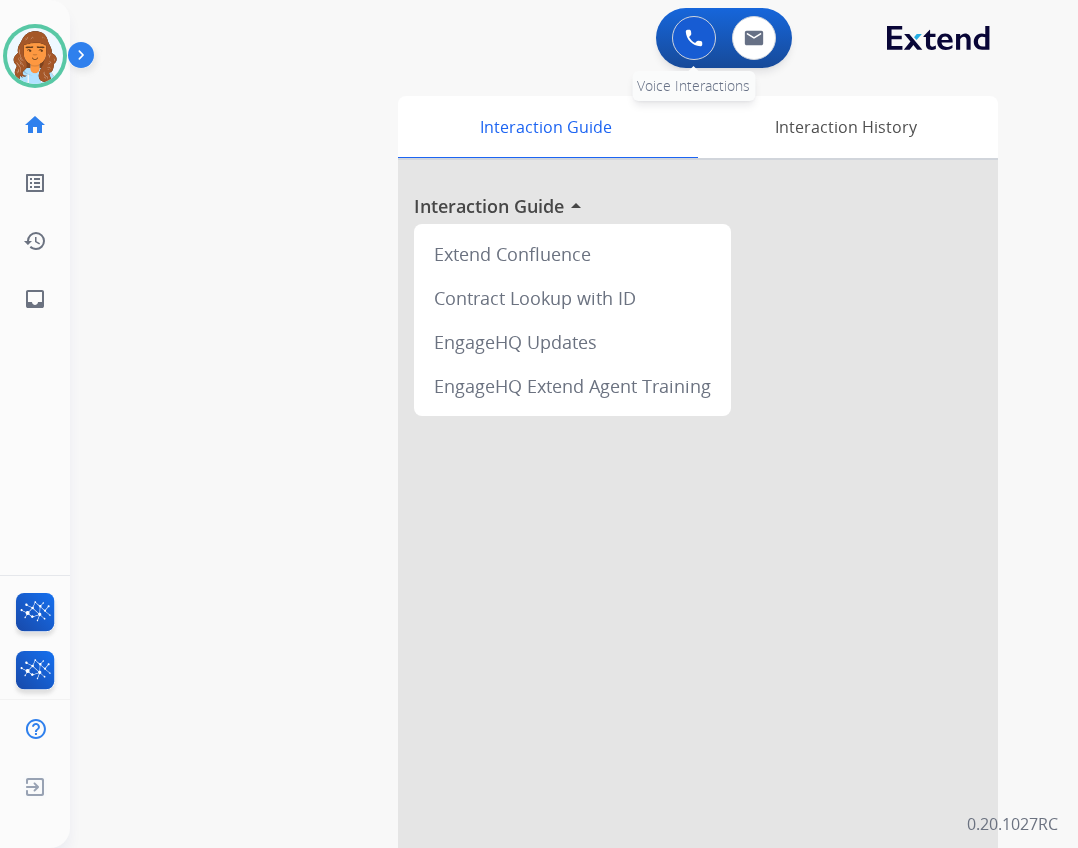 click at bounding box center (694, 38) 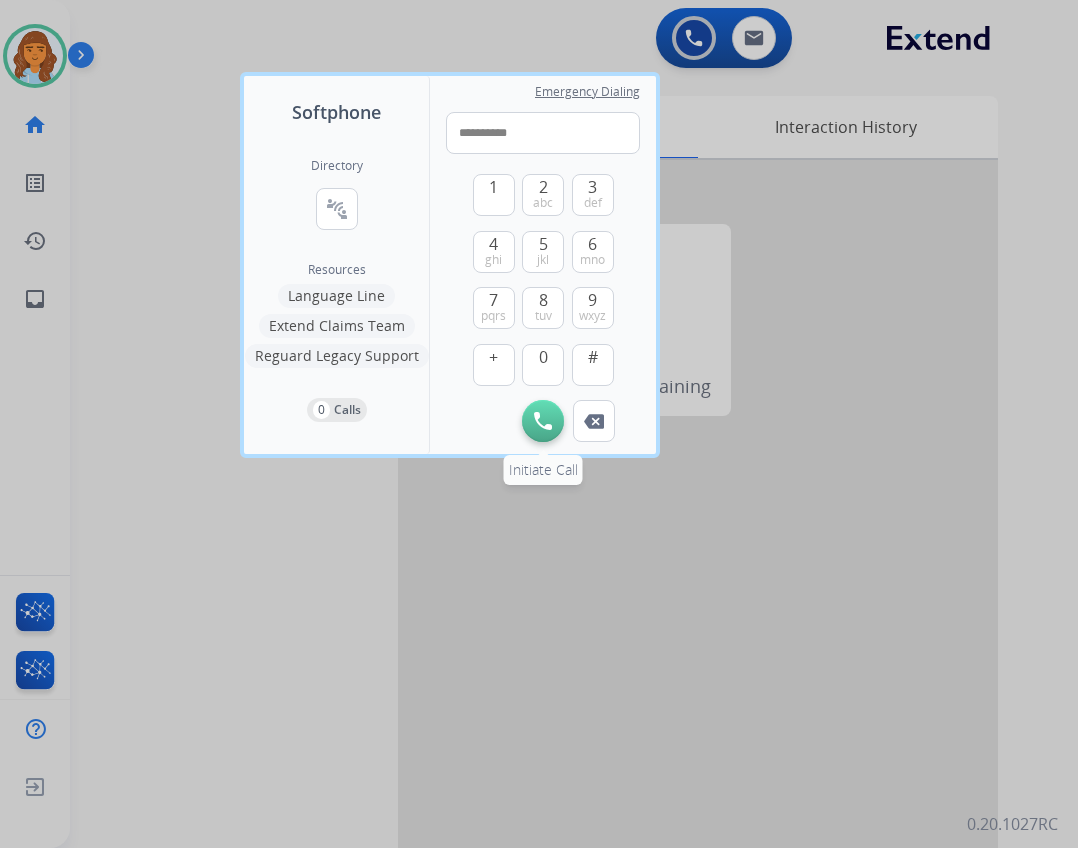 type on "**********" 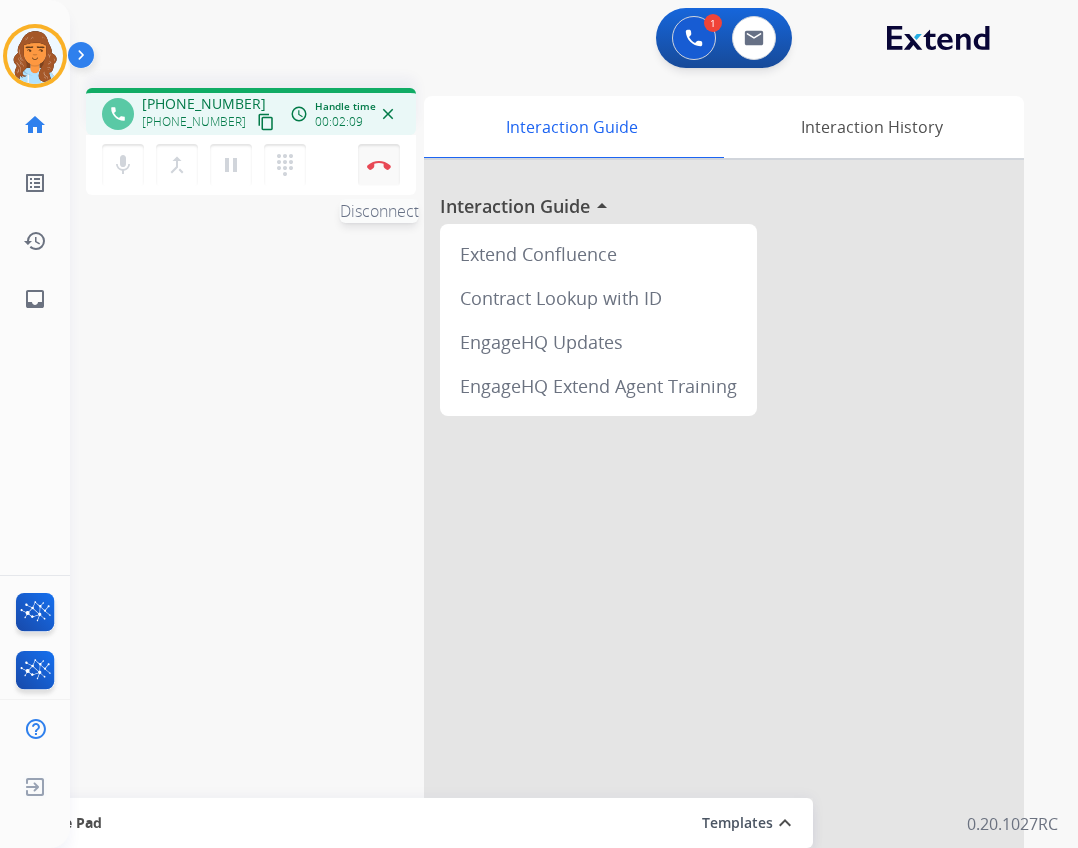 click at bounding box center (379, 165) 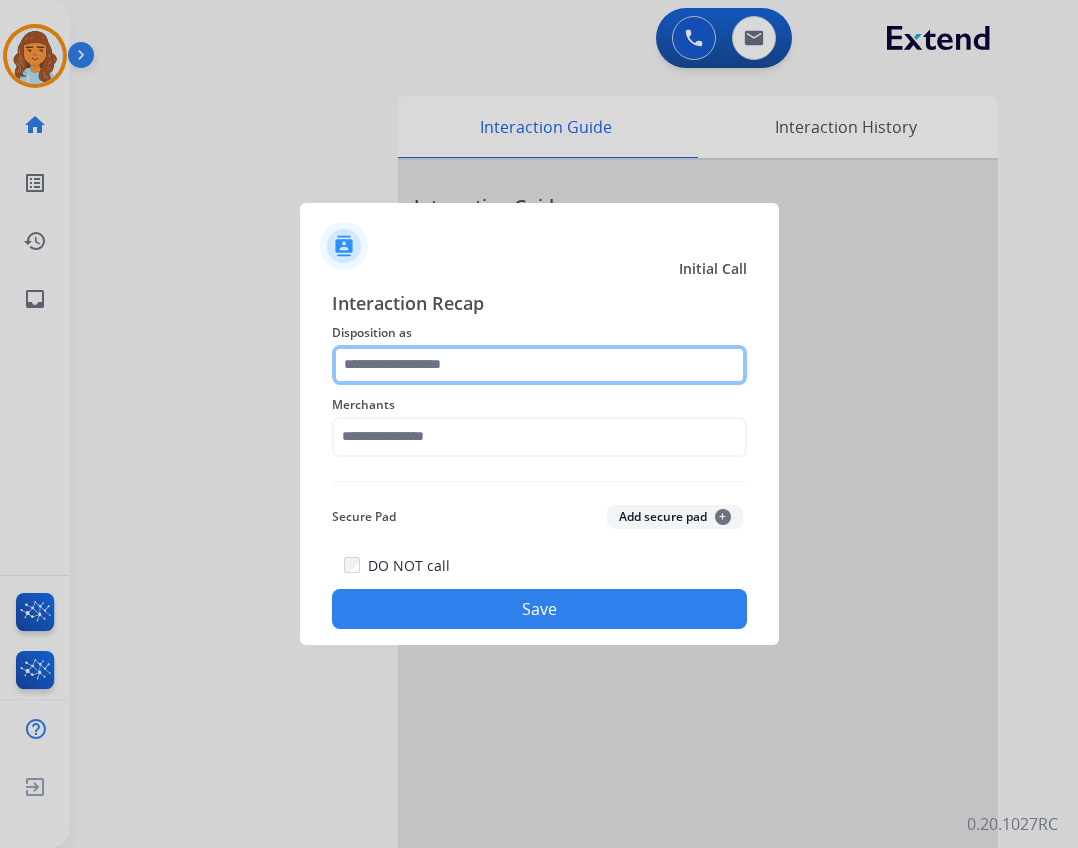 click 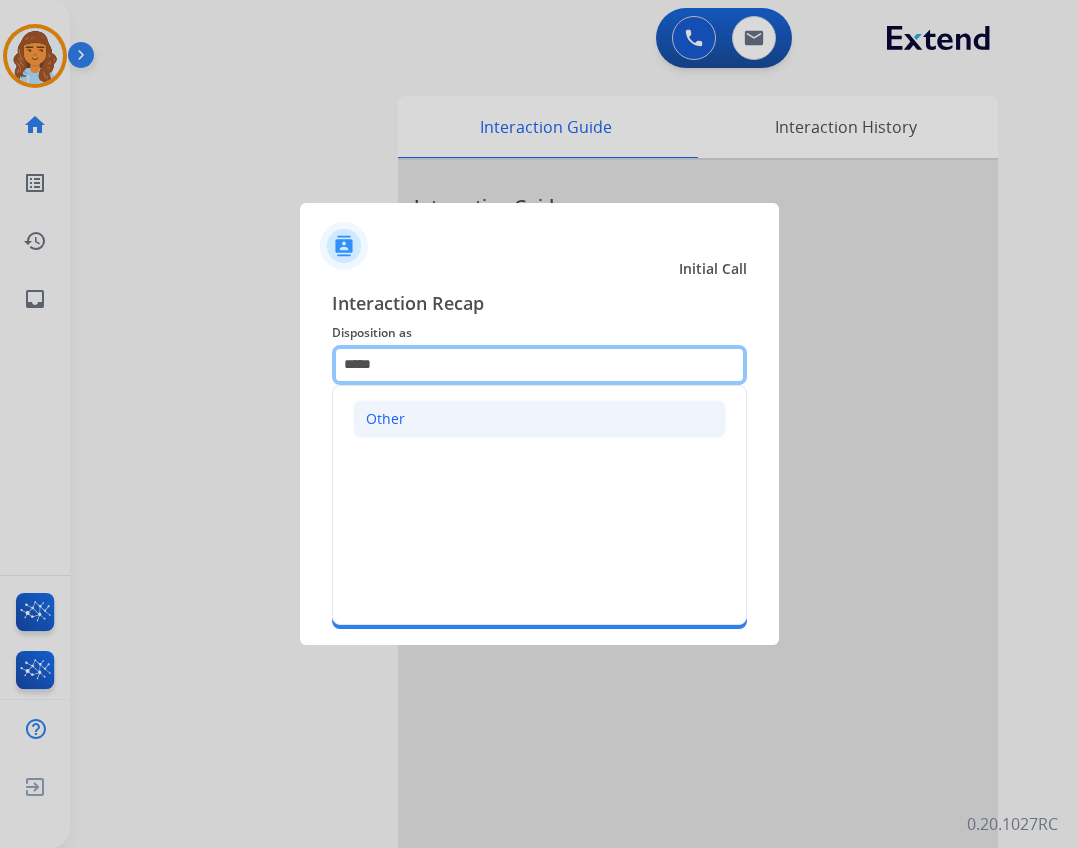 type on "*****" 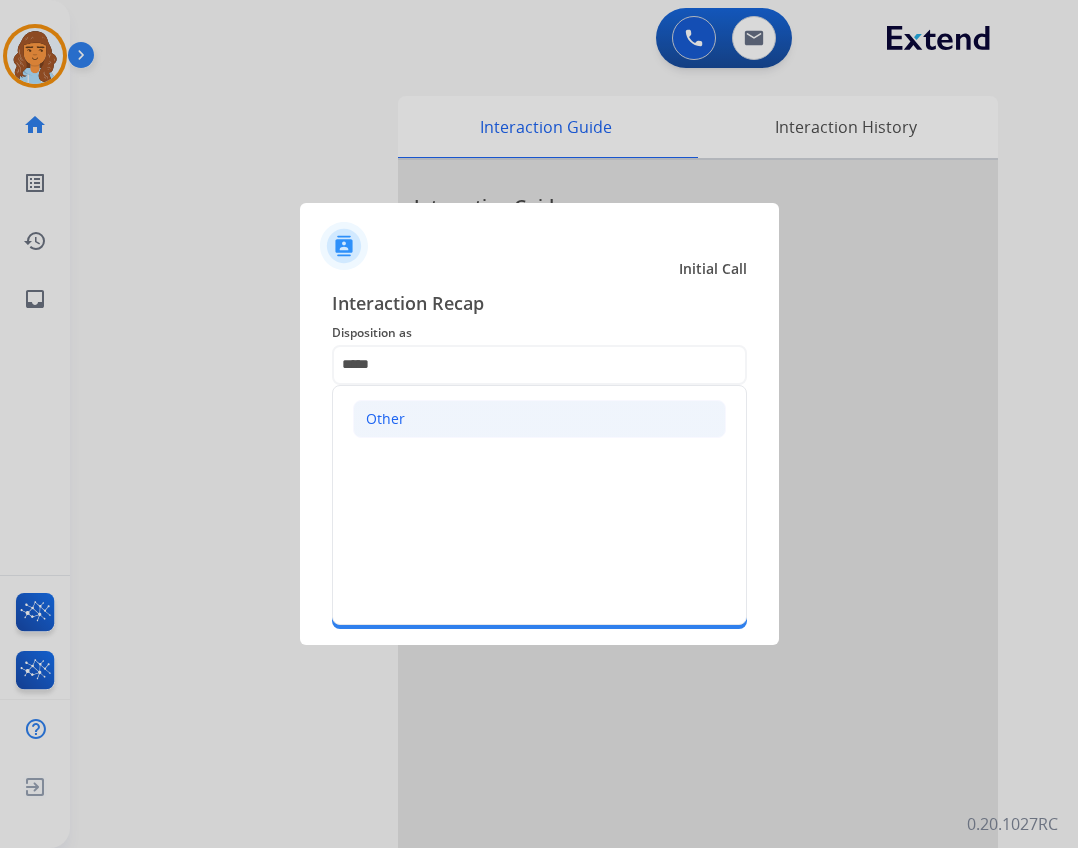 click on "Other" 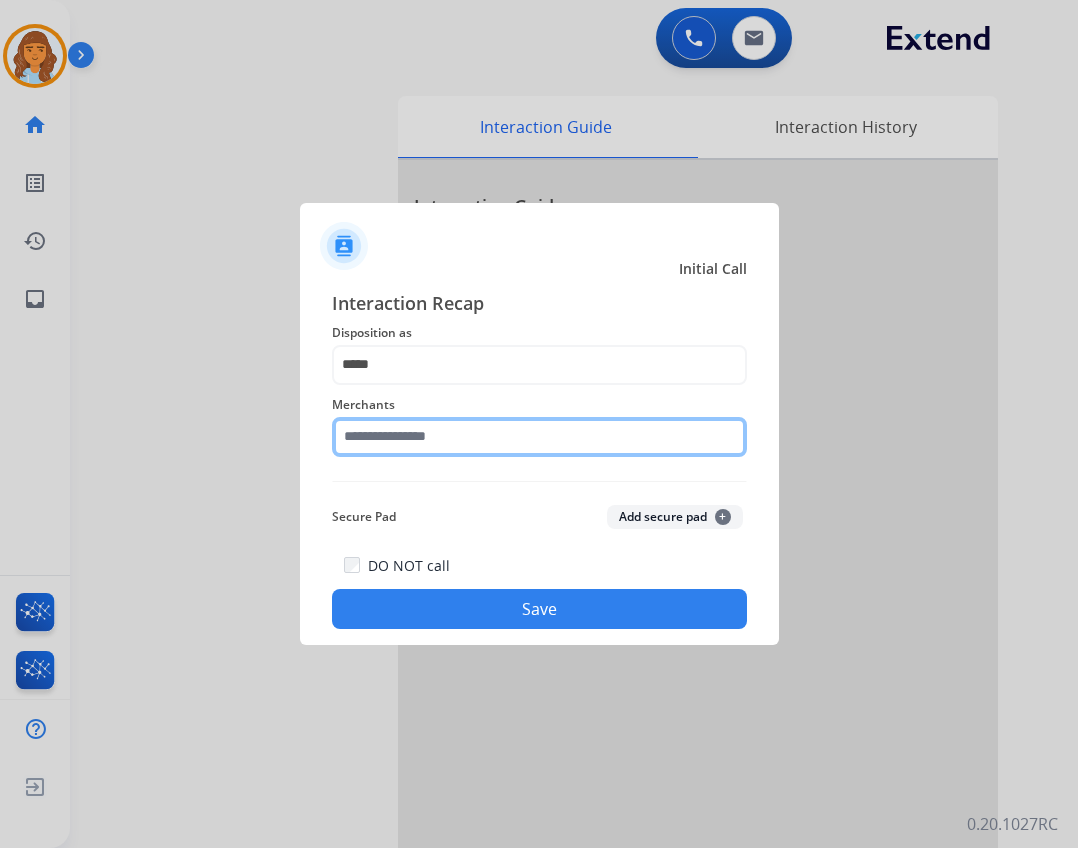 click 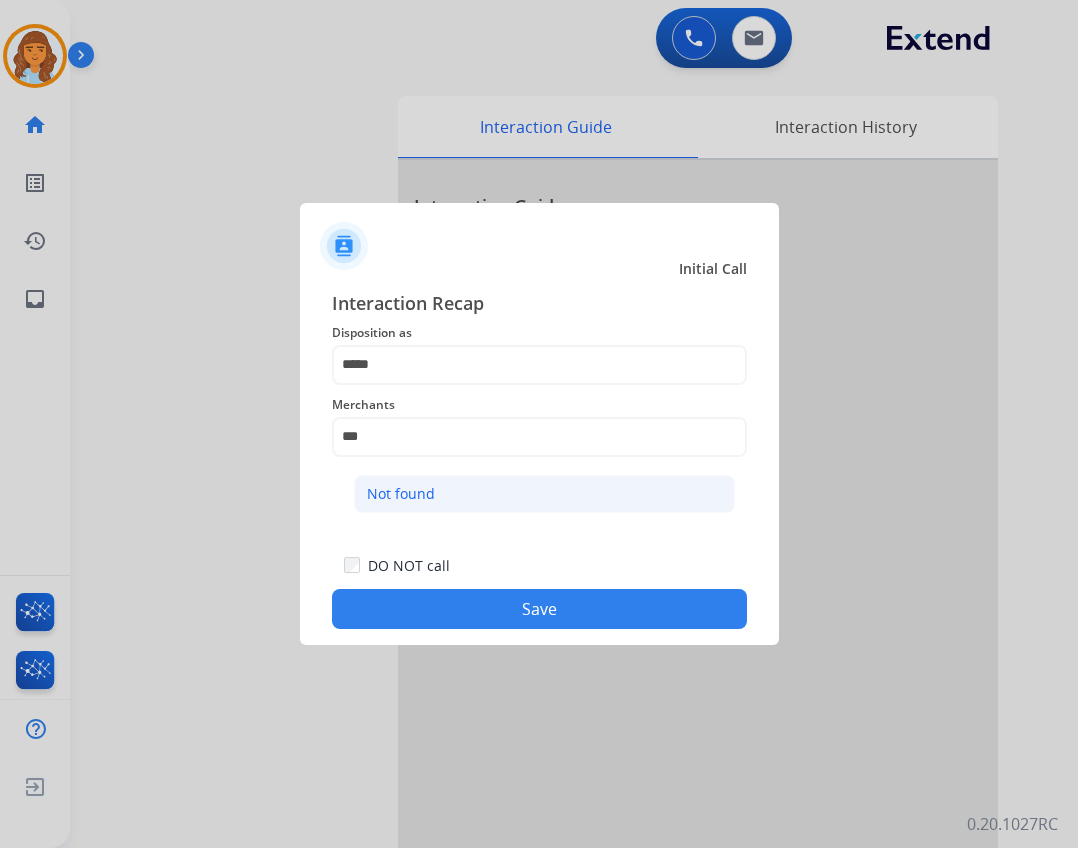 click on "Not found" 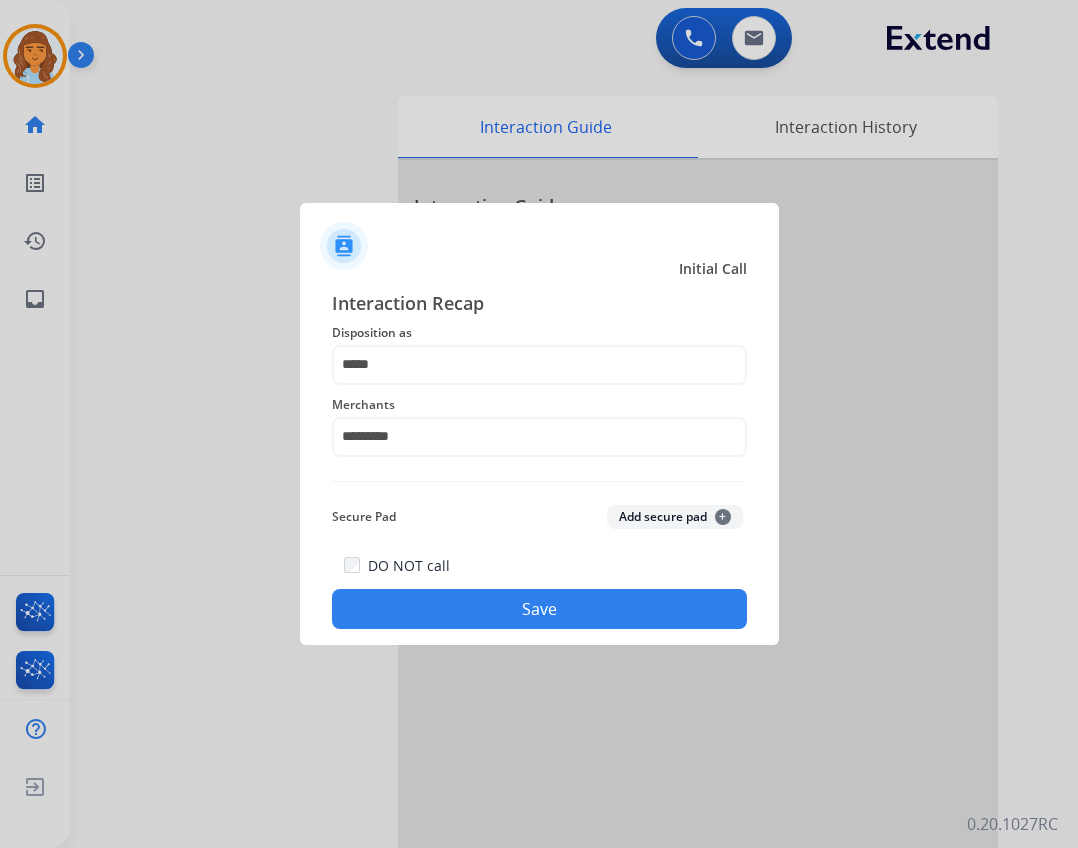 click on "Save" 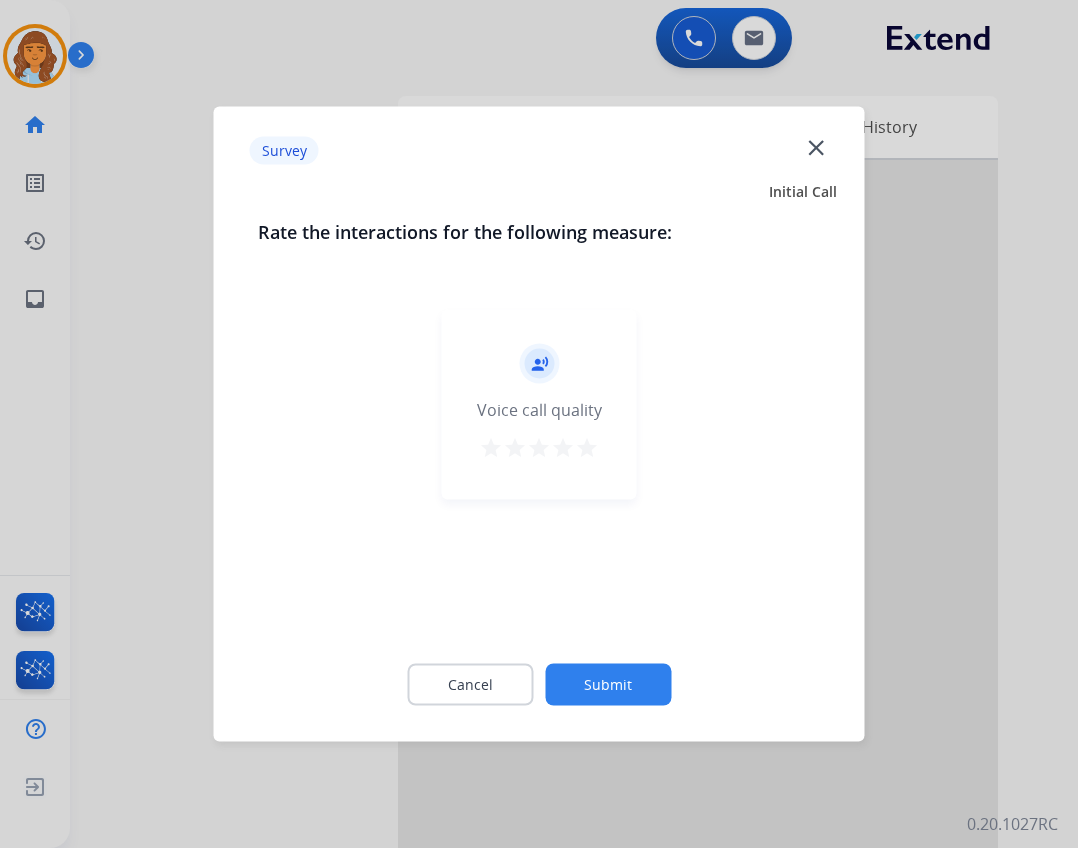 click on "Survey  close" 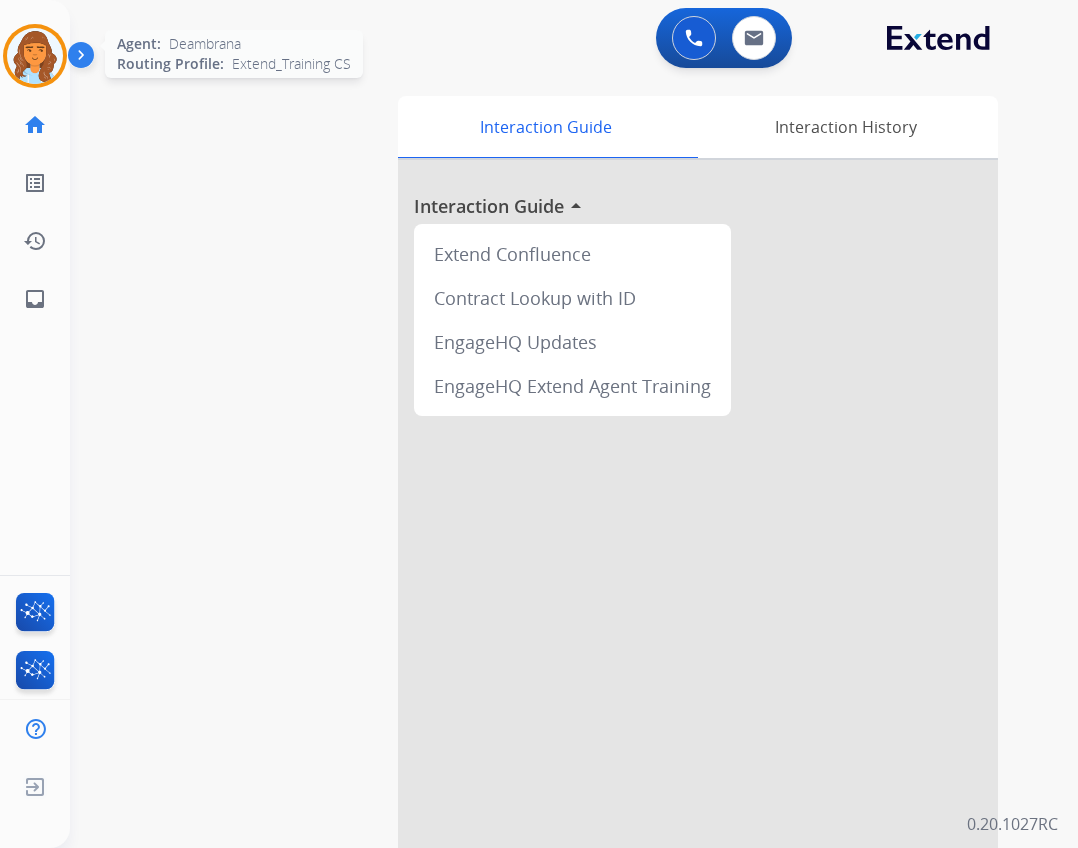 click at bounding box center [35, 56] 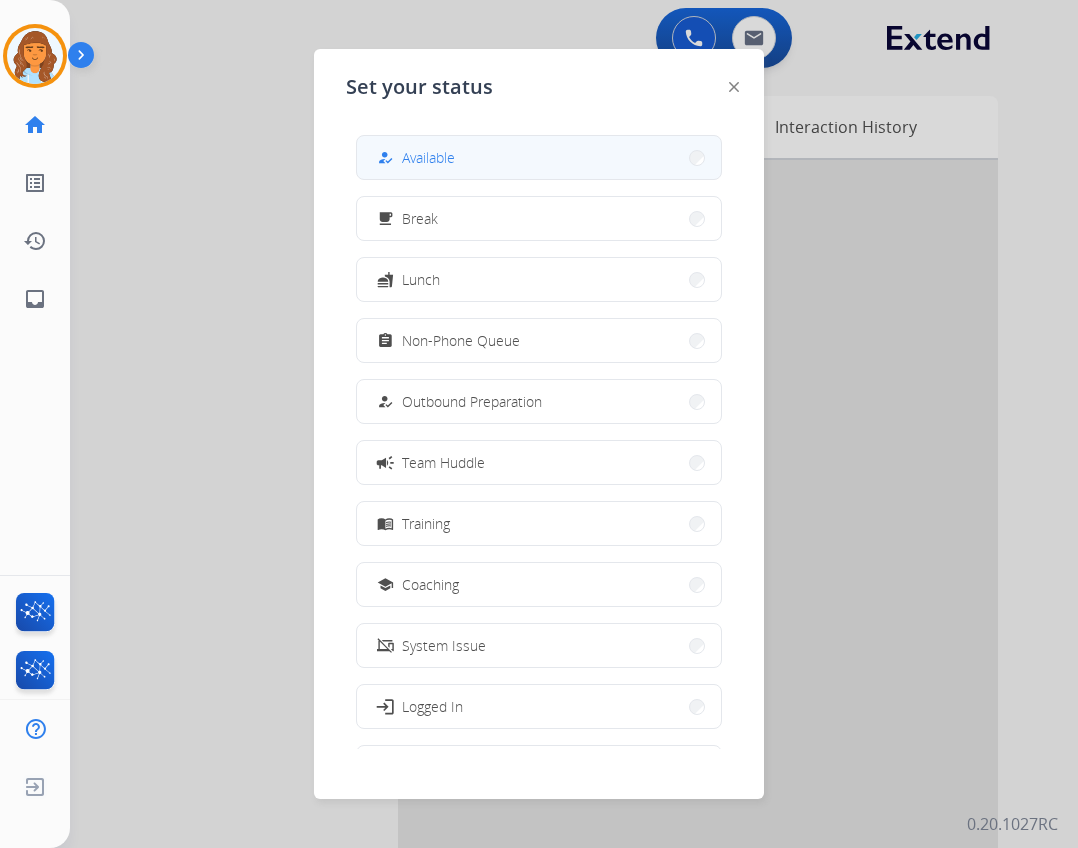click on "how_to_reg Available" at bounding box center [539, 157] 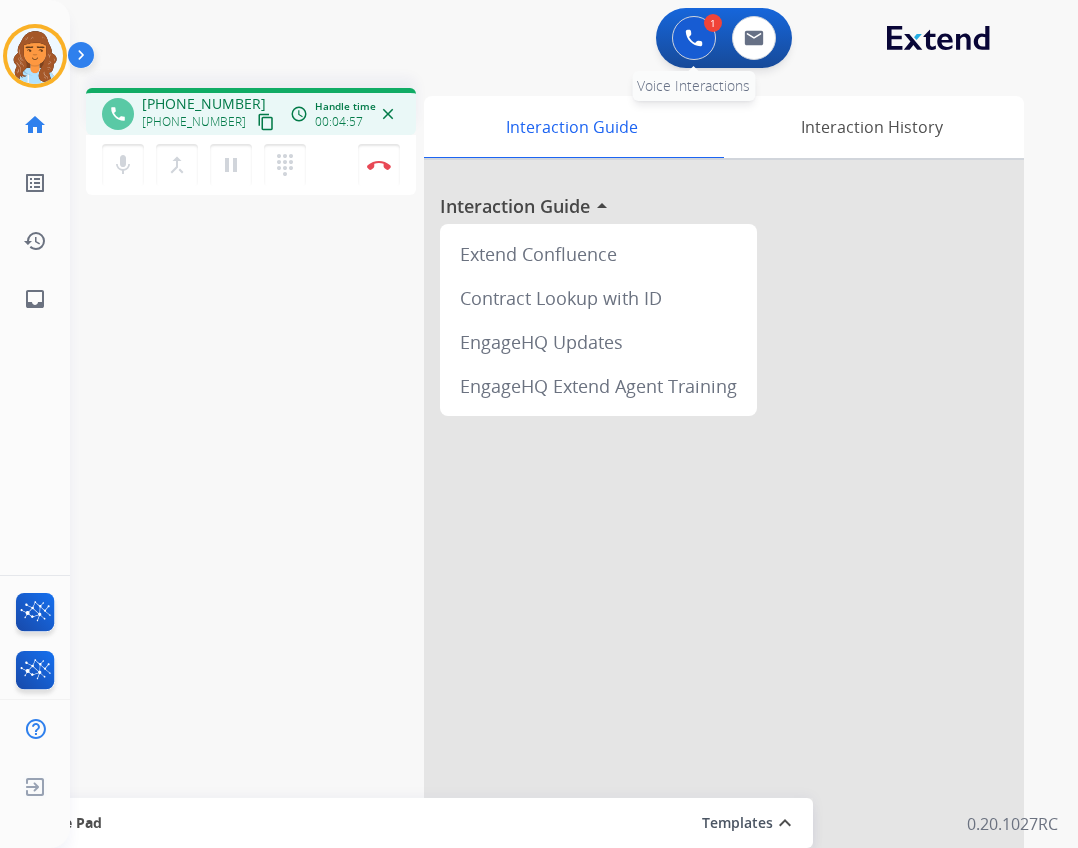 click at bounding box center (694, 38) 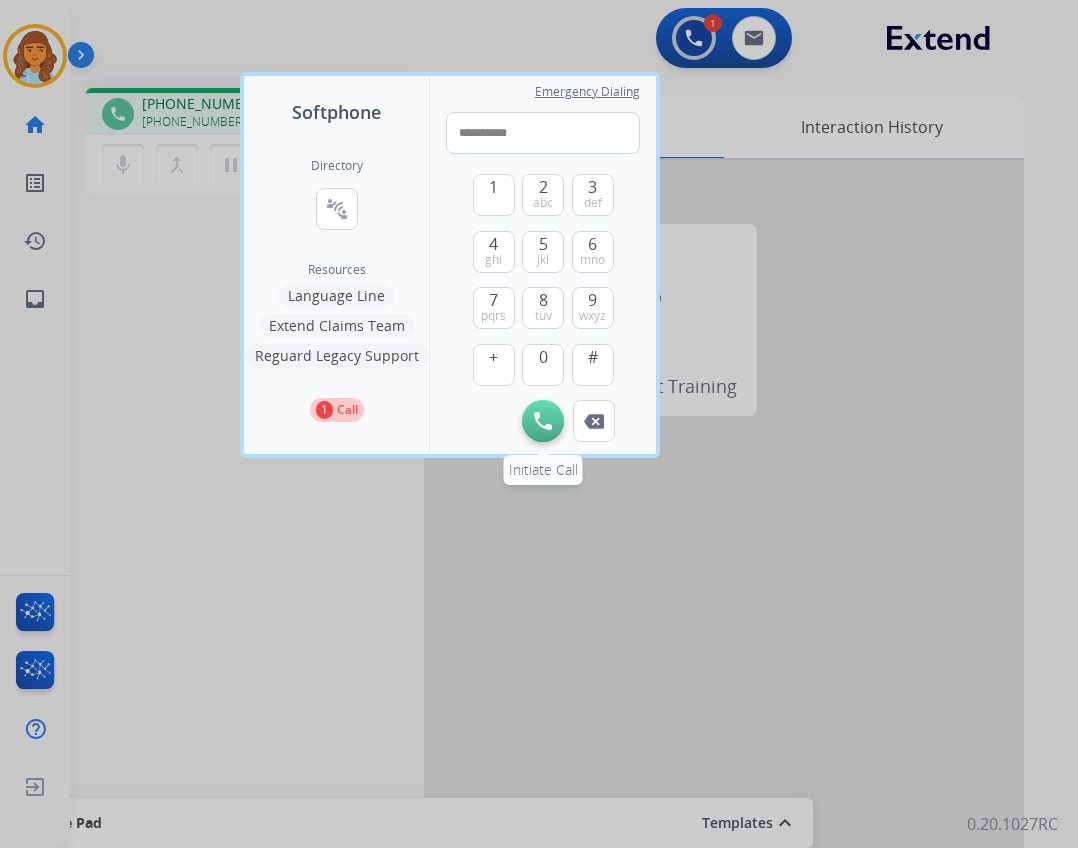 type on "**********" 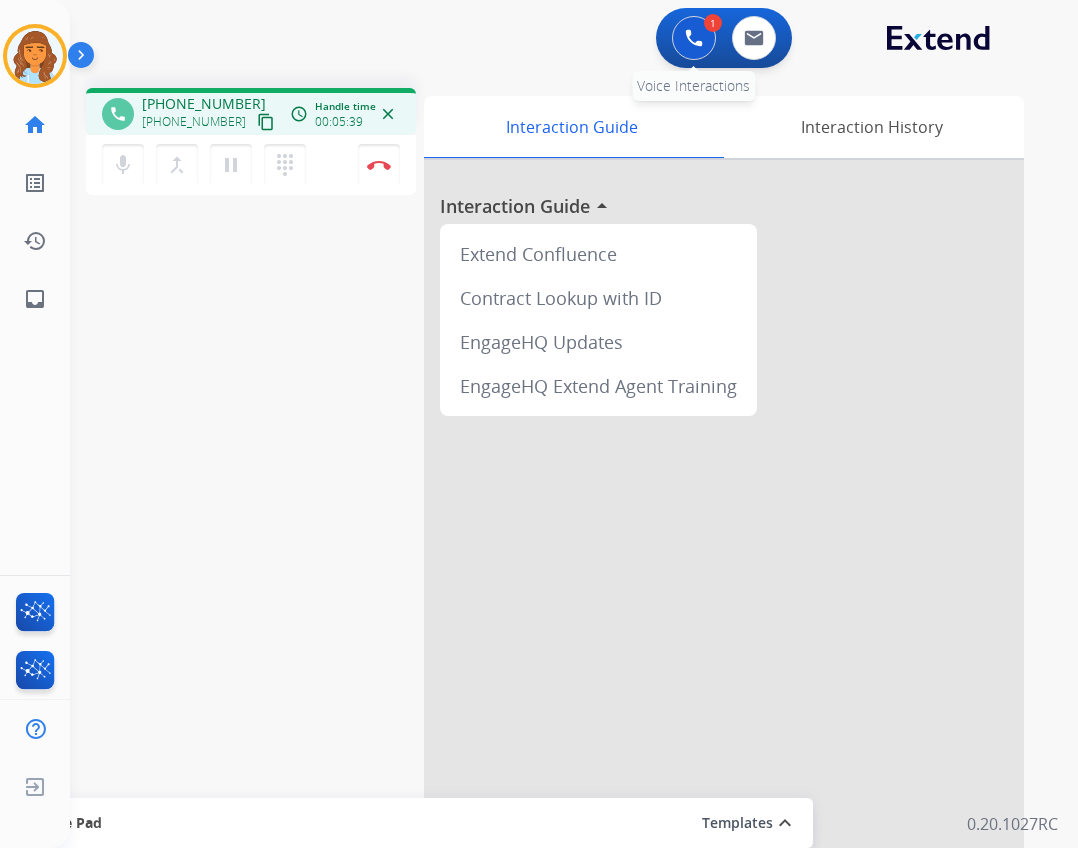 click at bounding box center [694, 38] 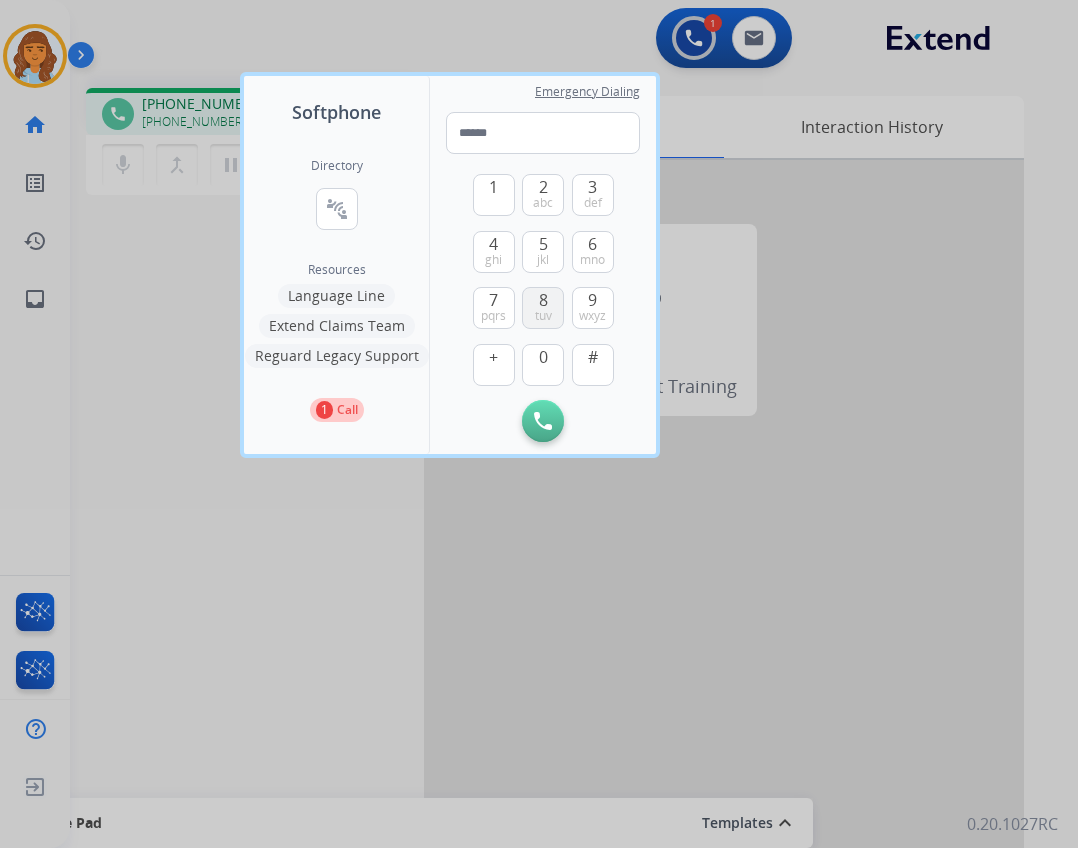 click on "8" at bounding box center (543, 300) 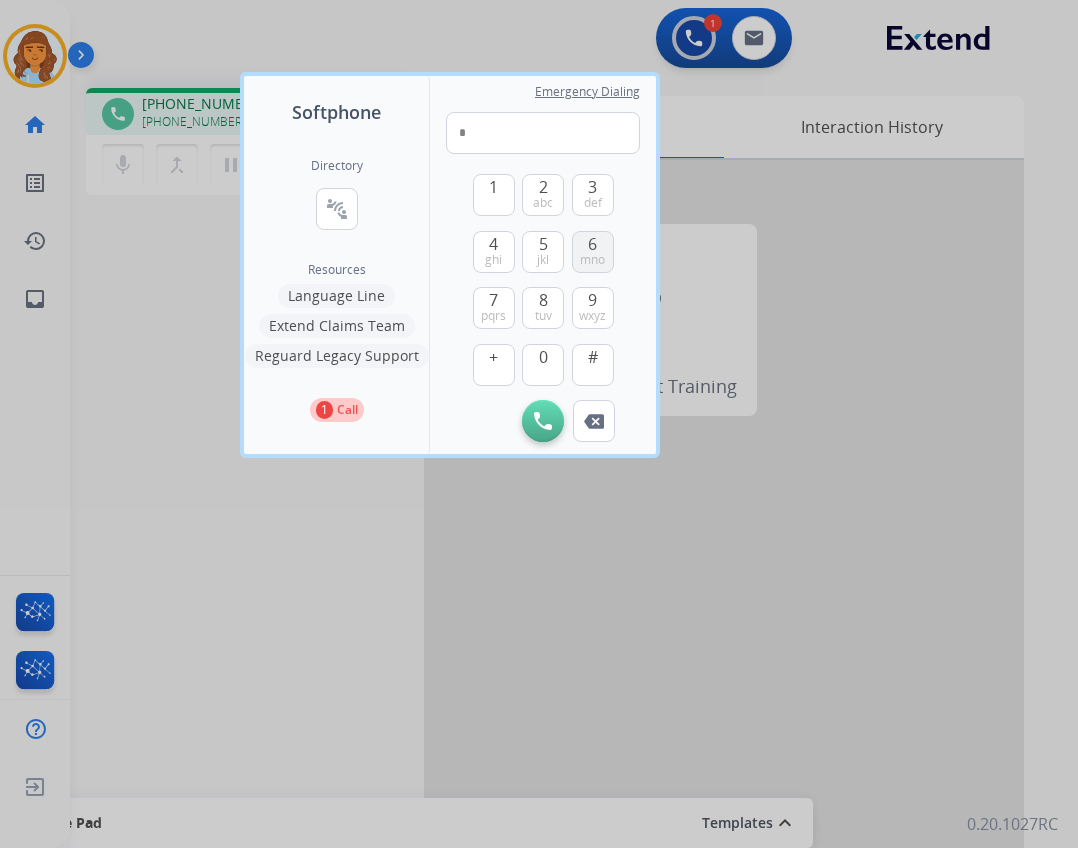 click on "6 mno" at bounding box center (593, 252) 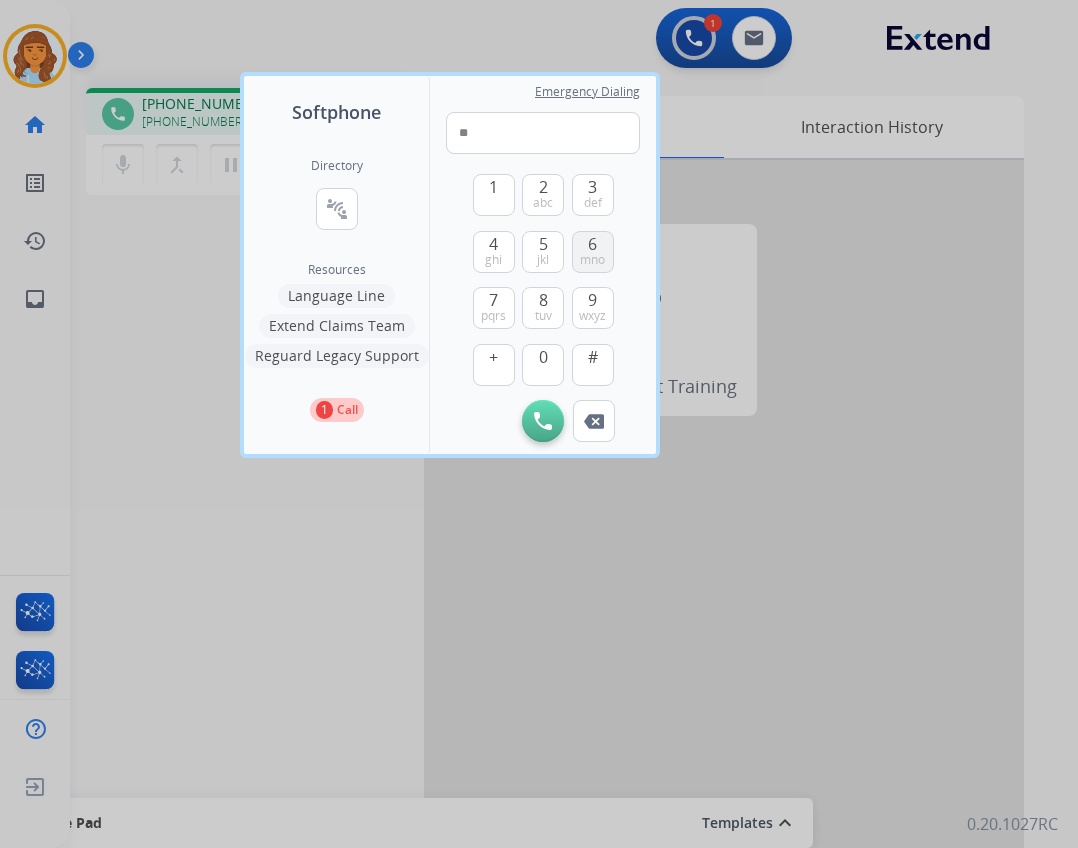 click on "6 mno" at bounding box center (593, 252) 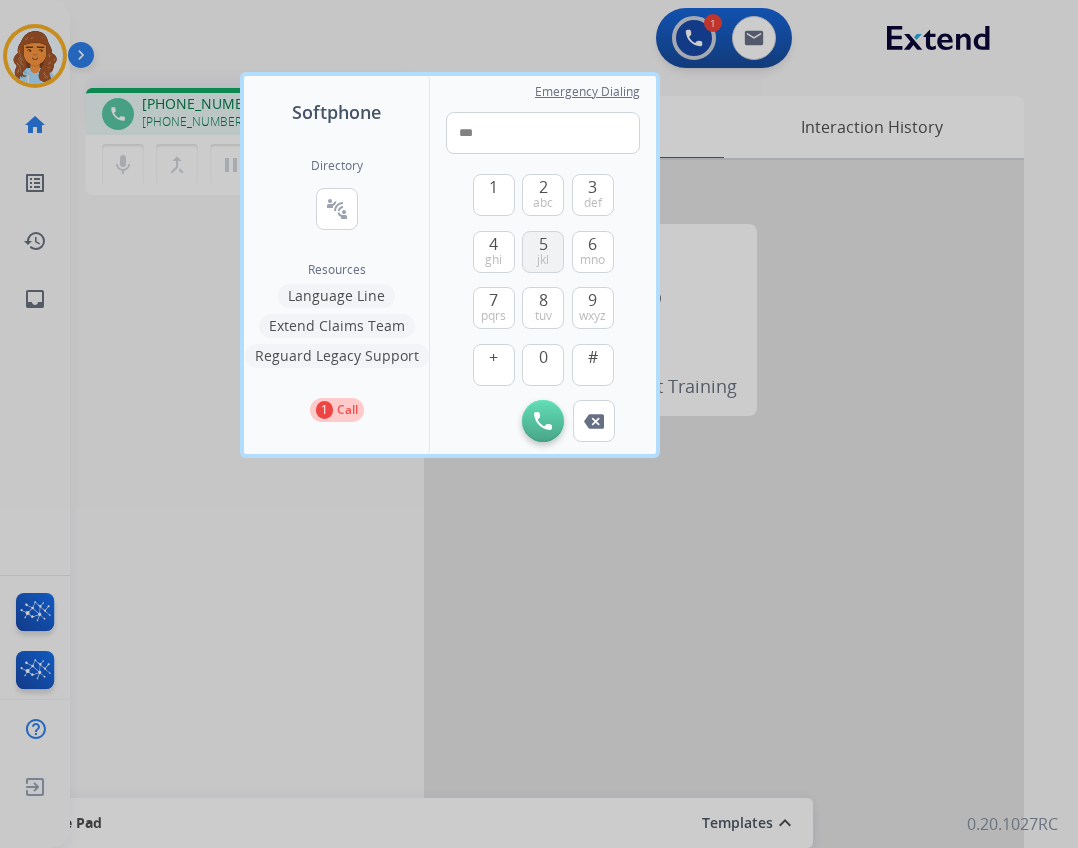 click on "jkl" at bounding box center (543, 260) 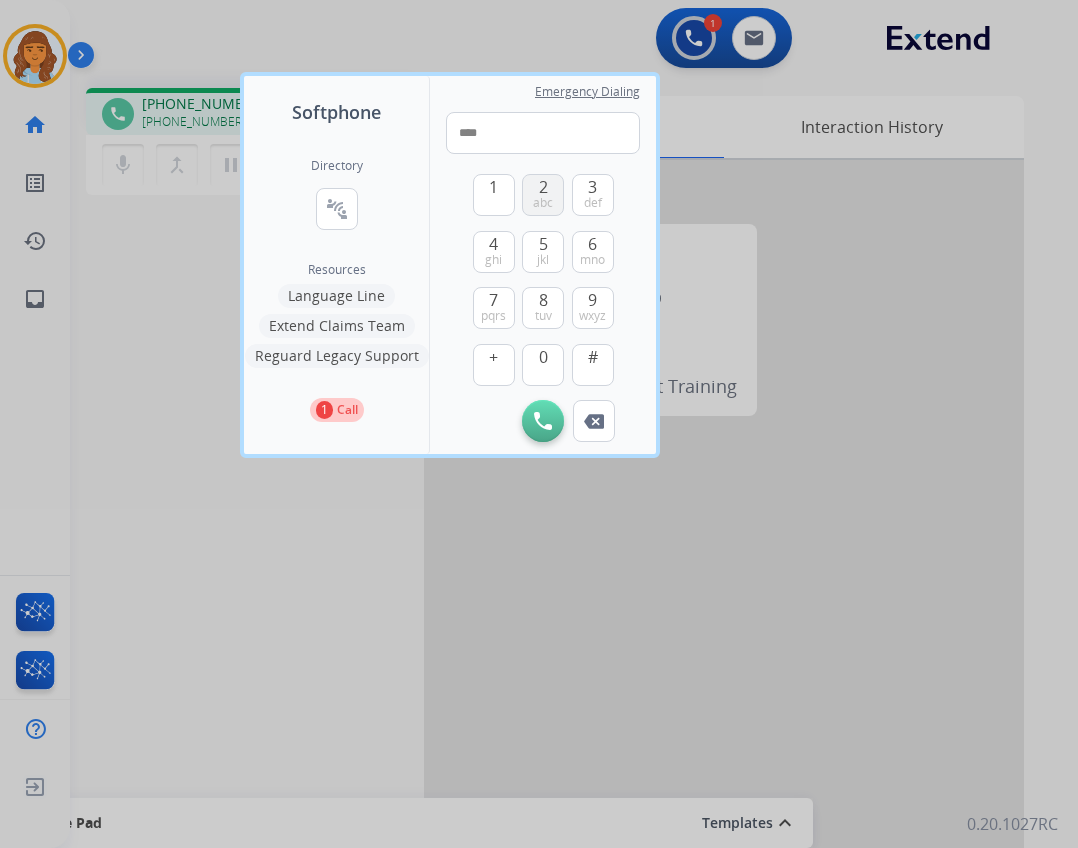 drag, startPoint x: 536, startPoint y: 184, endPoint x: 536, endPoint y: 207, distance: 23 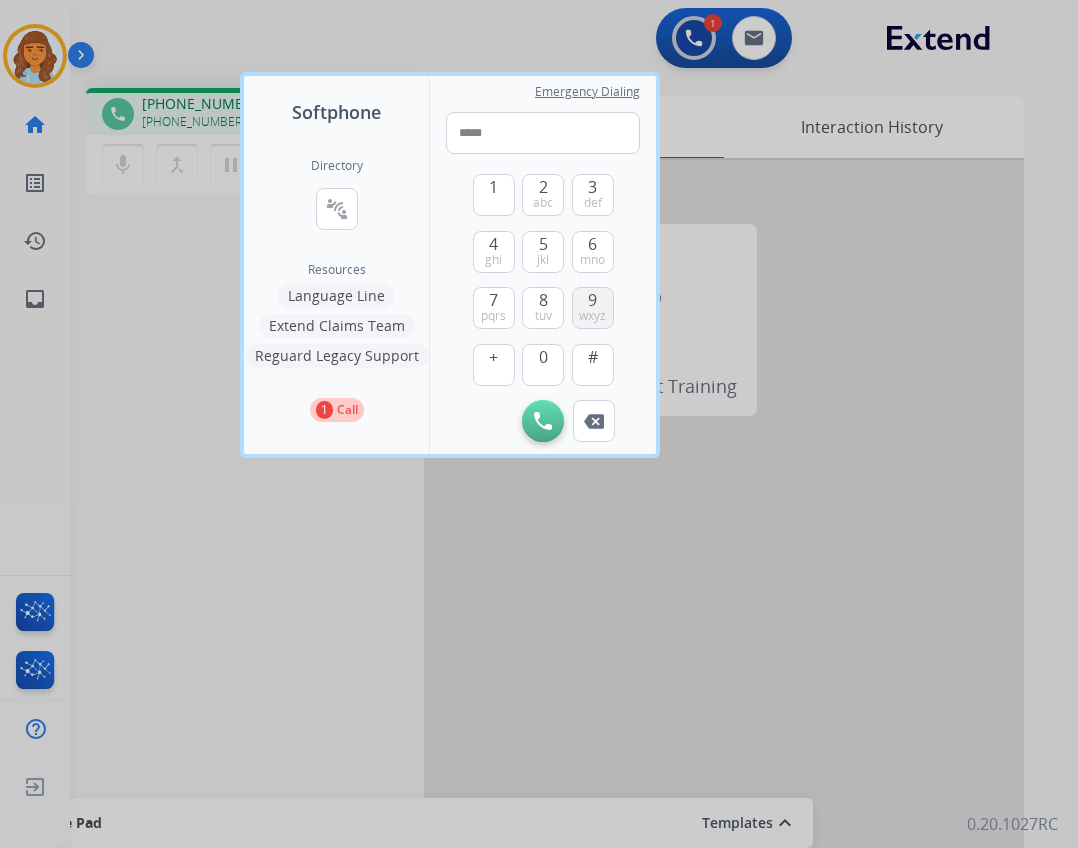 click on "wxyz" at bounding box center (592, 316) 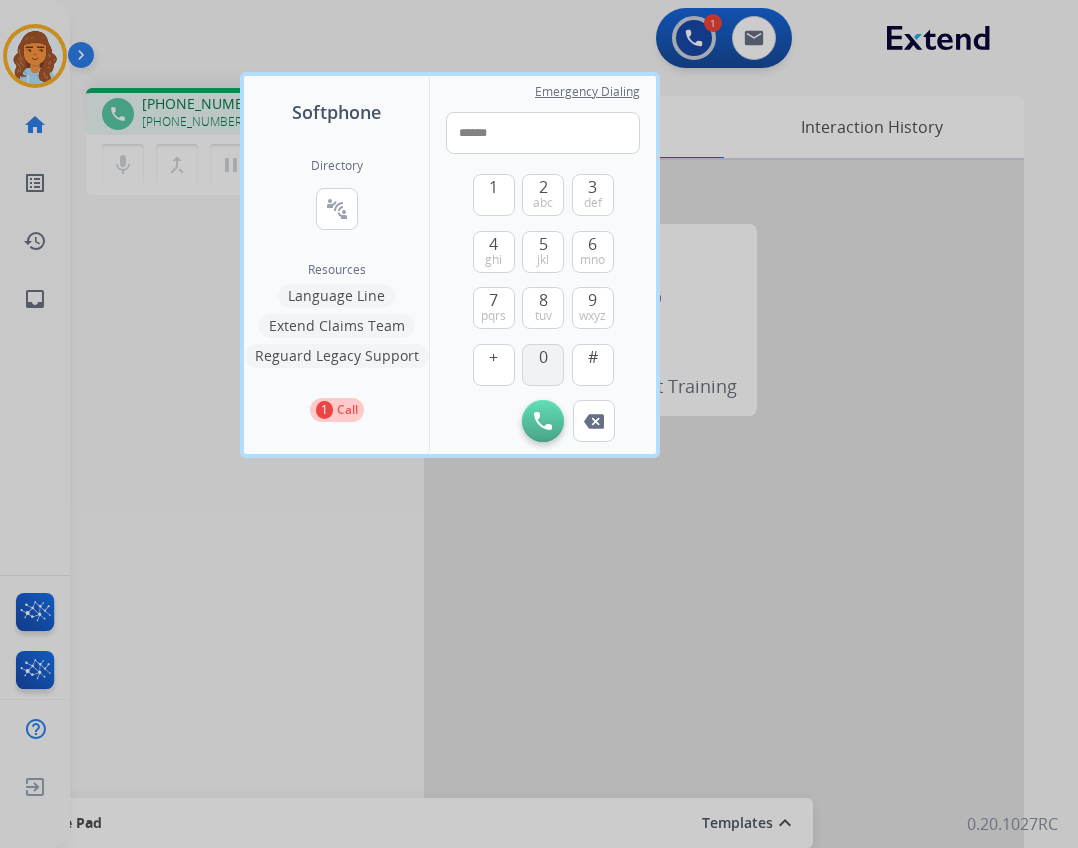 click on "0" at bounding box center [543, 365] 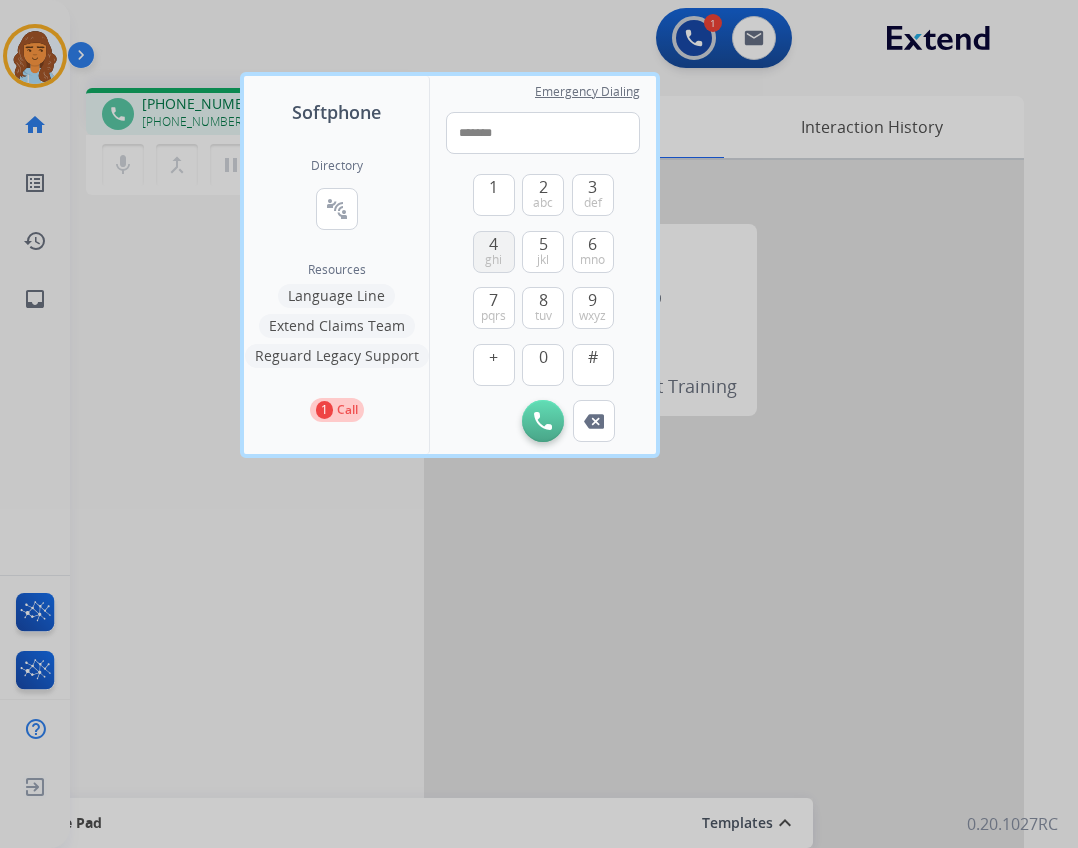 click on "4 ghi" at bounding box center (494, 252) 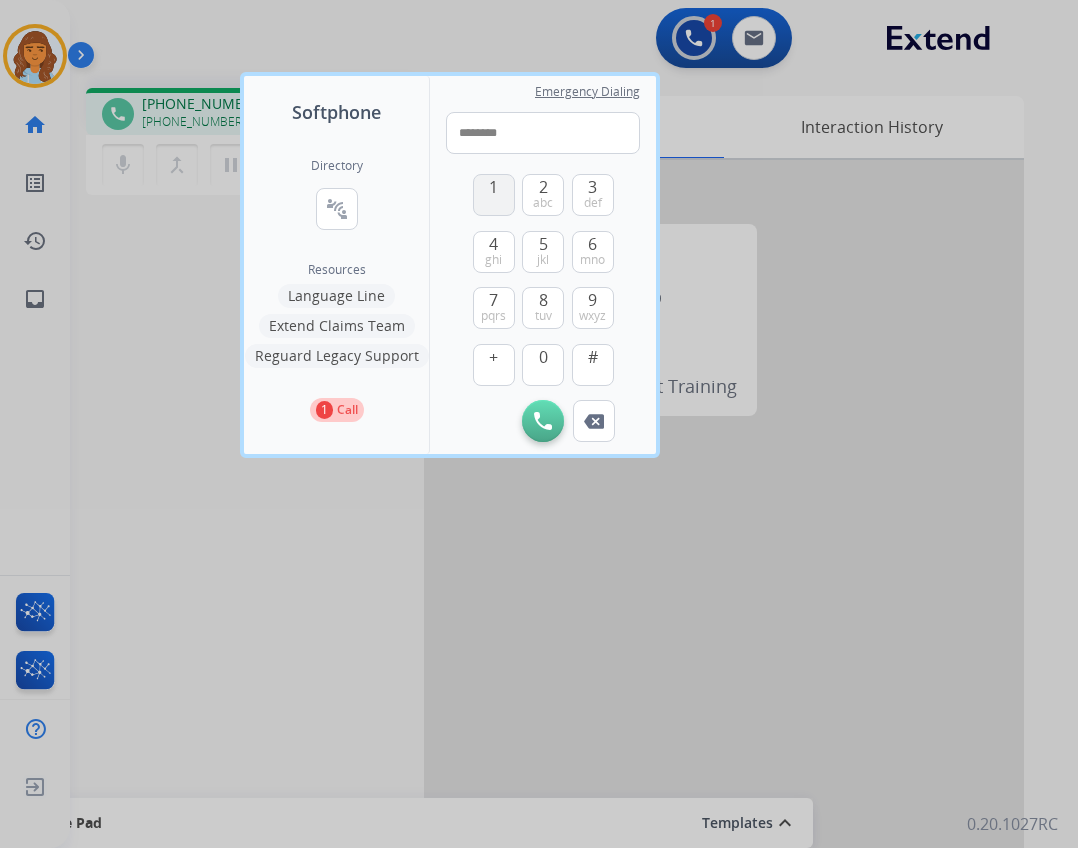 click on "1" at bounding box center (494, 195) 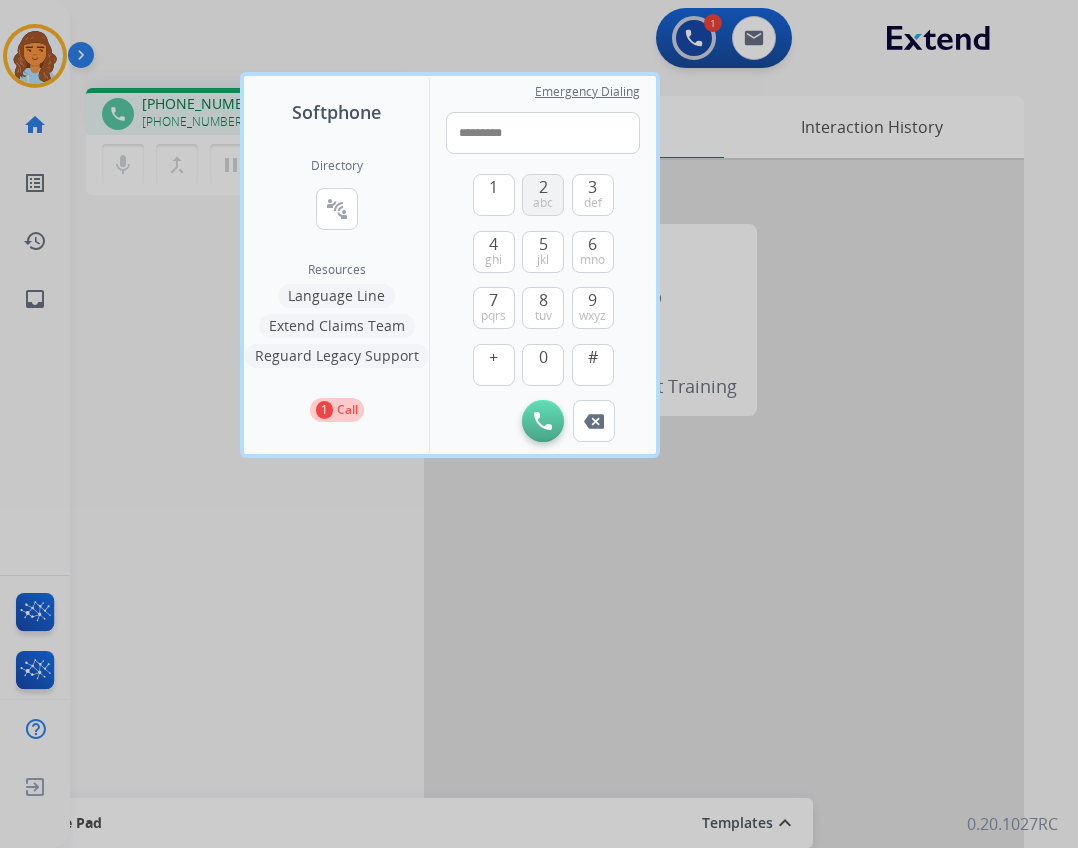 click on "2" at bounding box center [543, 187] 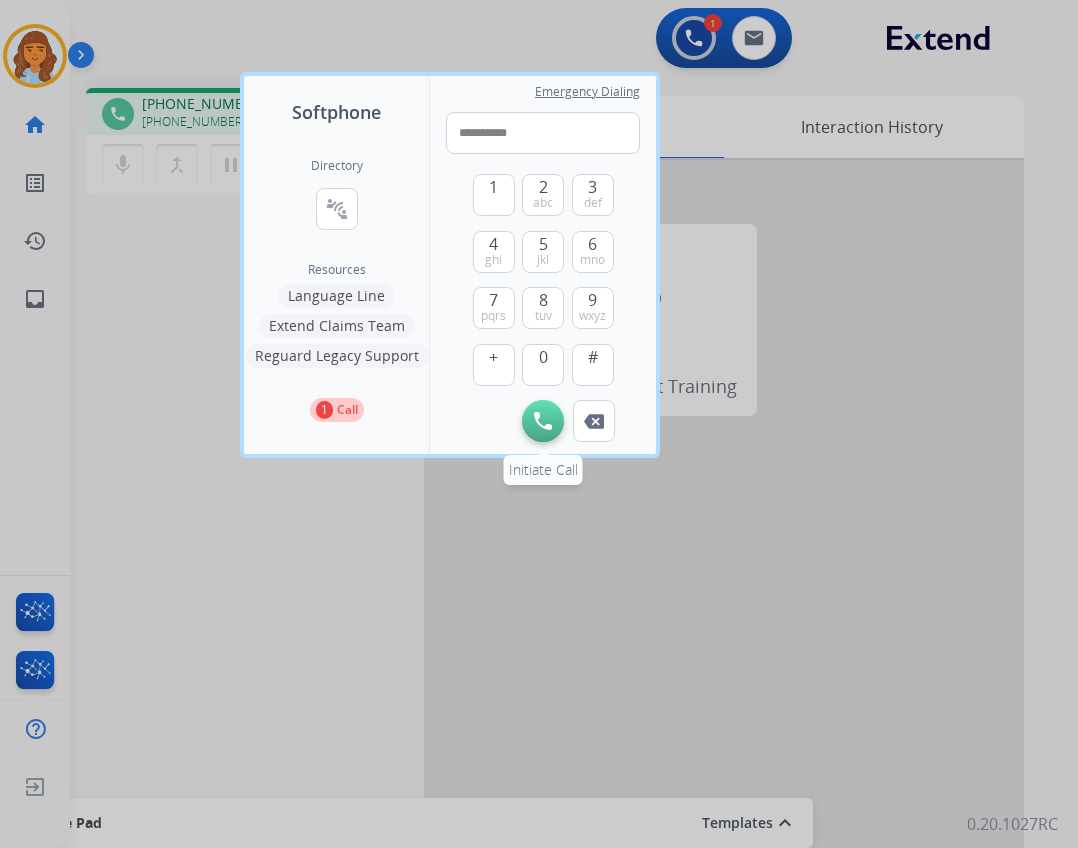 click on "Initiate Call" at bounding box center [543, 421] 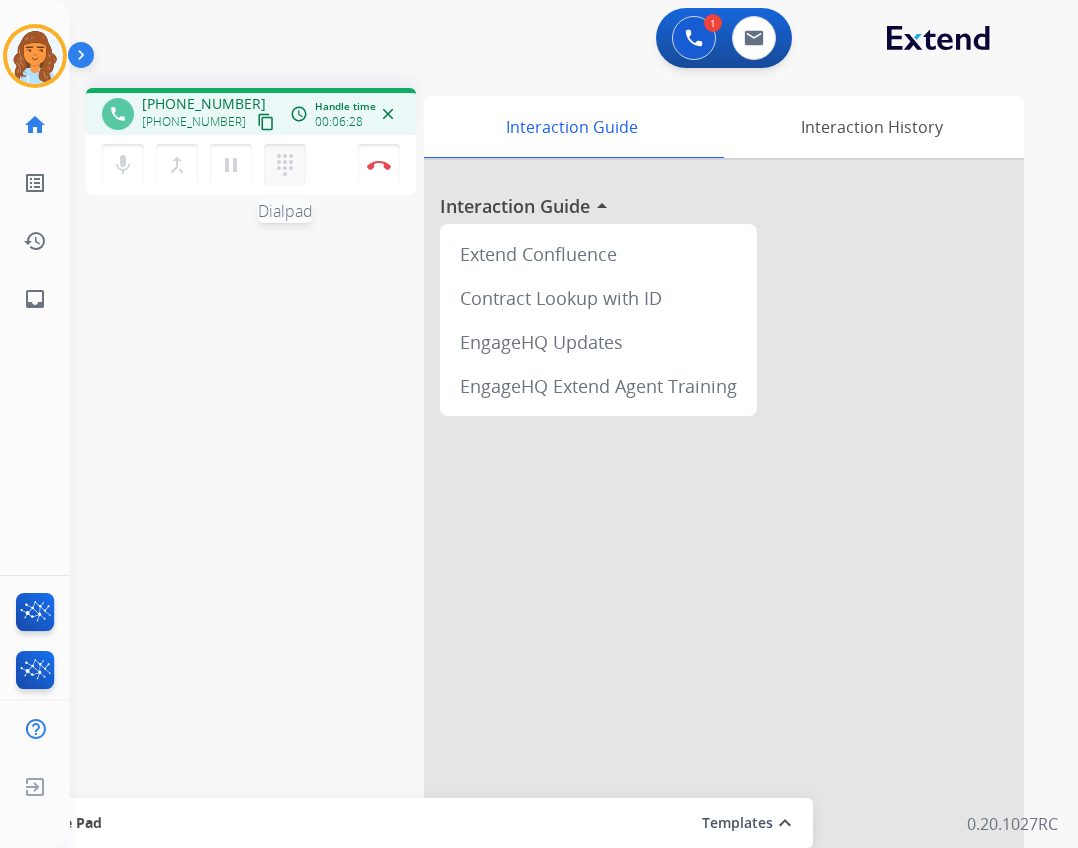 click on "dialpad Dialpad" at bounding box center (285, 165) 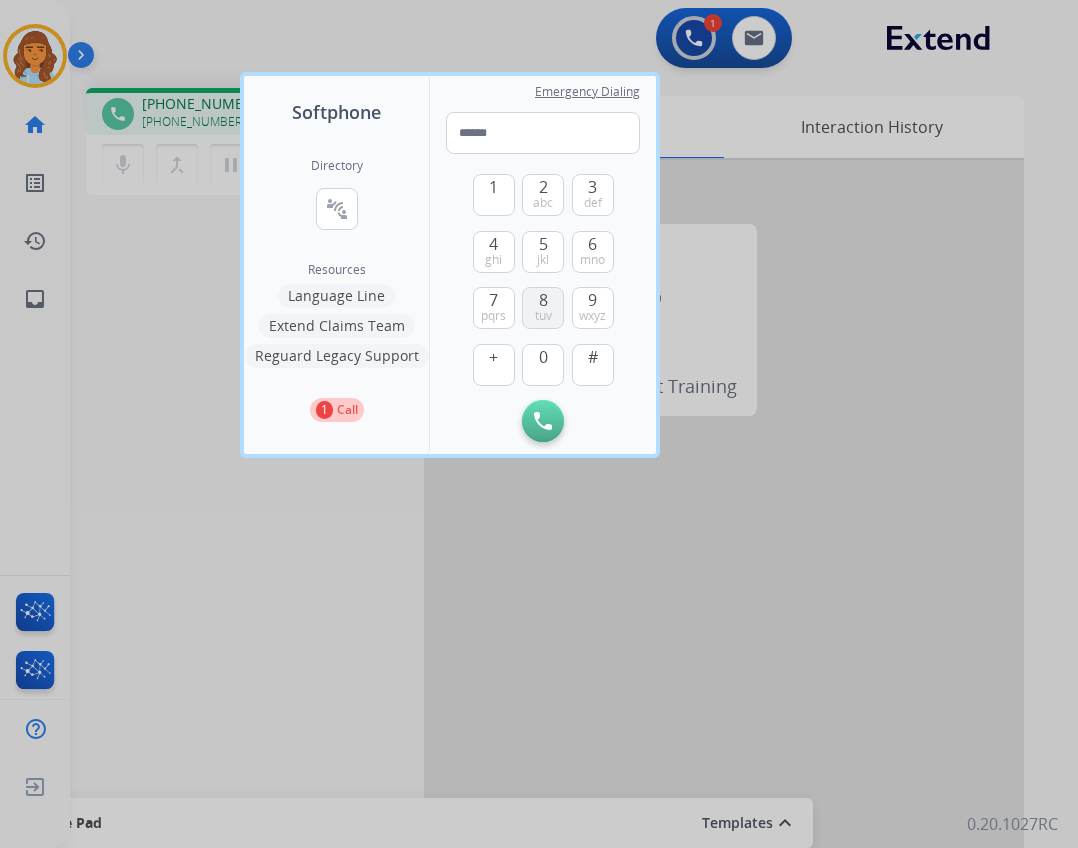 click on "8" at bounding box center [543, 300] 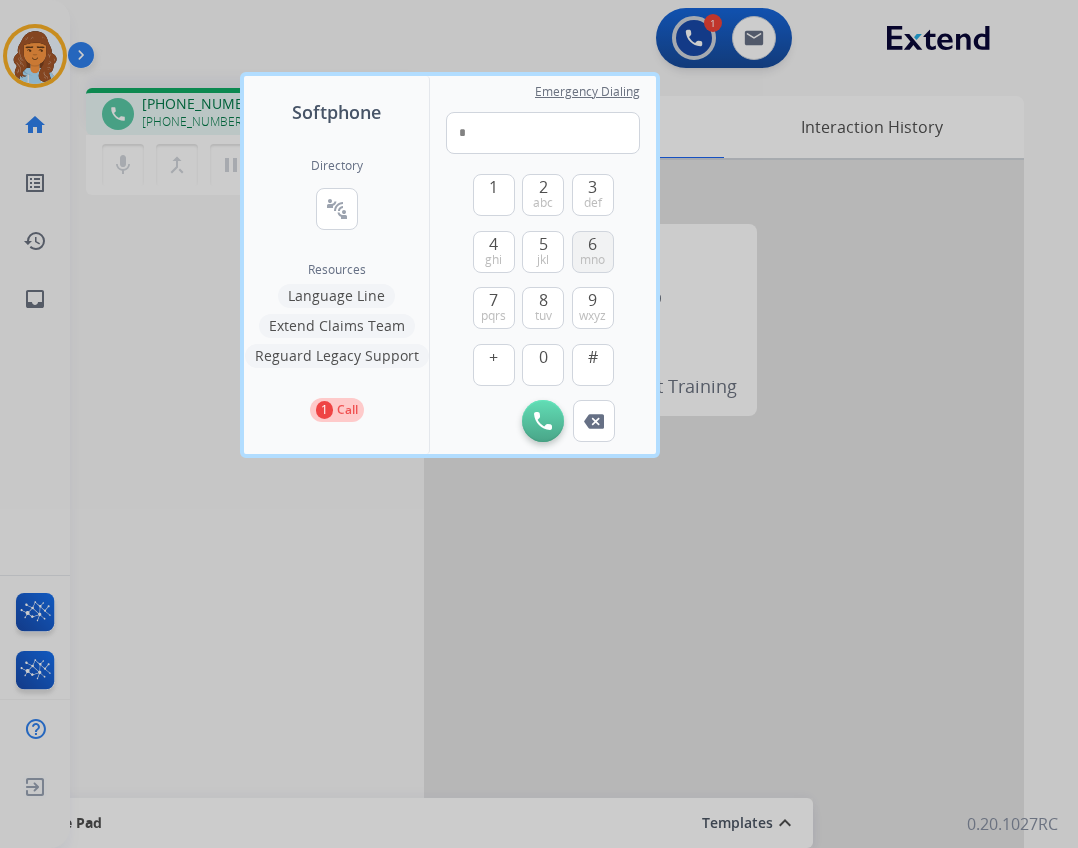 click on "6" at bounding box center (592, 244) 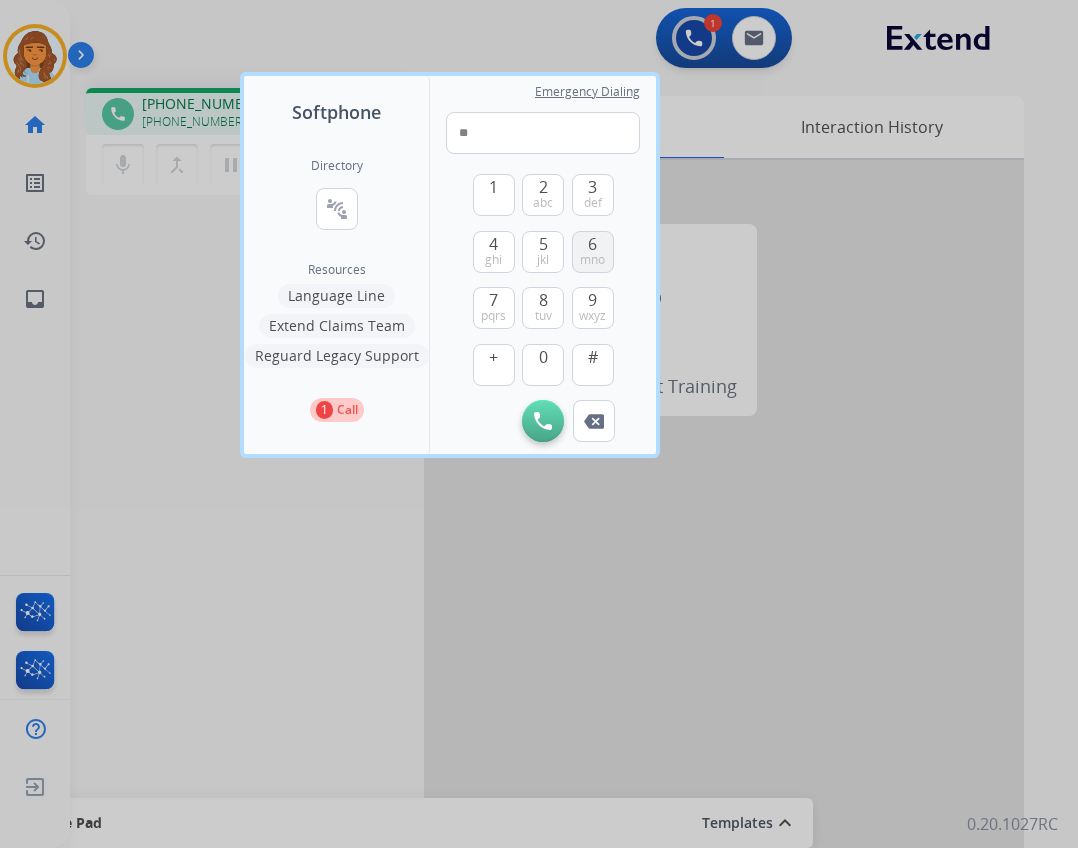 click on "6" at bounding box center [592, 244] 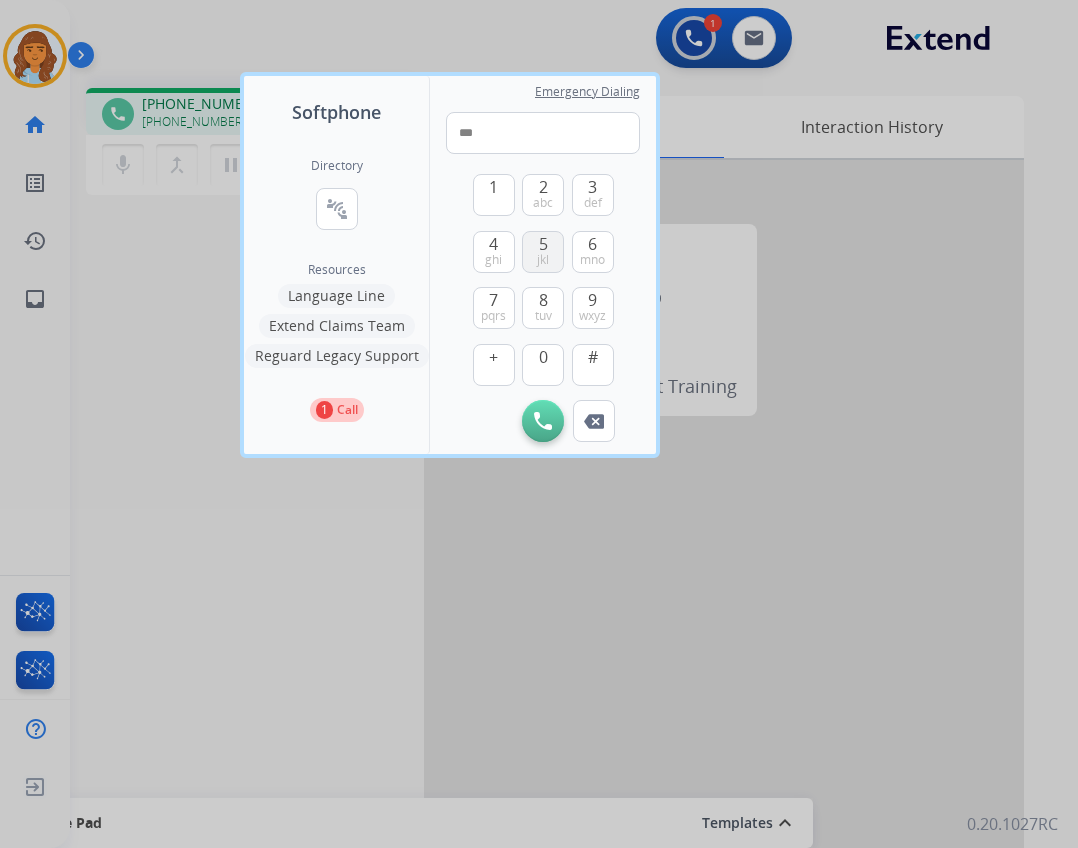 click on "5 jkl" at bounding box center (543, 252) 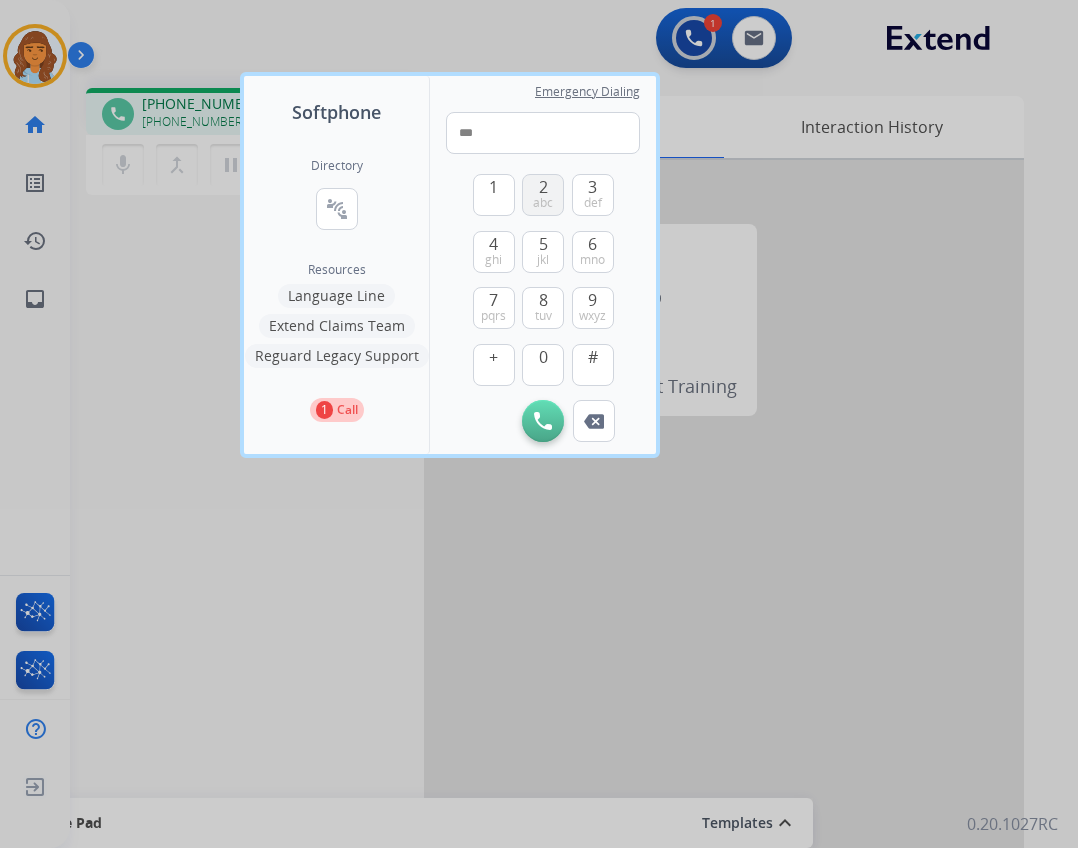click on "2" at bounding box center (543, 187) 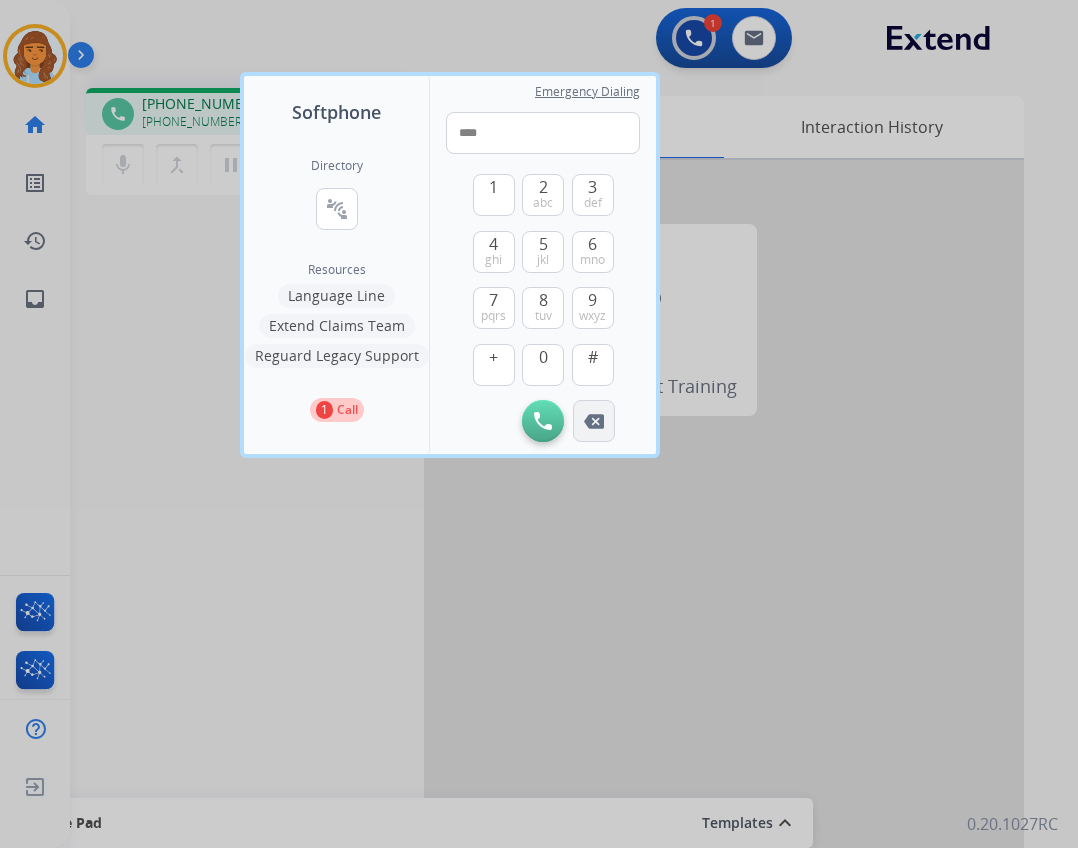 click at bounding box center [594, 421] 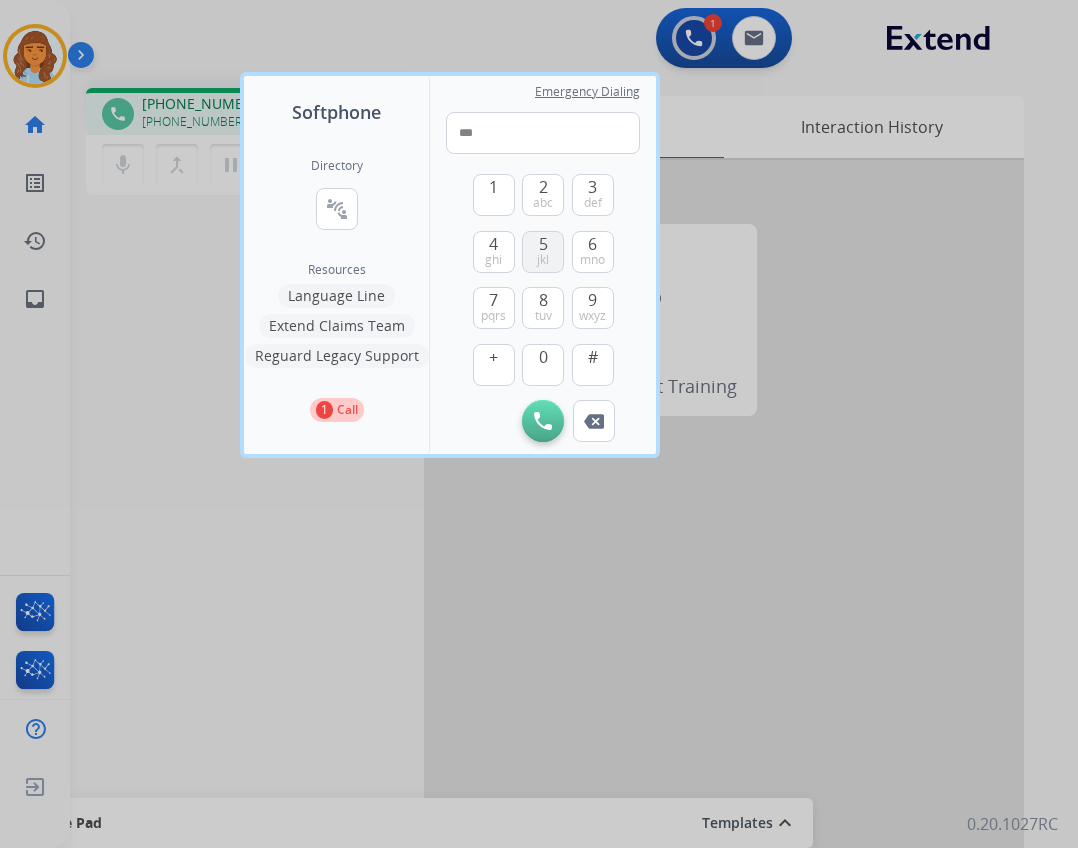 click on "5 jkl" at bounding box center (543, 252) 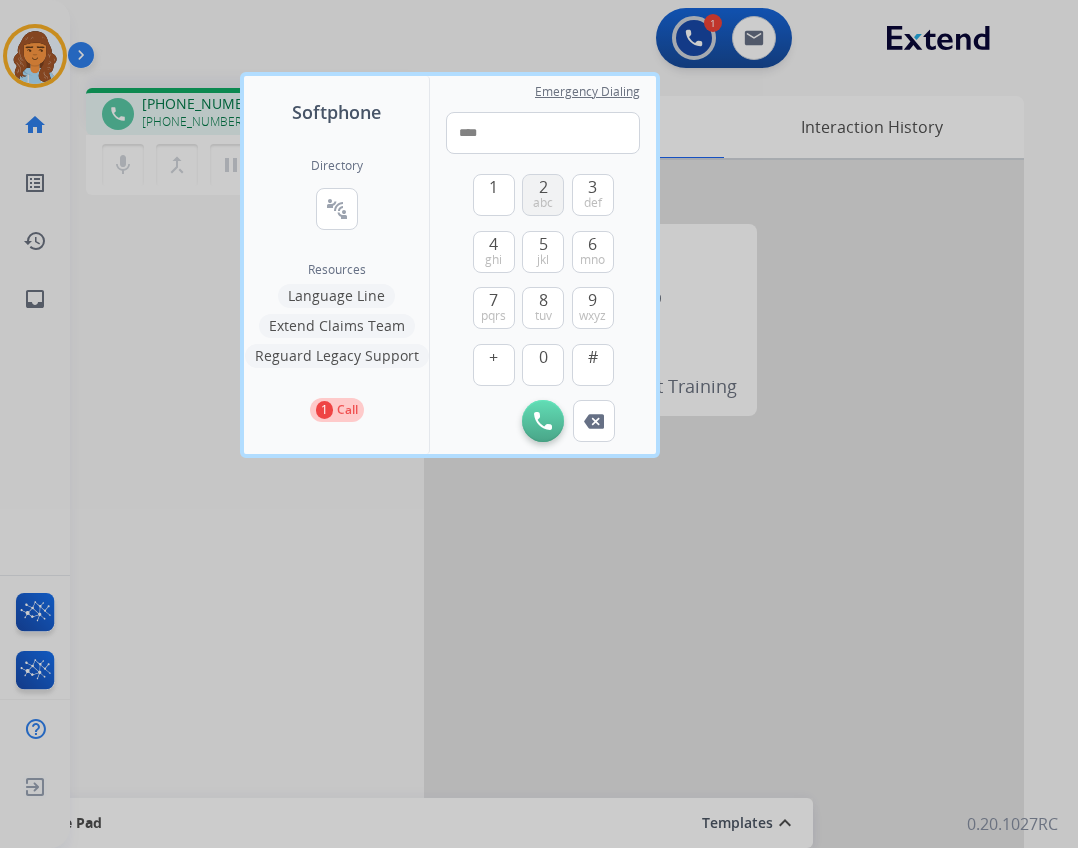 click on "abc" at bounding box center (543, 203) 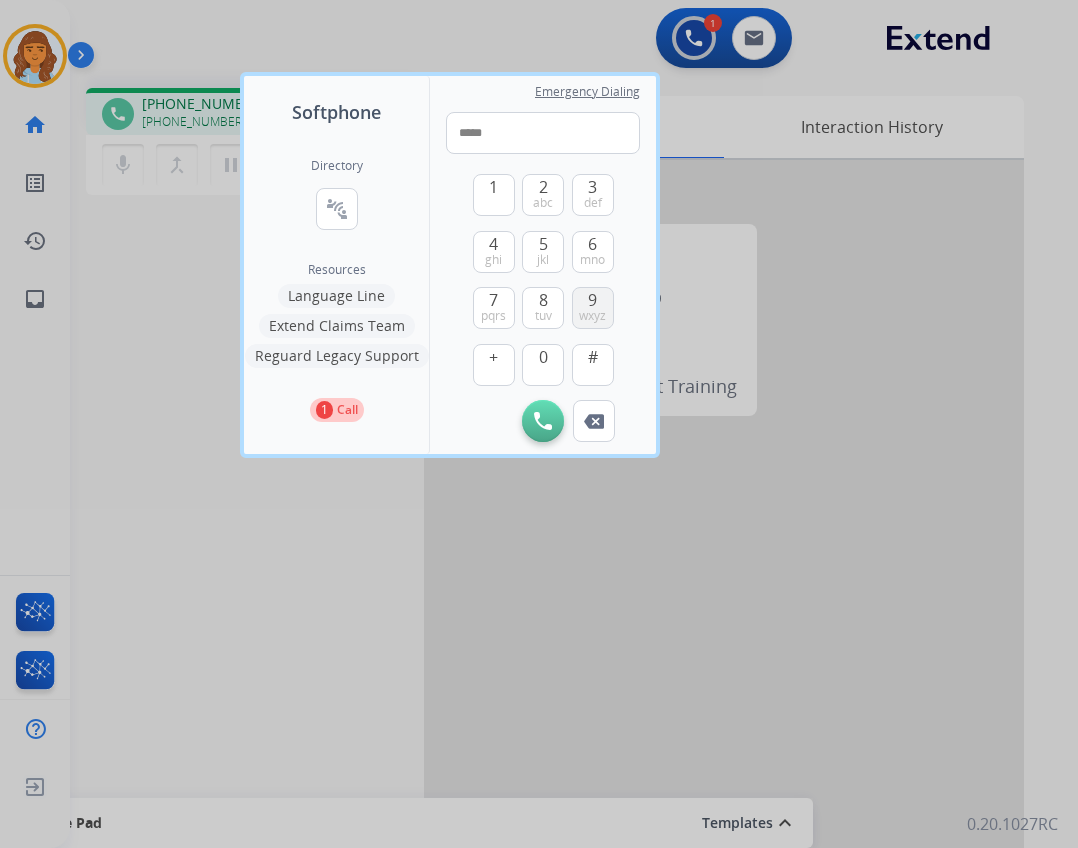 click on "9" at bounding box center [592, 300] 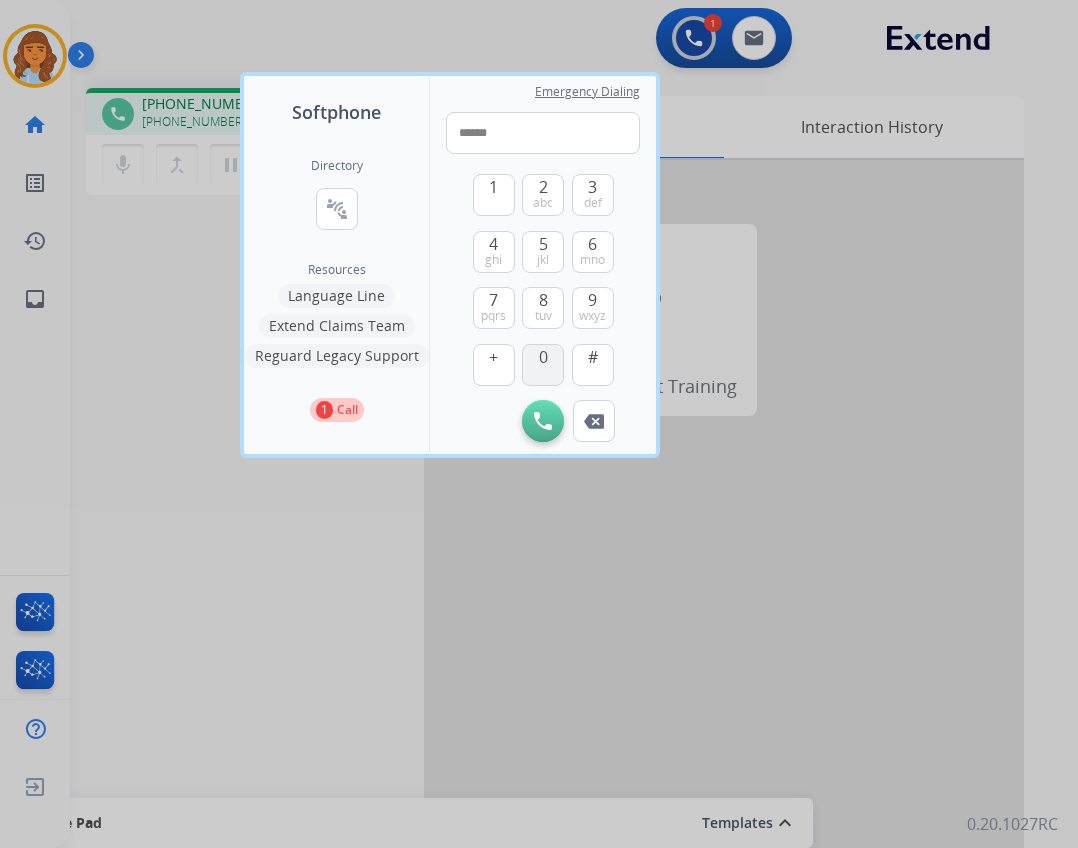 click on "0" at bounding box center [543, 365] 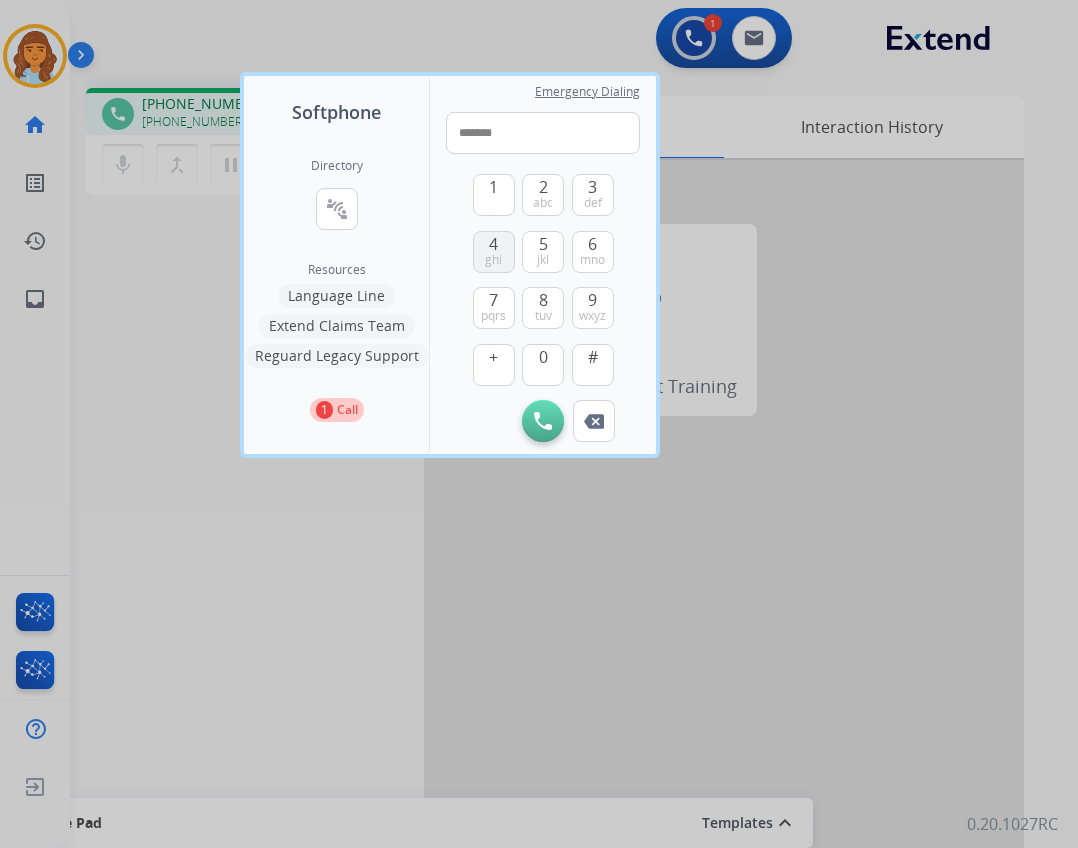 click on "4 ghi" at bounding box center (494, 252) 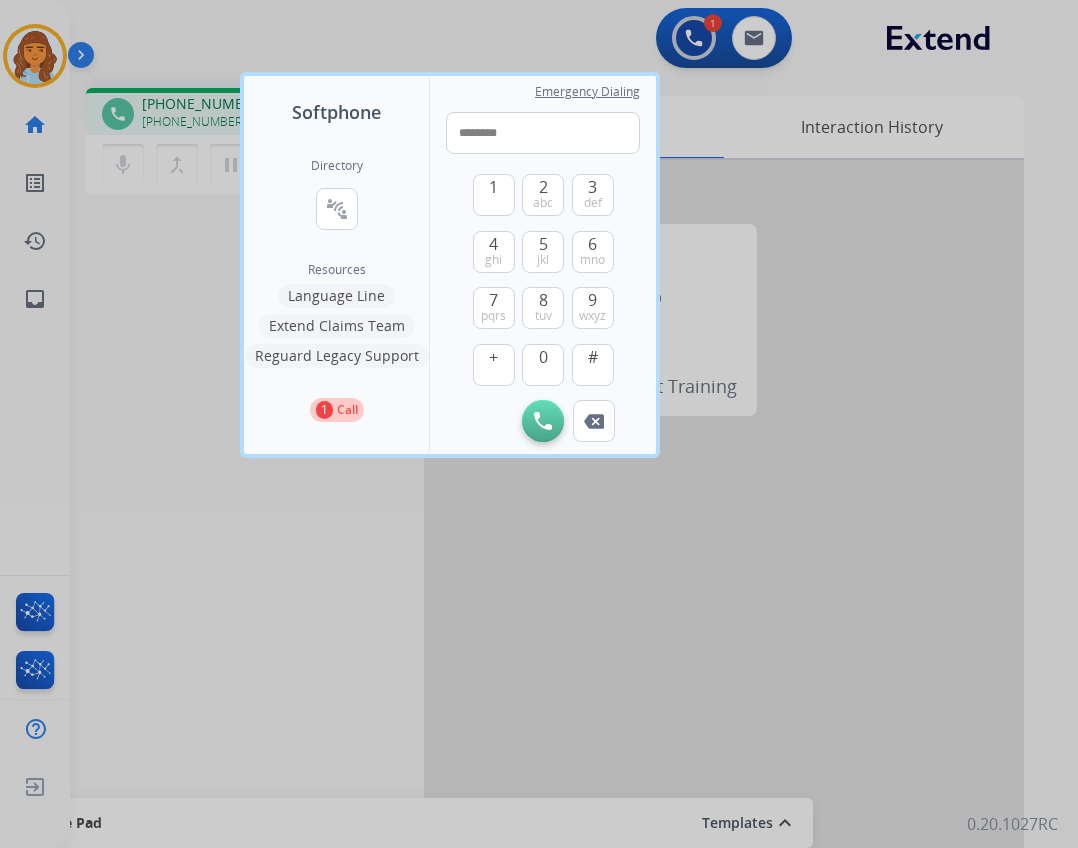 drag, startPoint x: 478, startPoint y: 203, endPoint x: 515, endPoint y: 199, distance: 37.215588 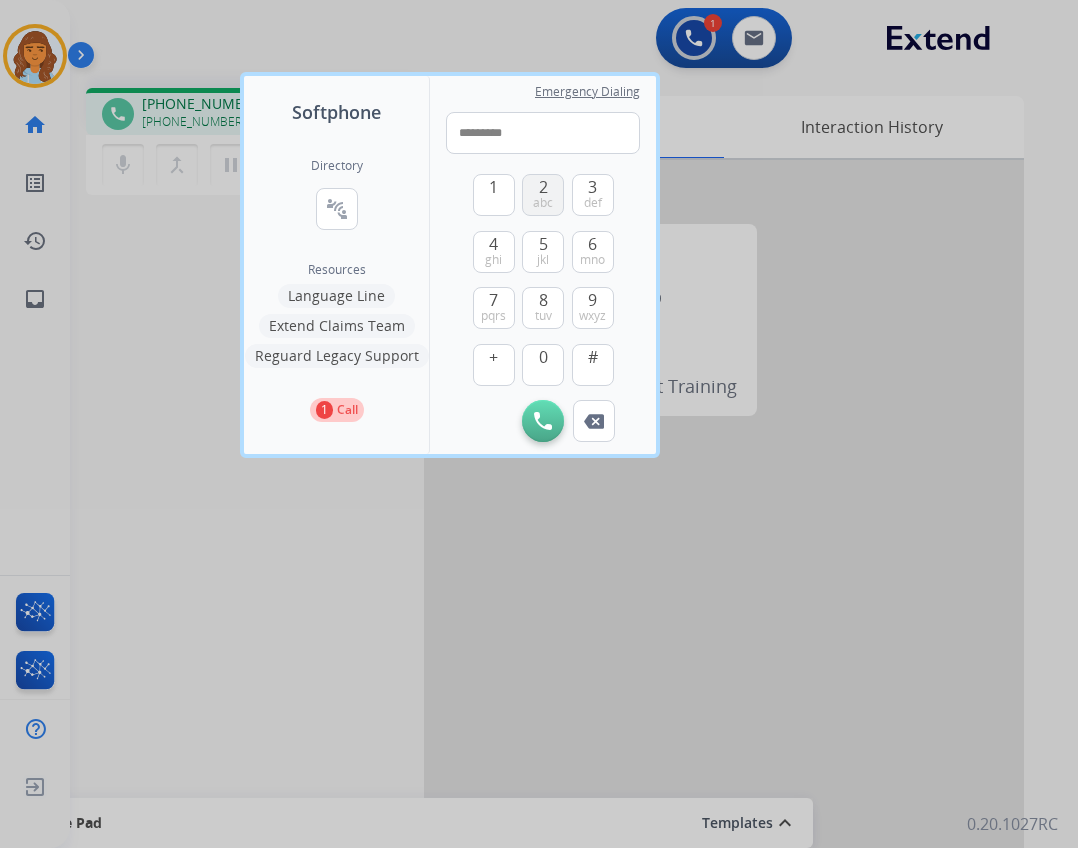 click on "abc" at bounding box center [543, 203] 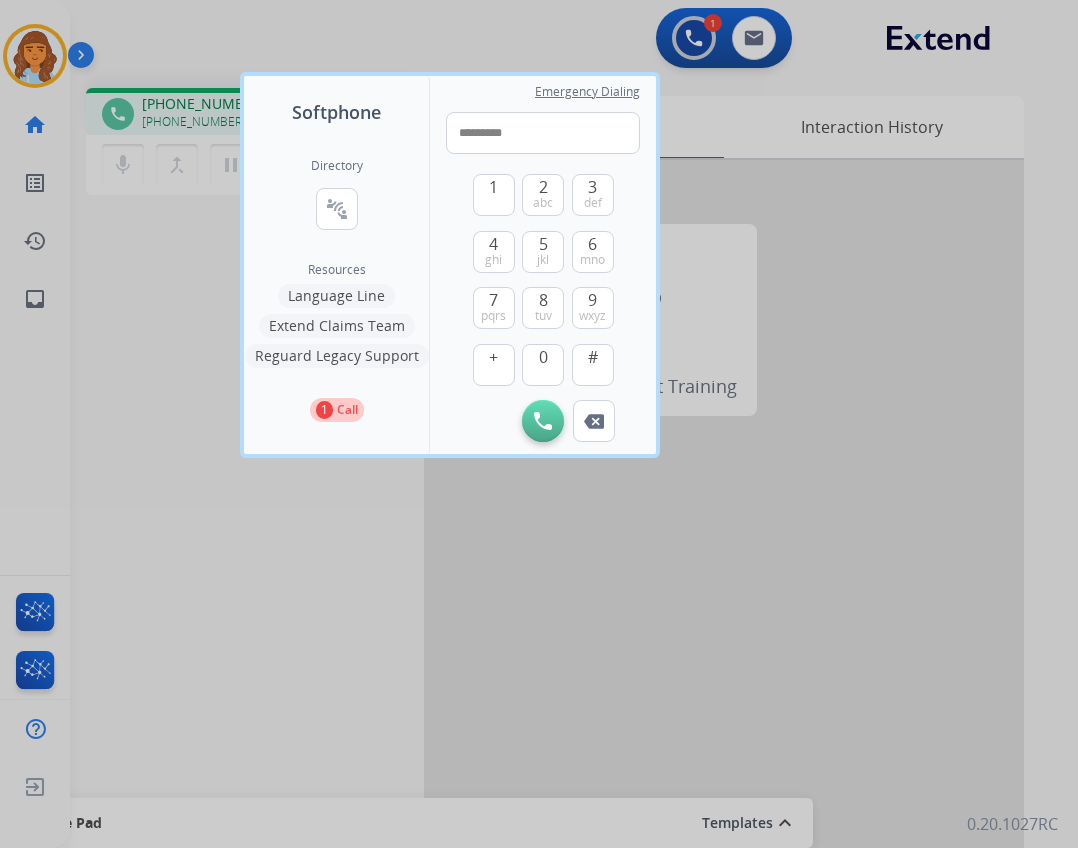 type on "**********" 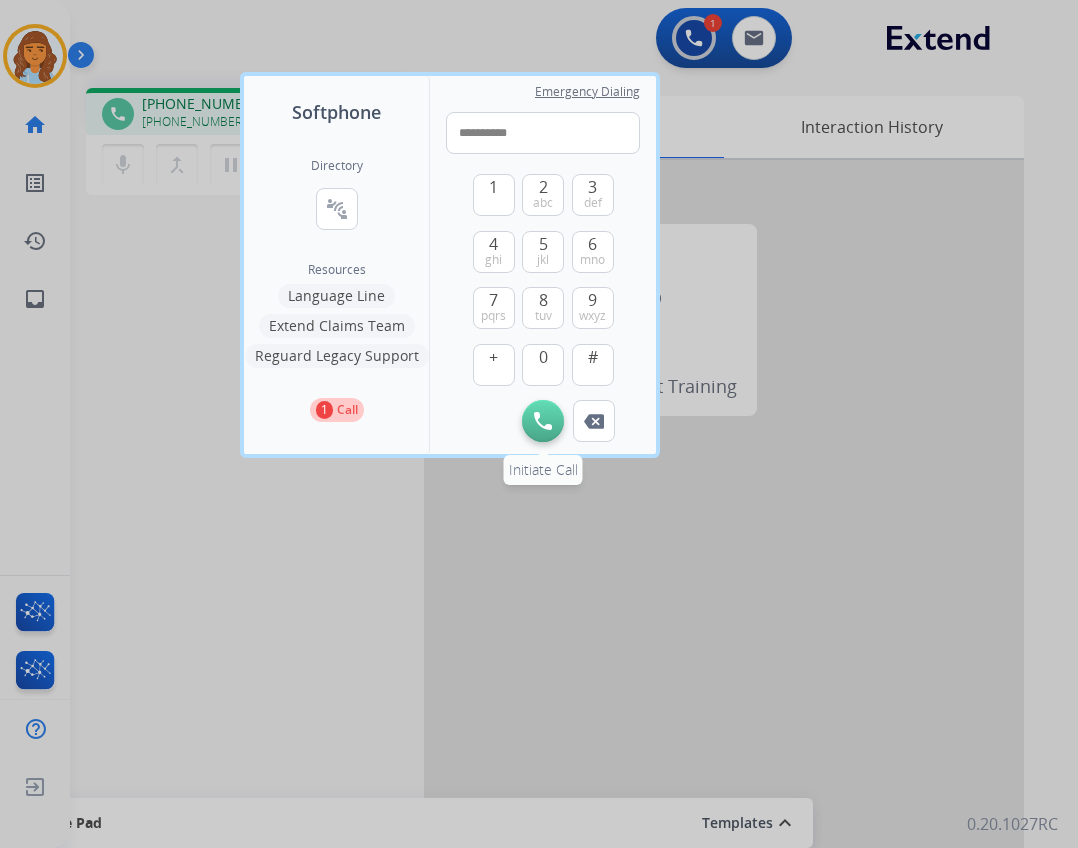 click at bounding box center [543, 421] 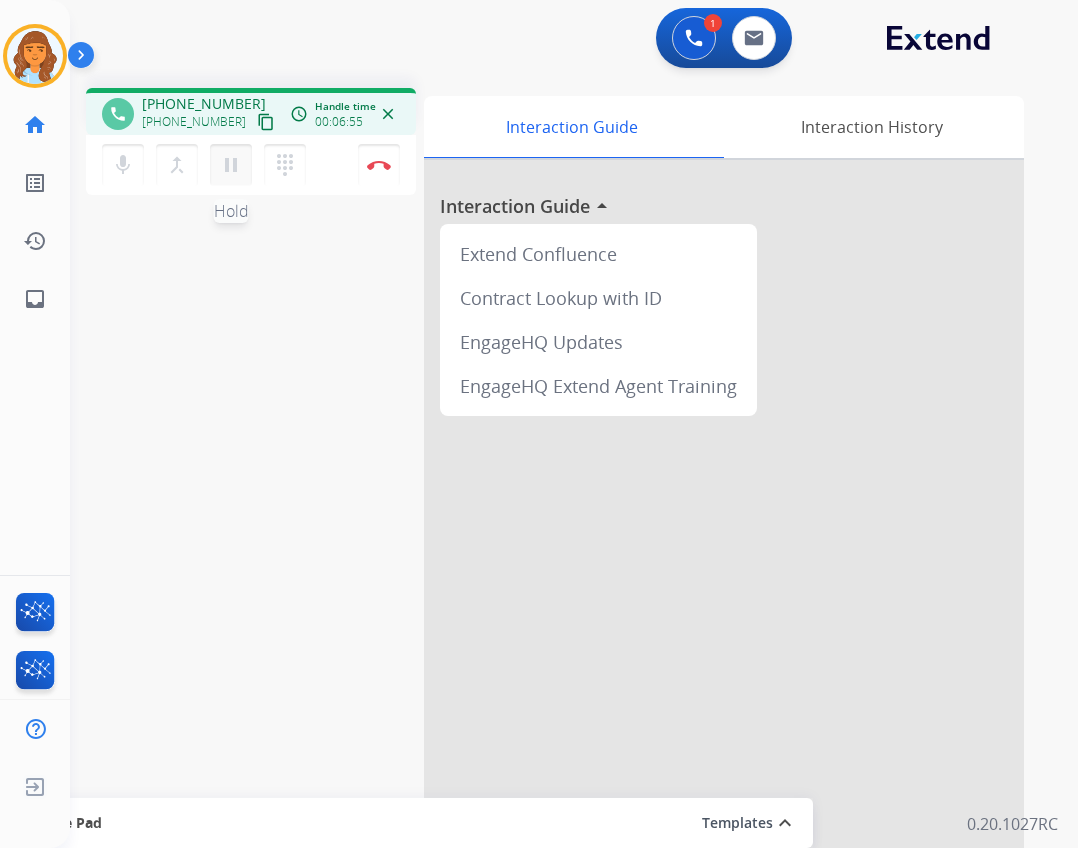 click on "pause Hold" at bounding box center (231, 165) 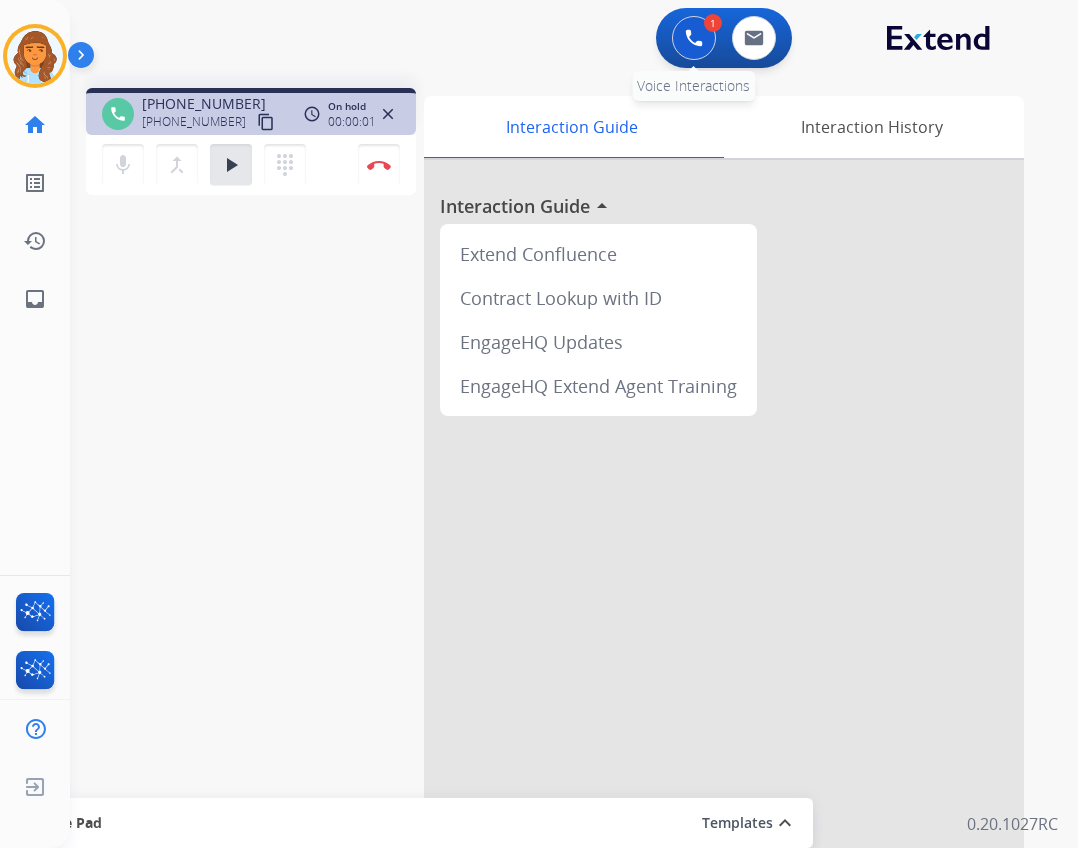 click at bounding box center (694, 38) 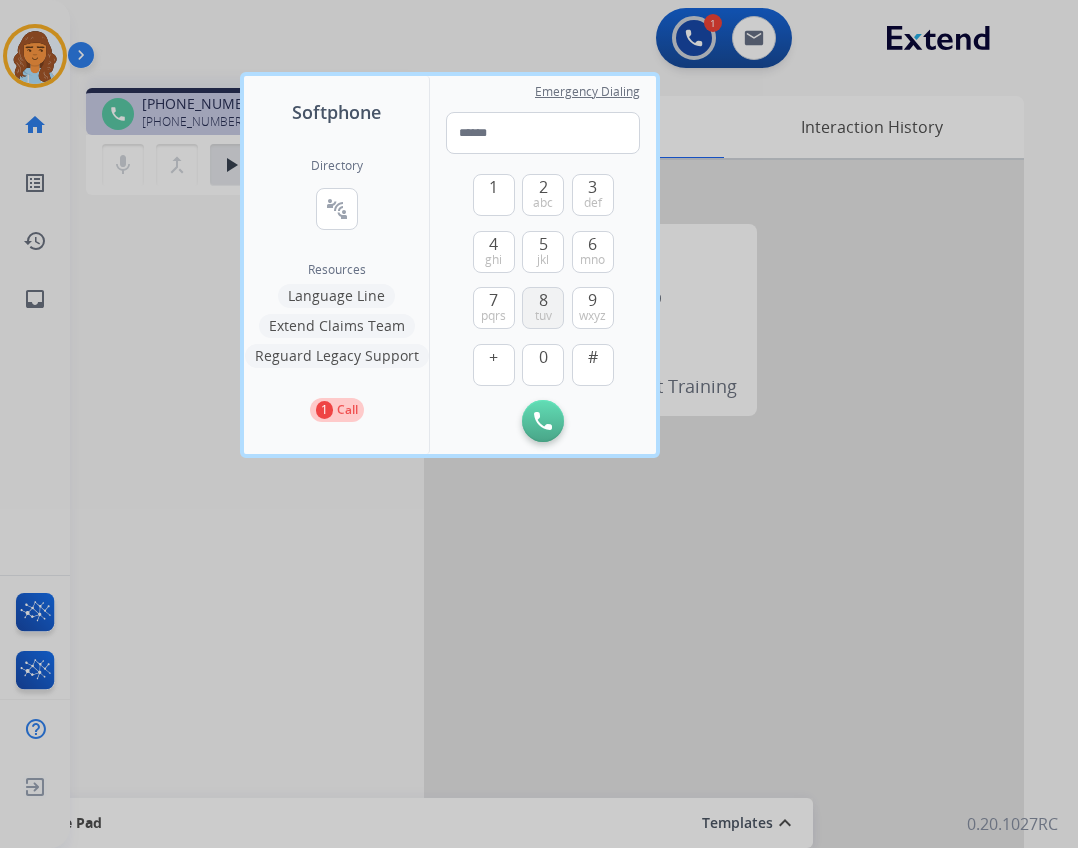 click on "tuv" at bounding box center [543, 316] 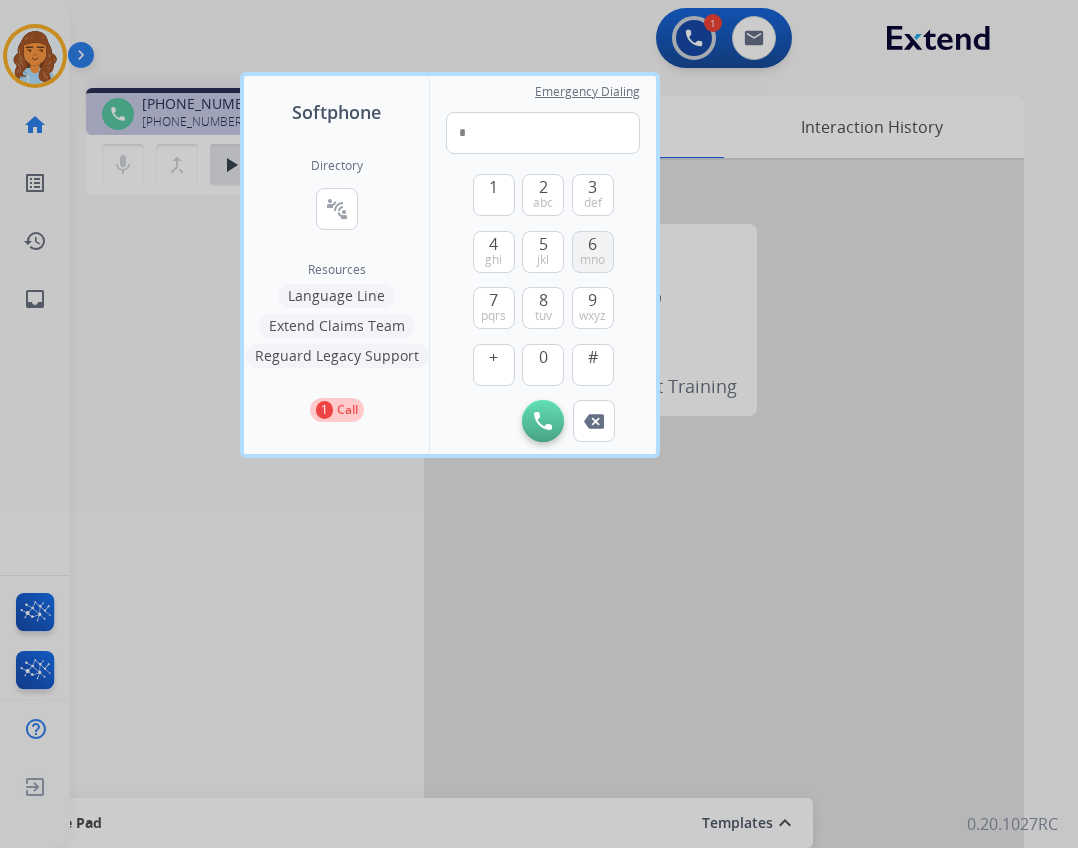 click on "mno" at bounding box center (592, 260) 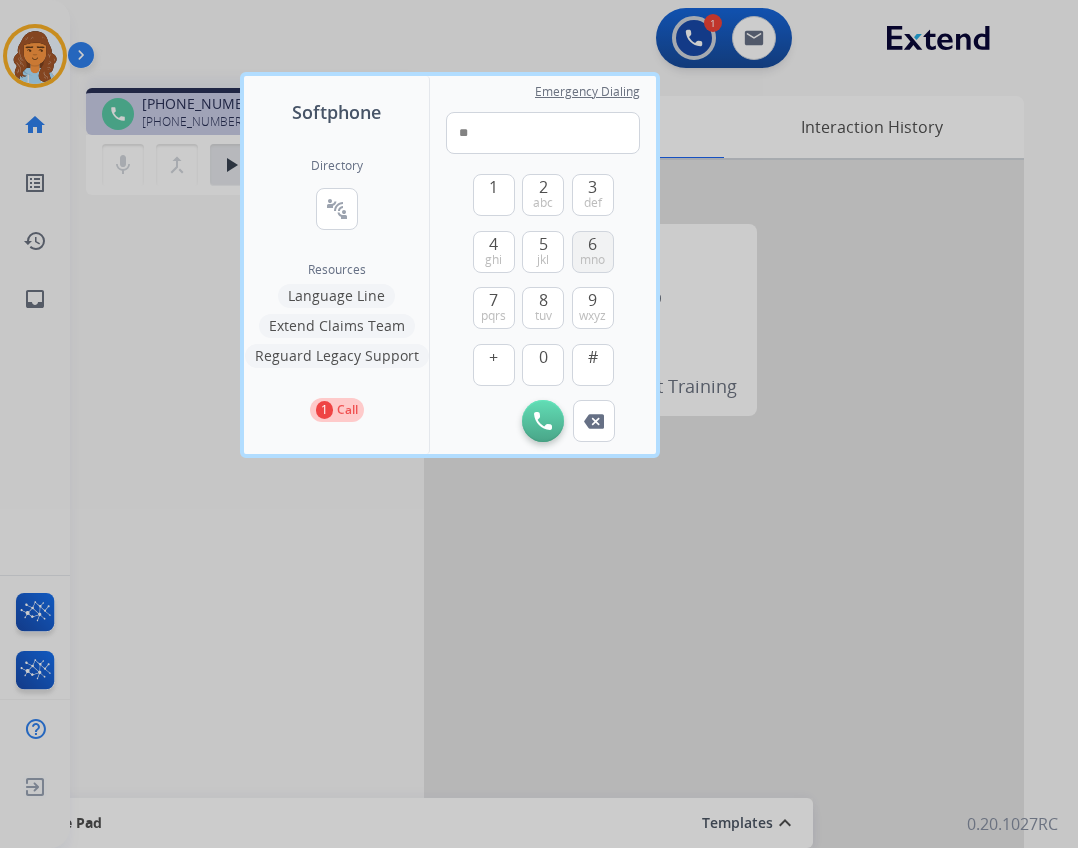 click on "mno" at bounding box center [592, 260] 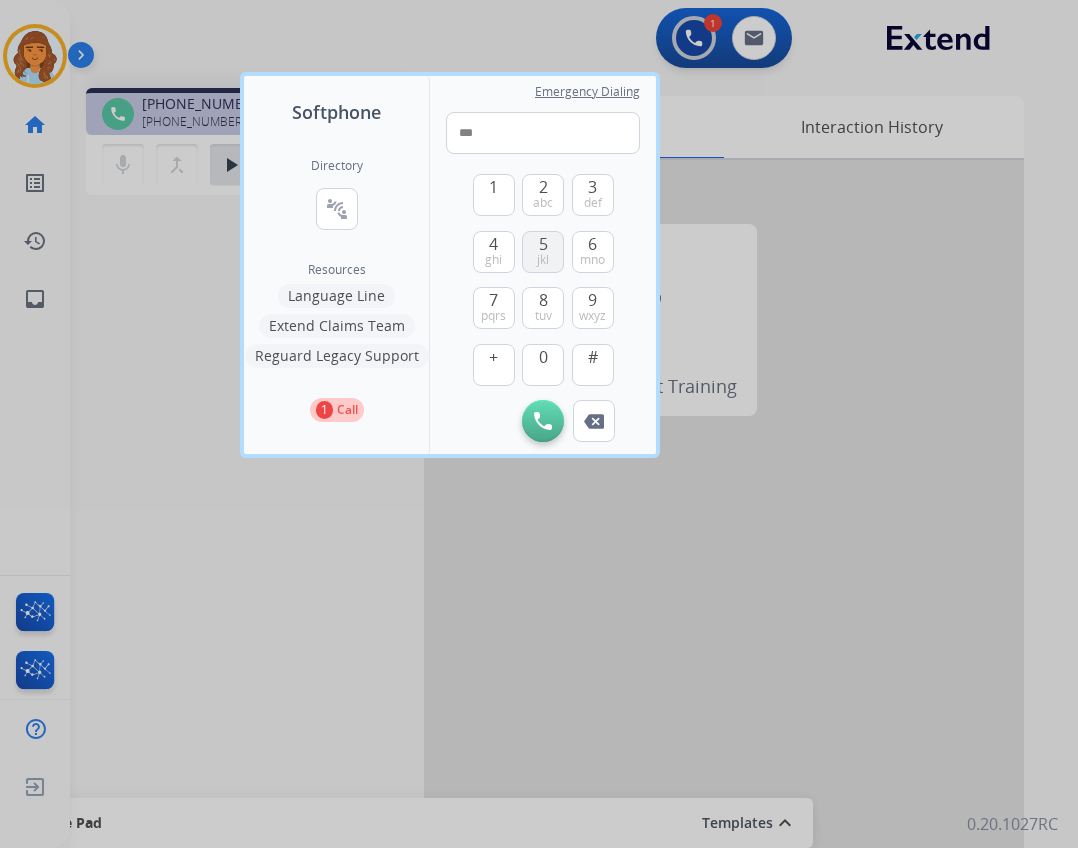 click on "5 jkl" at bounding box center [543, 252] 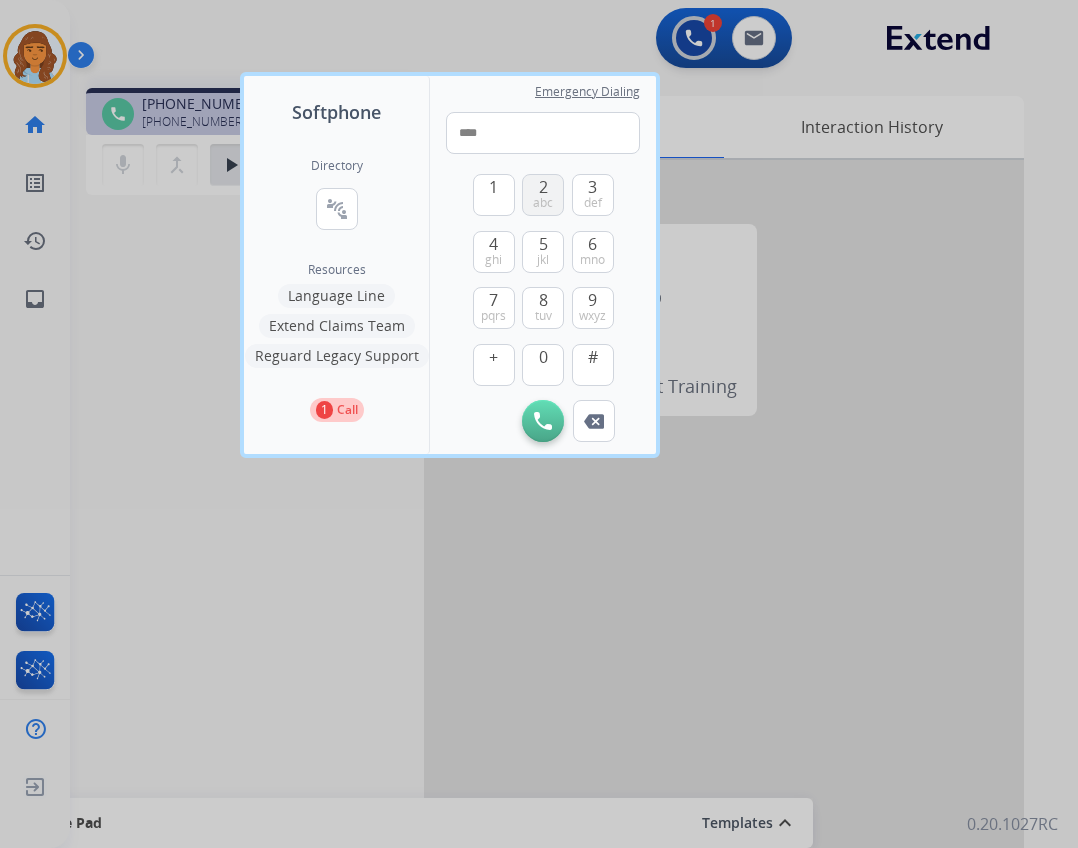 click on "2 abc" at bounding box center [543, 195] 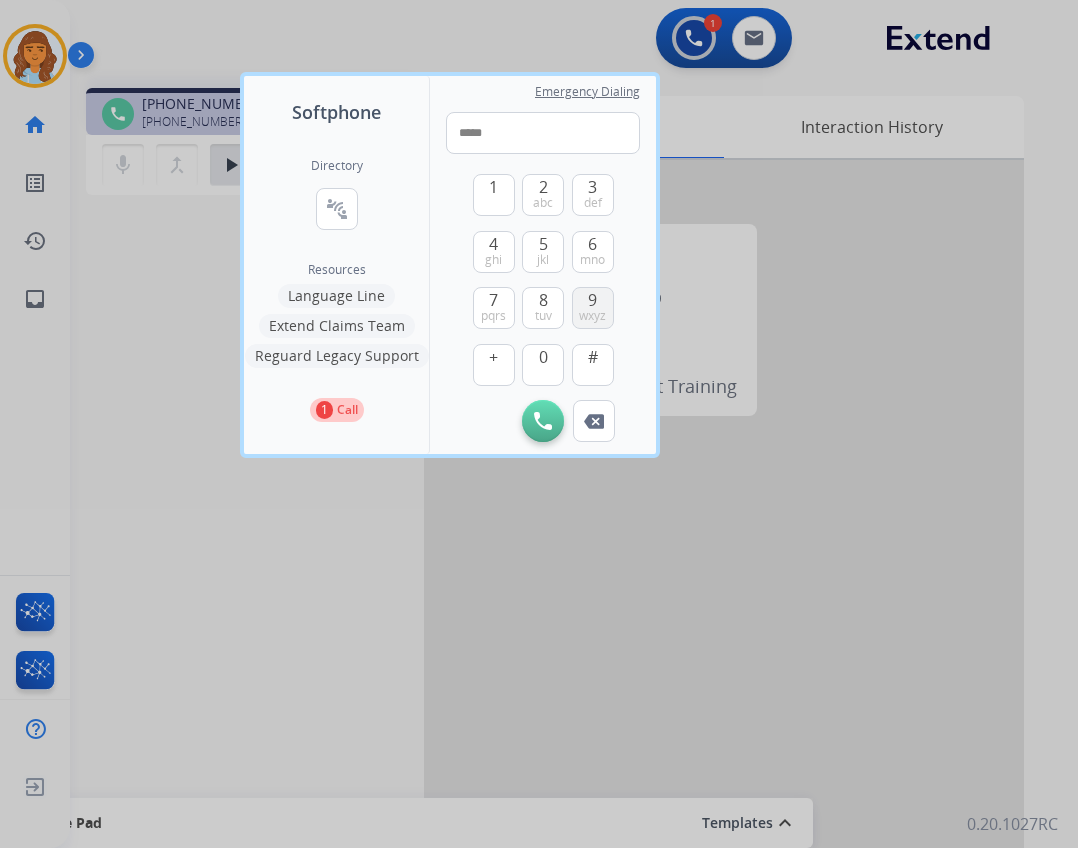 click on "9 wxyz" at bounding box center (593, 308) 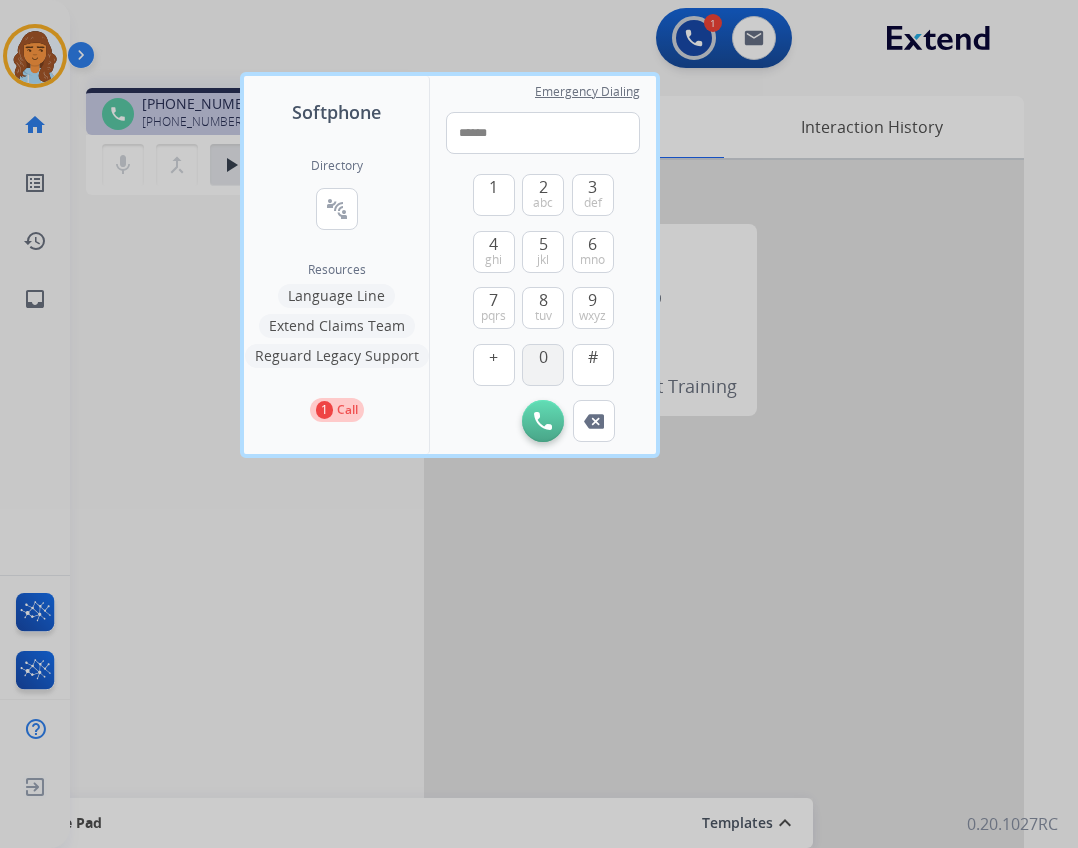 click on "0" at bounding box center (543, 365) 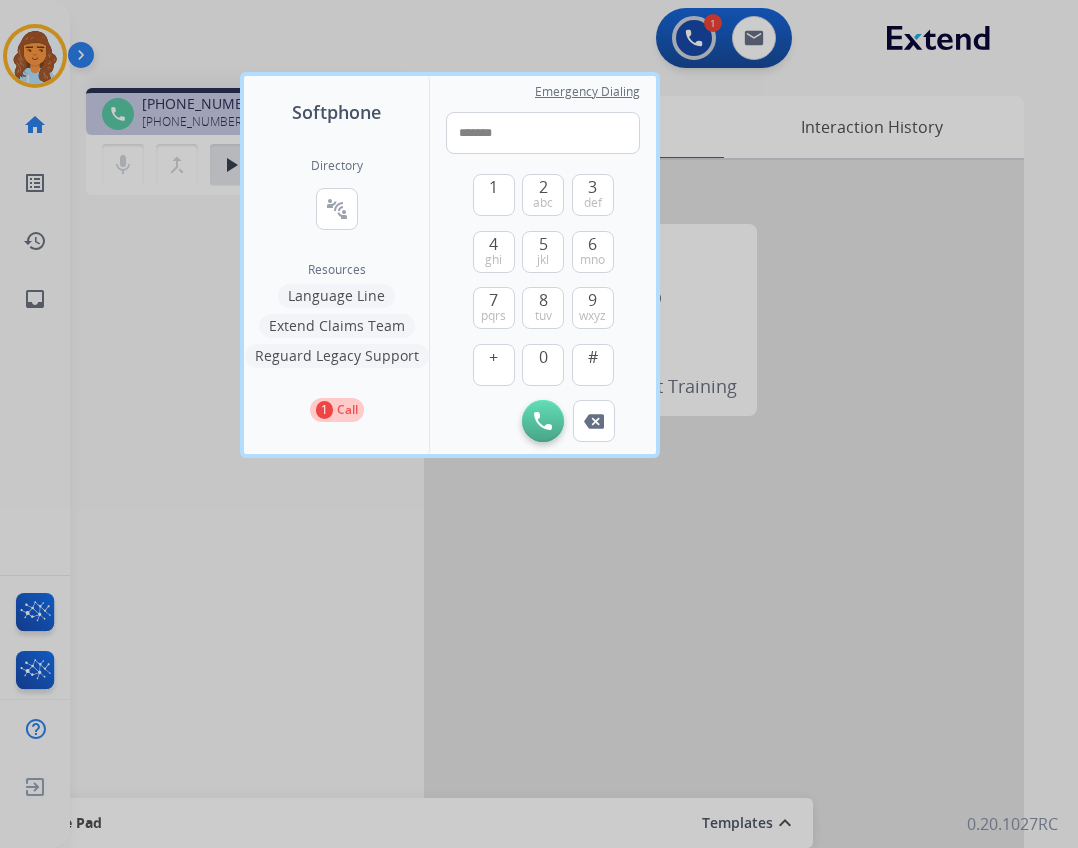 click on "1 2 abc 3 def 4 ghi 5 jkl 6 mno 7 pqrs 8 tuv 9 wxyz + 0 #" at bounding box center (543, 277) 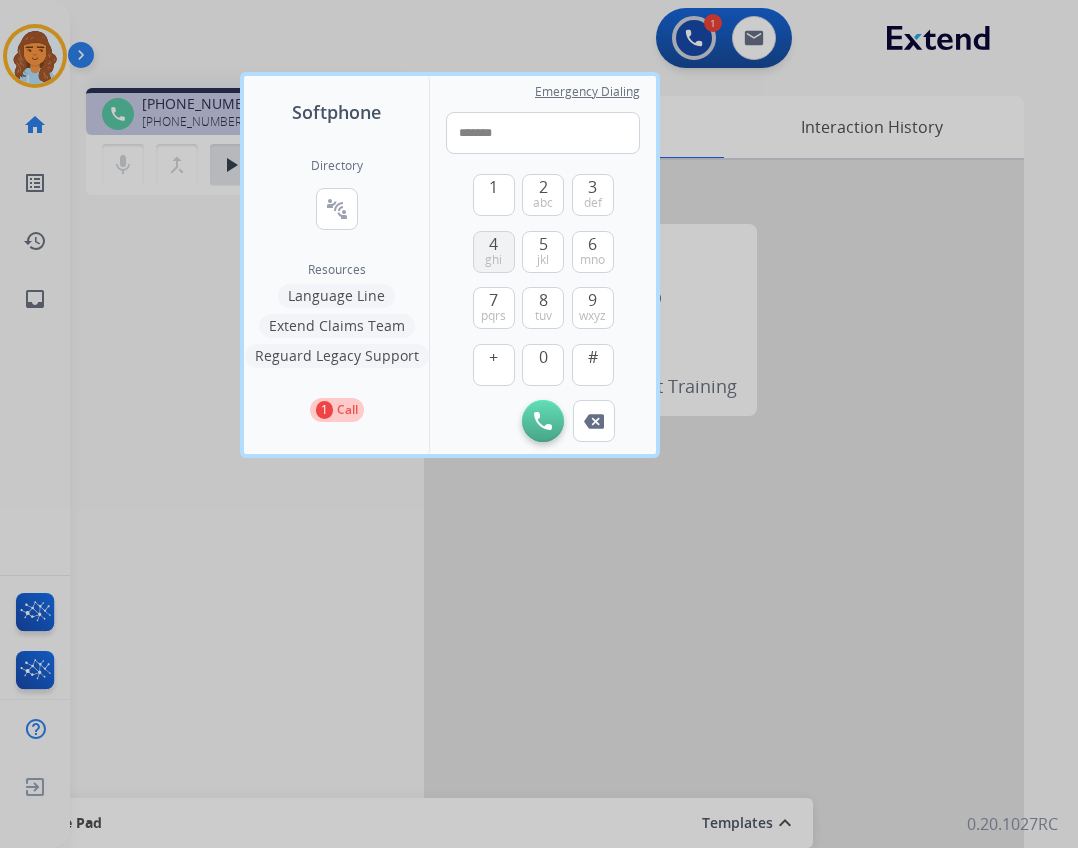 click on "4 ghi" at bounding box center [494, 252] 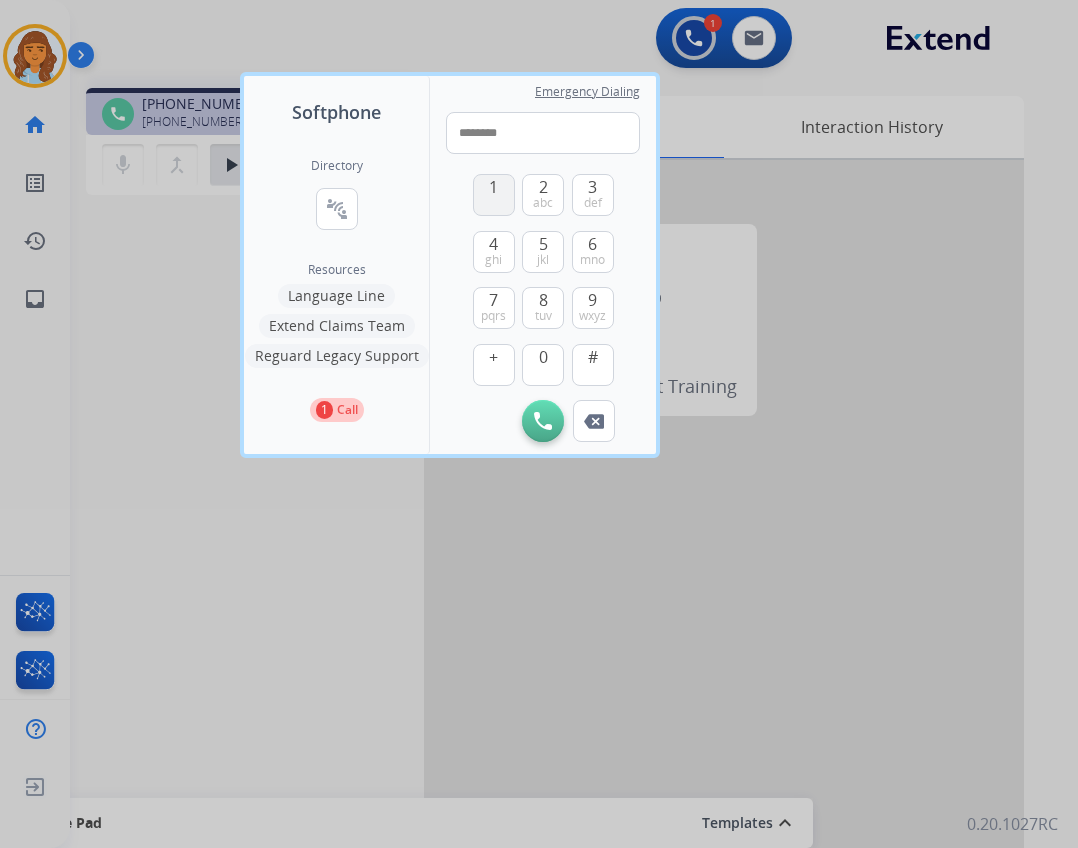 click on "1" at bounding box center [494, 195] 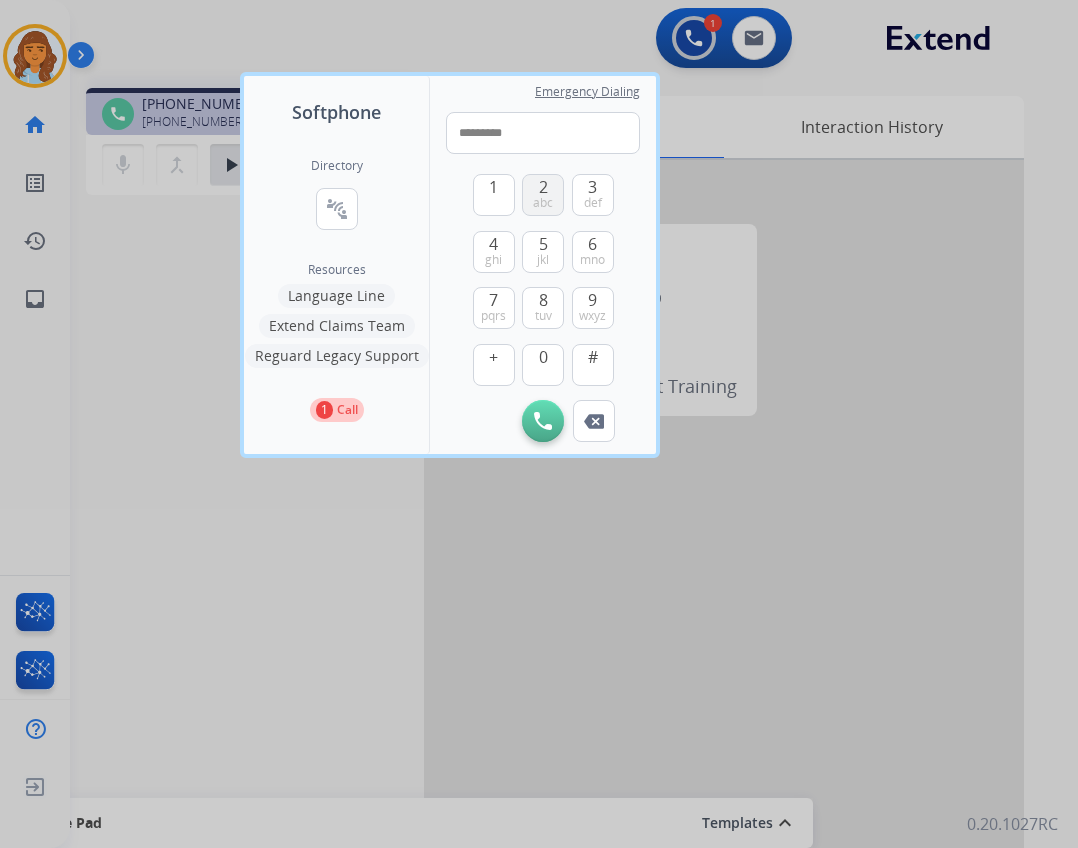 click on "abc" at bounding box center (543, 203) 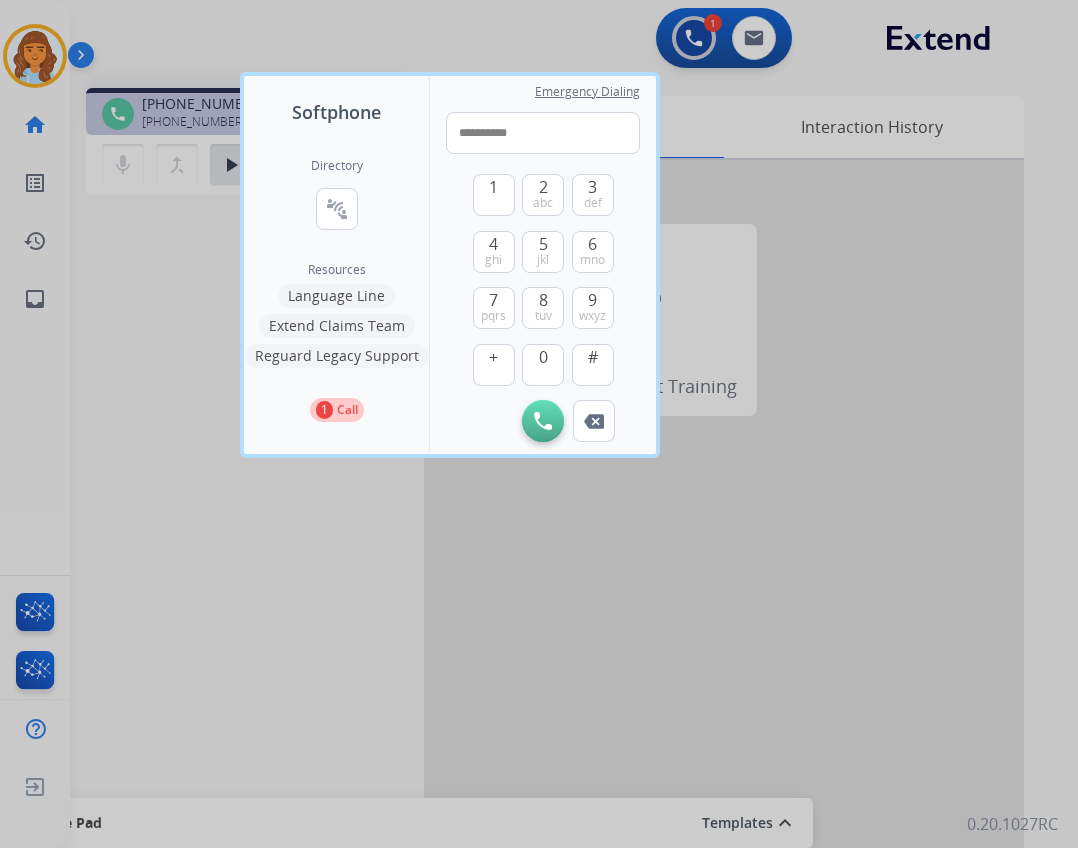 drag, startPoint x: 536, startPoint y: 430, endPoint x: 517, endPoint y: 399, distance: 36.359318 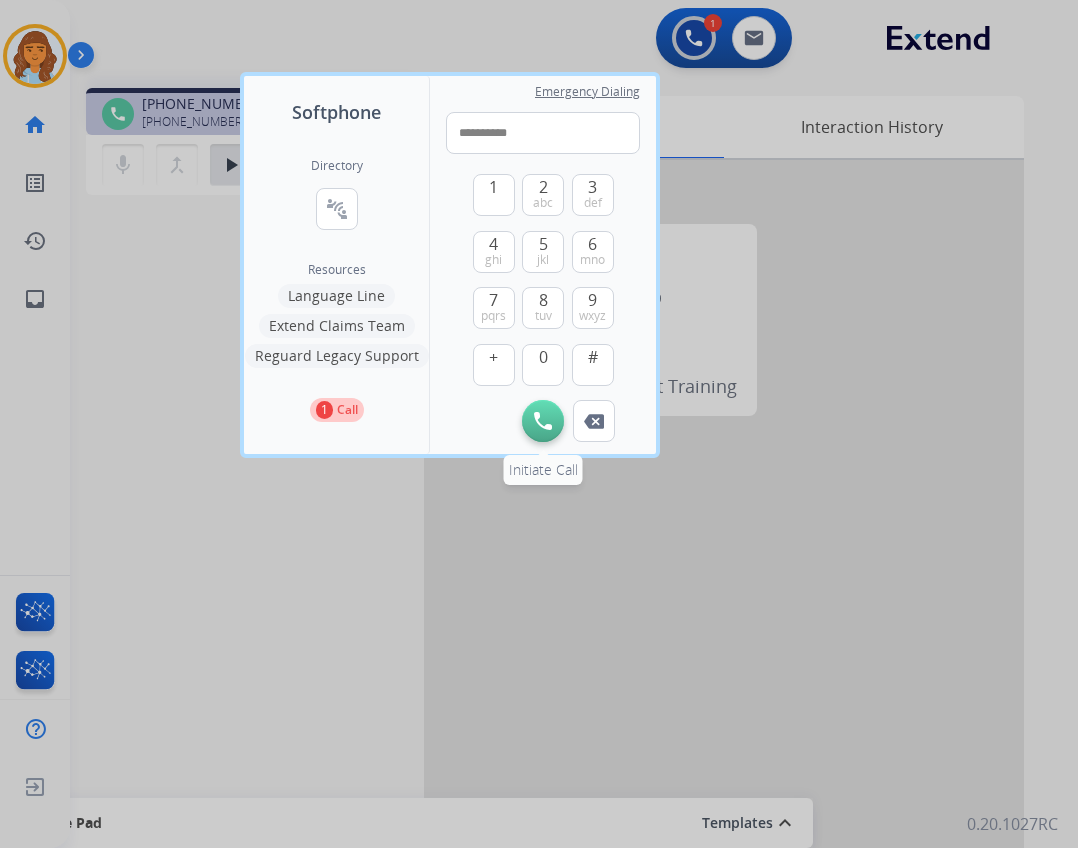 click at bounding box center (543, 421) 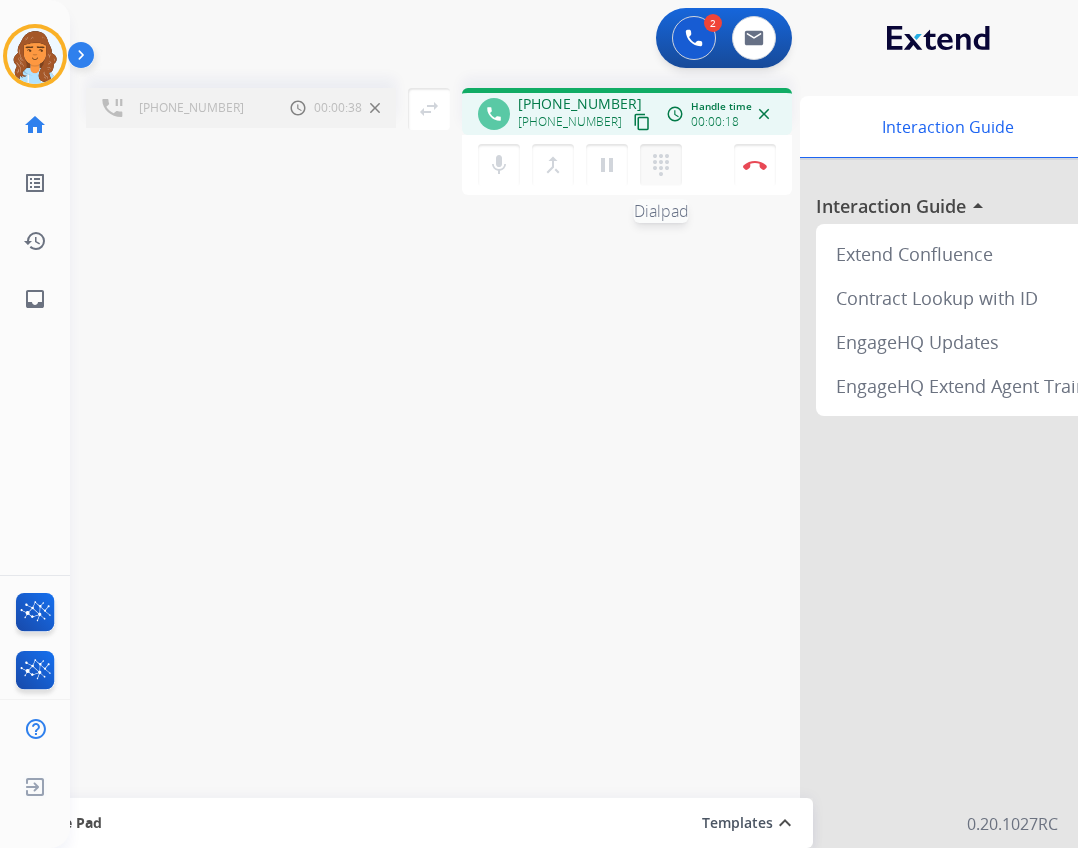click on "dialpad Dialpad" at bounding box center (661, 165) 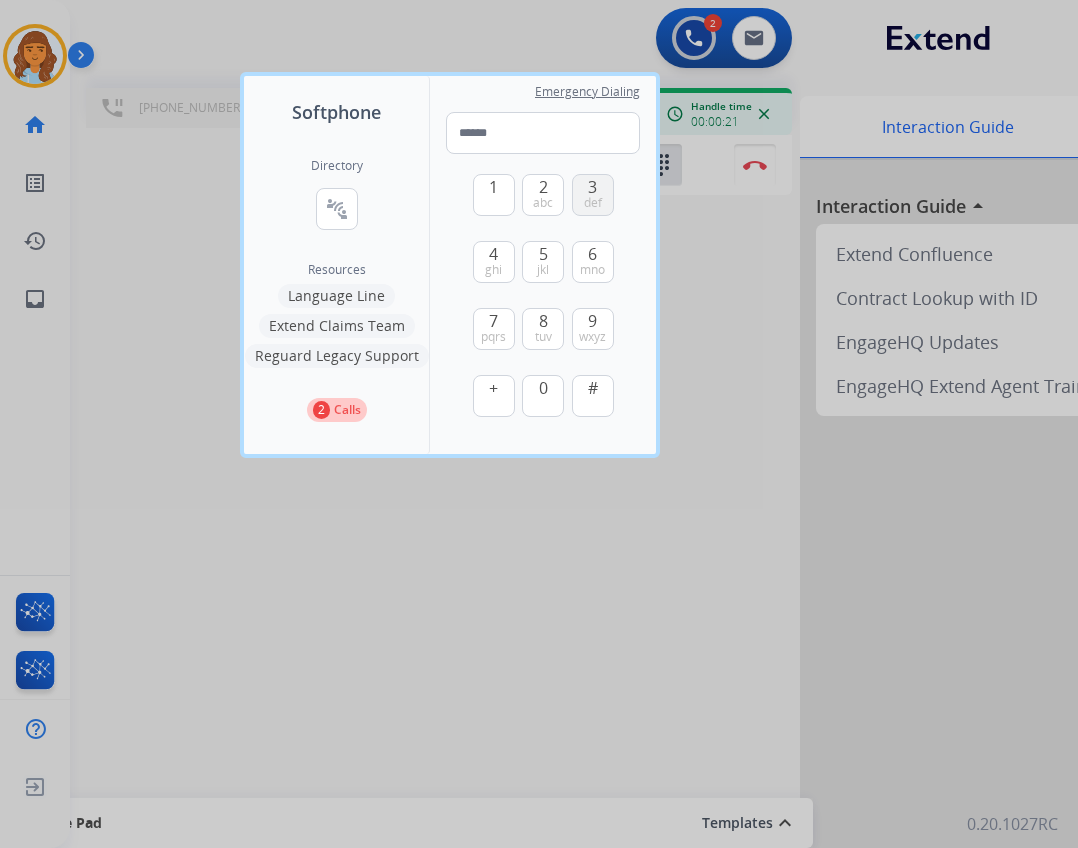 click on "3 def" at bounding box center [593, 195] 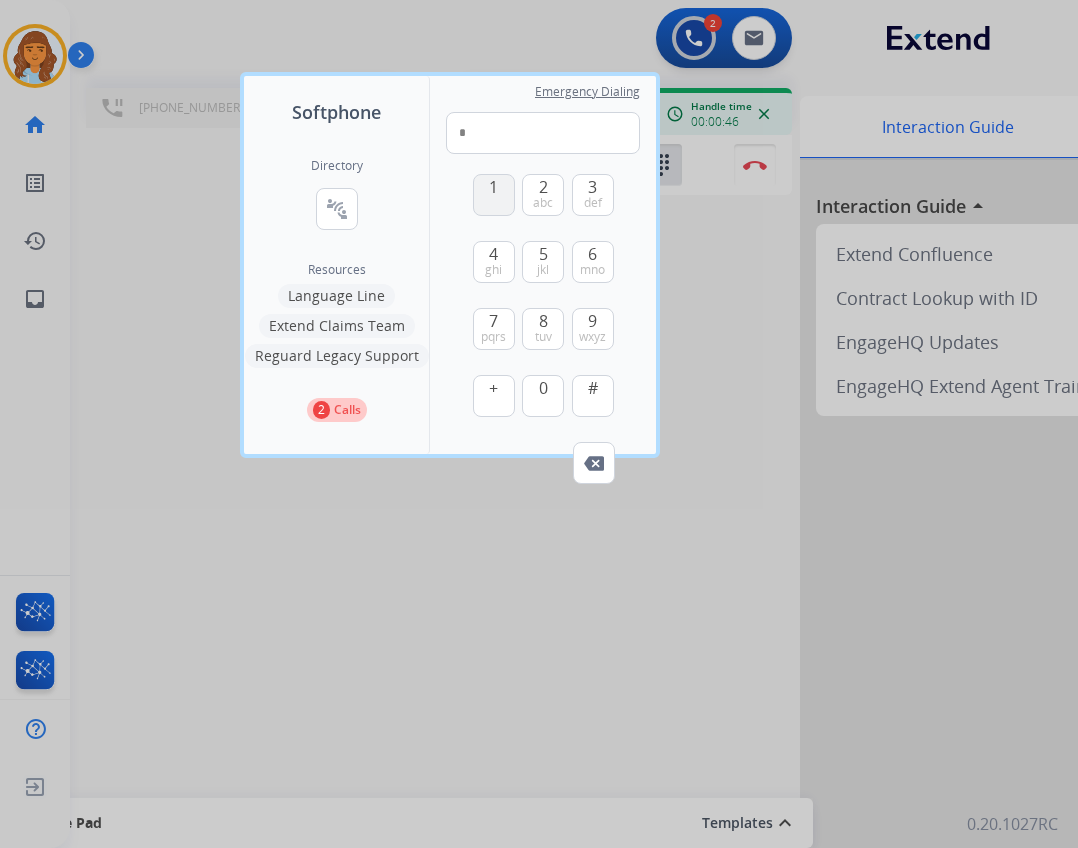 click on "1" at bounding box center [494, 195] 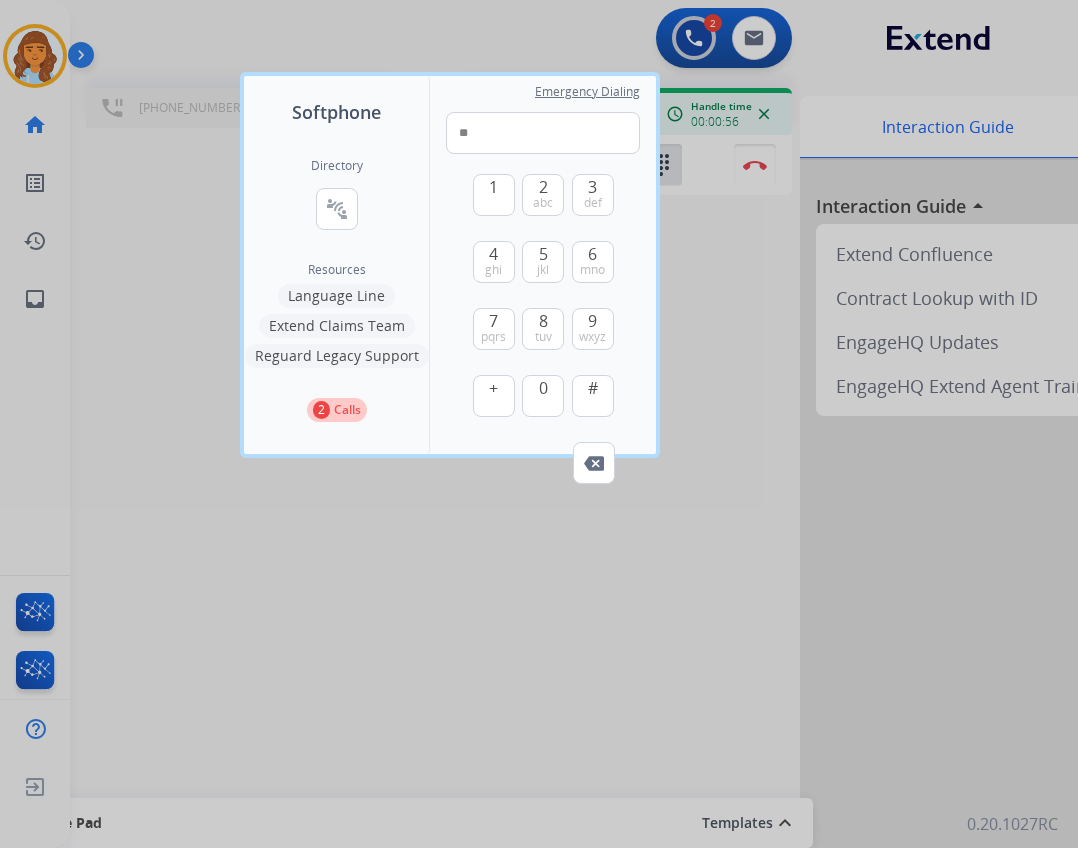 click at bounding box center [539, 424] 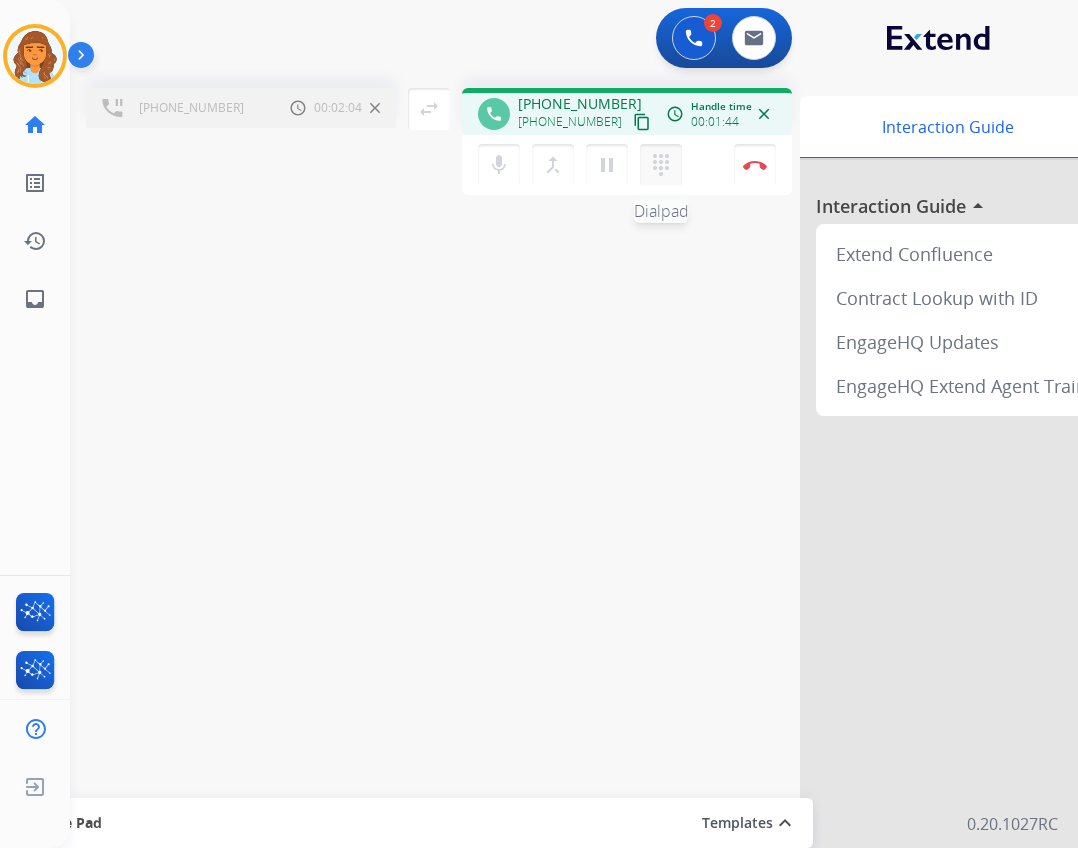 click on "dialpad Dialpad" at bounding box center [661, 165] 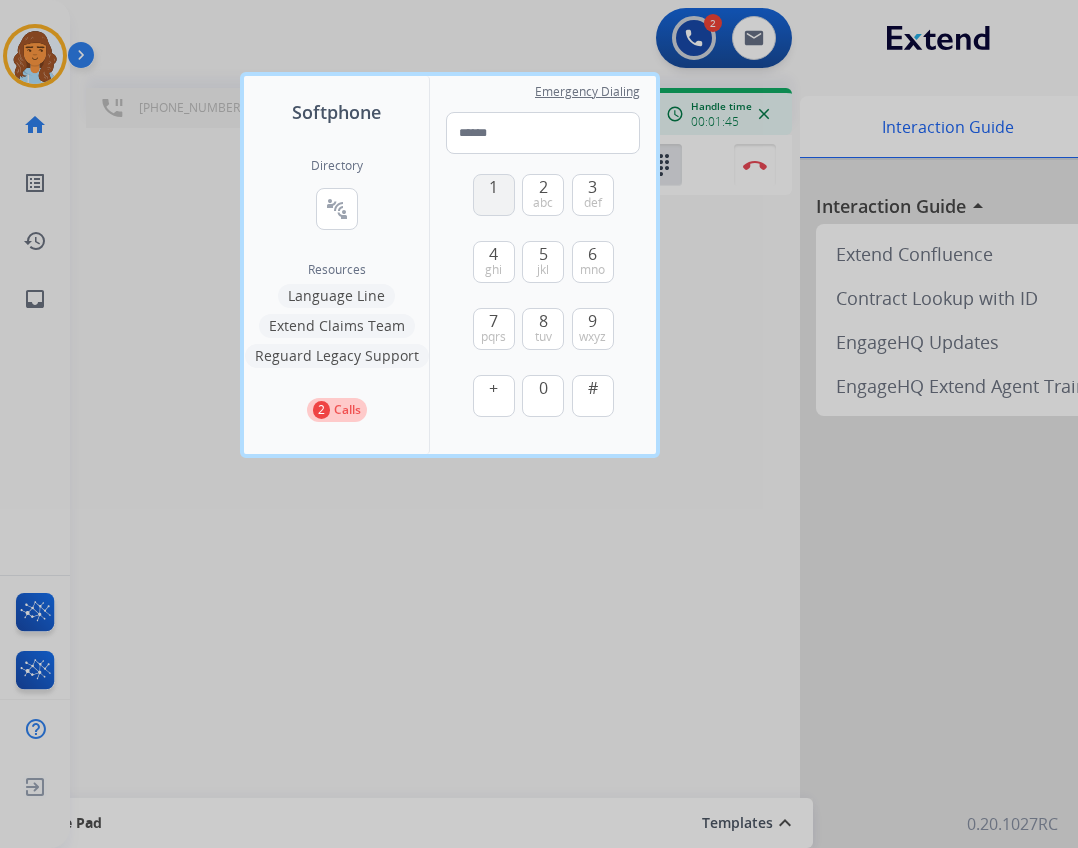click on "1" at bounding box center (494, 195) 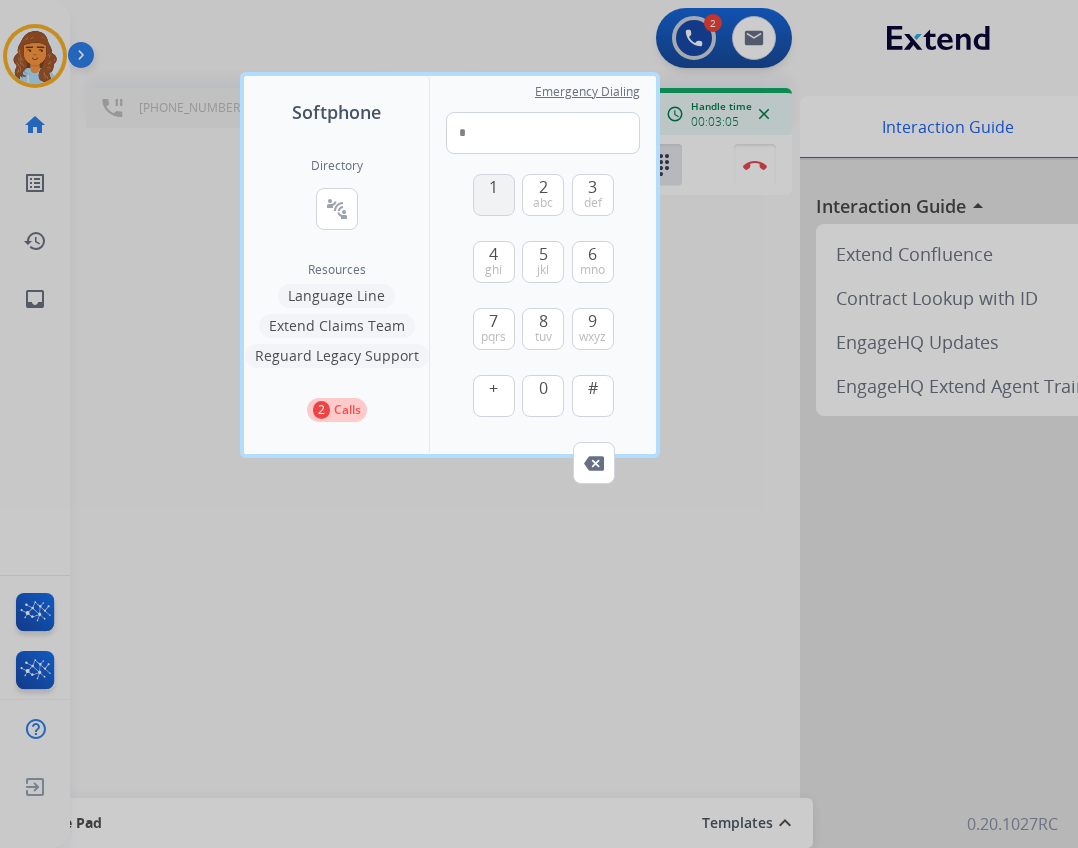 click on "1" at bounding box center [494, 195] 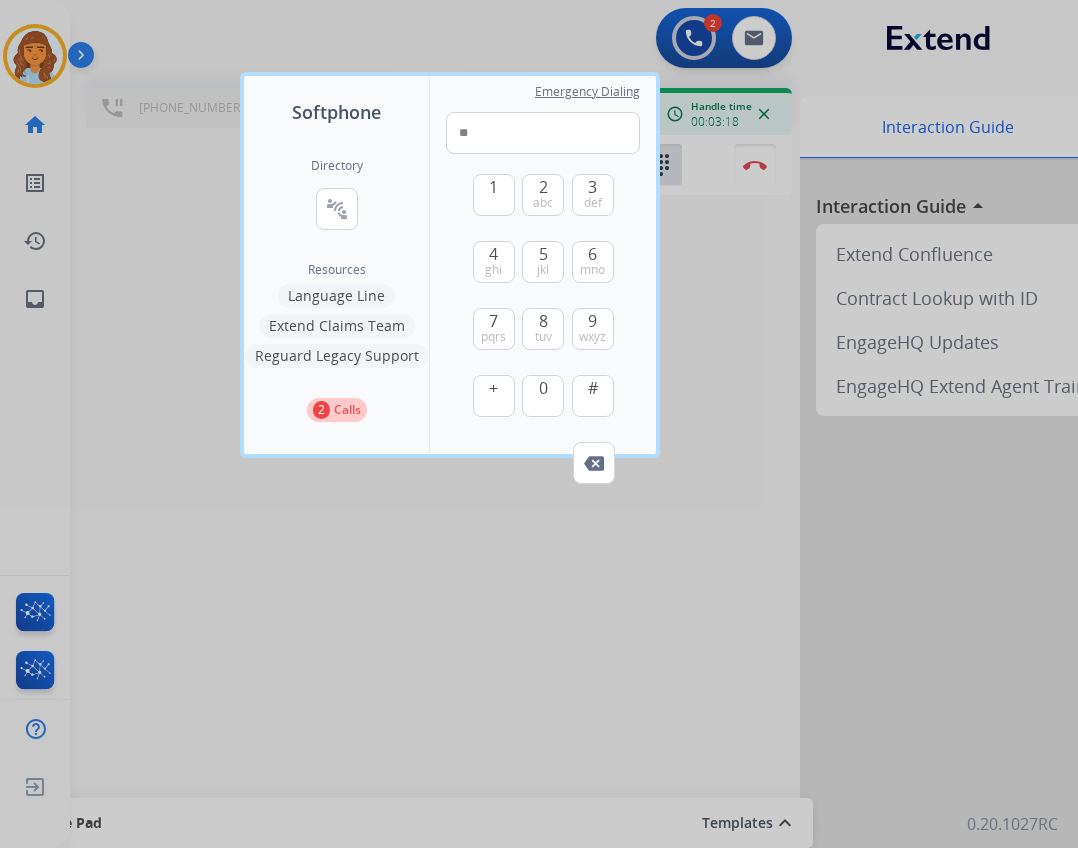 click at bounding box center [539, 424] 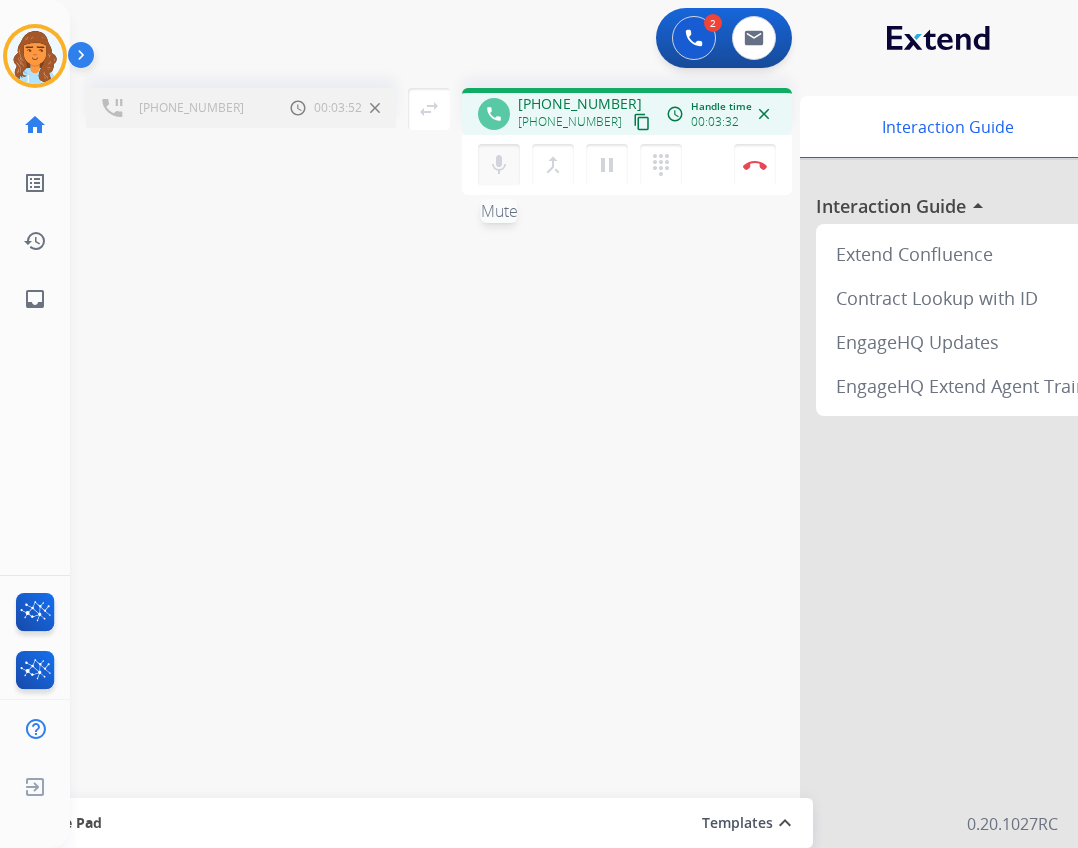 click on "mic Mute" at bounding box center [499, 165] 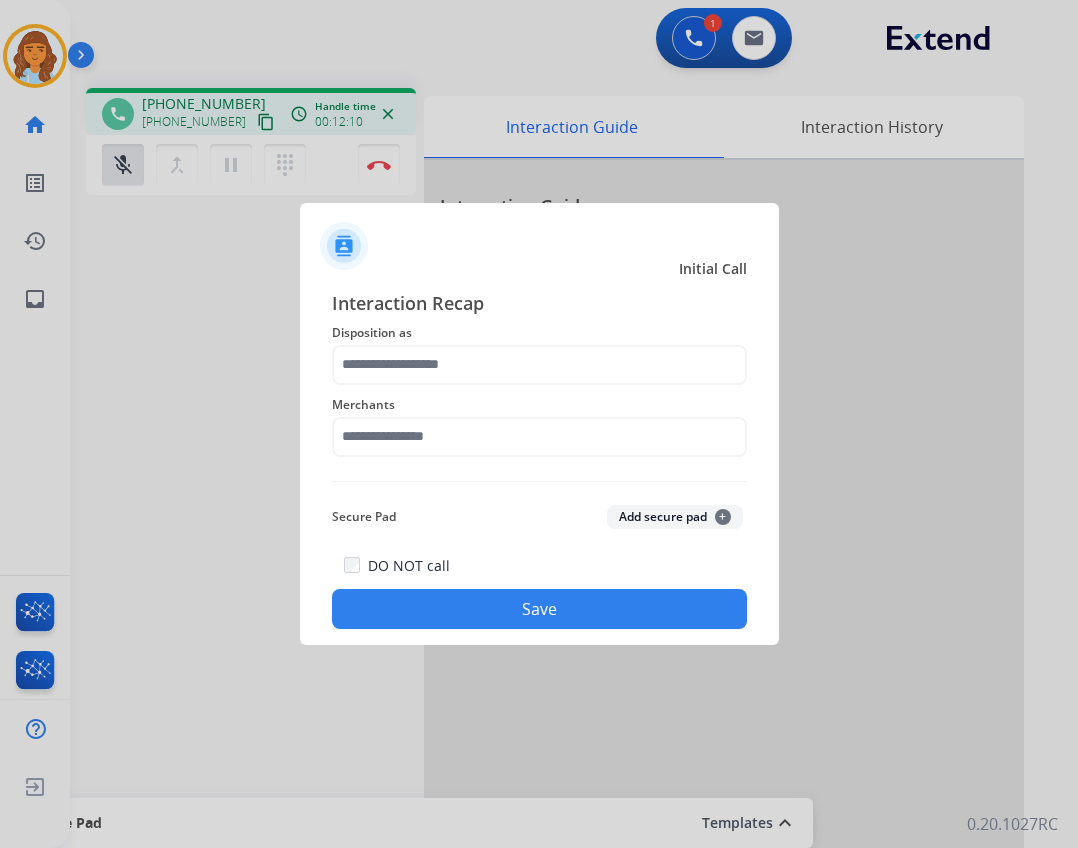 drag, startPoint x: 736, startPoint y: 391, endPoint x: 732, endPoint y: 354, distance: 37.215588 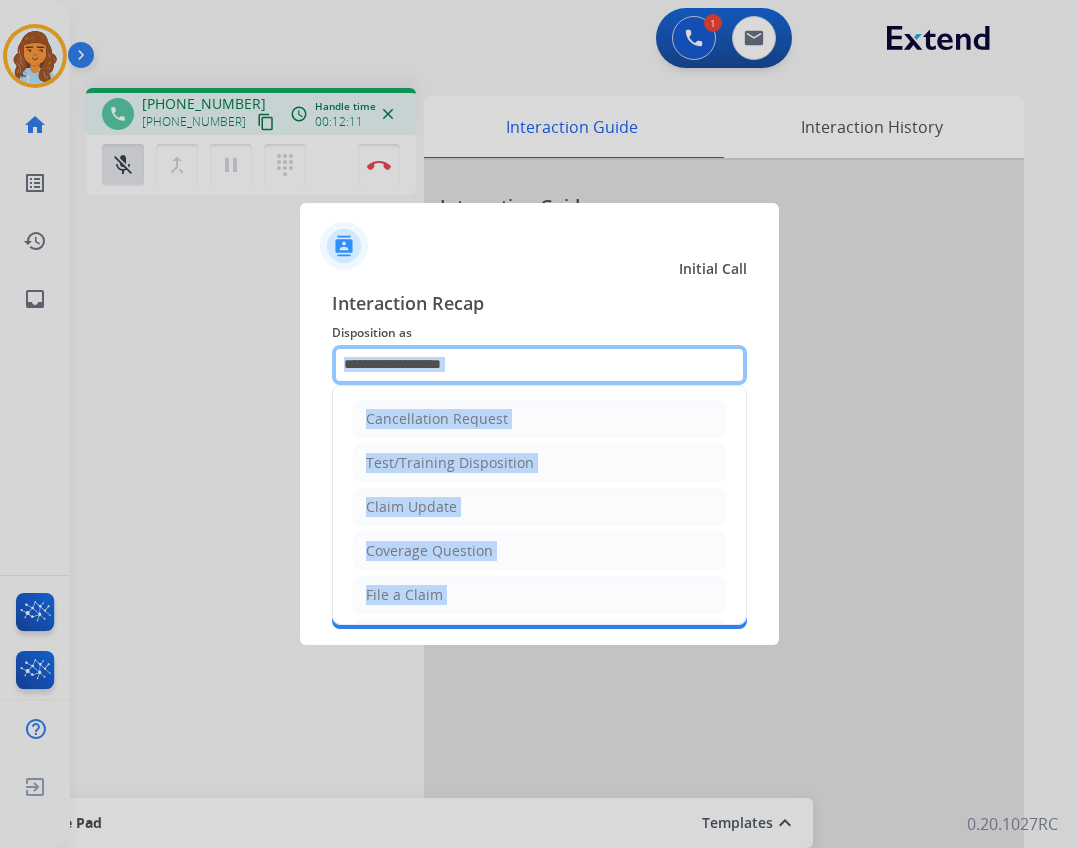 click 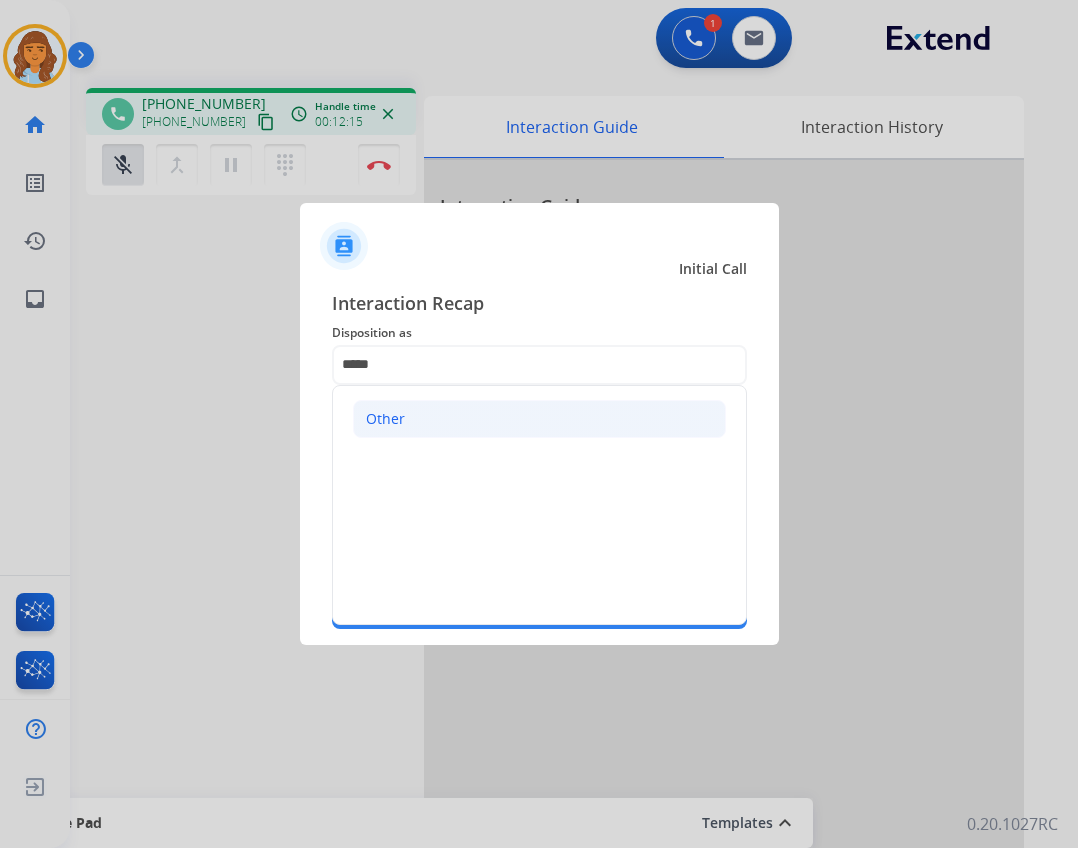 click on "Other" 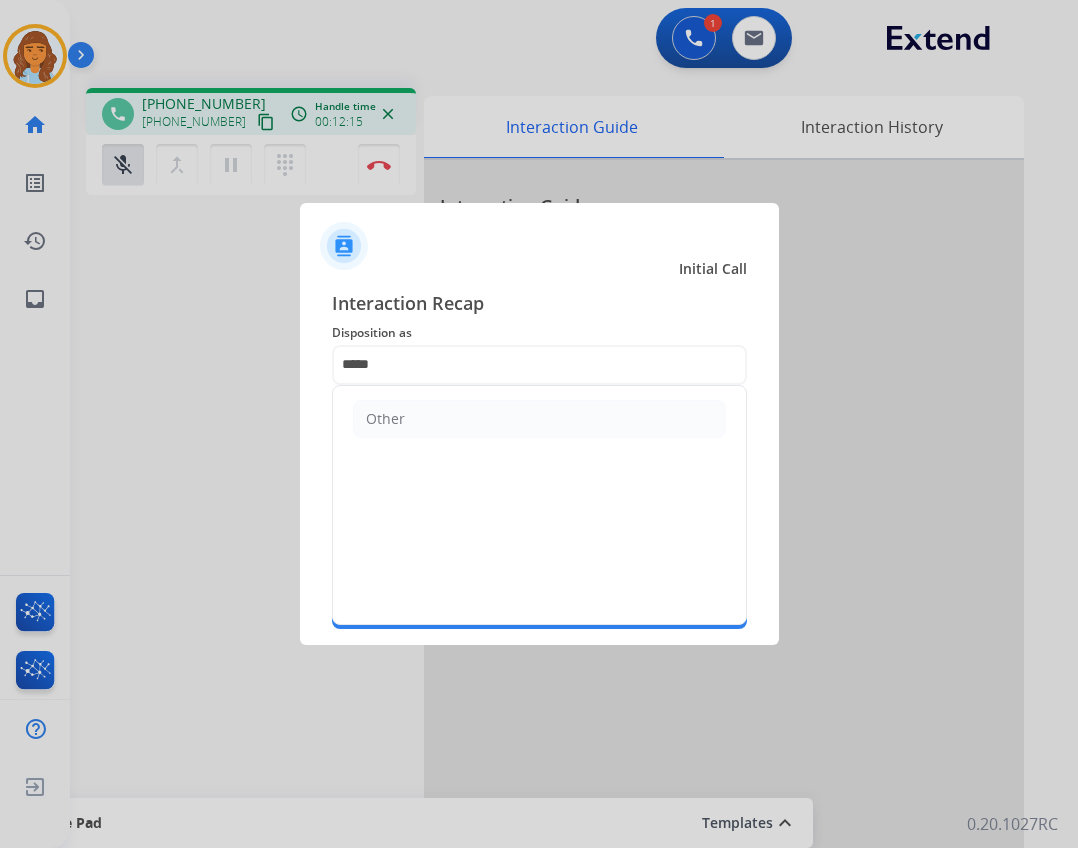 type on "*****" 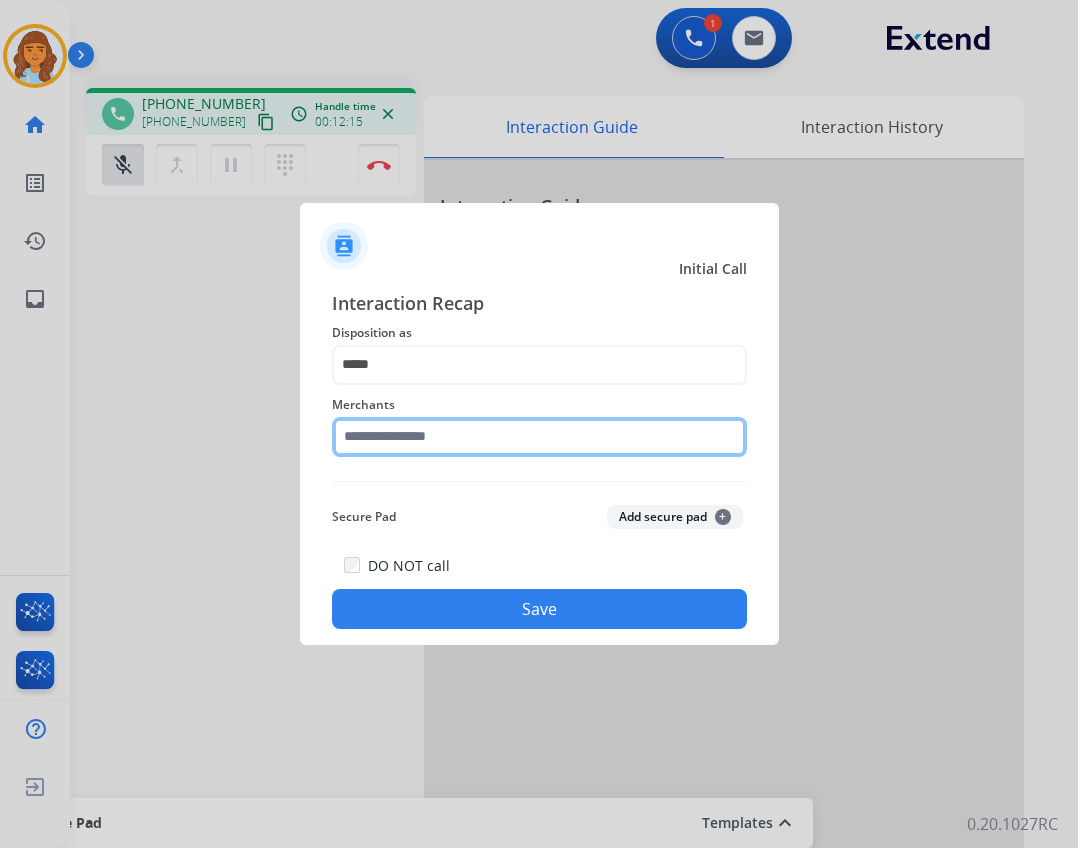 click 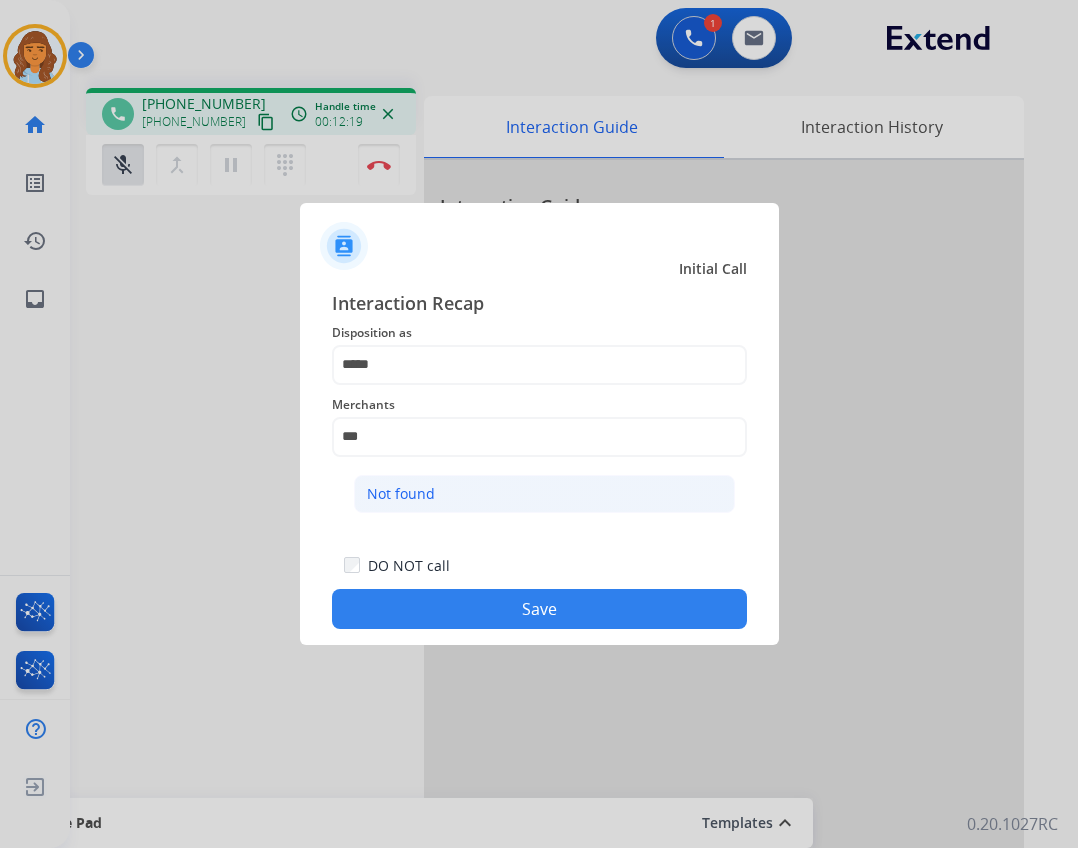 click on "Not found" 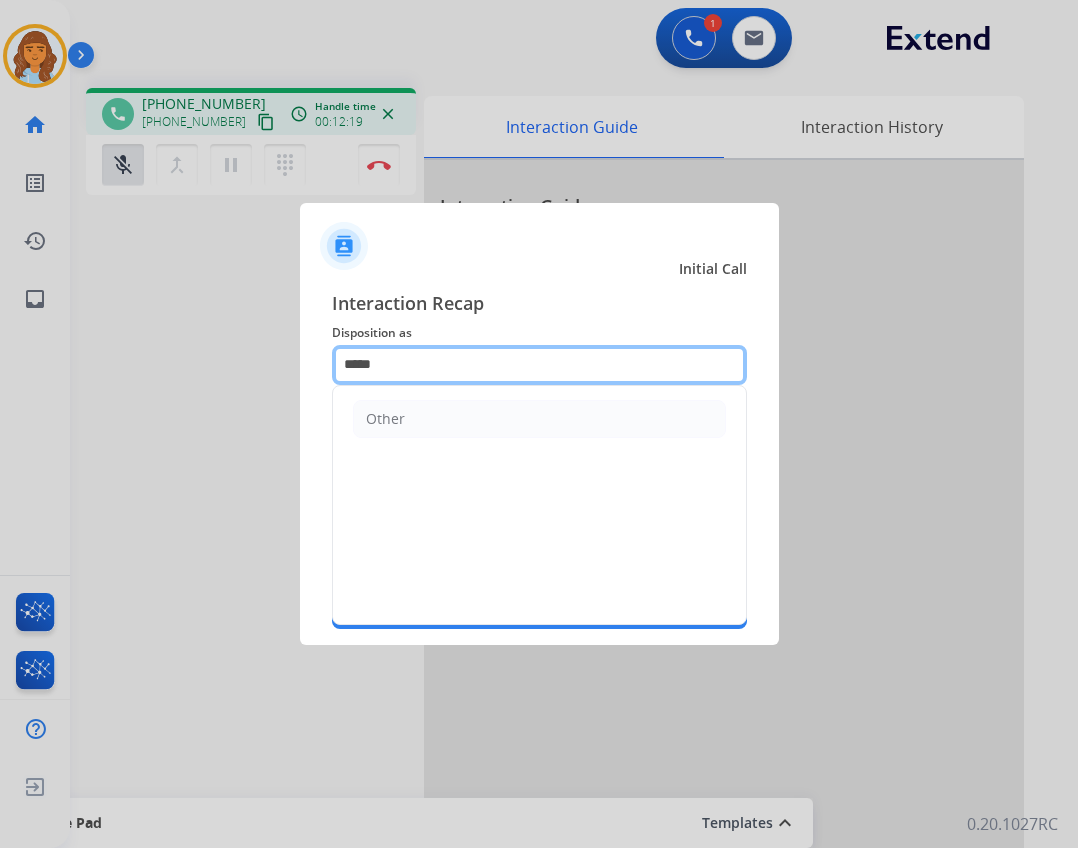 click on "*****" 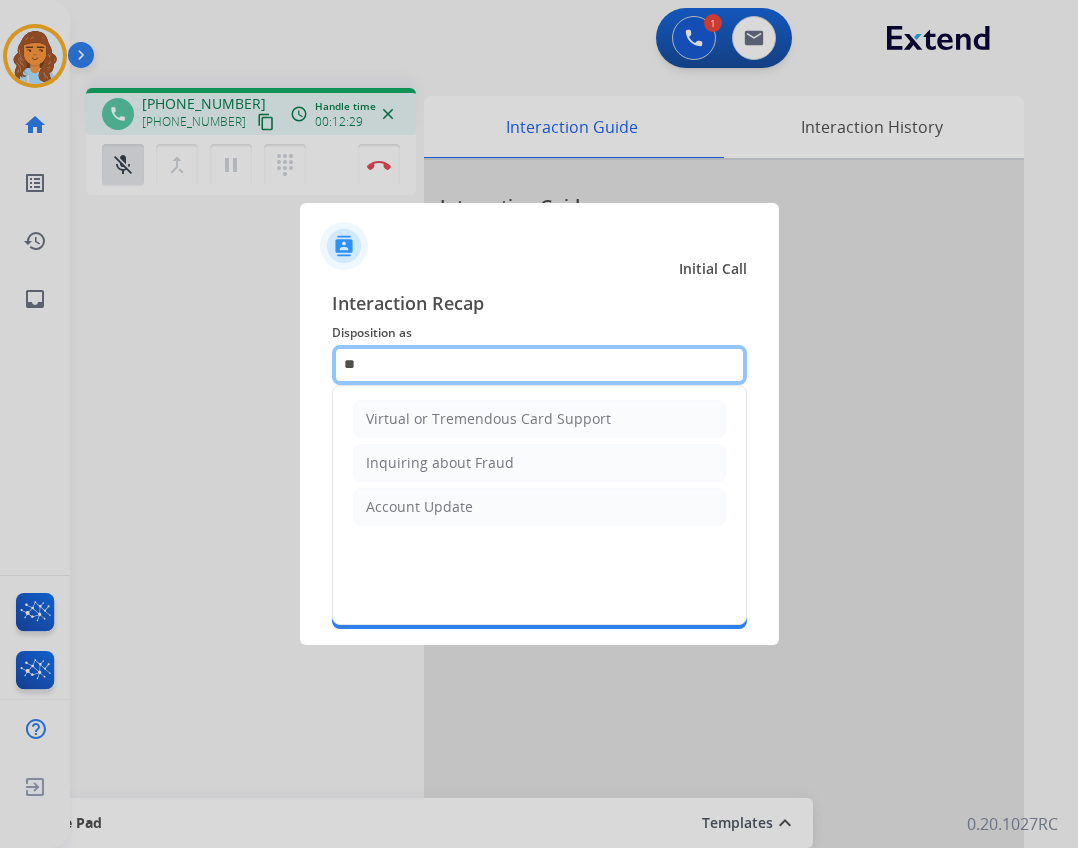 type on "*" 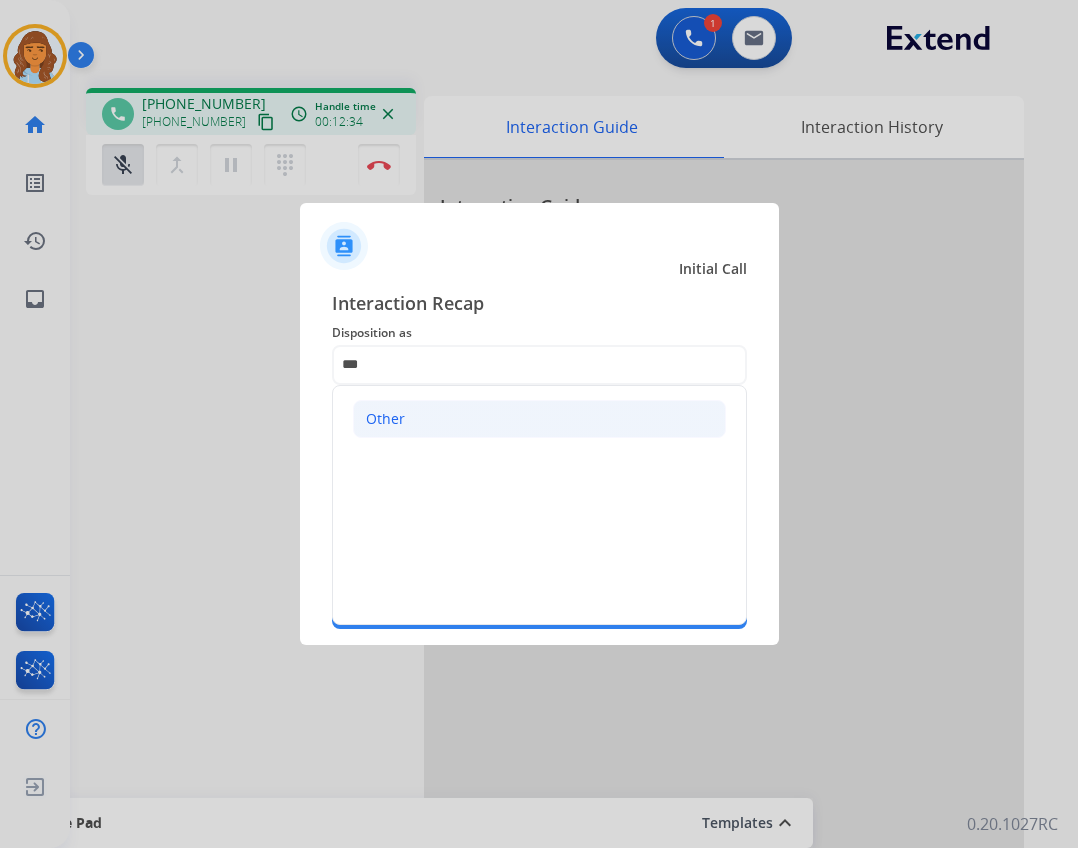 click on "Other" 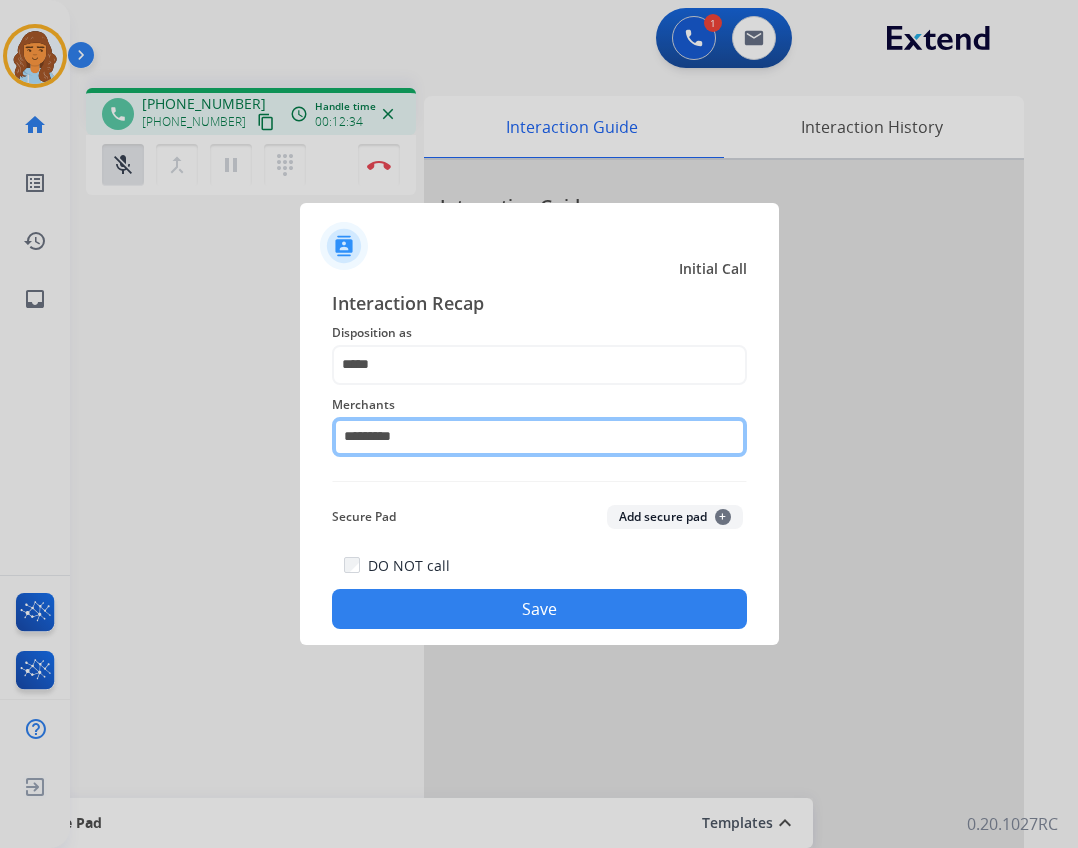 click on "*********" 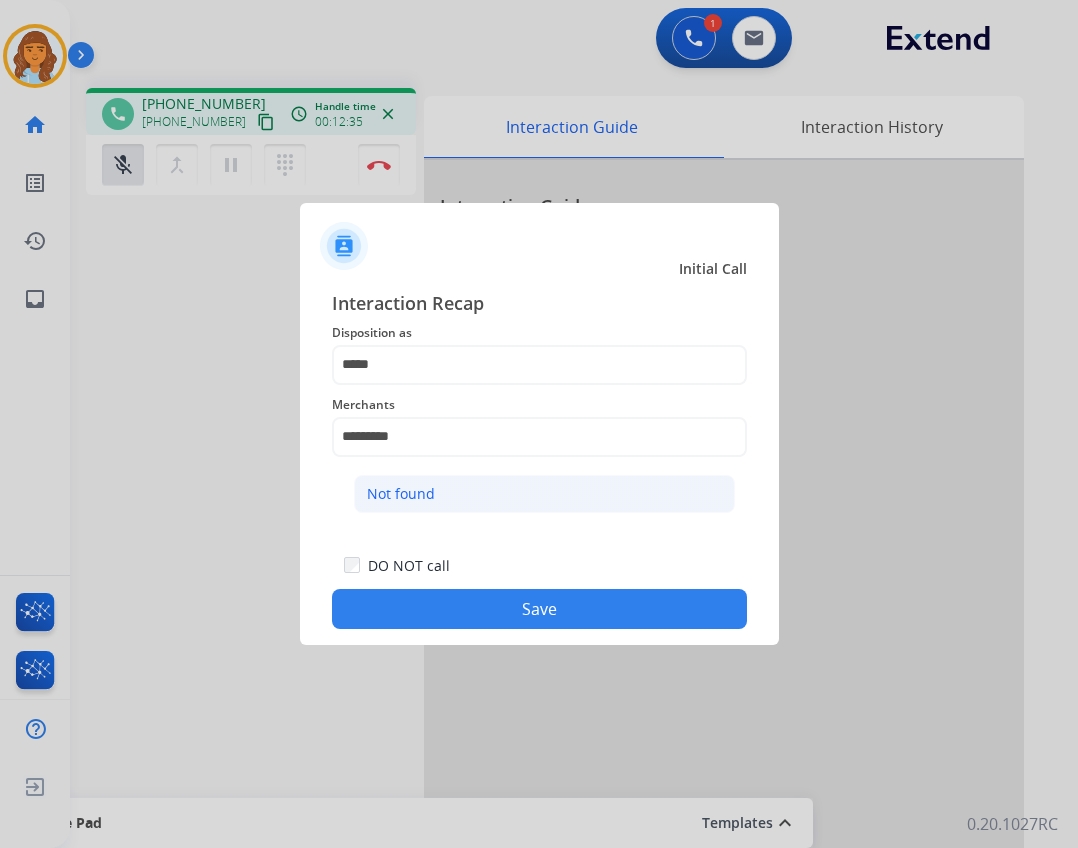 click on "Not found" 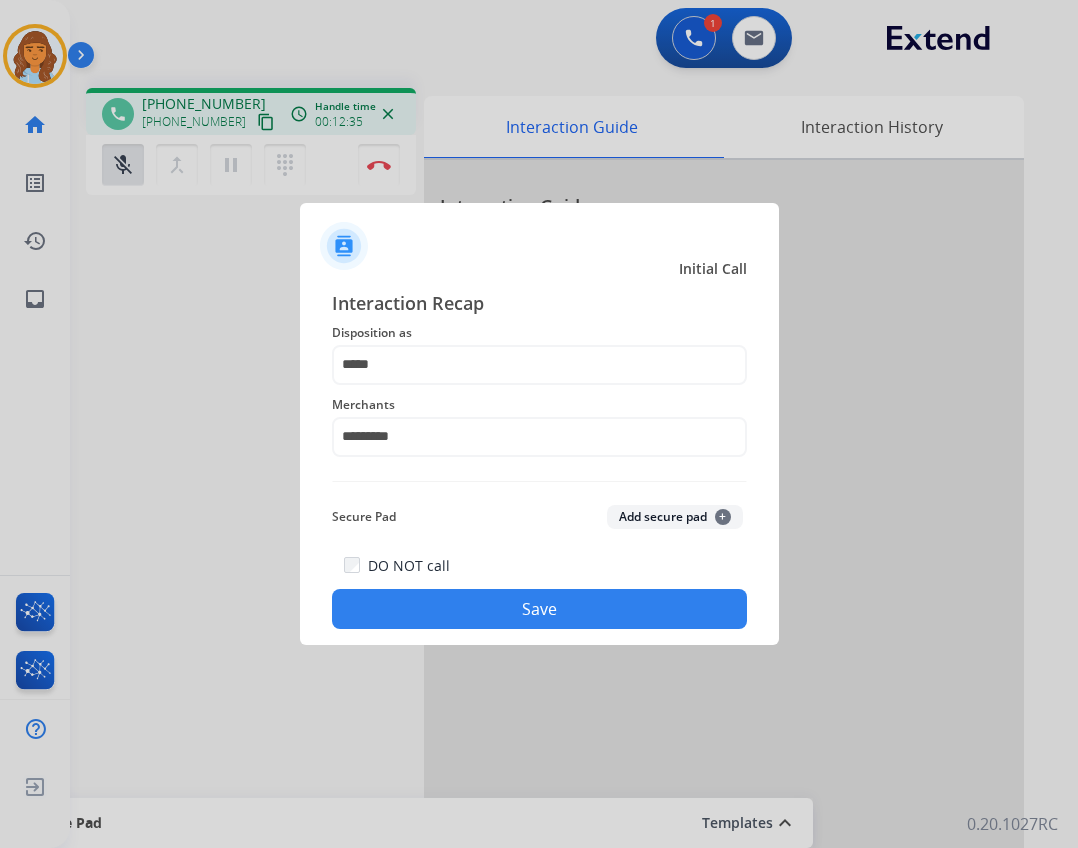 click on "Save" 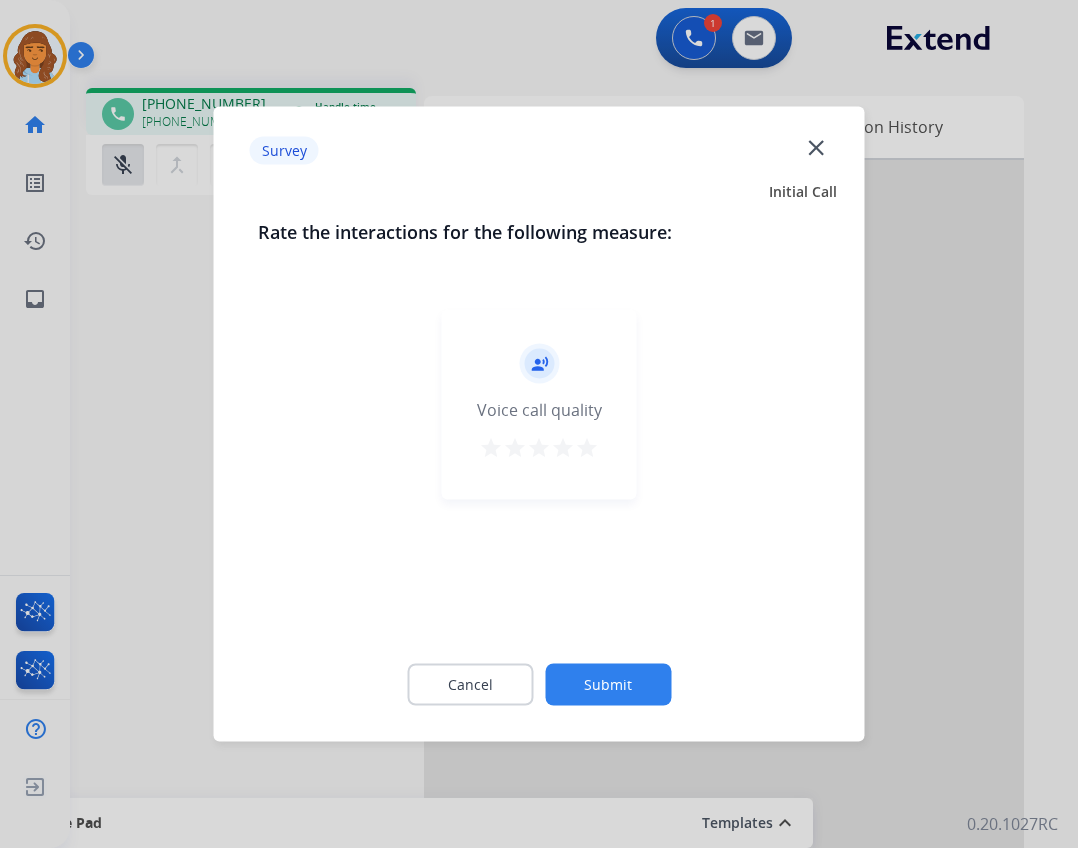 click on "Submit" 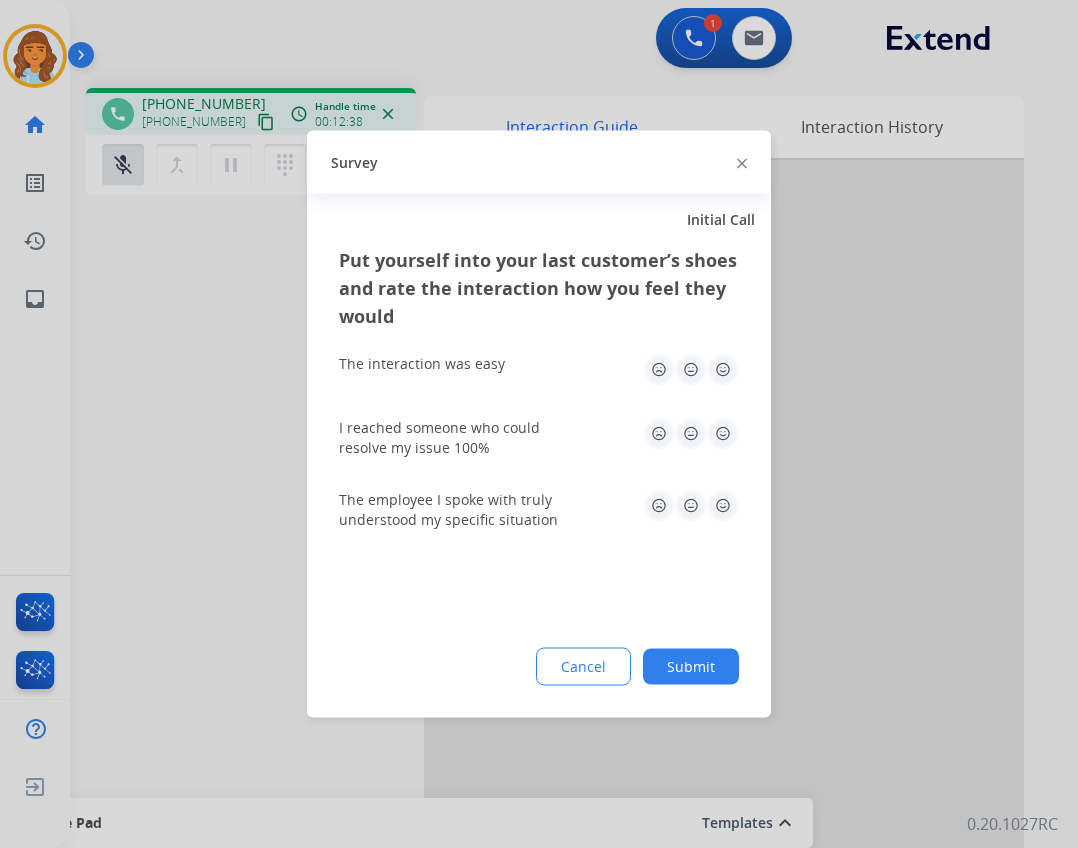 drag, startPoint x: 656, startPoint y: 665, endPoint x: 657, endPoint y: 635, distance: 30.016663 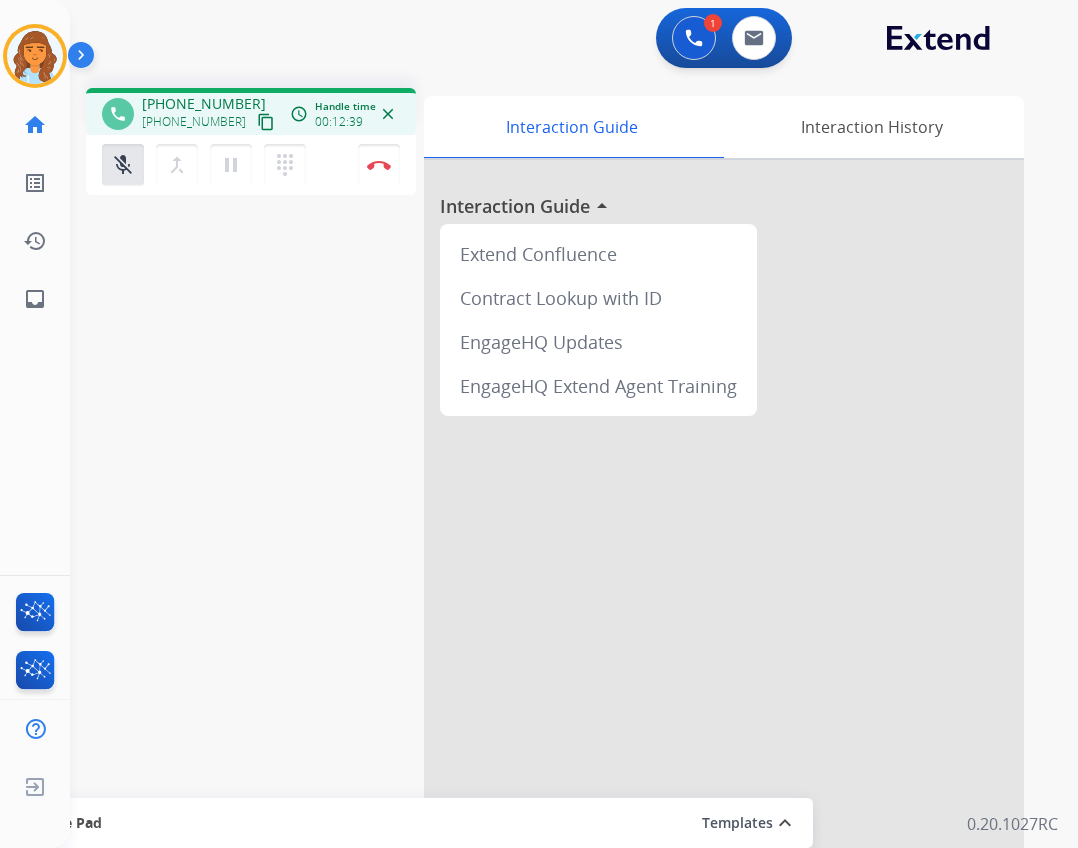 click on "mic_off Mute merge_type Bridge pause Hold dialpad Dialpad Disconnect" at bounding box center [251, 165] 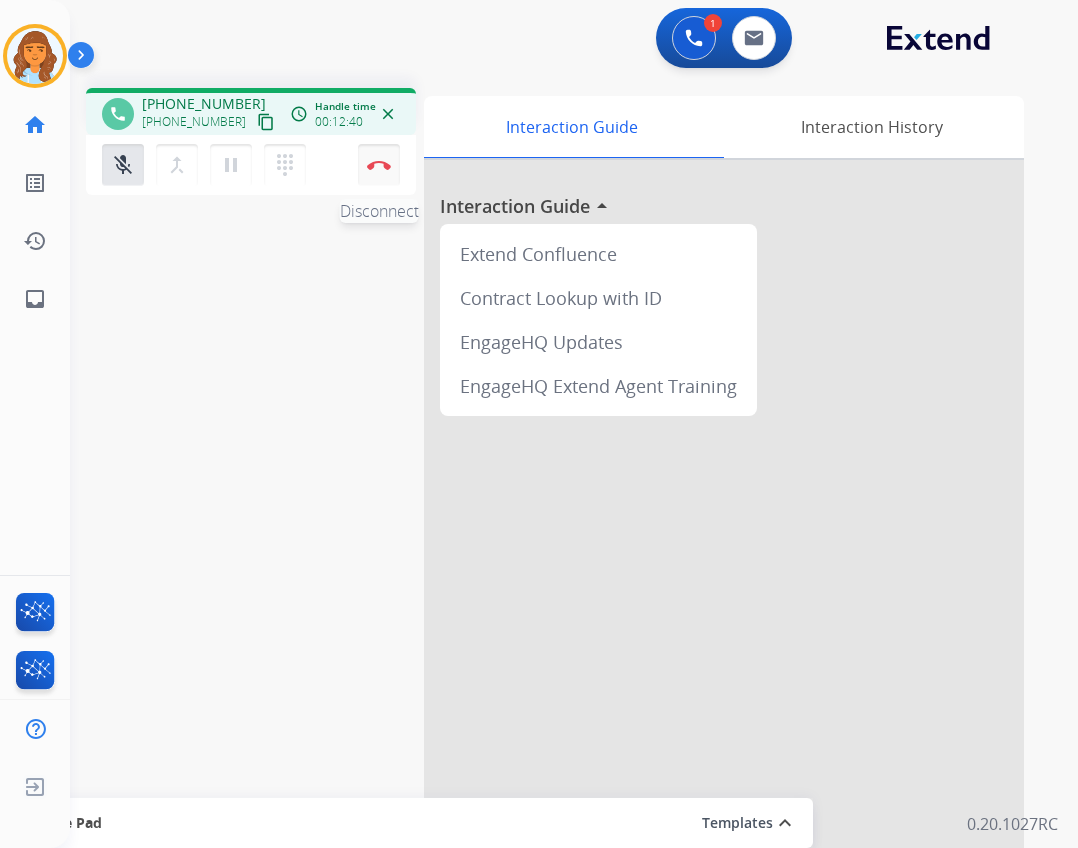 click on "Disconnect" at bounding box center [379, 165] 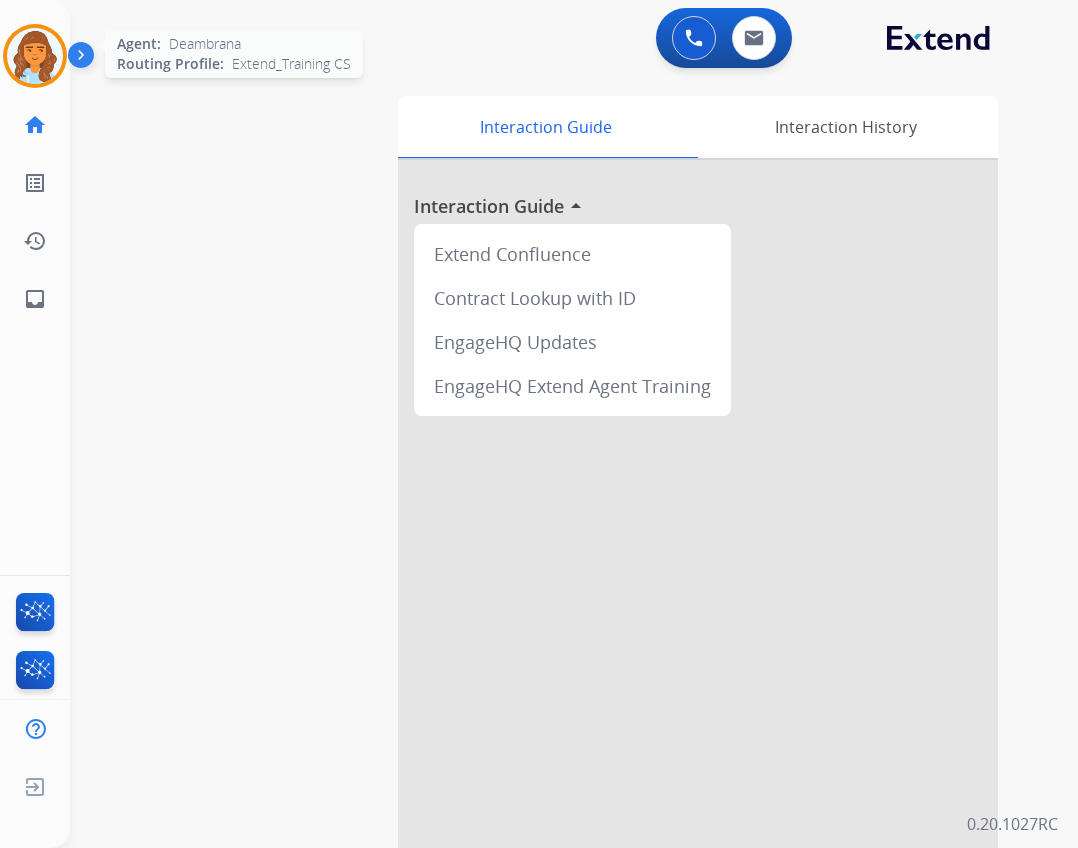 click at bounding box center [35, 56] 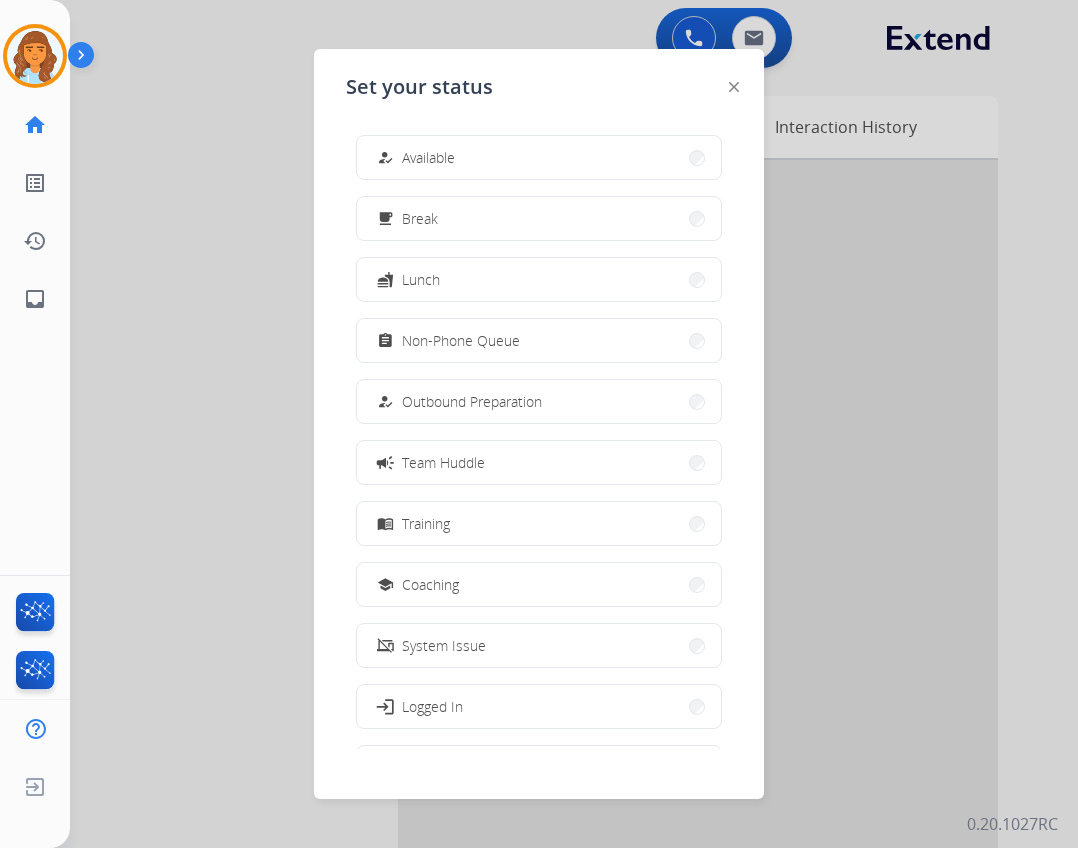 click on "how_to_reg Available" at bounding box center (539, 157) 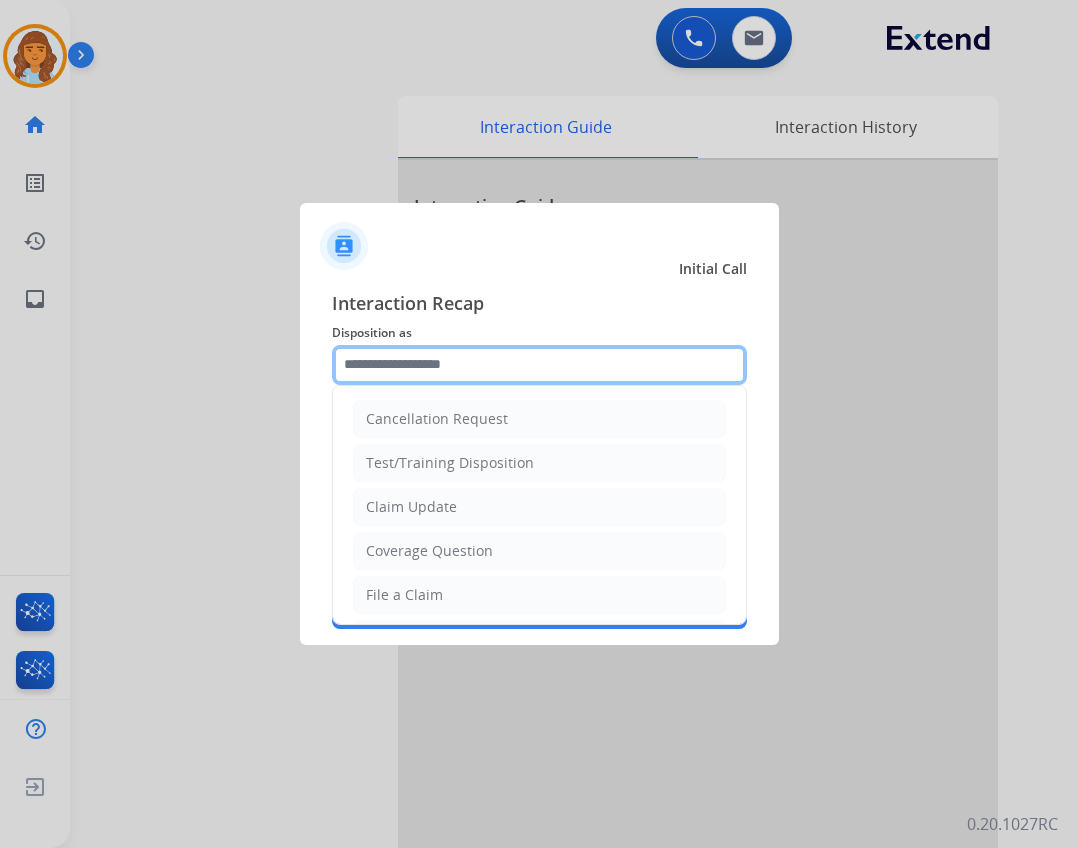 click 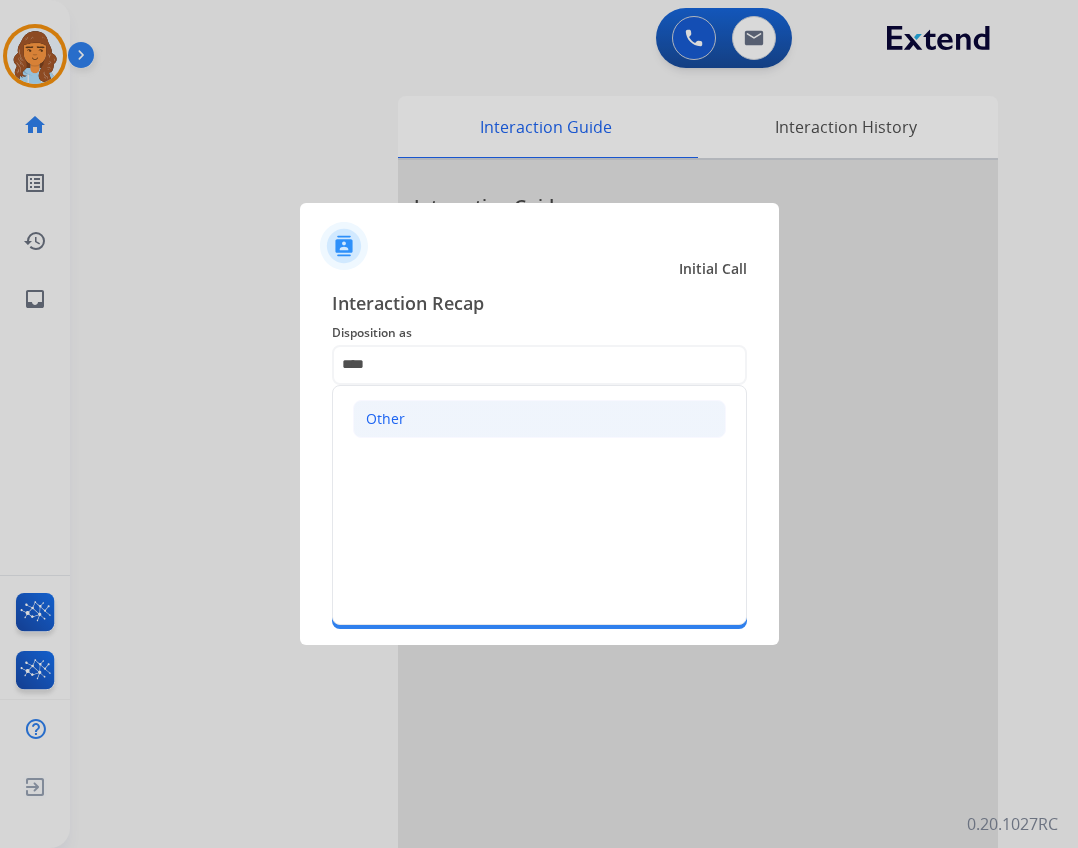 click on "Other" 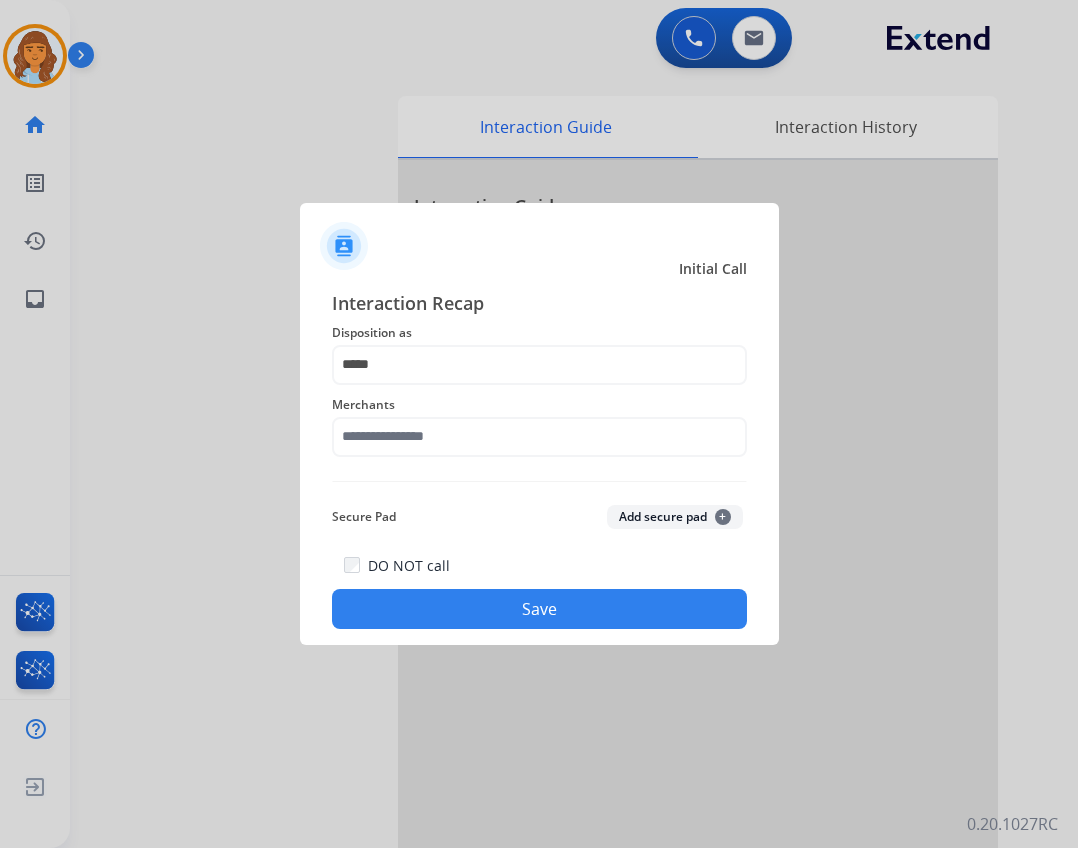 click on "Merchants" 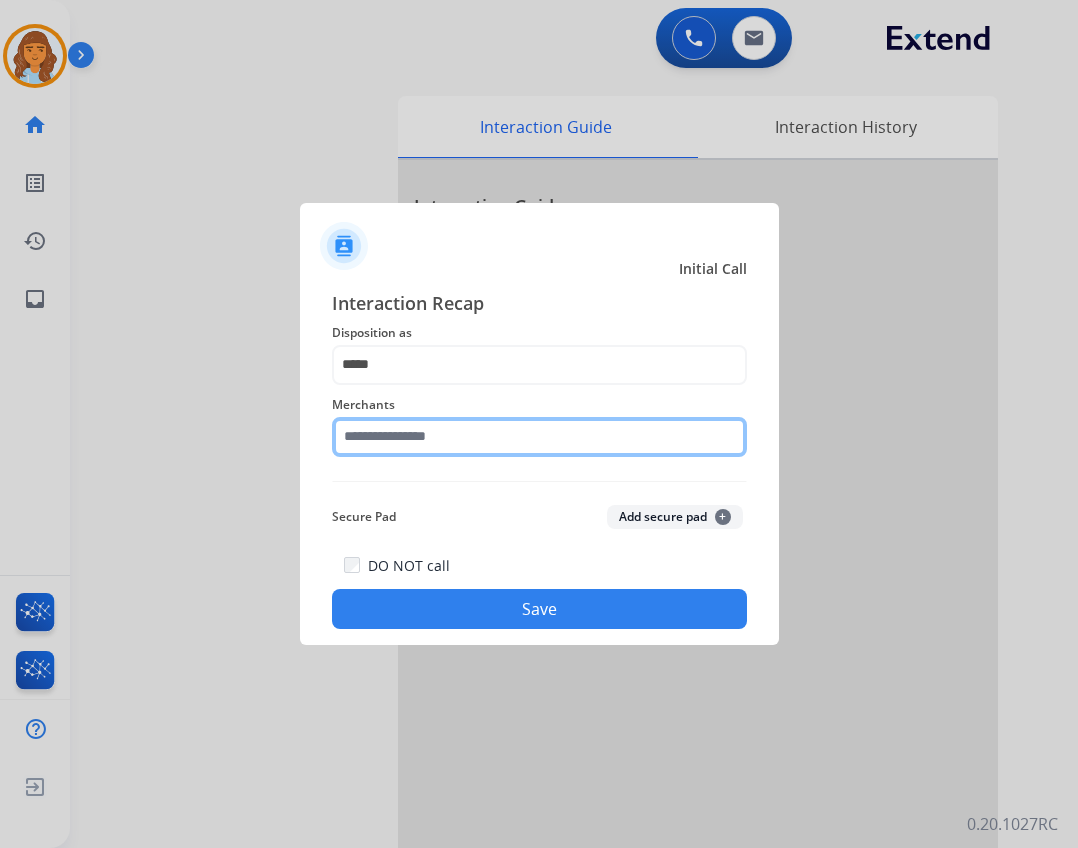 click 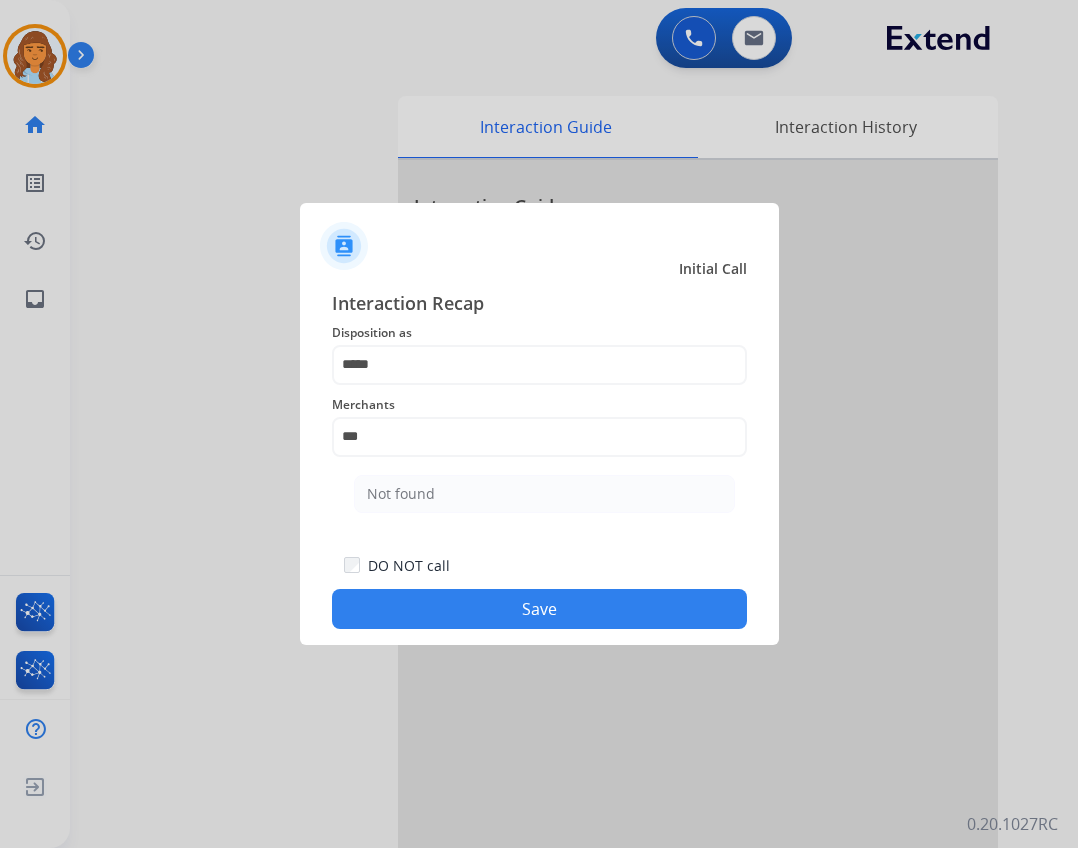 click on "Not found" 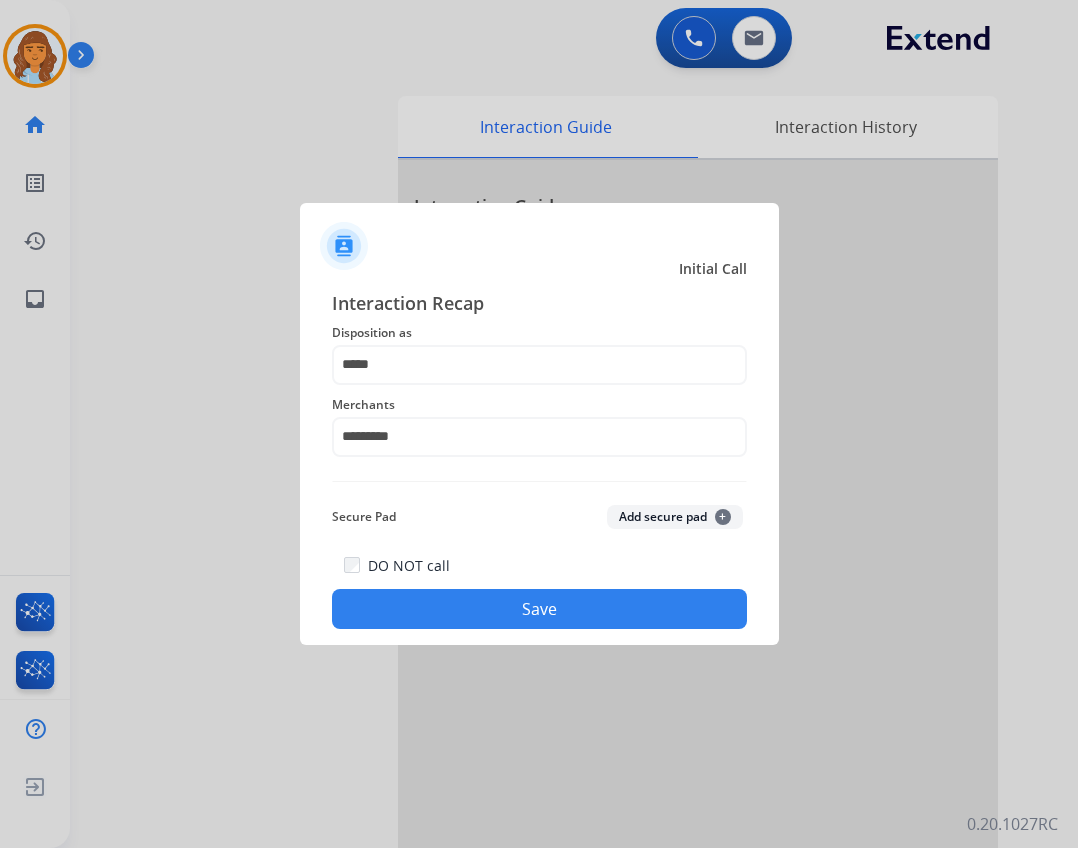 click on "Save" 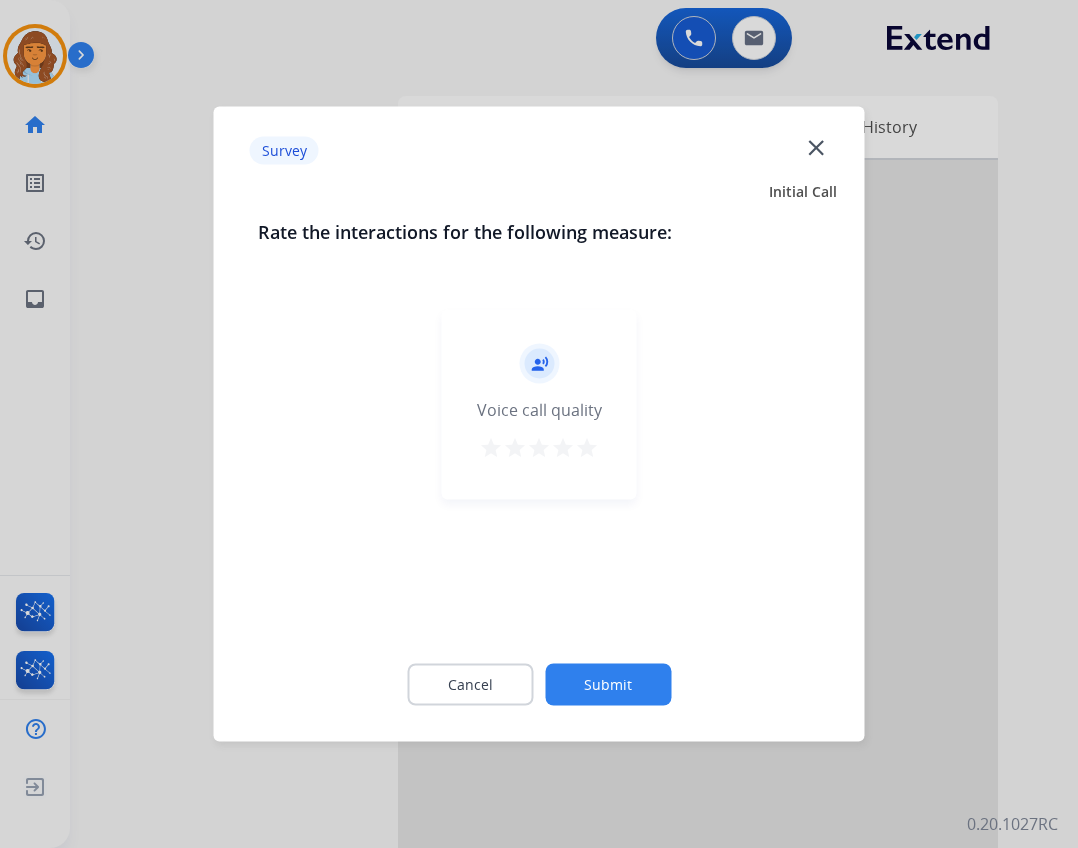 click on "close" 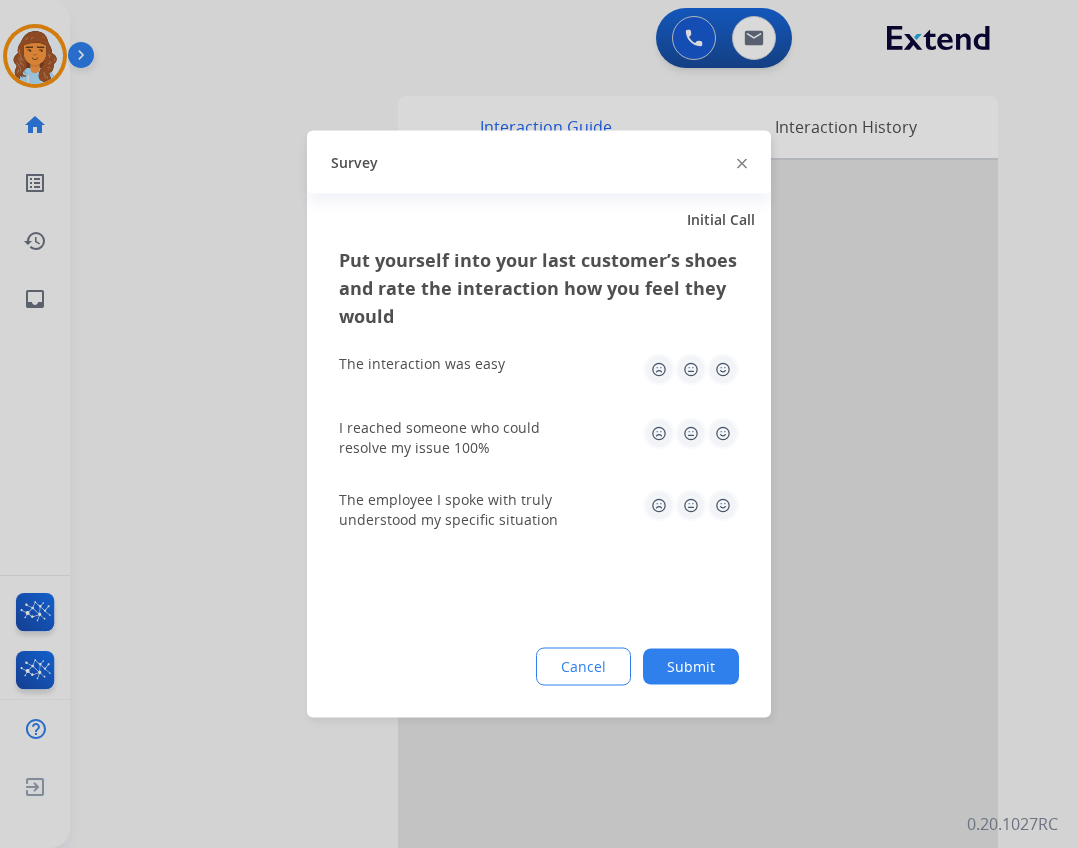 click on "Survey" 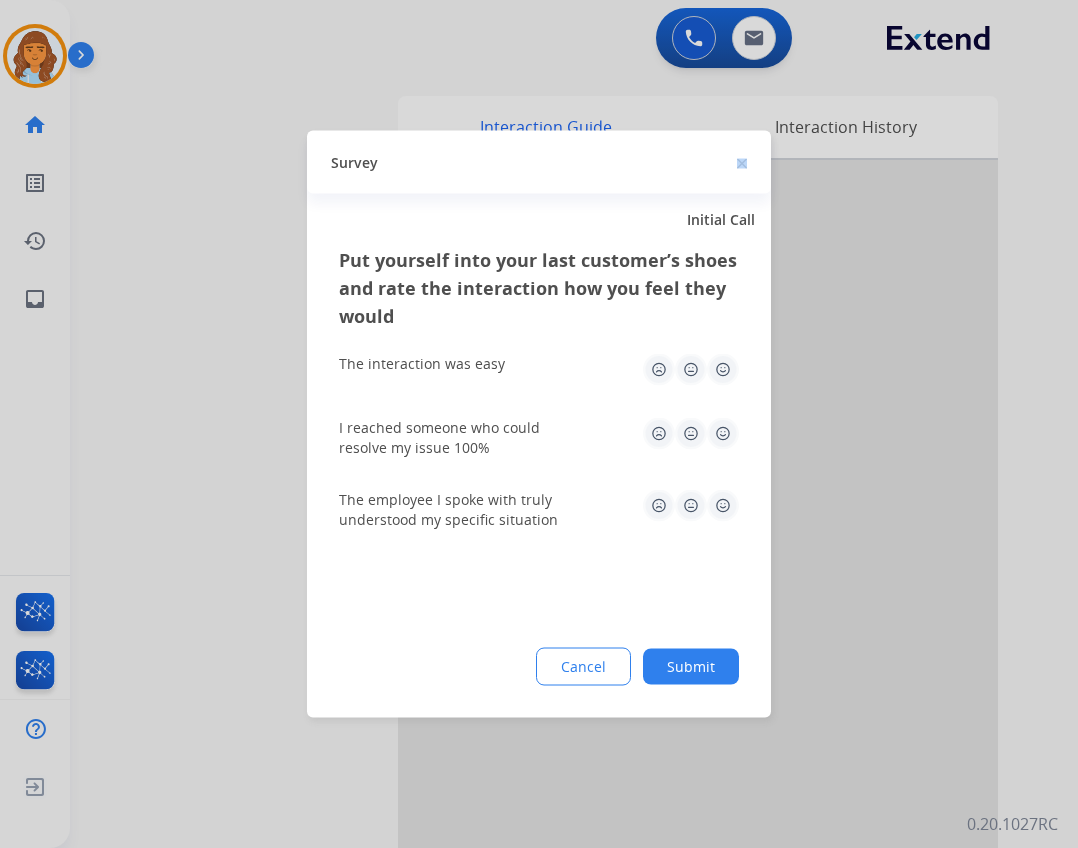 click on "Survey" 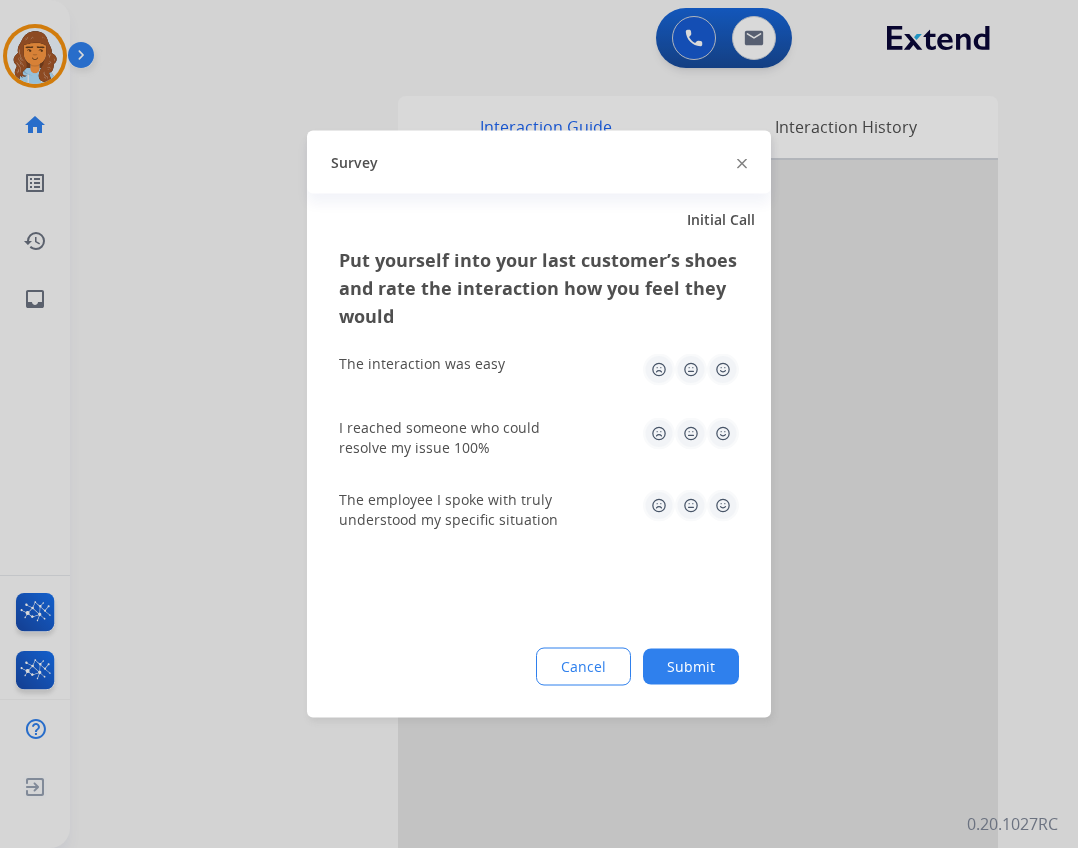click on "Survey" 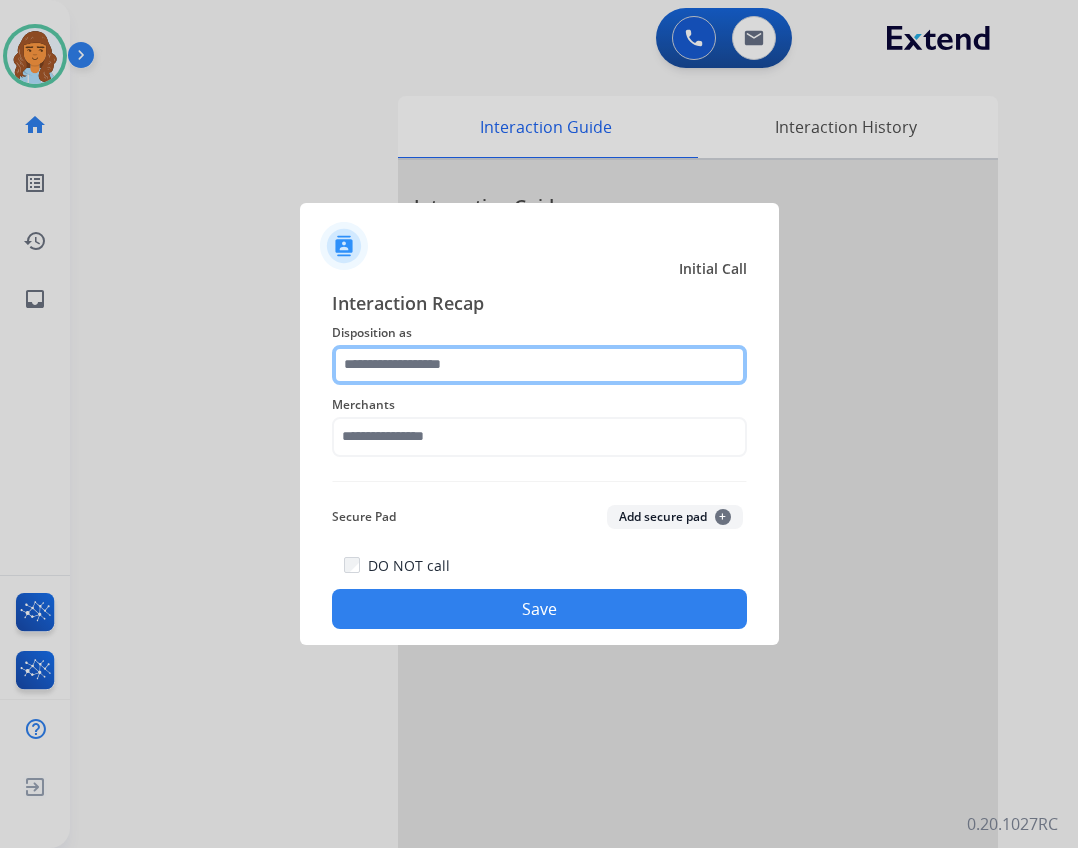 click 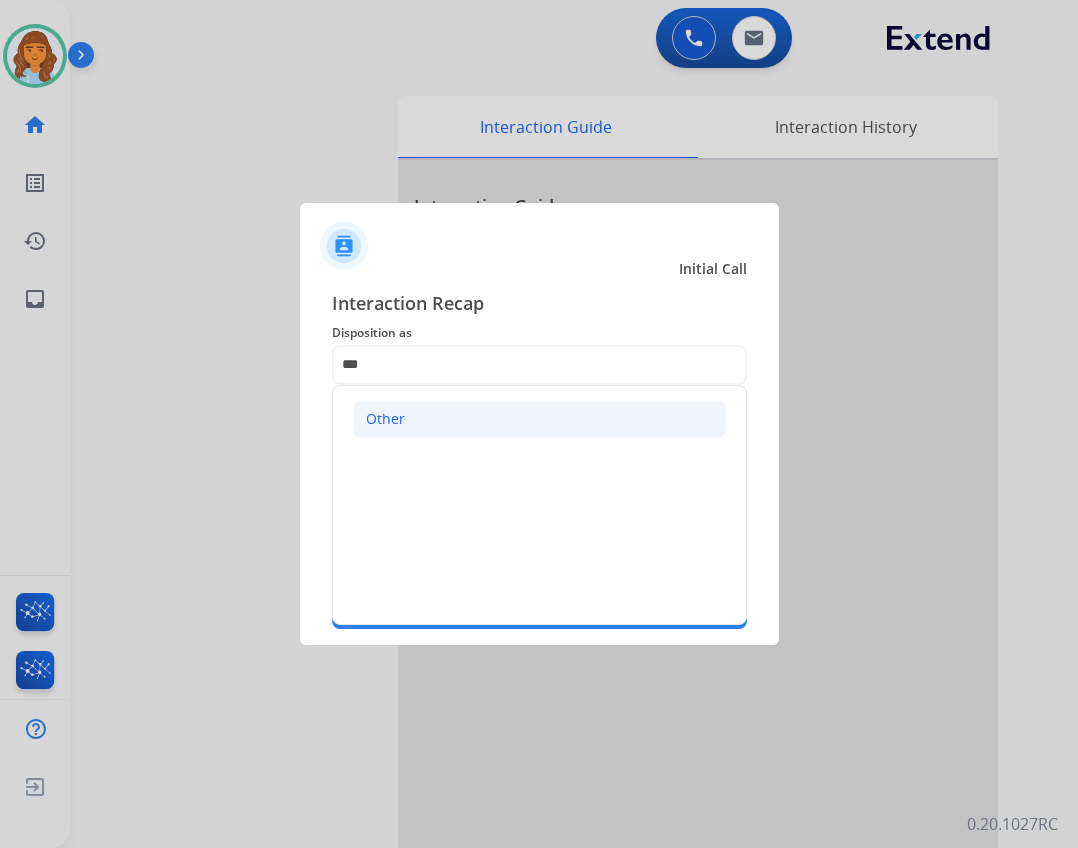 click on "Other" 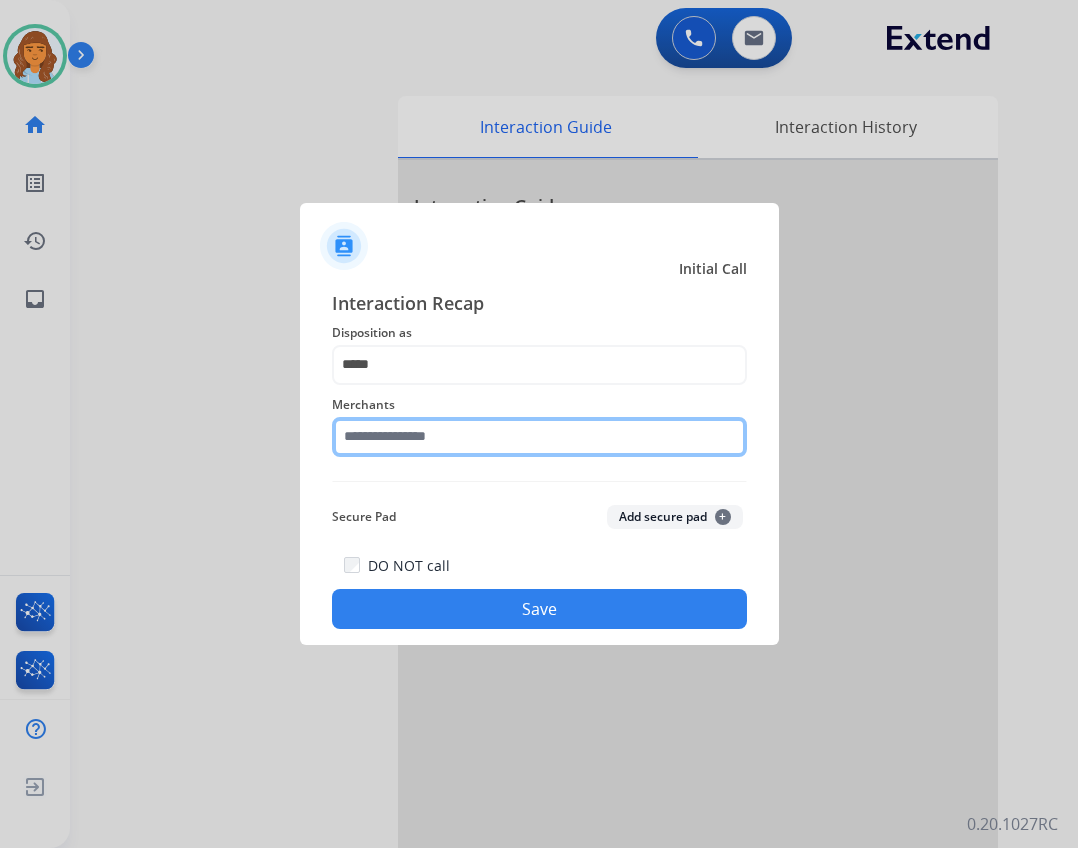 click 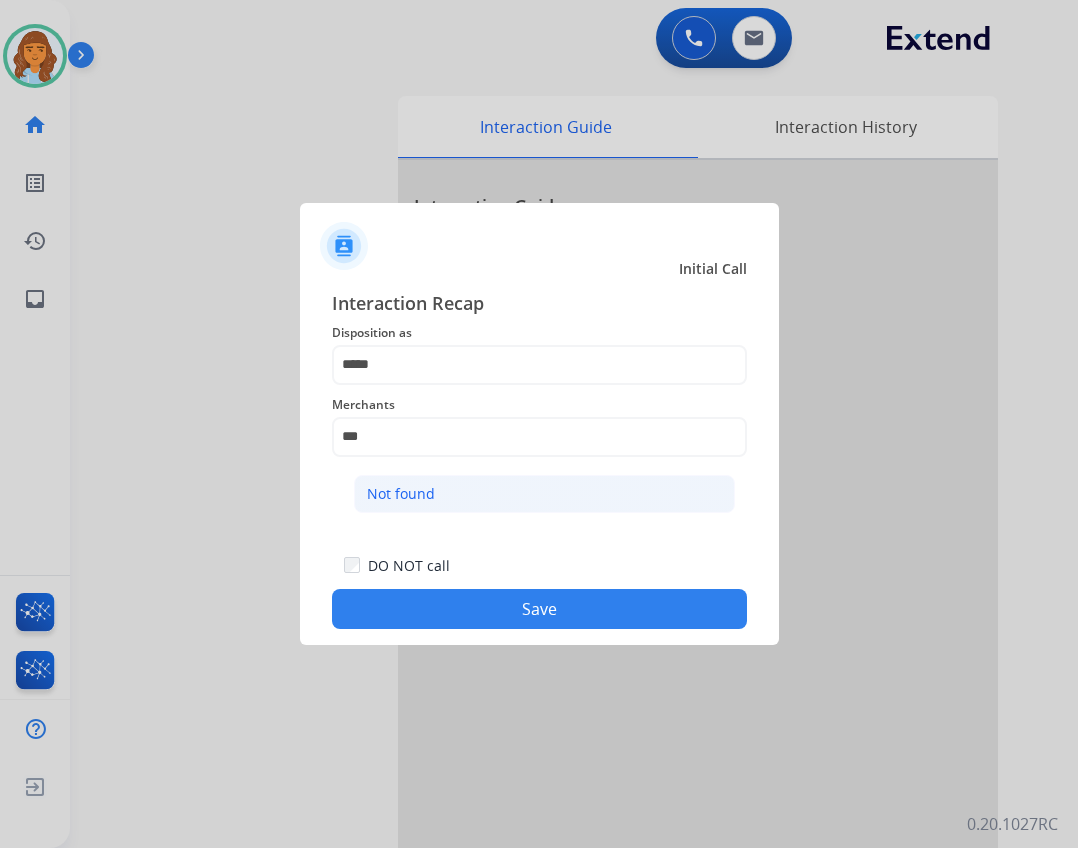 click on "Not found" 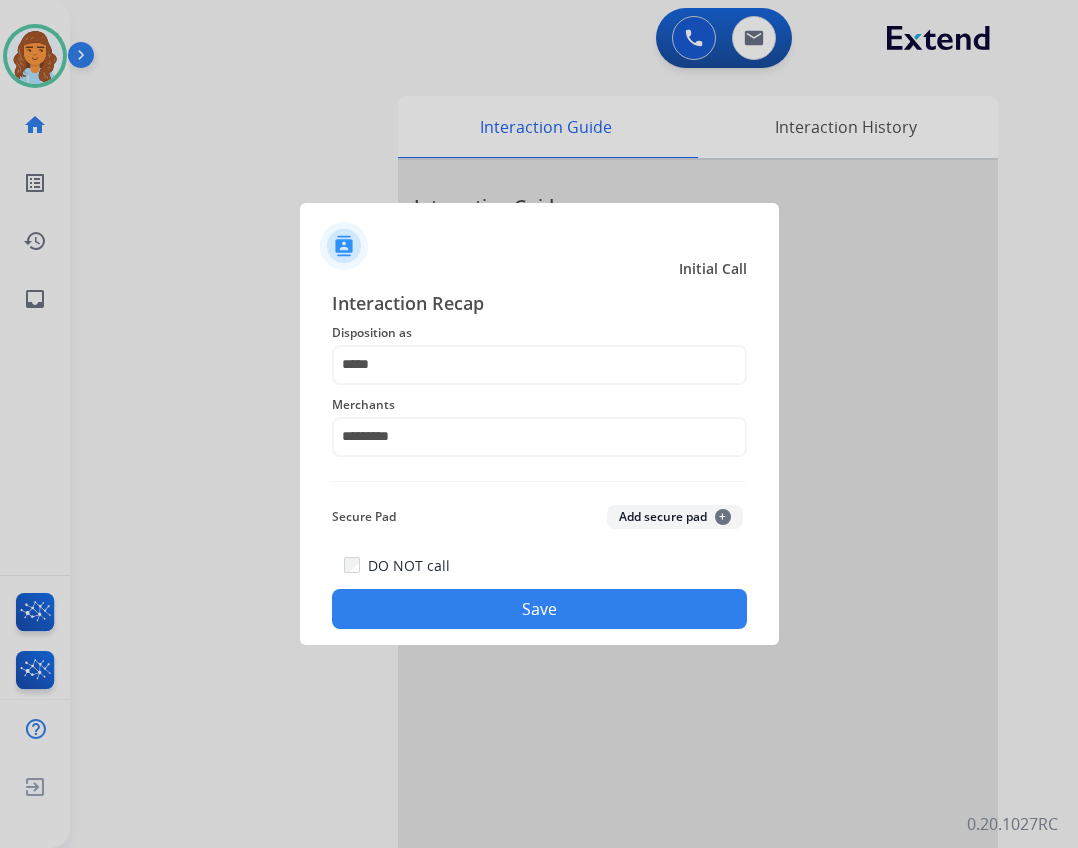 click on "Save" 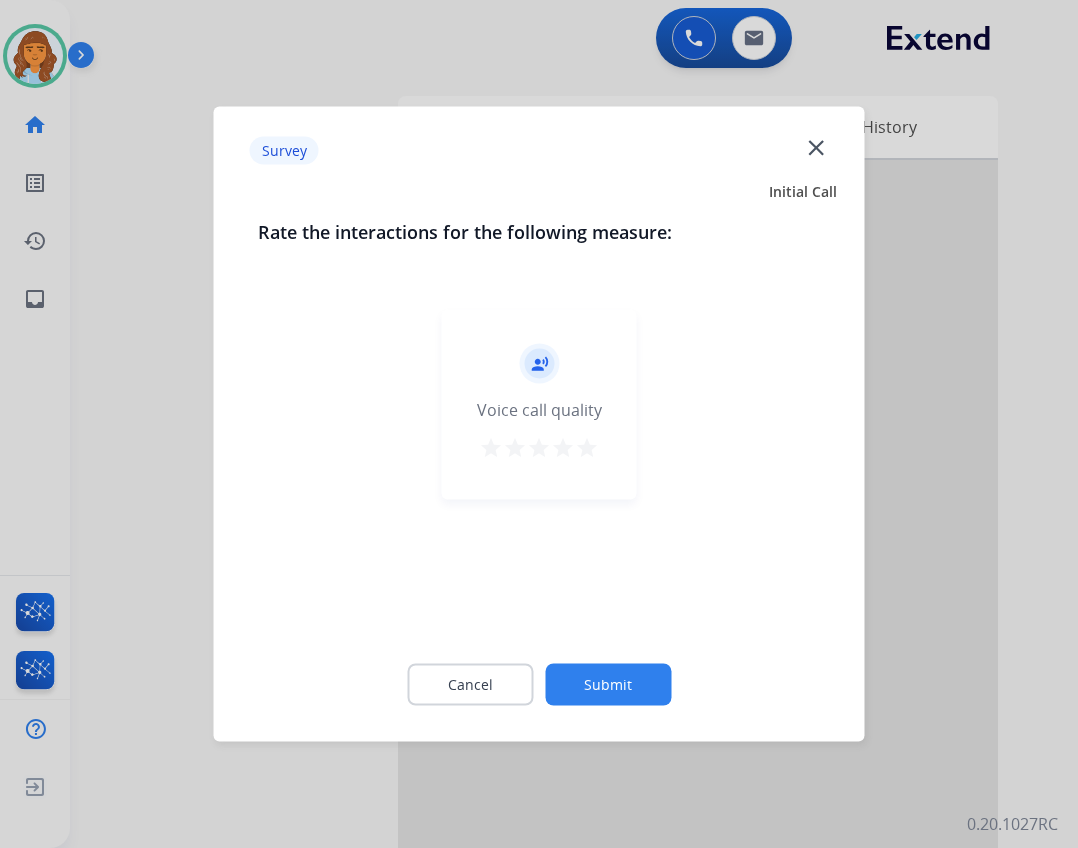 click on "close" 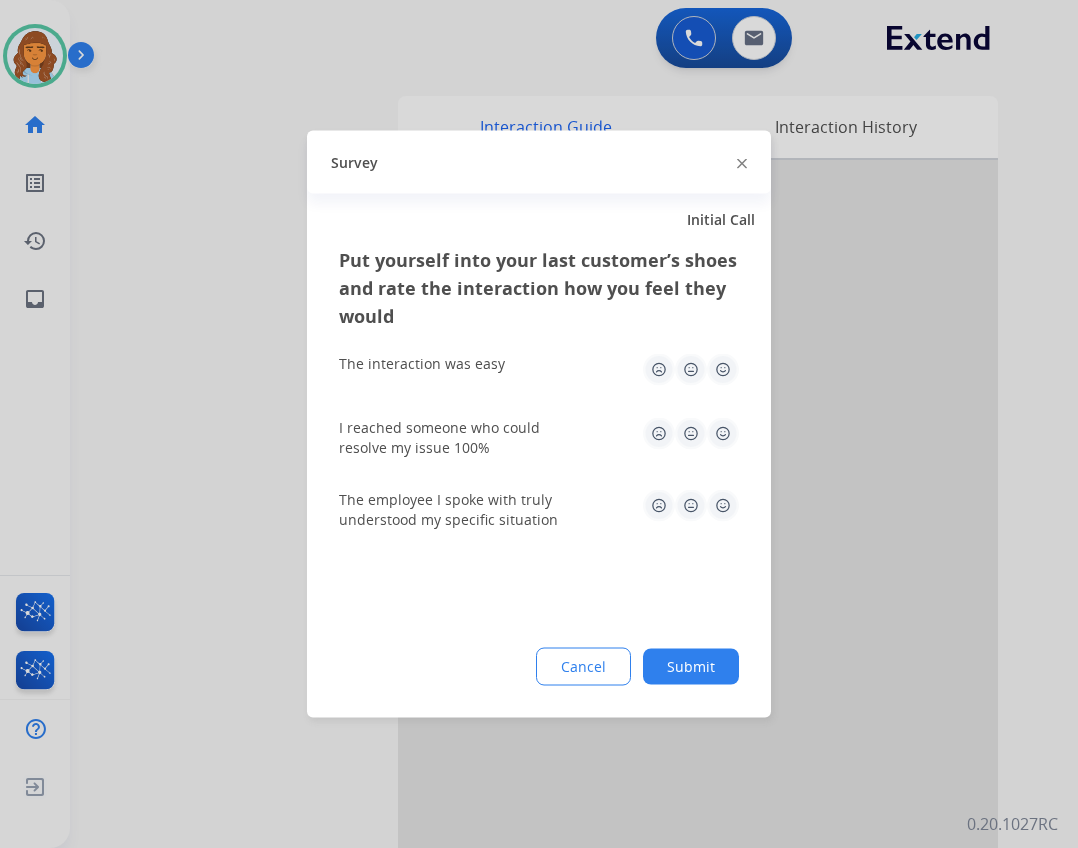 click 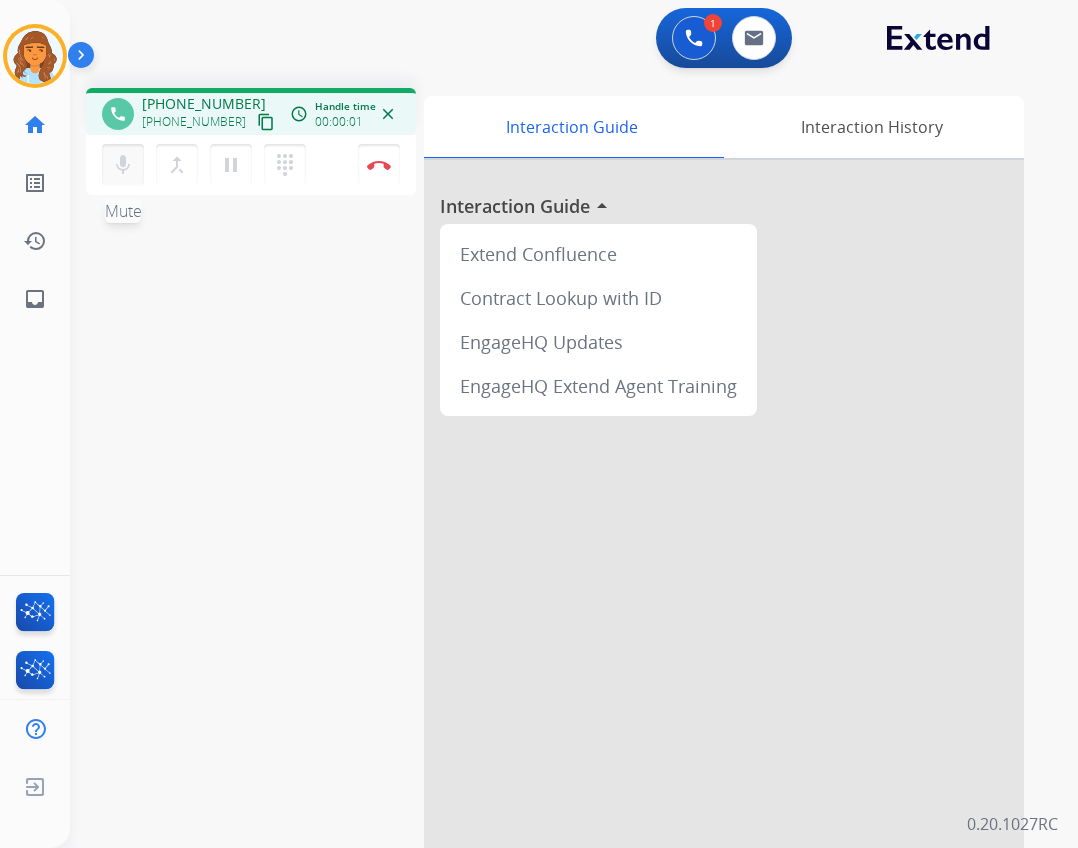 click on "mic" at bounding box center (123, 165) 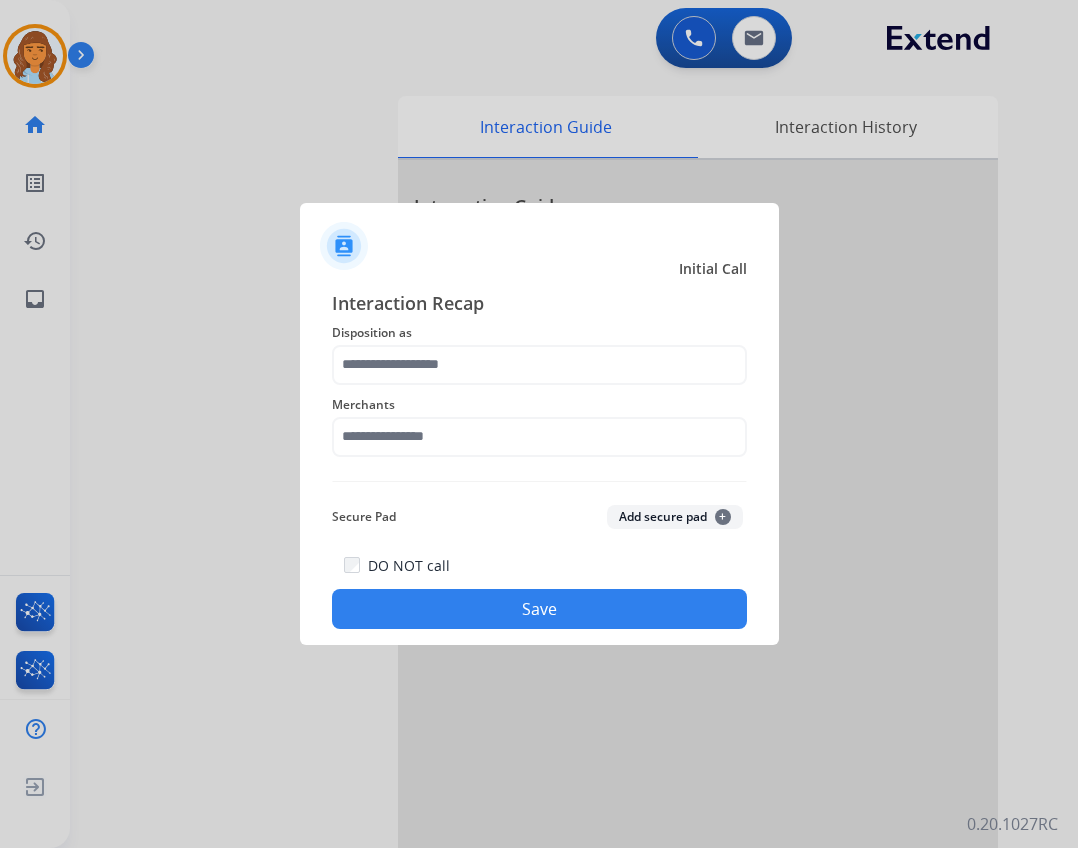 click on "Disposition as" 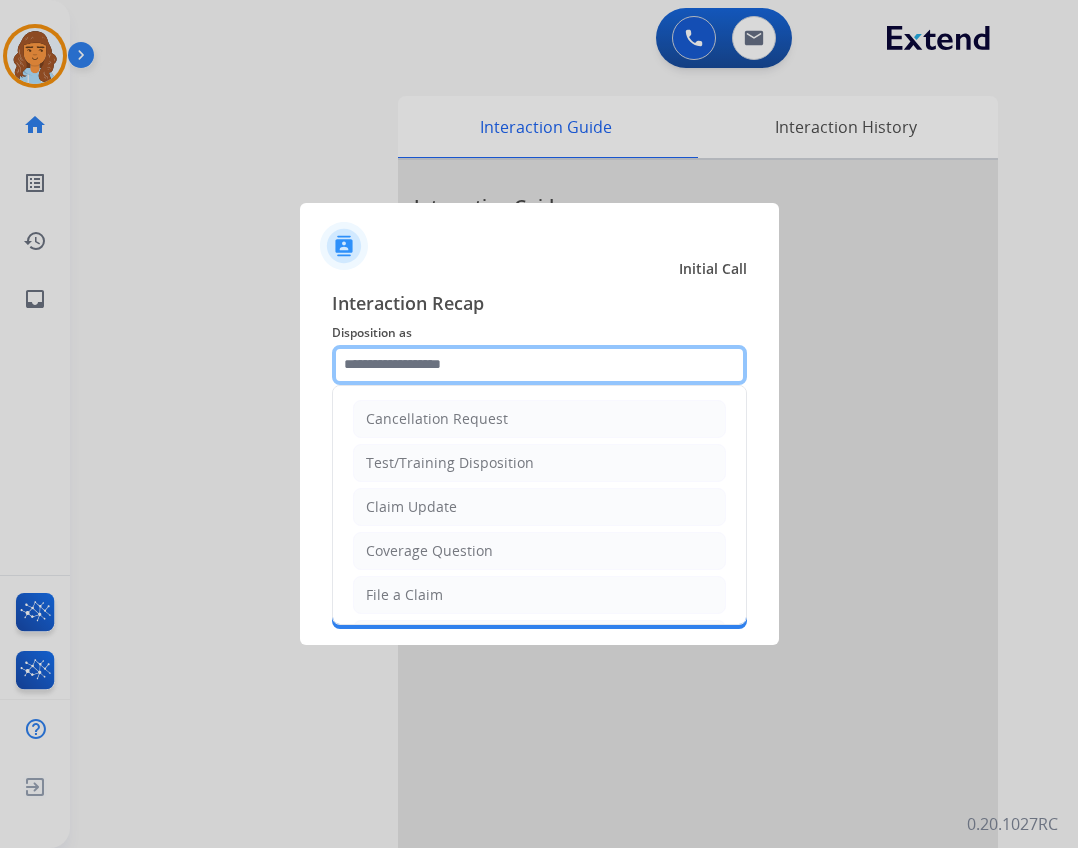 click 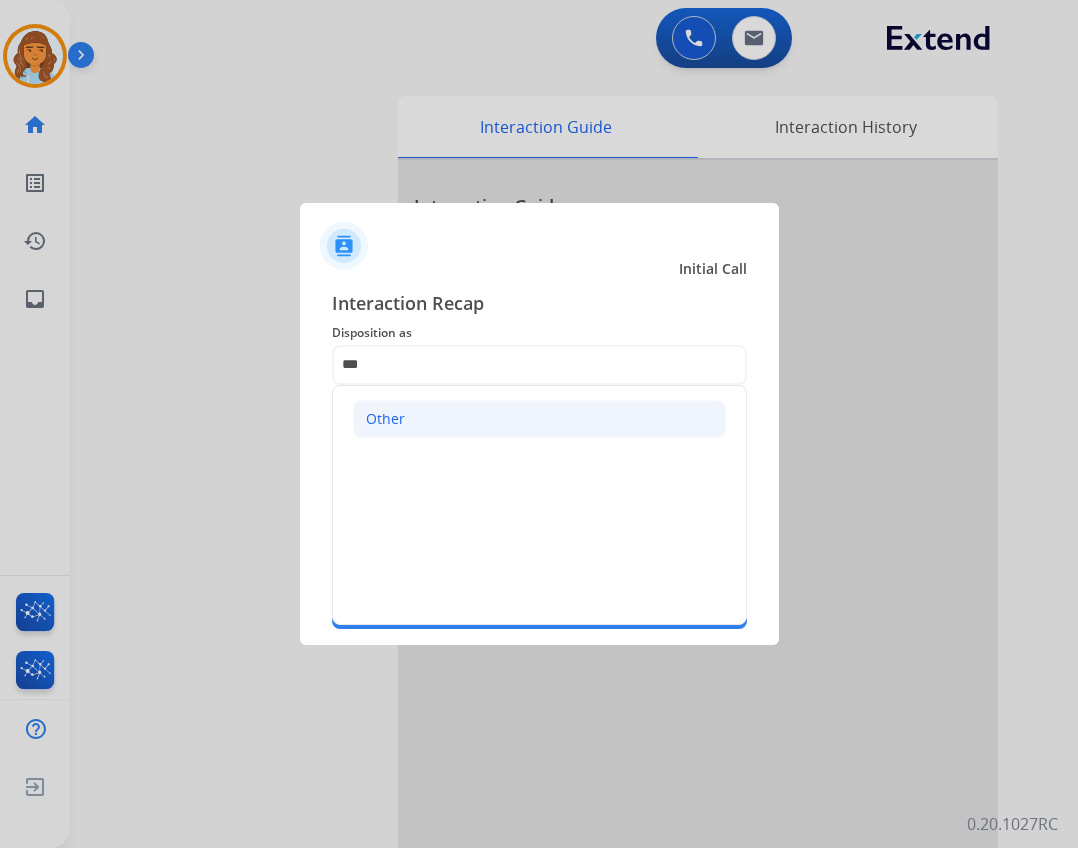 click on "Other" 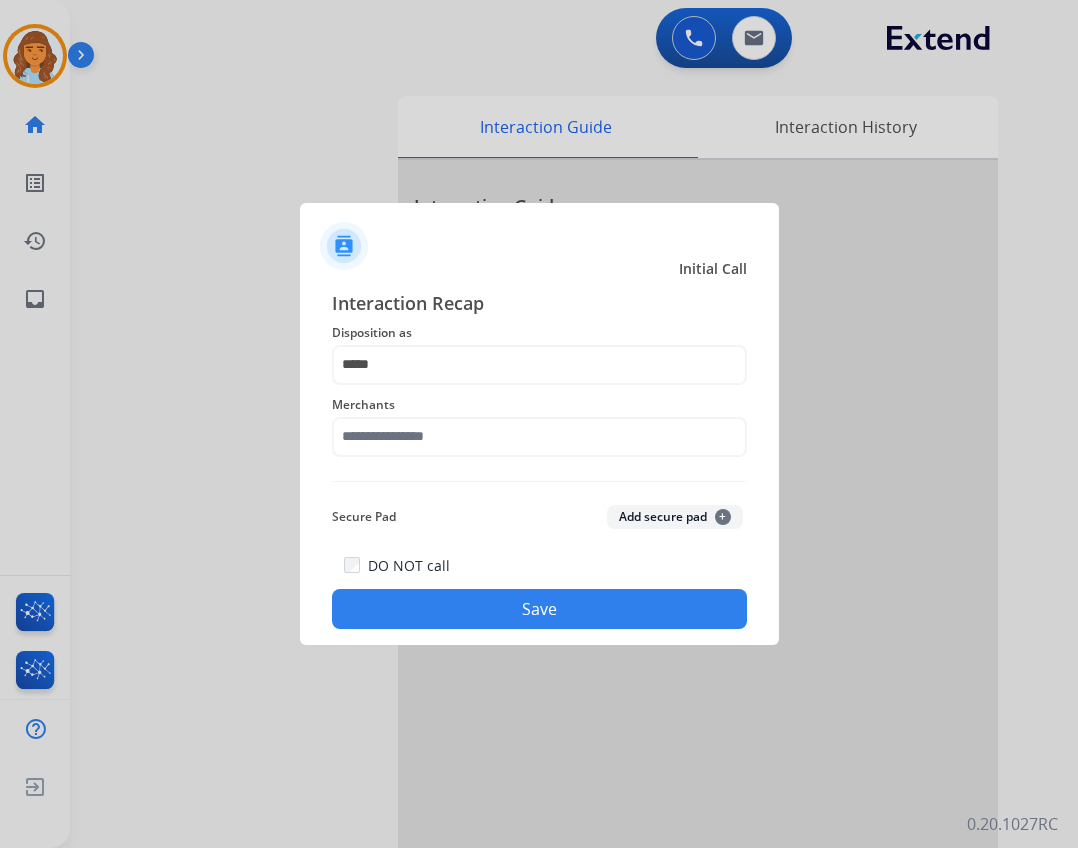 click on "Merchants" 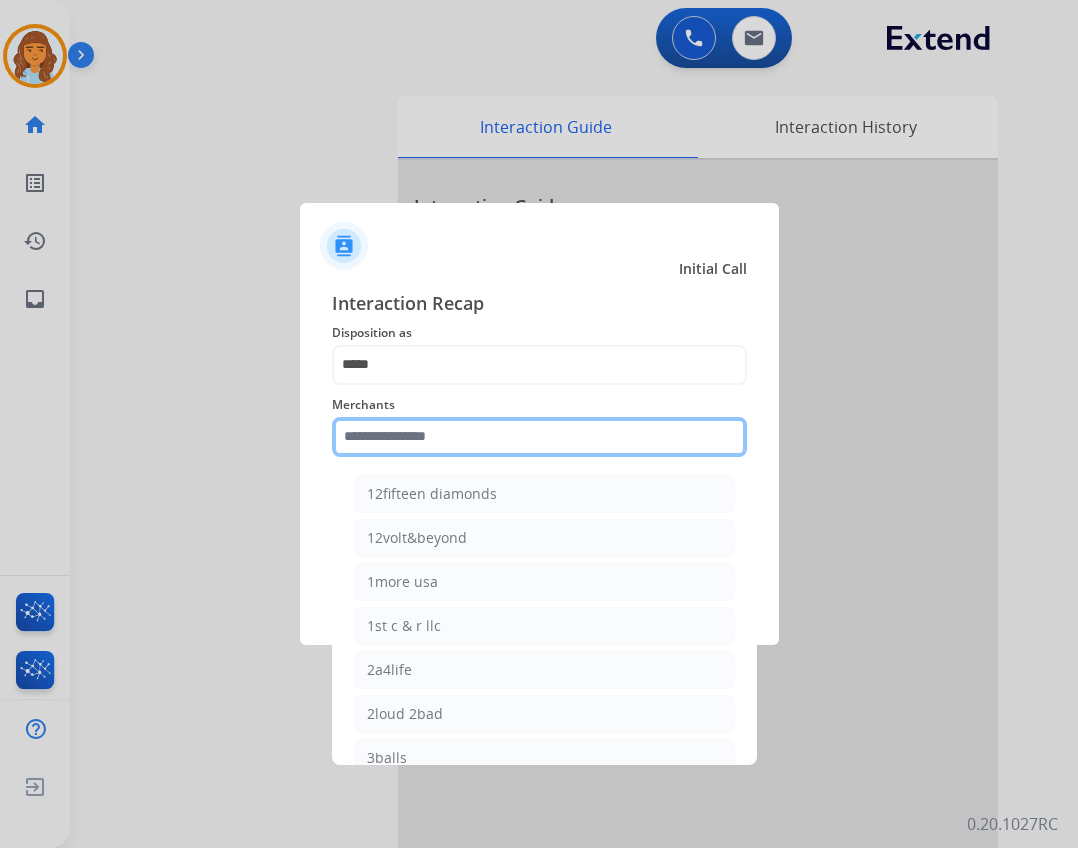 click 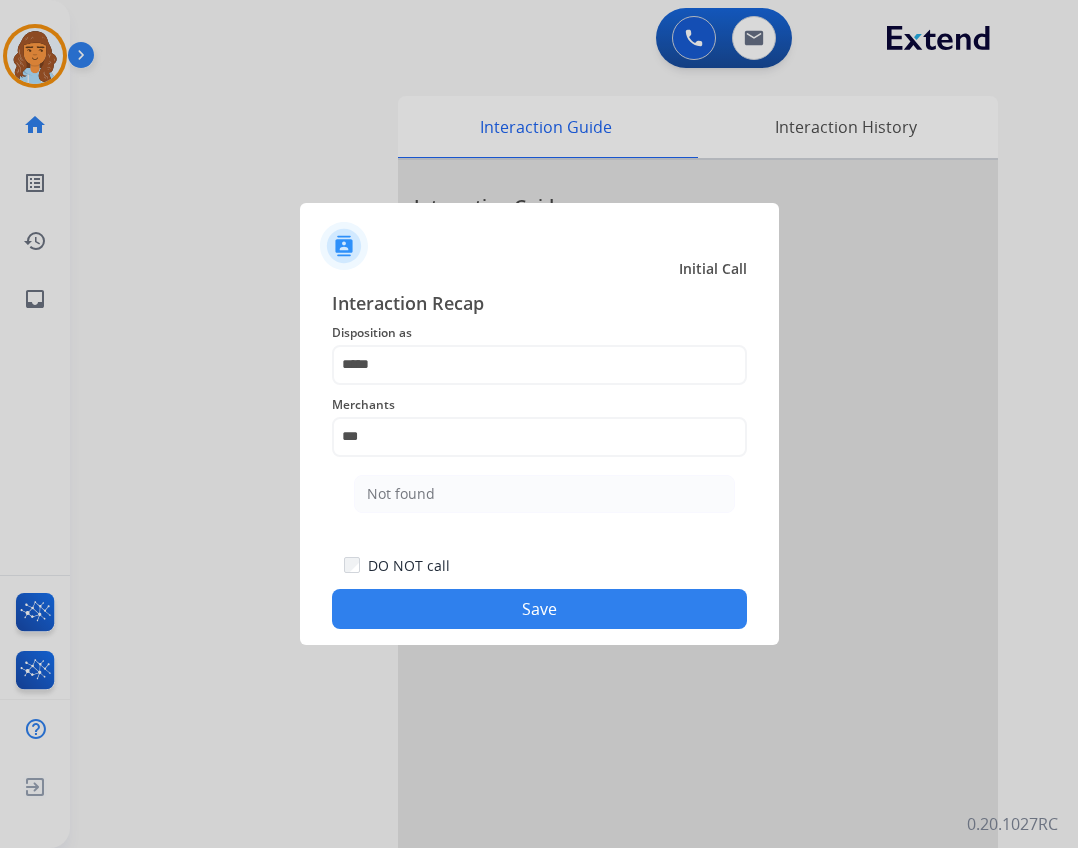 drag, startPoint x: 534, startPoint y: 517, endPoint x: 534, endPoint y: 498, distance: 19 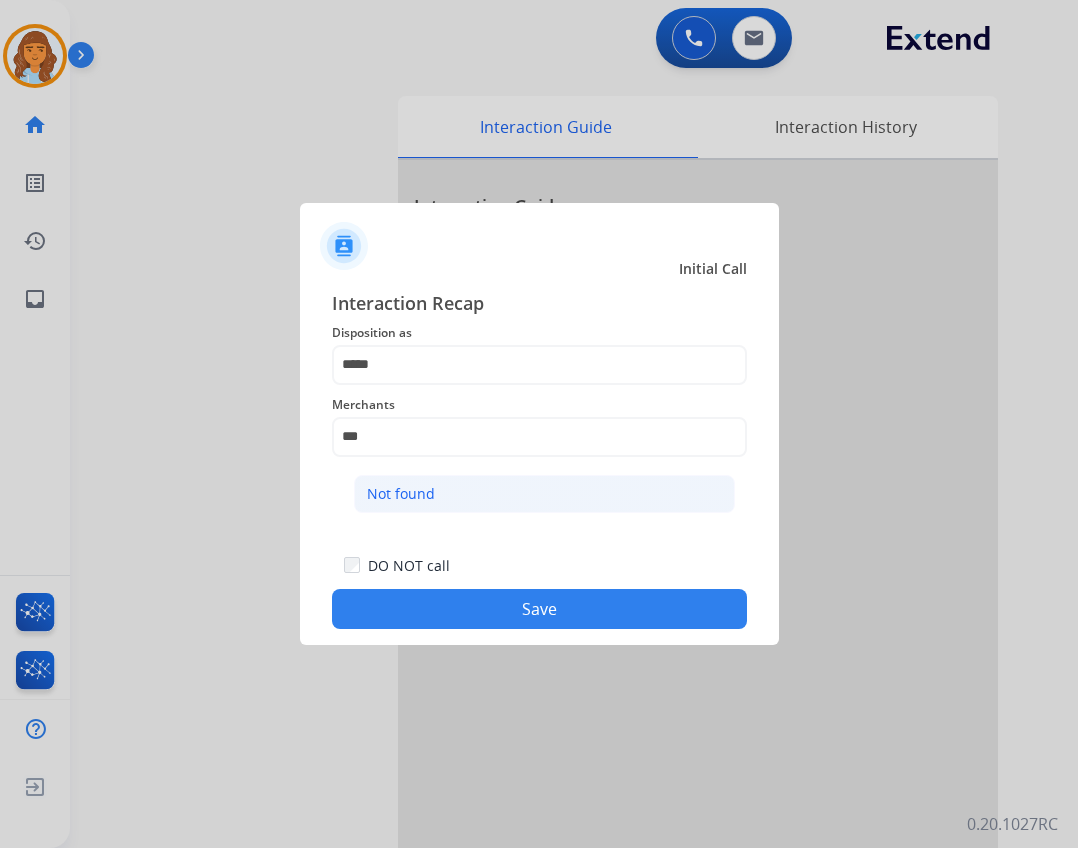 click on "Not found" 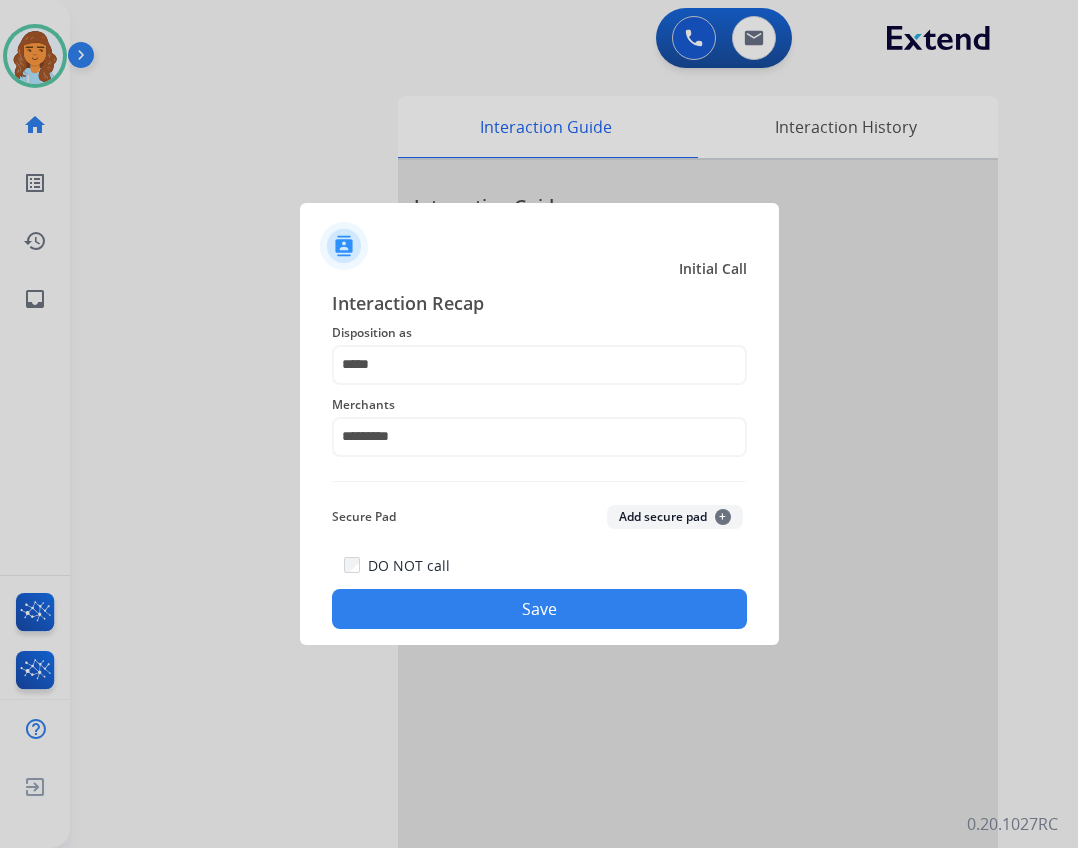 click on "Save" 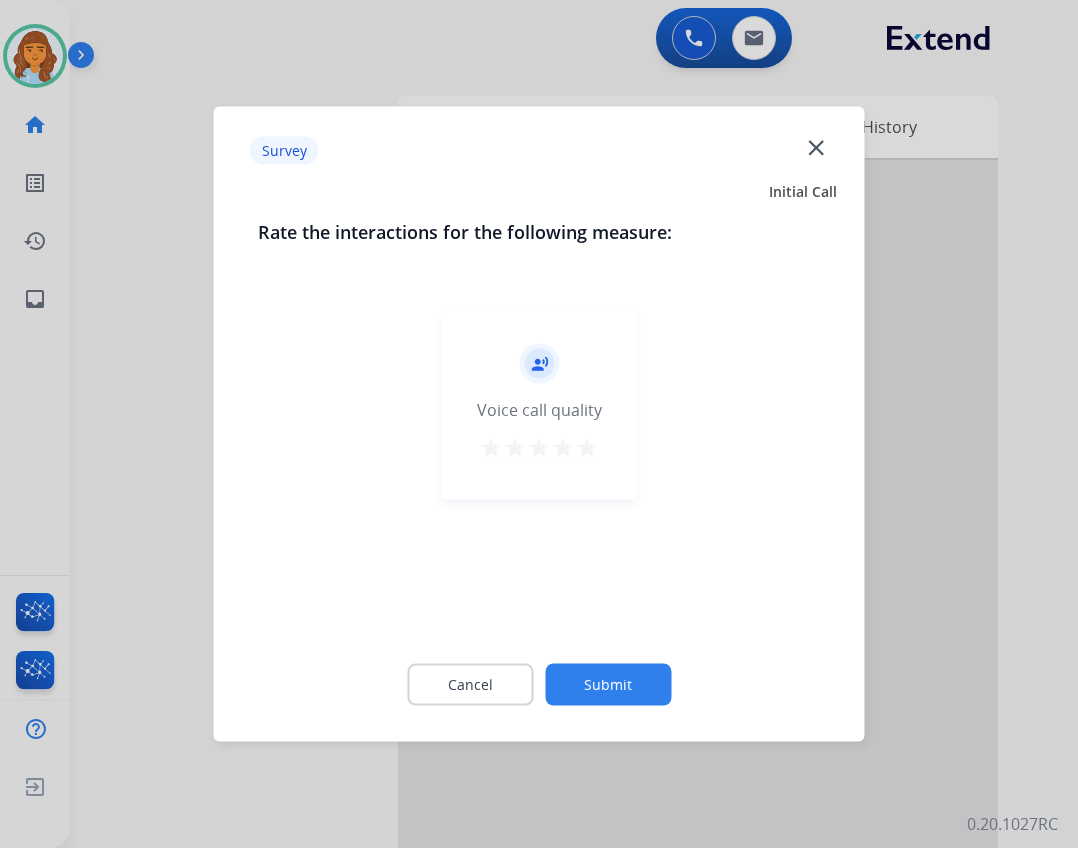 click on "close" 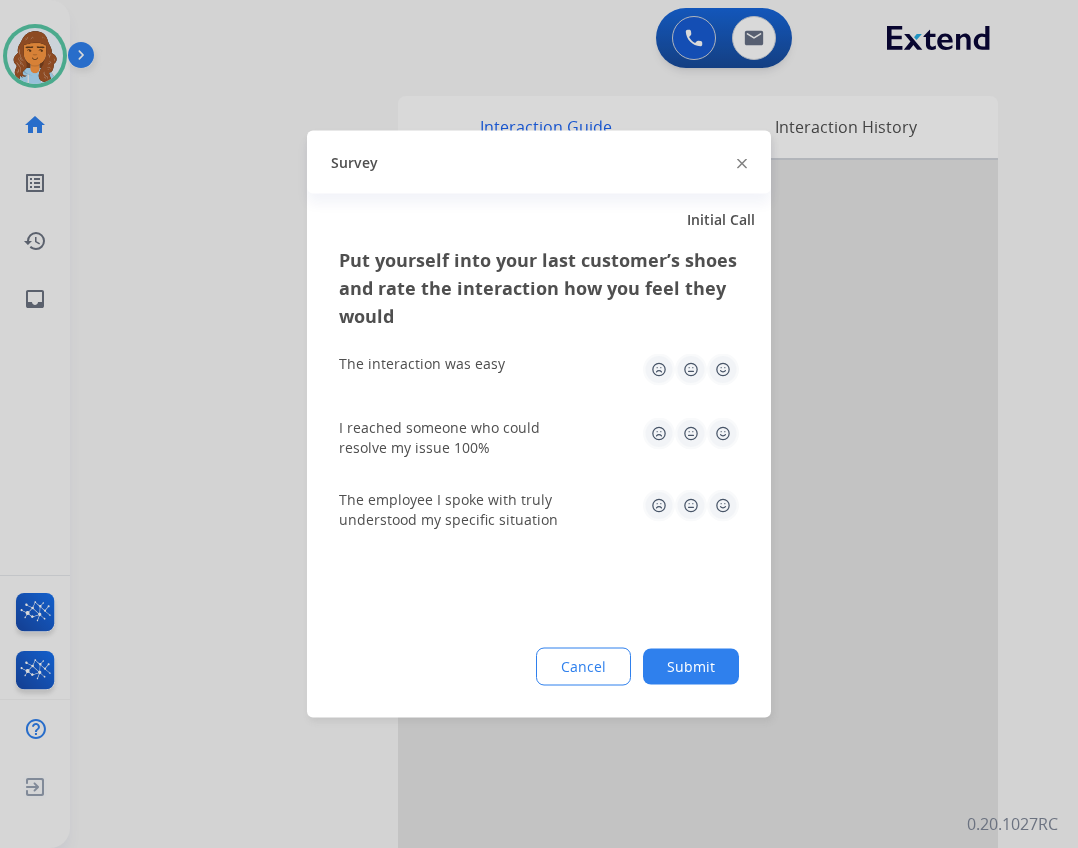 click 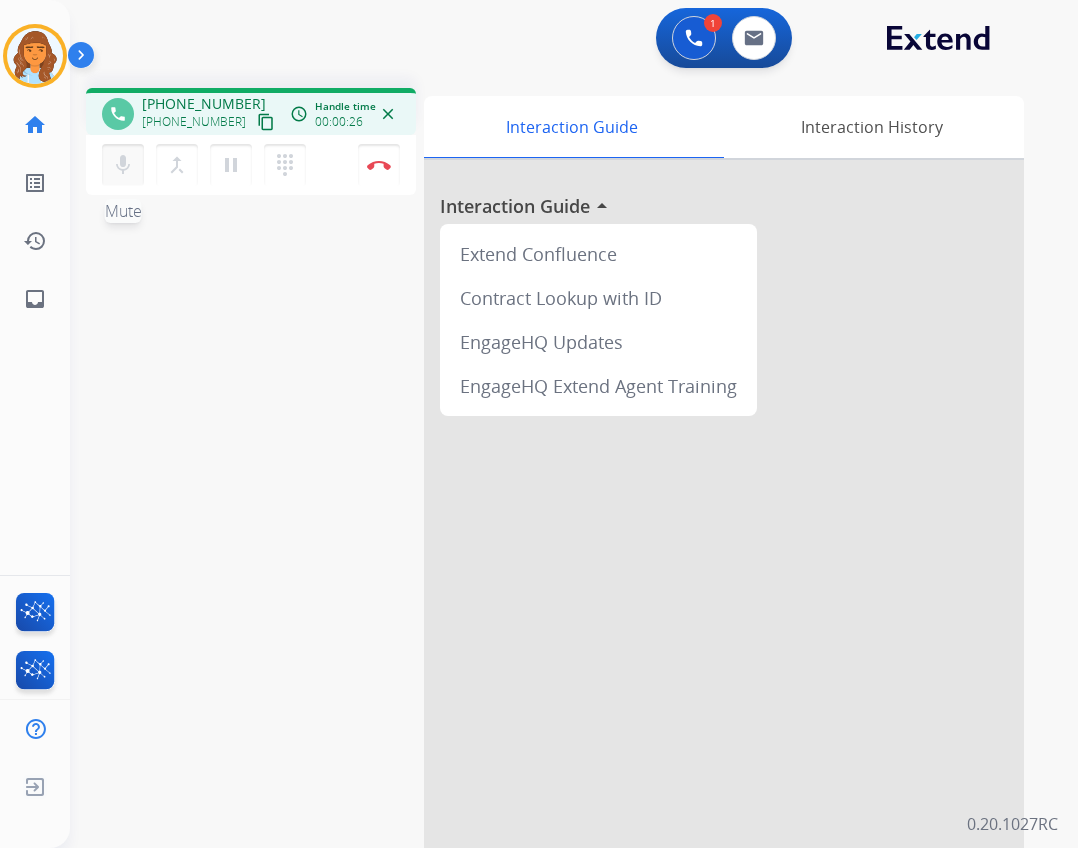 drag, startPoint x: 123, startPoint y: 162, endPoint x: 143, endPoint y: 114, distance: 52 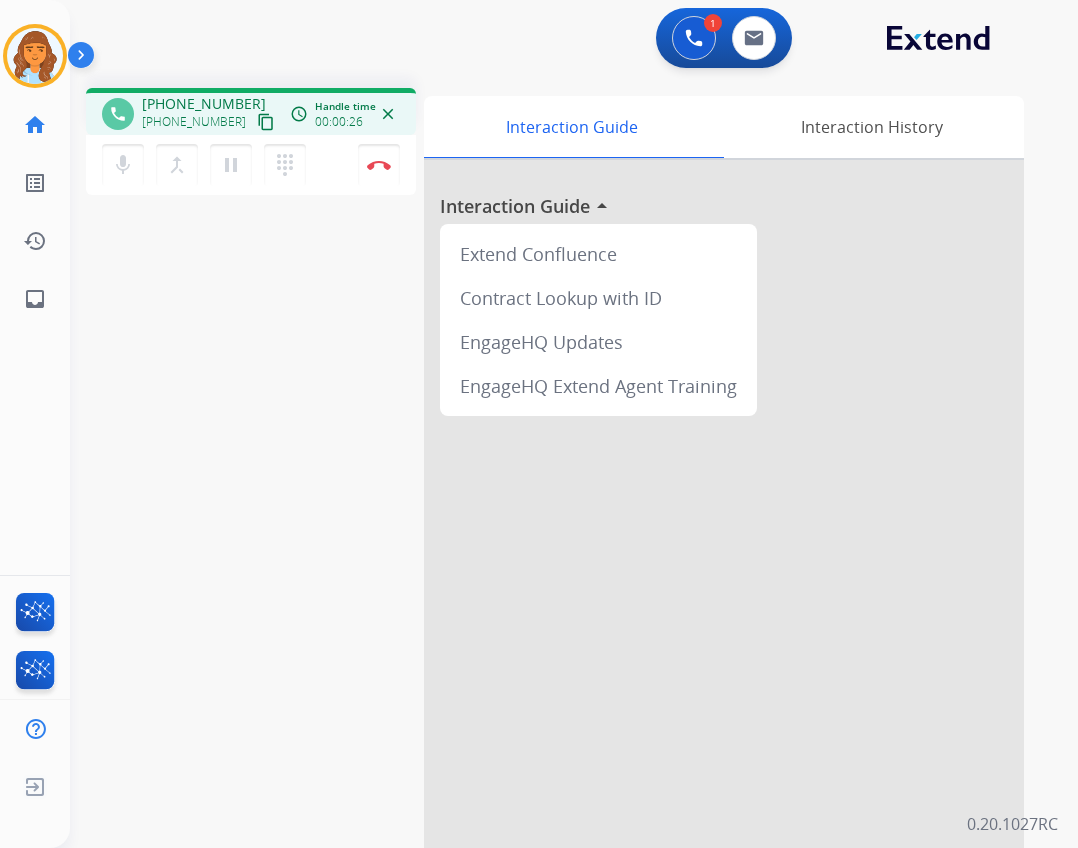 click on "mic" at bounding box center [123, 165] 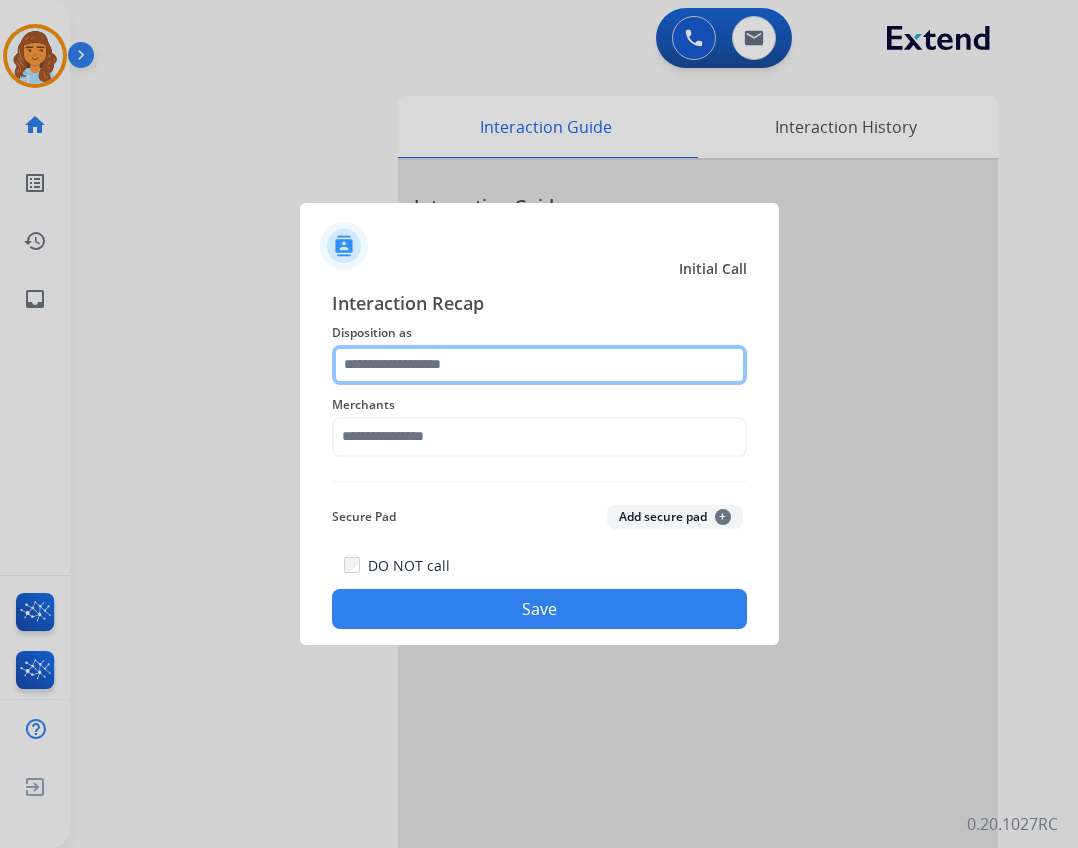 click 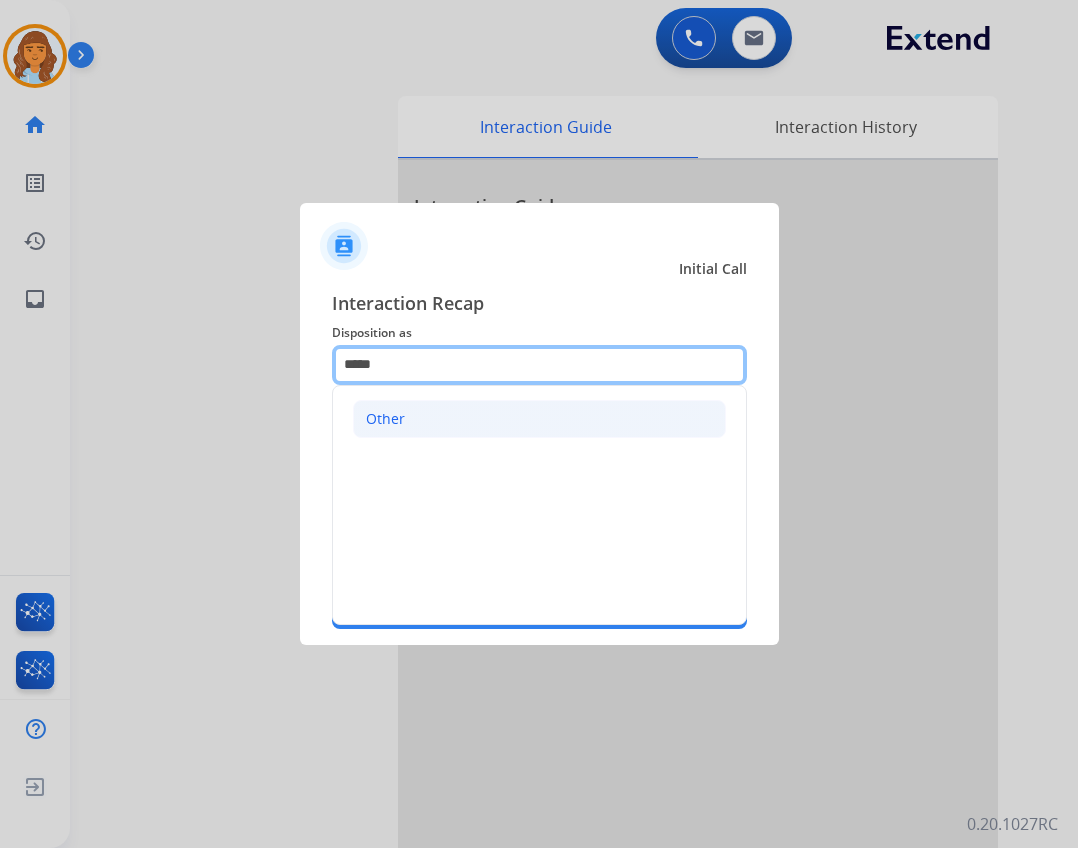 type on "*****" 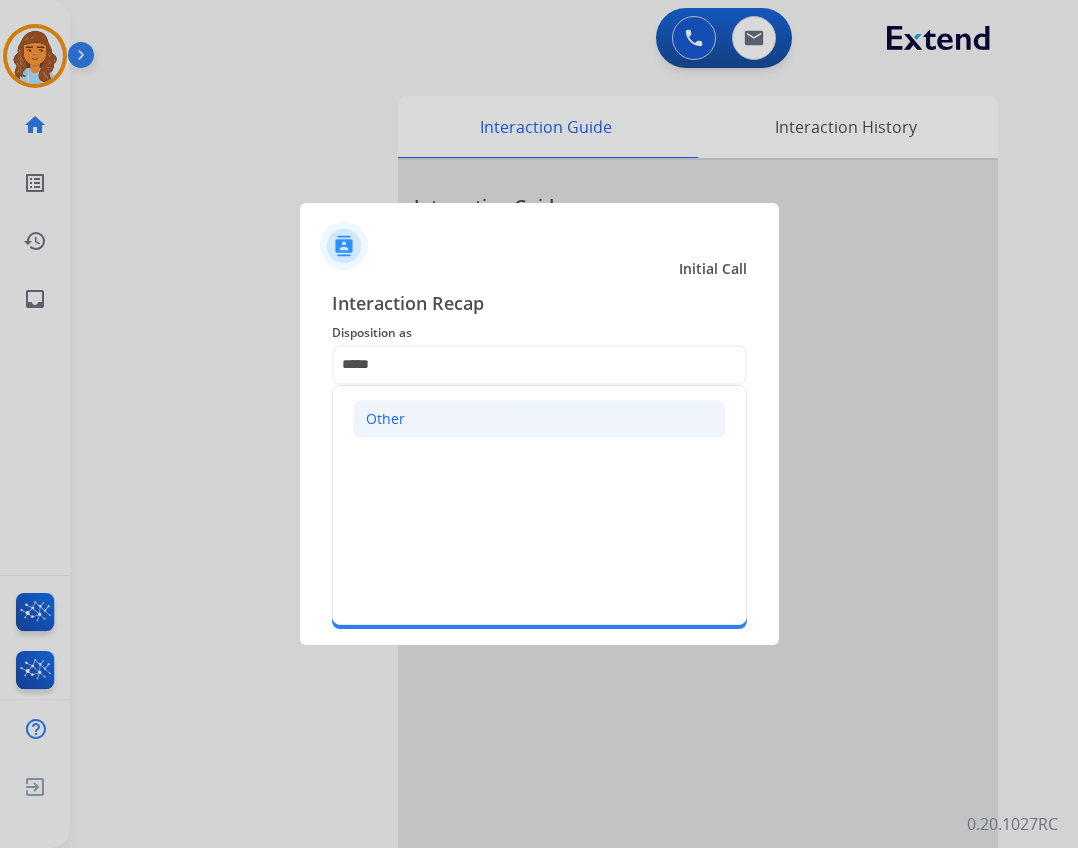click on "Other" 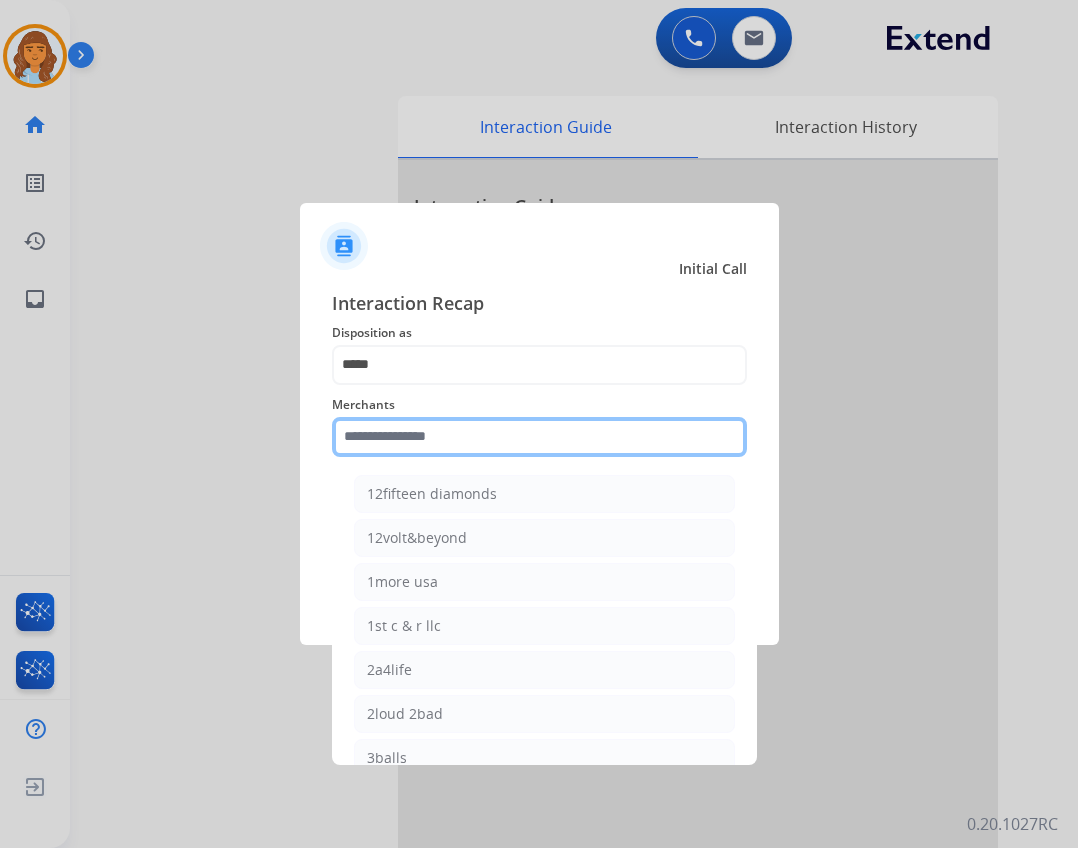 click 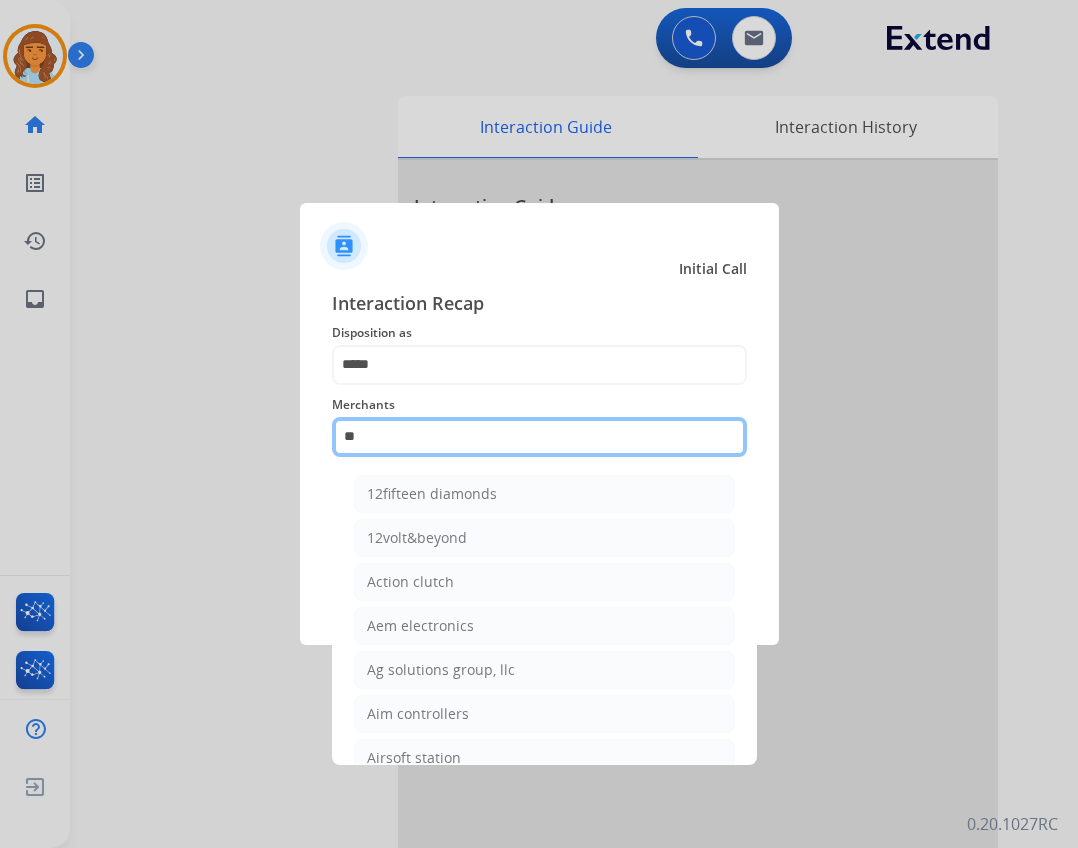 type on "*" 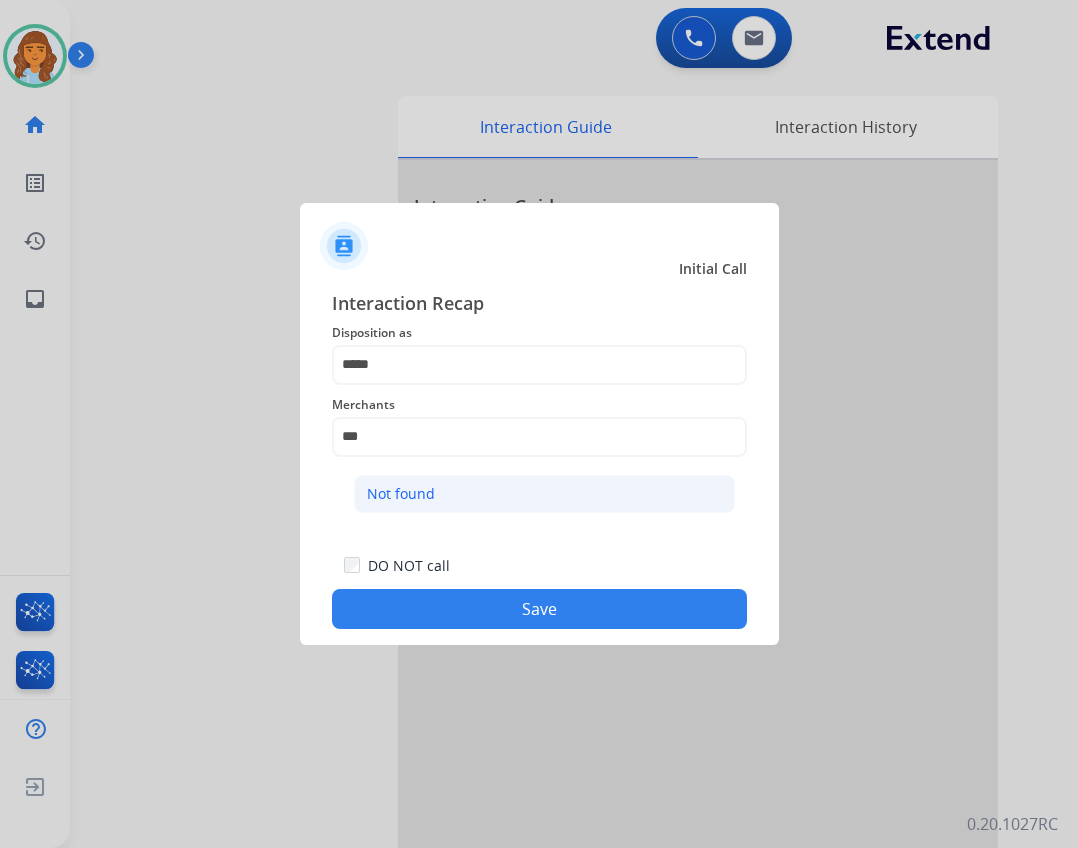 click on "Not found" 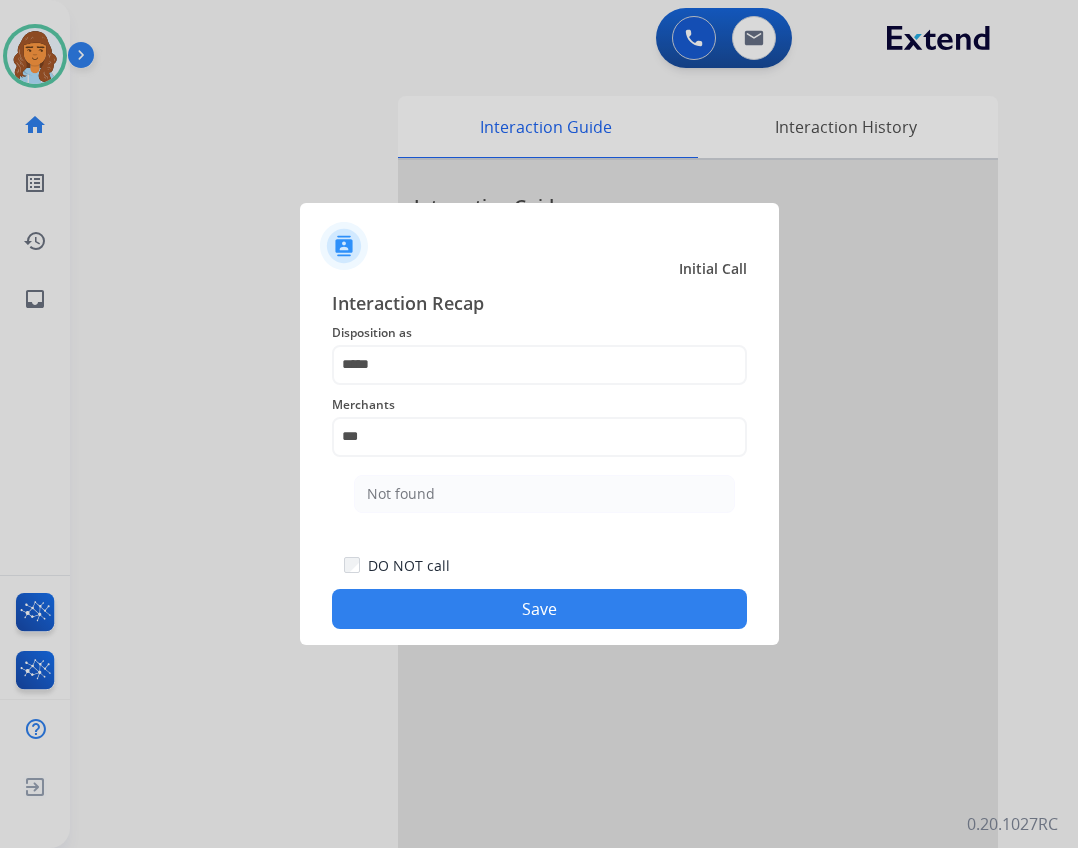 type on "*********" 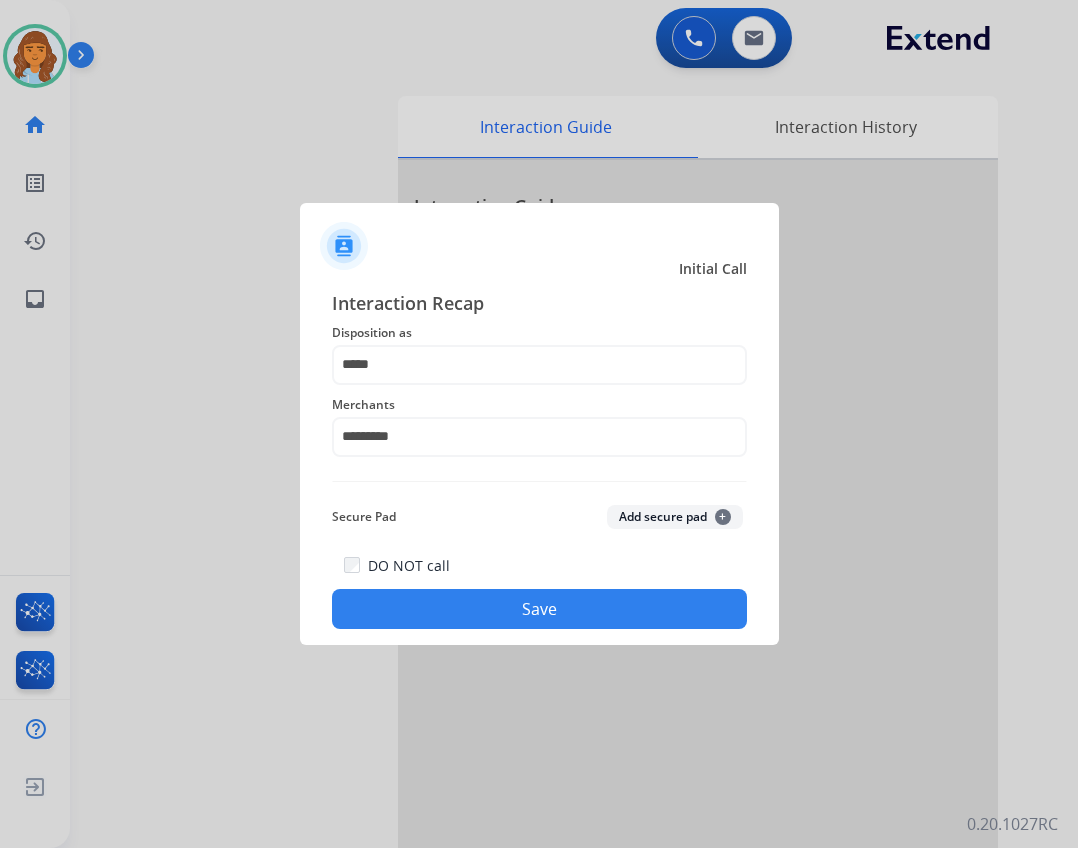 click on "Save" 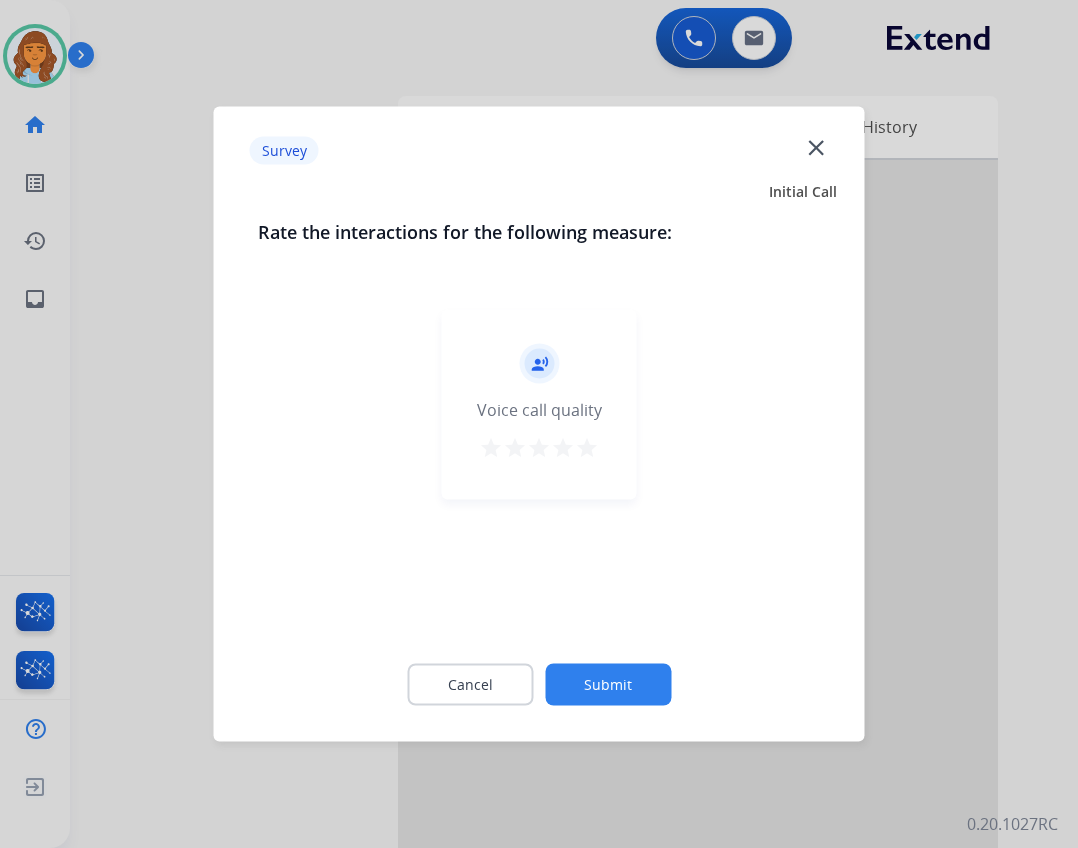 click on "Survey  close" 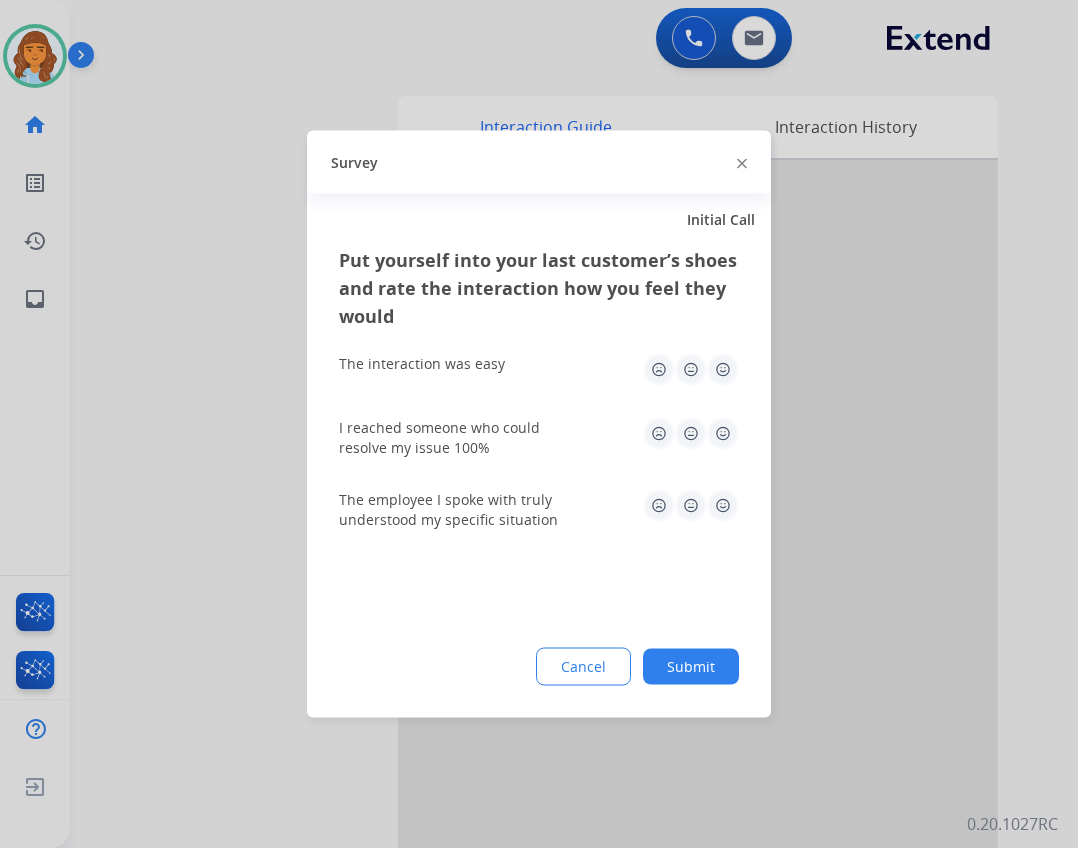 click 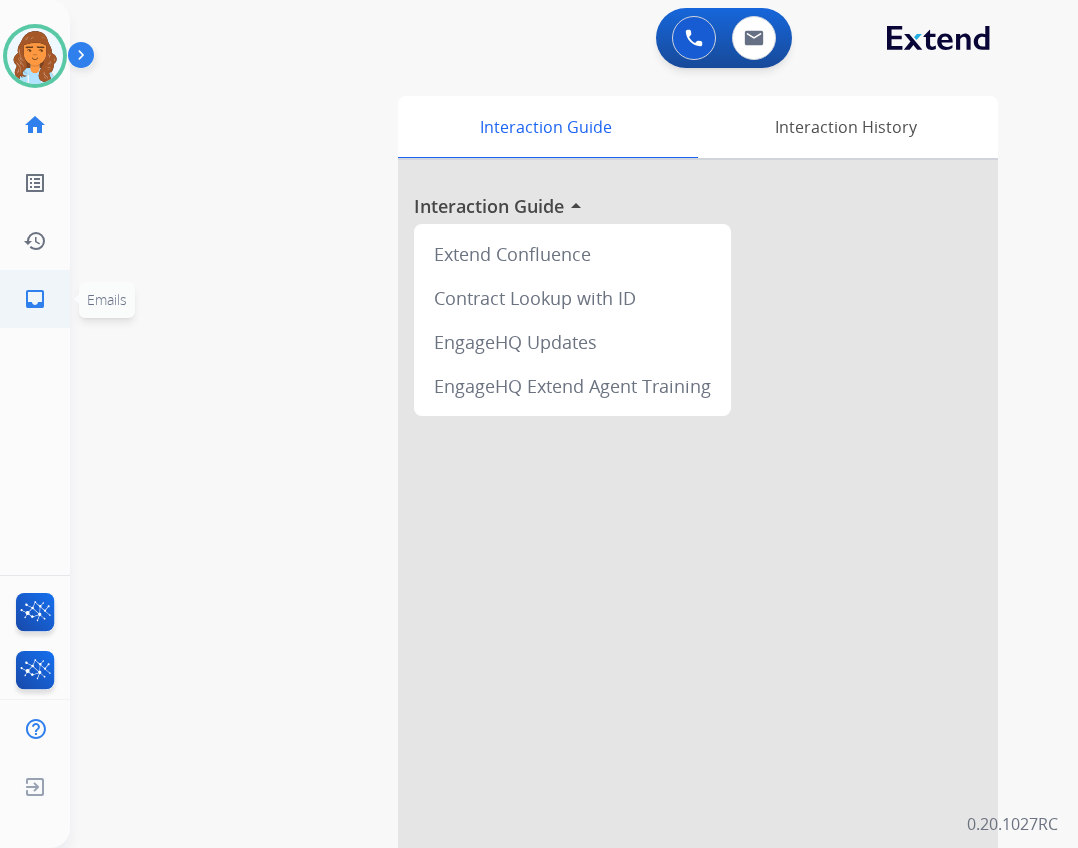 click on "inbox  Emails" 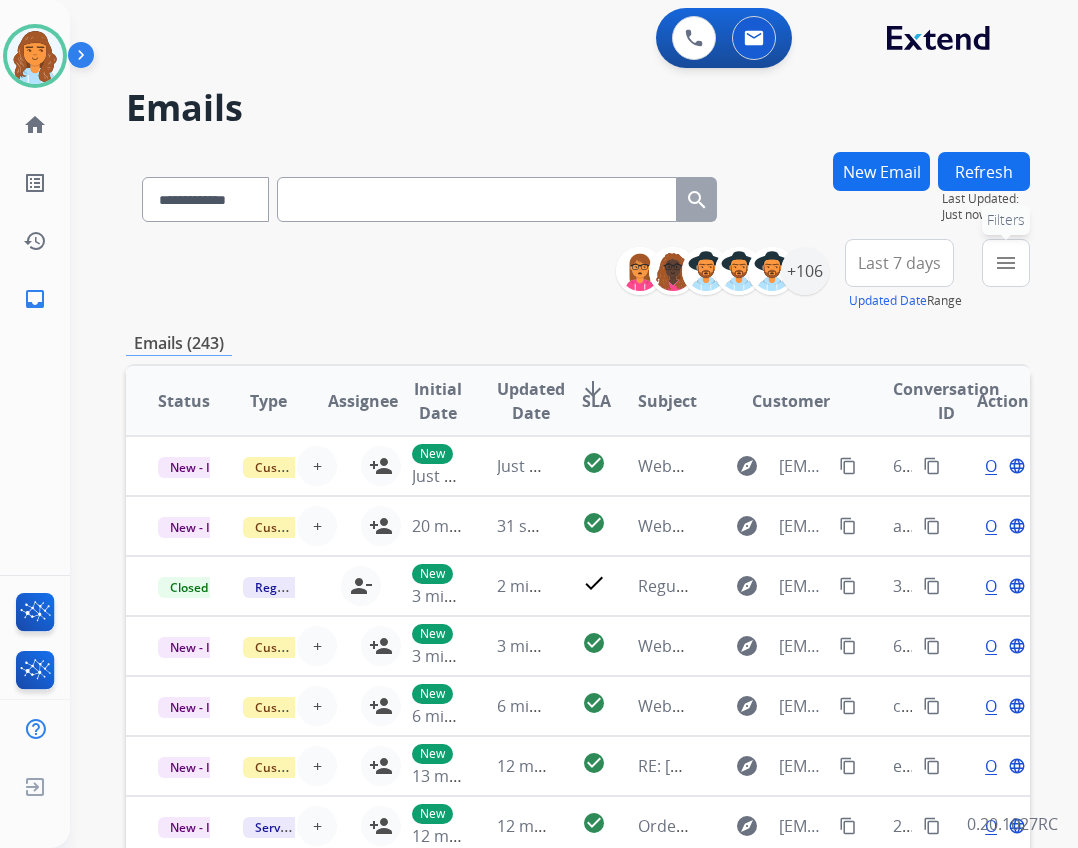 click on "menu" at bounding box center (1006, 263) 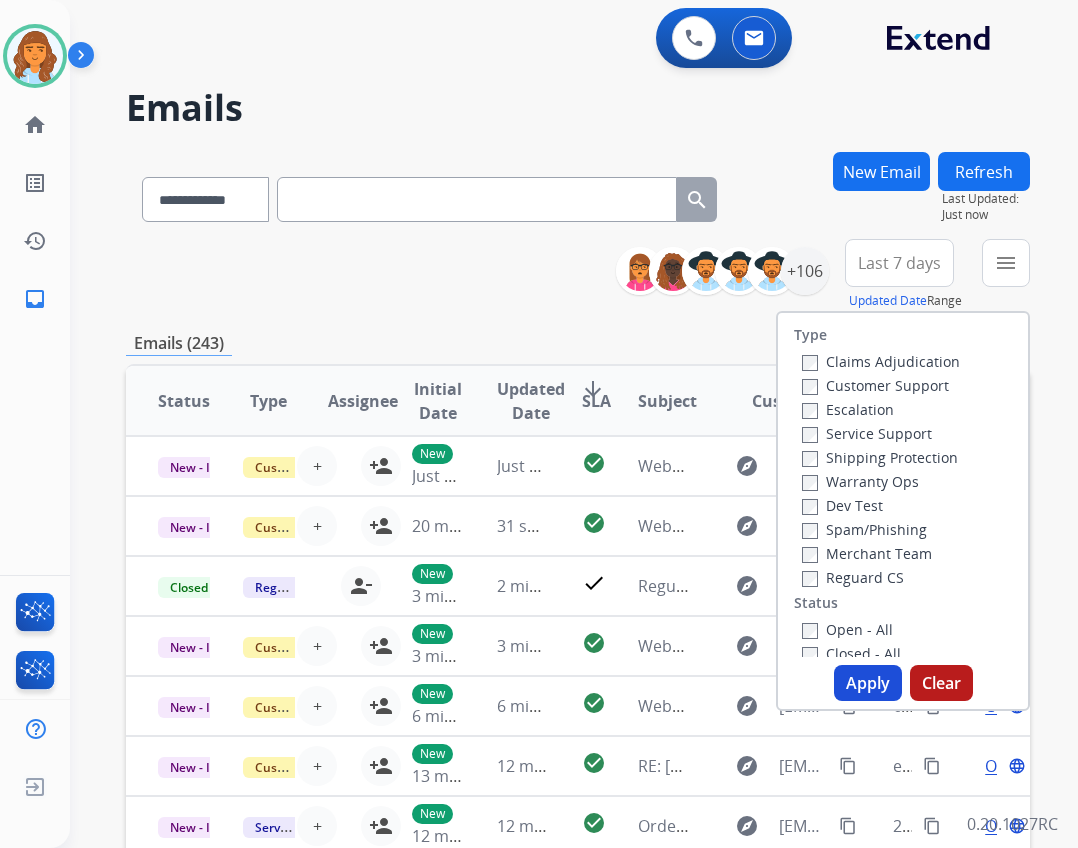 click on "Customer Support" at bounding box center [875, 385] 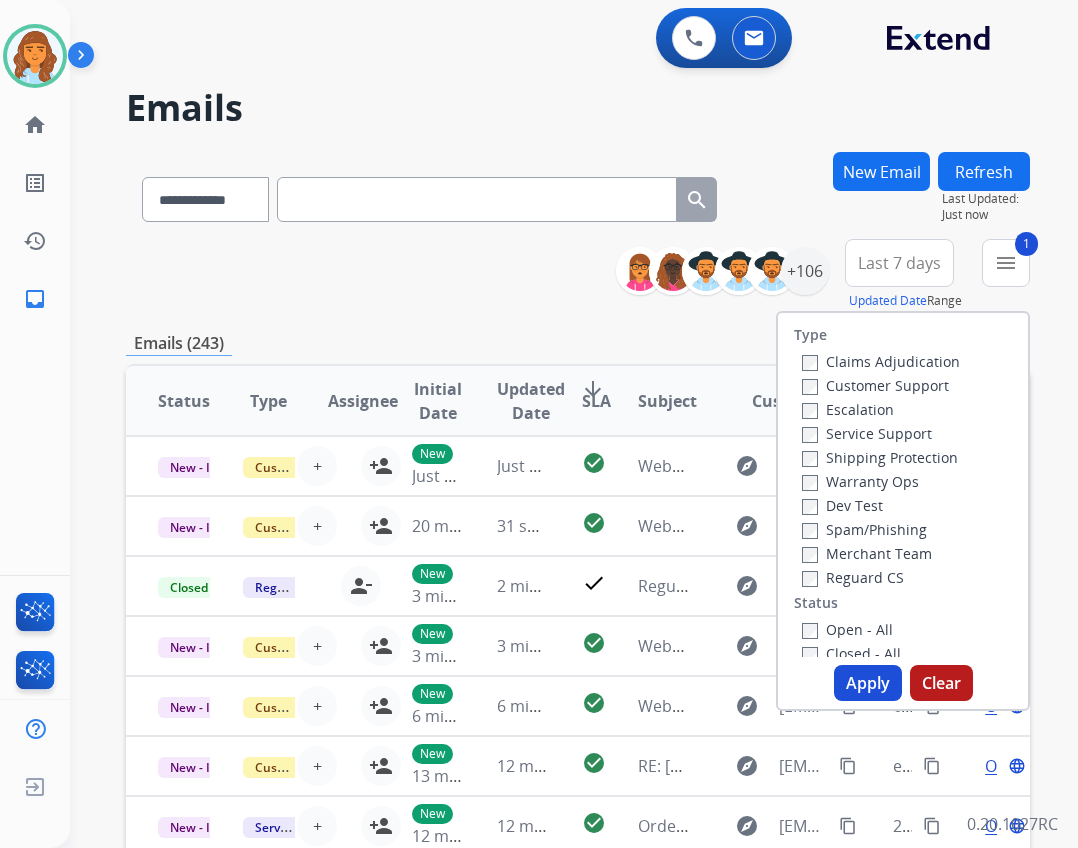 click on "Reguard CS" at bounding box center (853, 577) 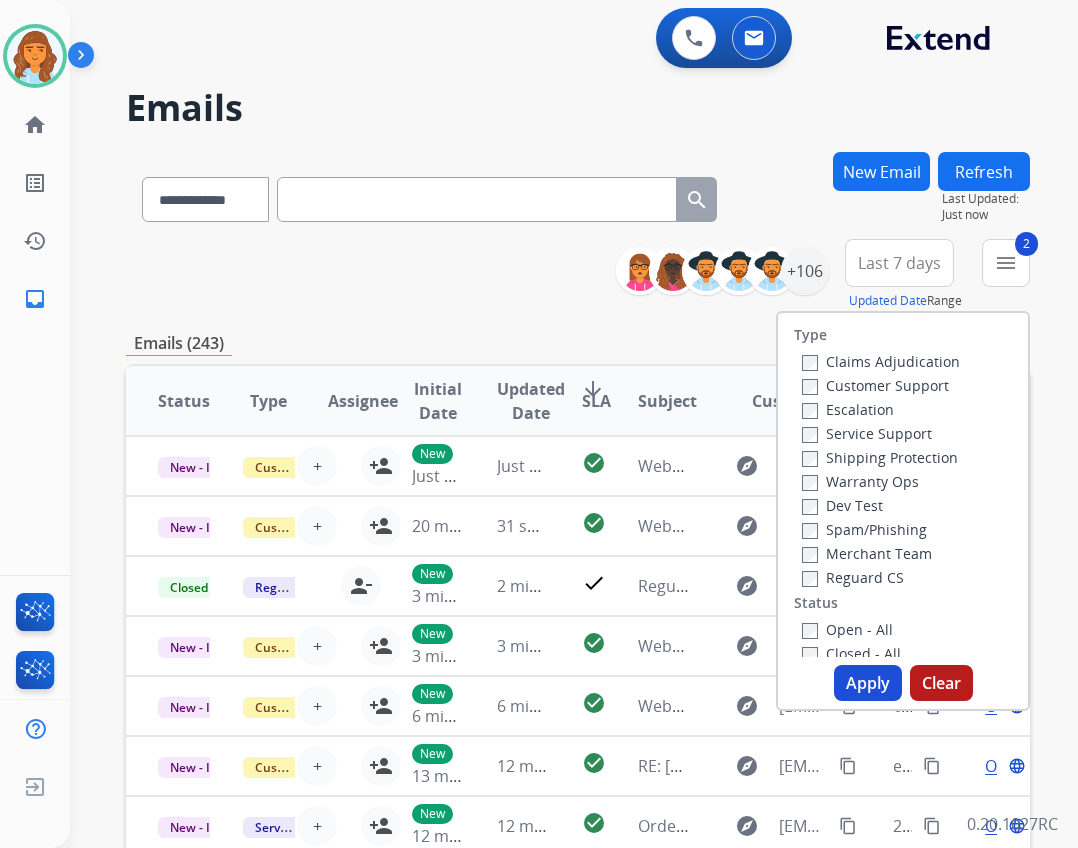 click on "Open - All" at bounding box center [847, 629] 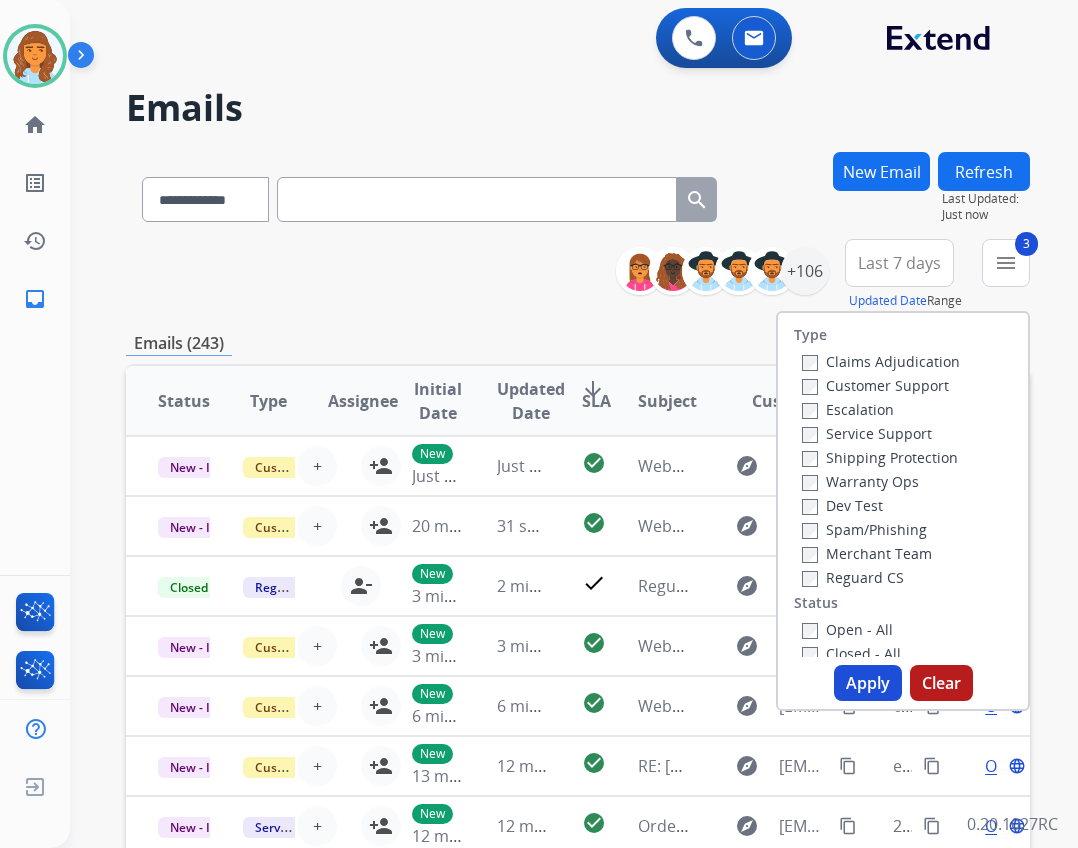 click on "Shipping Protection" at bounding box center [880, 457] 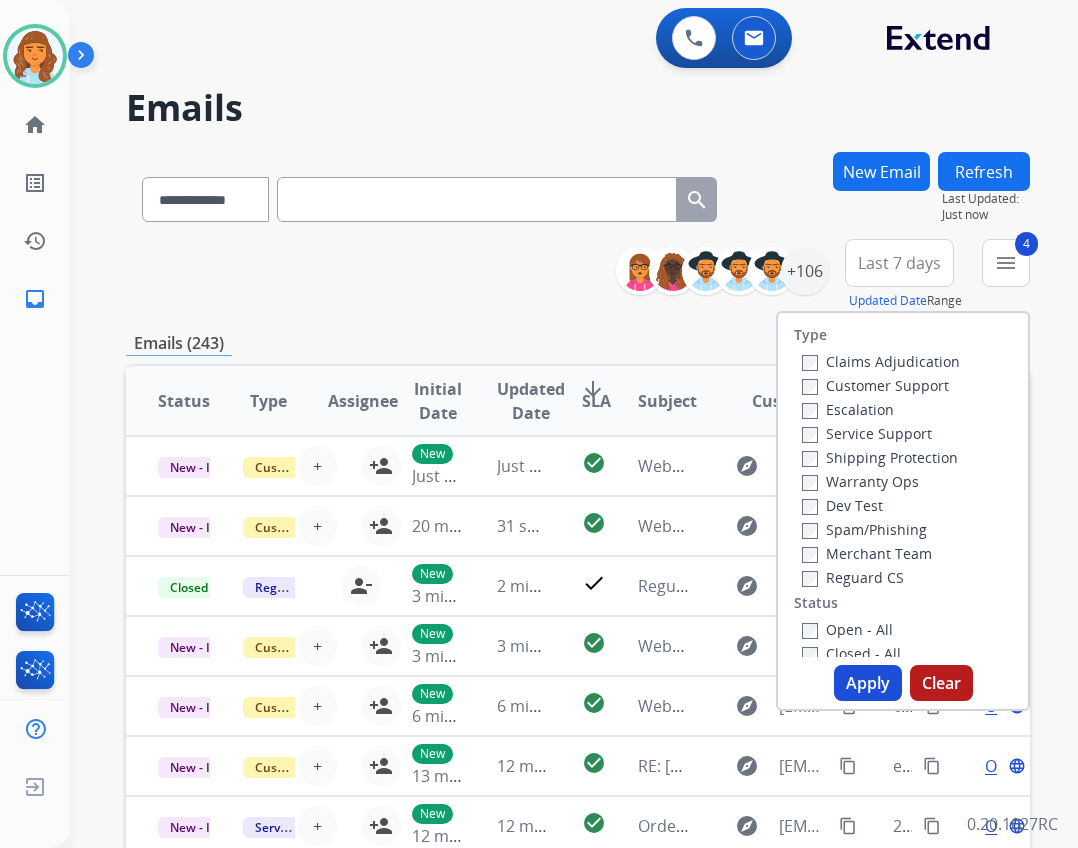 click on "Apply" at bounding box center [868, 683] 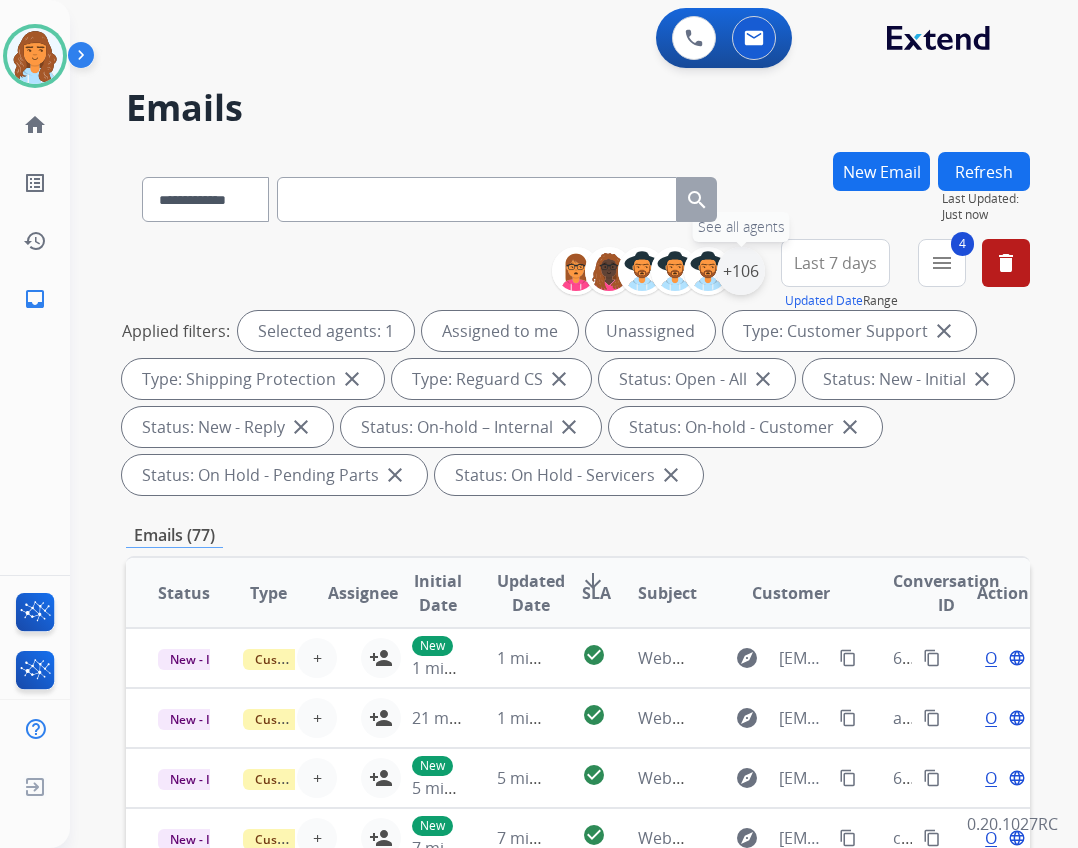 click on "+106" at bounding box center (741, 271) 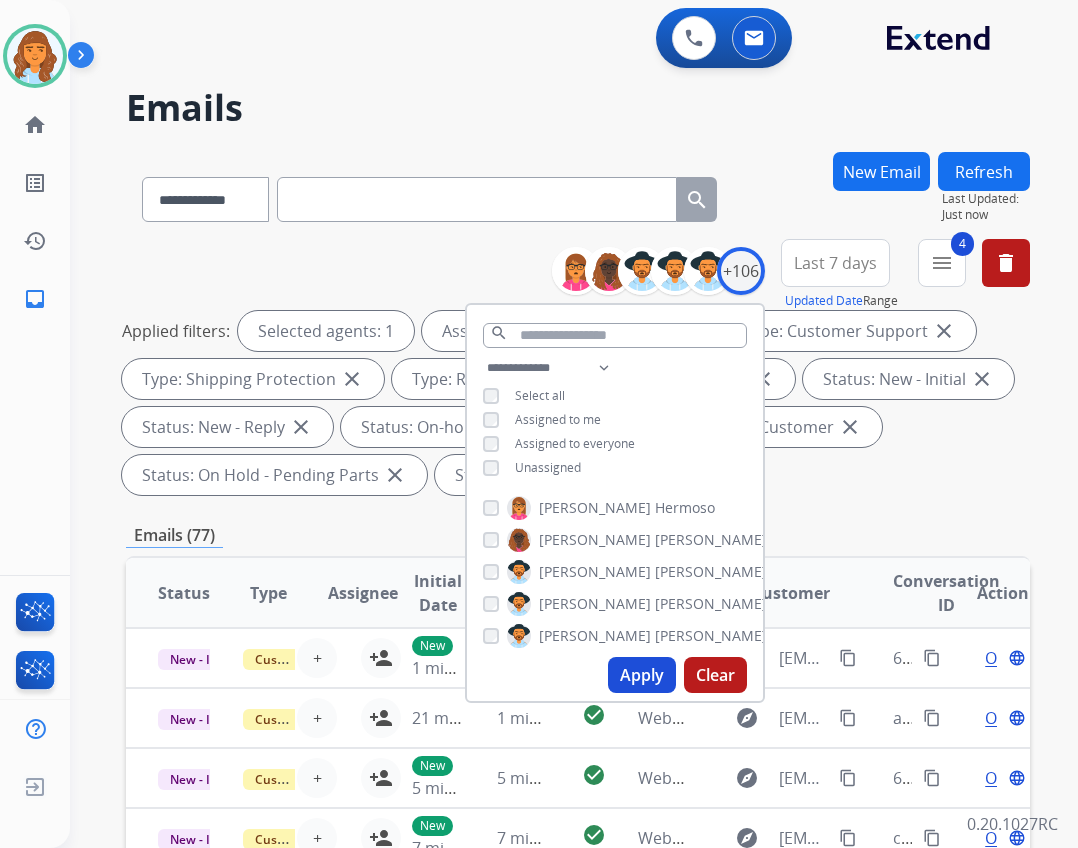 click on "Unassigned" at bounding box center (548, 467) 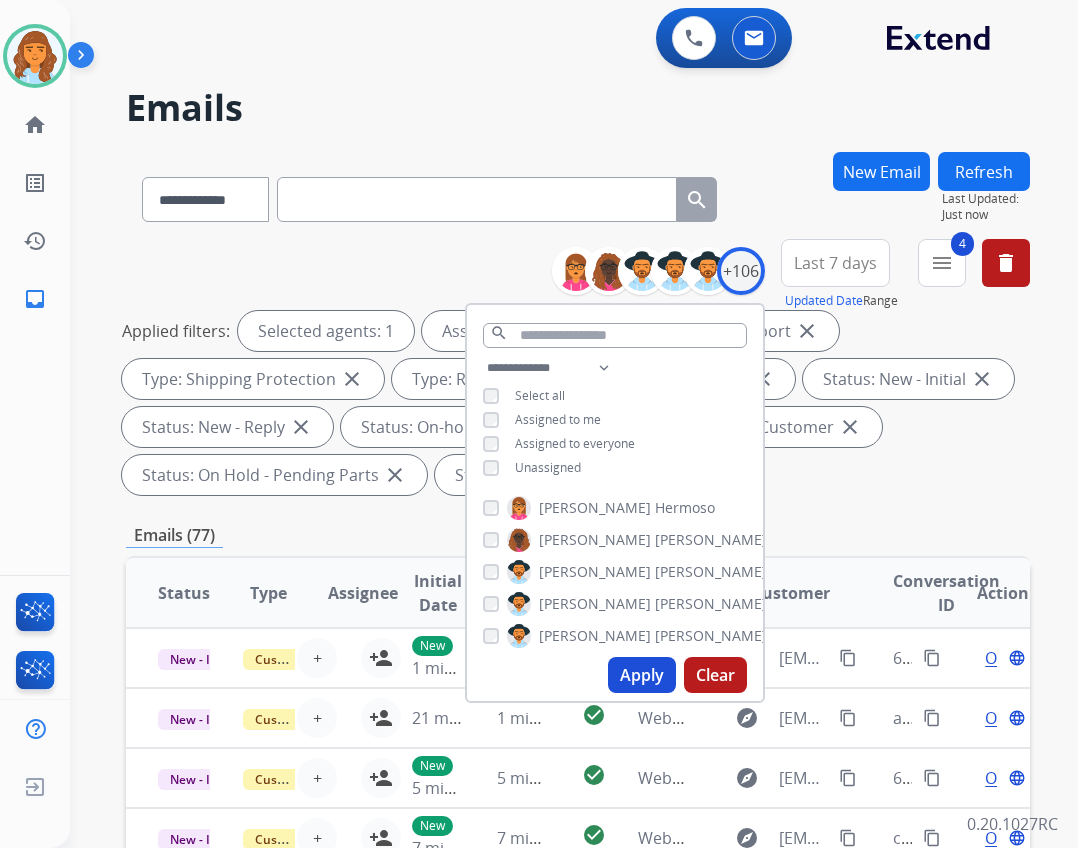 click on "Apply" at bounding box center (642, 675) 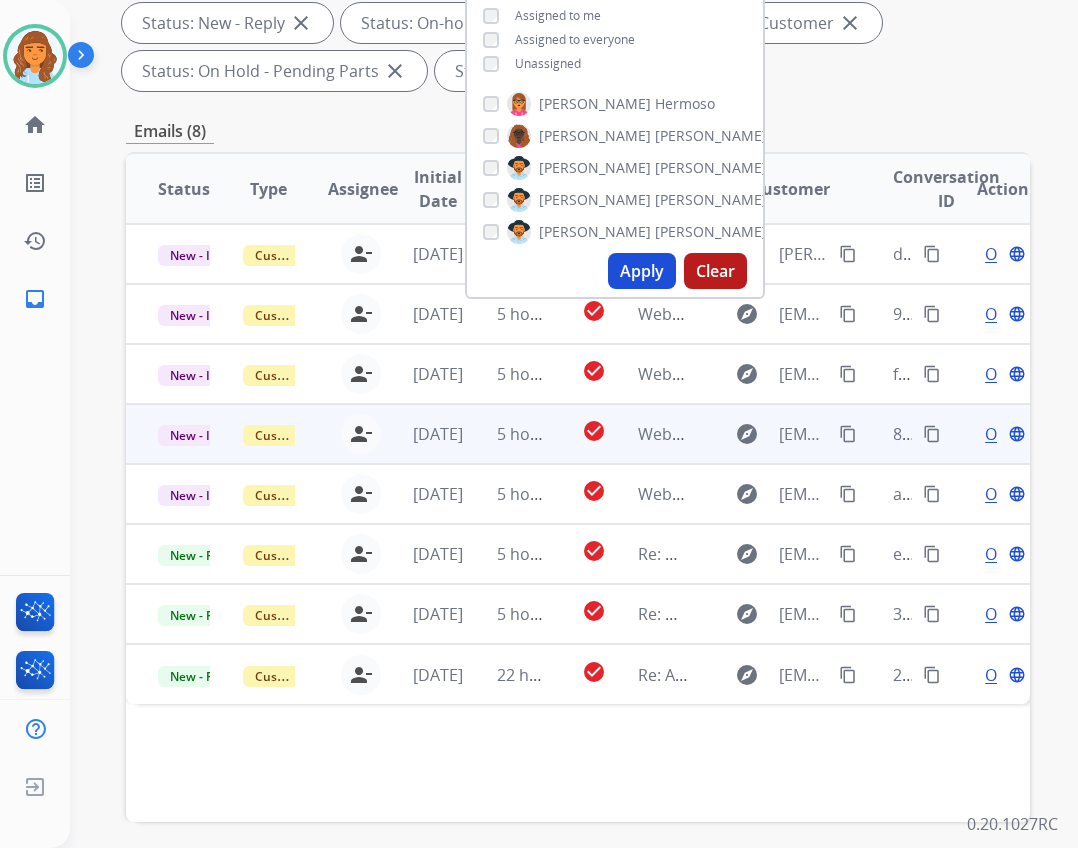 scroll, scrollTop: 282, scrollLeft: 0, axis: vertical 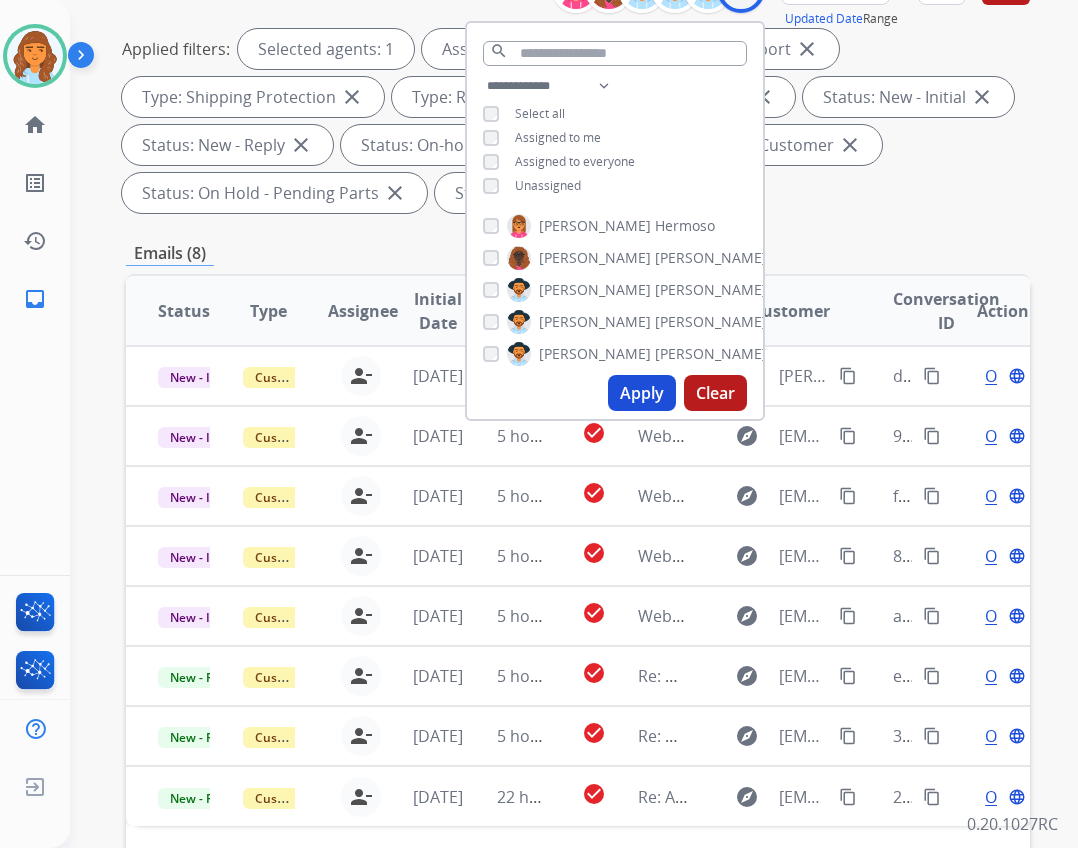click on "Apply" at bounding box center [642, 393] 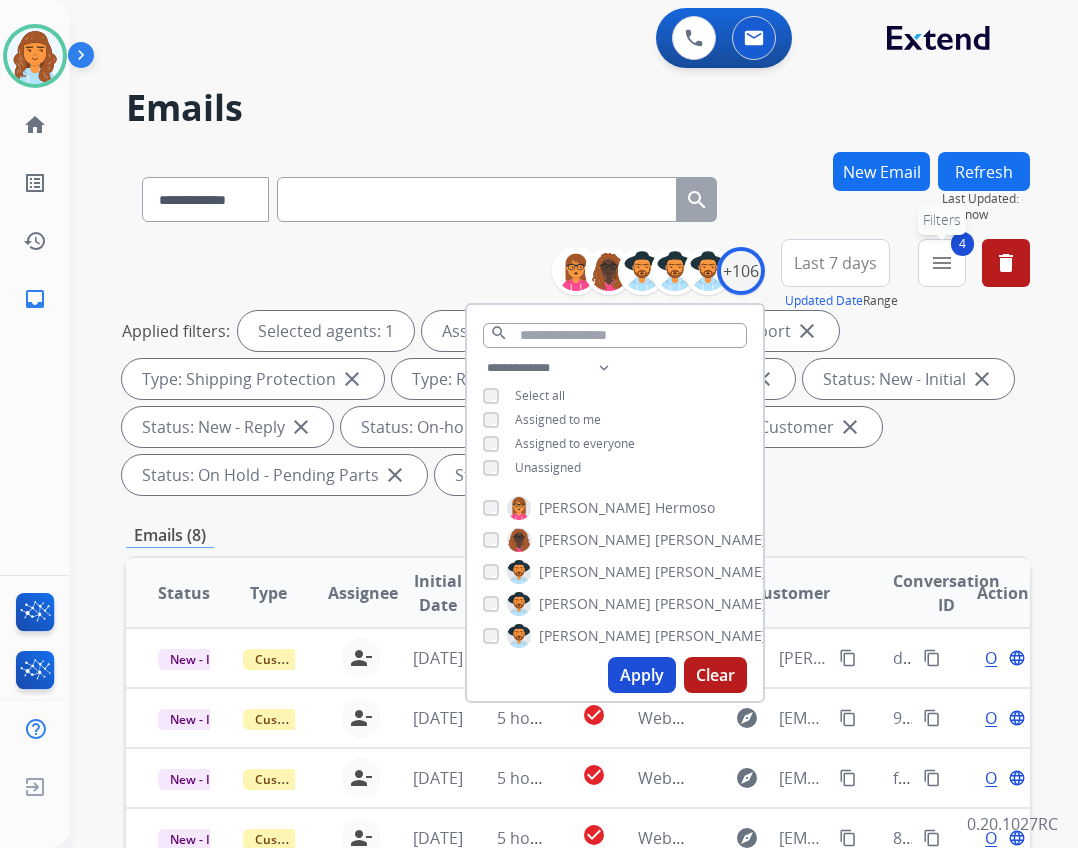 click on "4 menu  Filters" at bounding box center [942, 263] 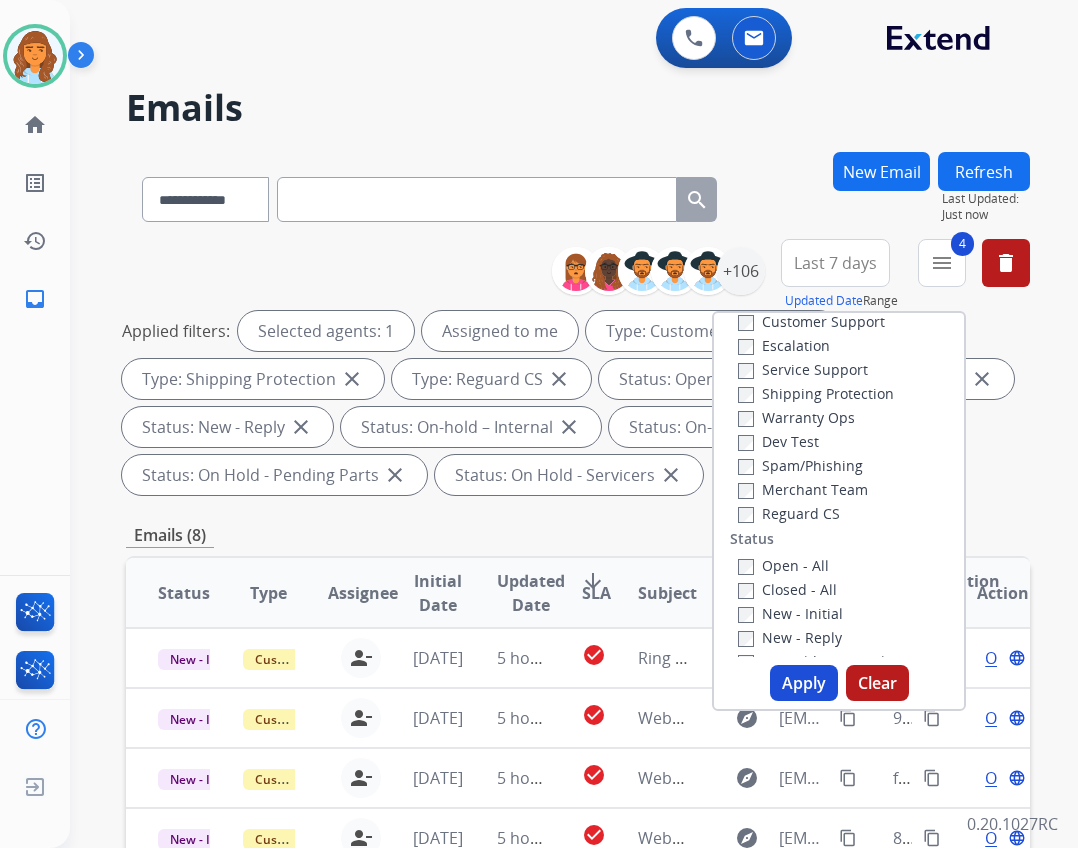 scroll, scrollTop: 0, scrollLeft: 0, axis: both 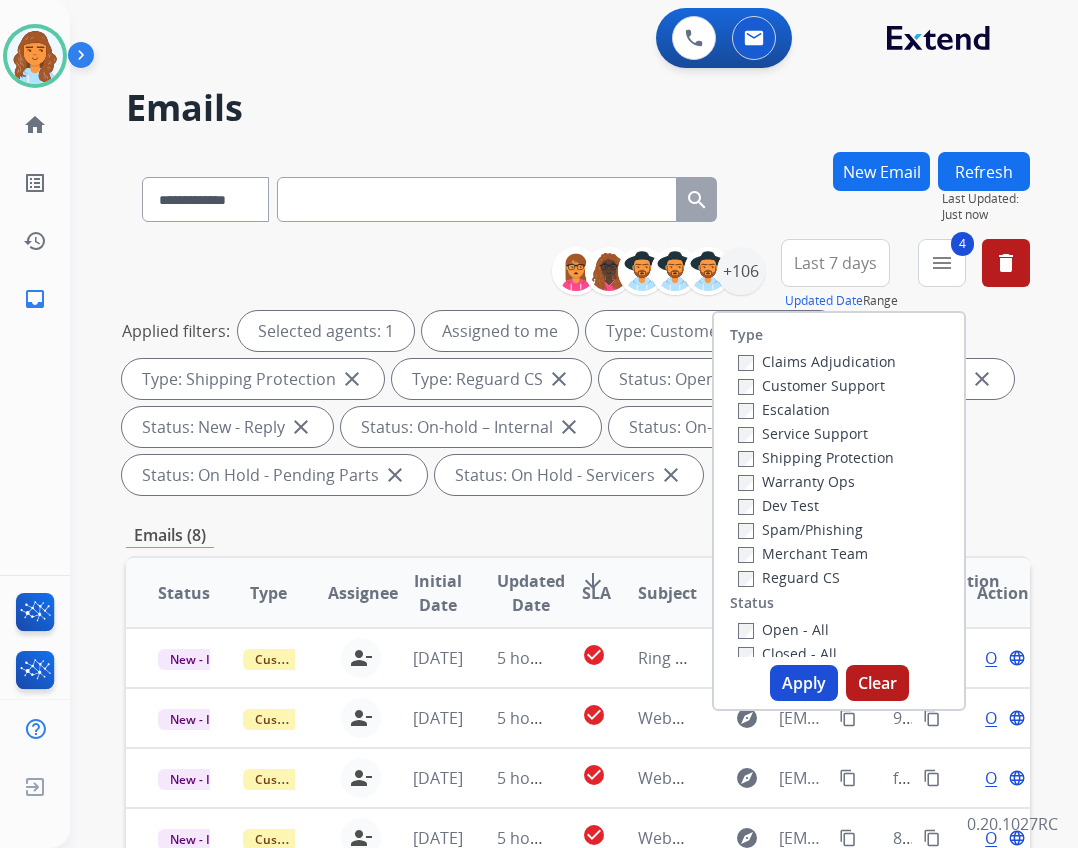 click on "Apply" at bounding box center (804, 683) 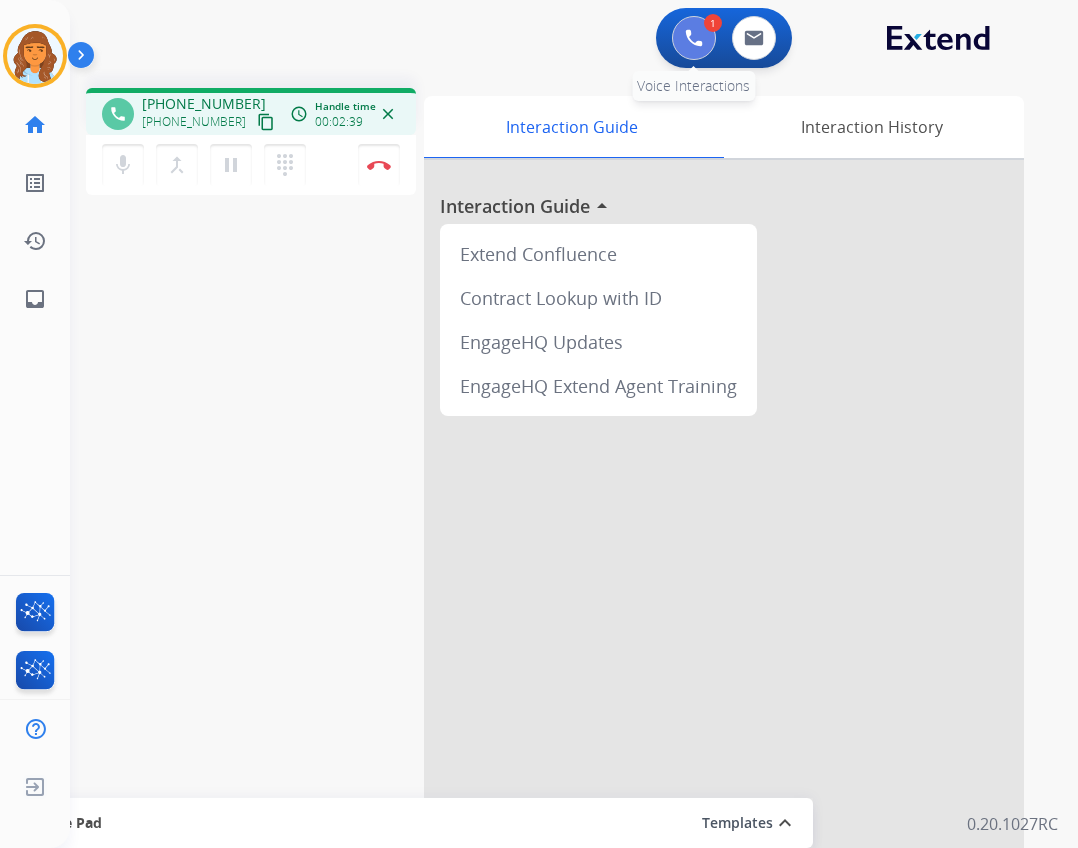 click at bounding box center (694, 38) 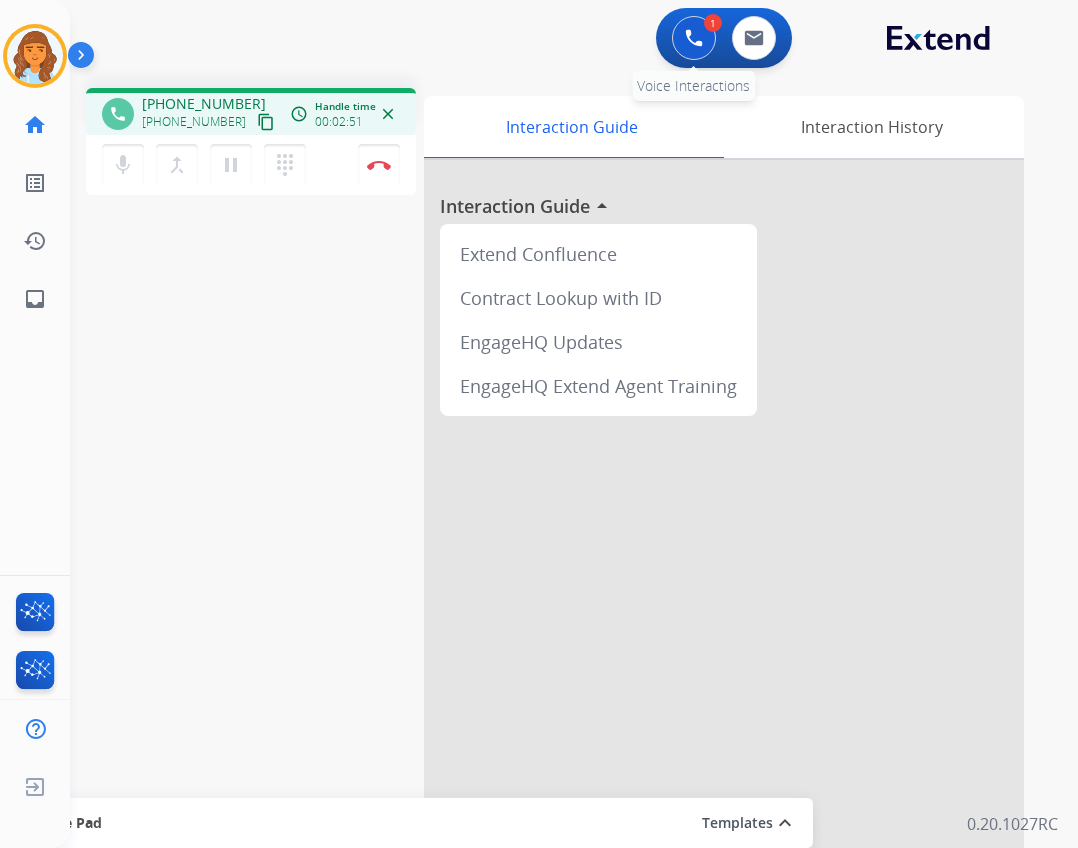 click on "1 Voice Interactions" at bounding box center [694, 38] 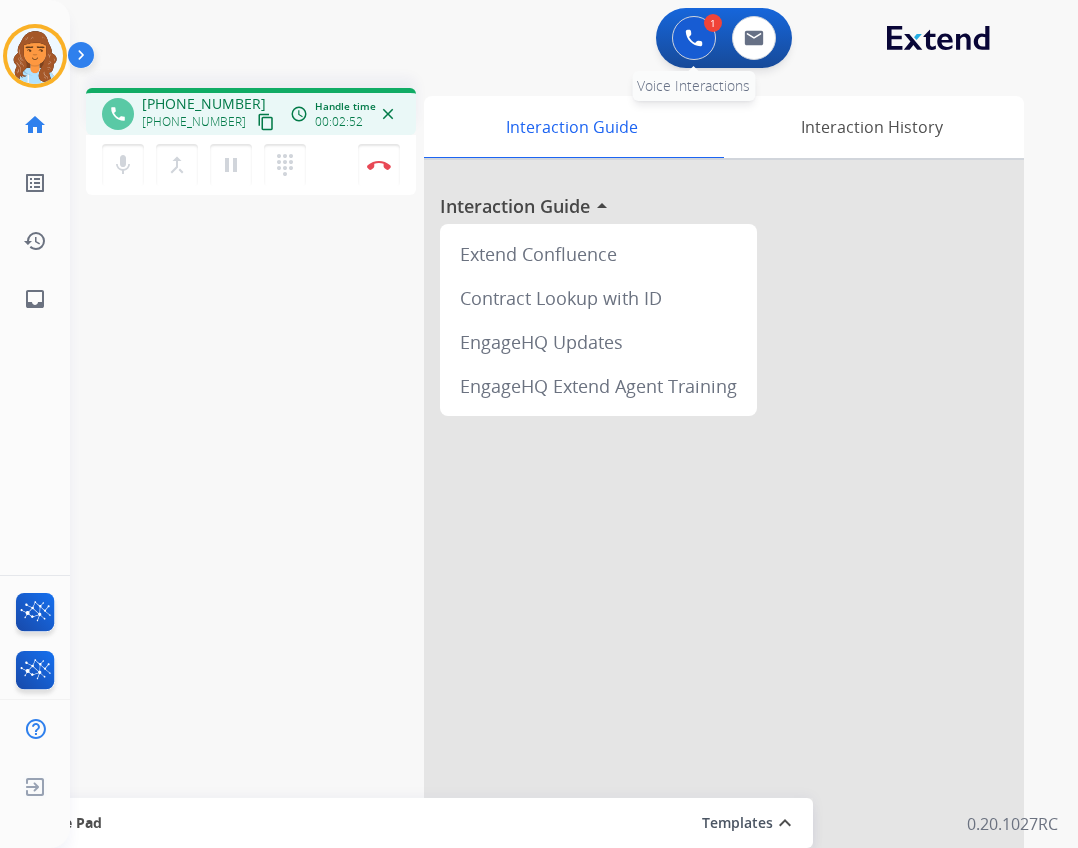 click at bounding box center [694, 38] 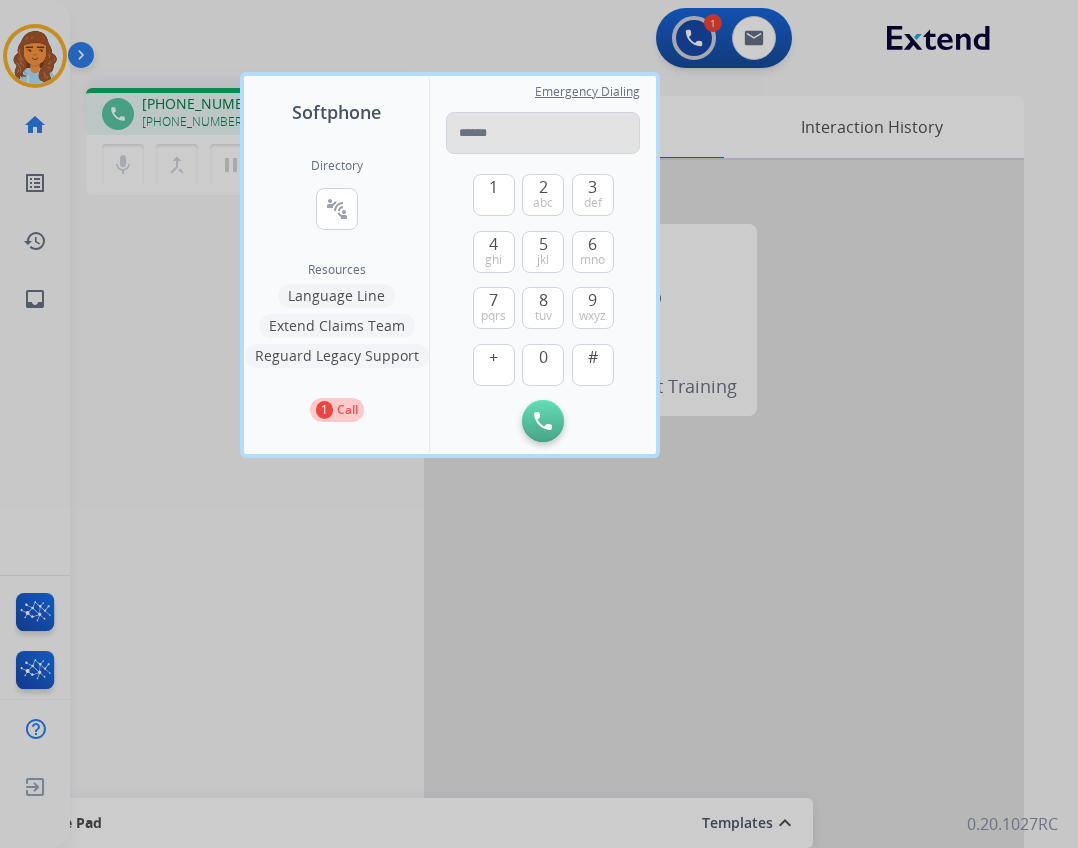 click at bounding box center (543, 133) 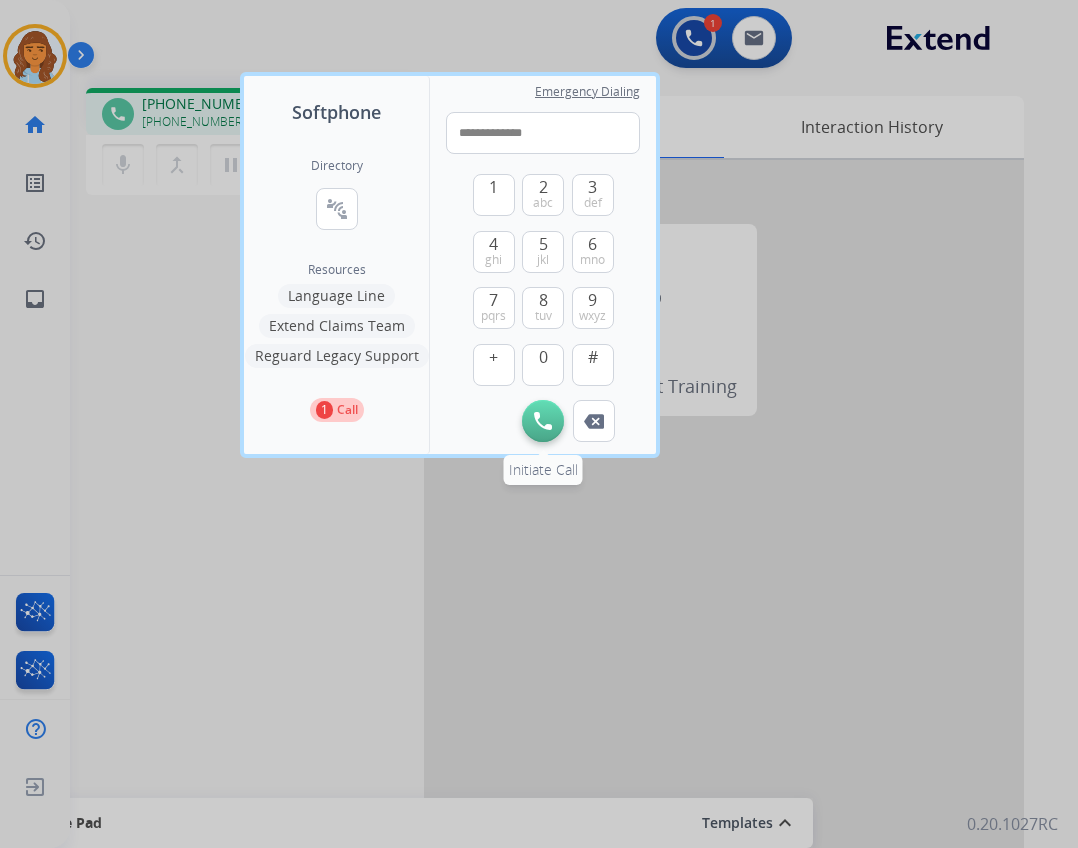 type on "**********" 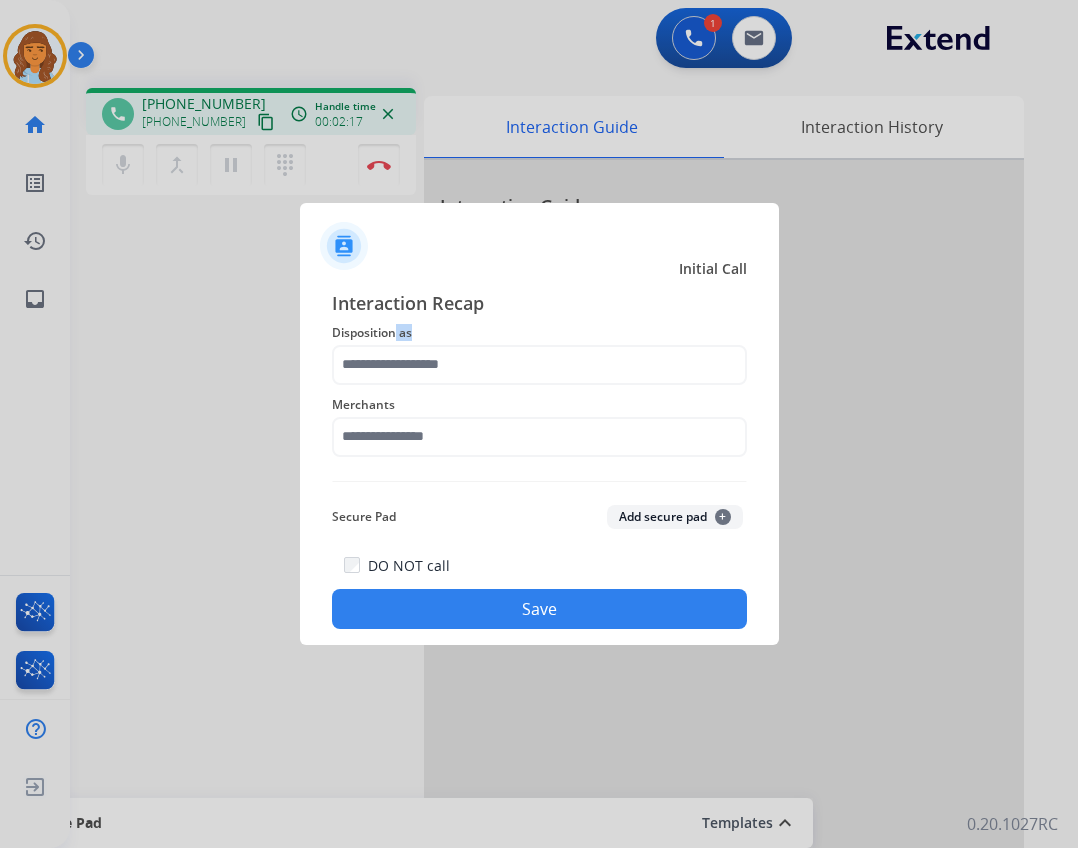 drag, startPoint x: 396, startPoint y: 343, endPoint x: 416, endPoint y: 380, distance: 42.059483 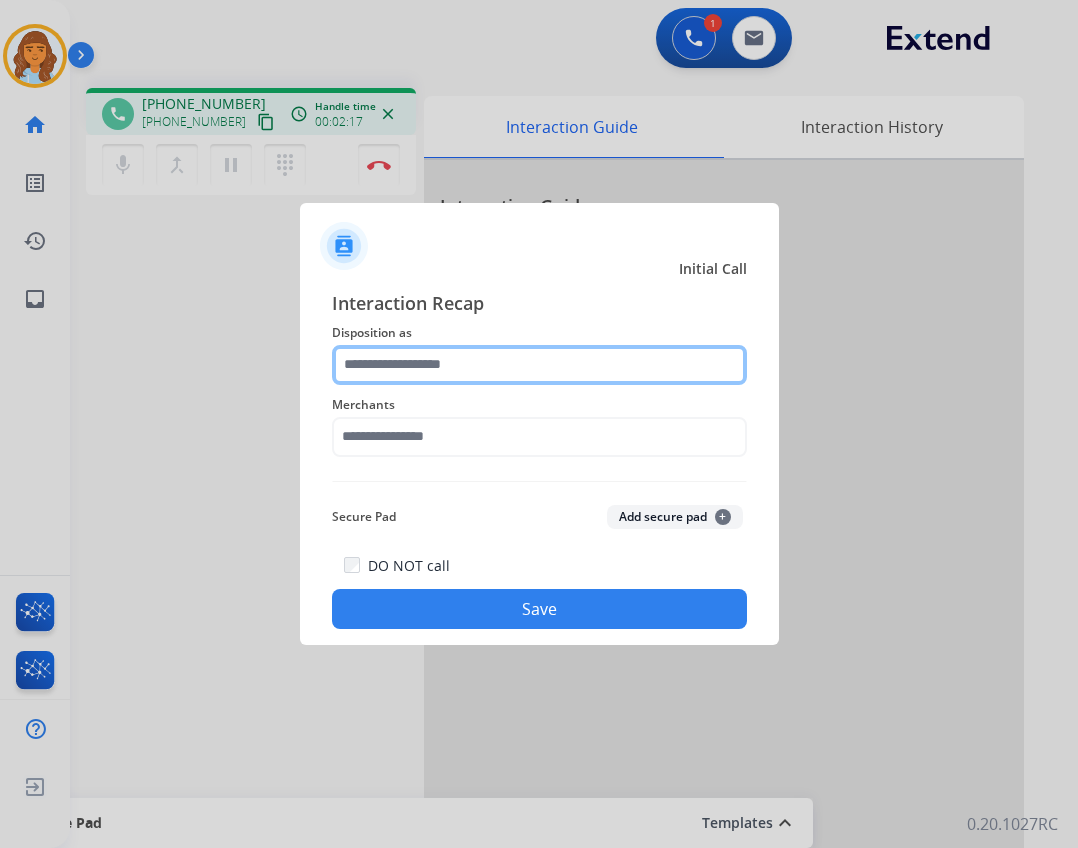 click 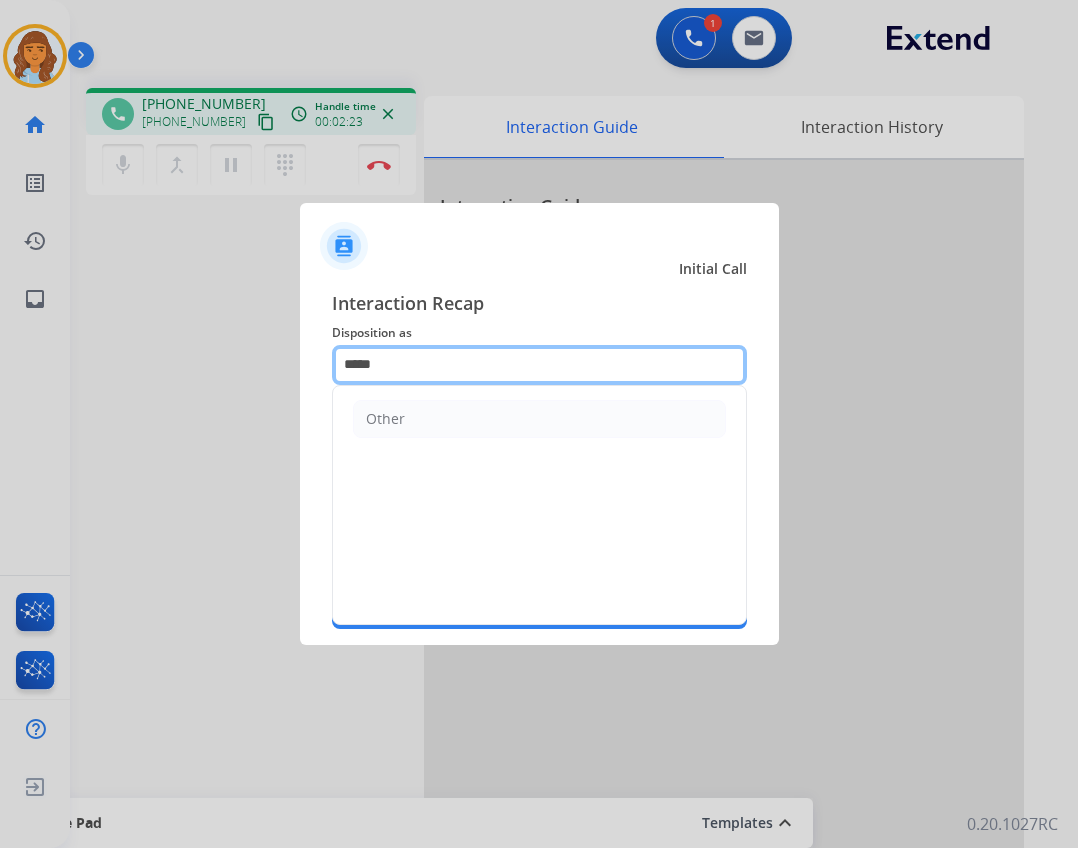 type on "*****" 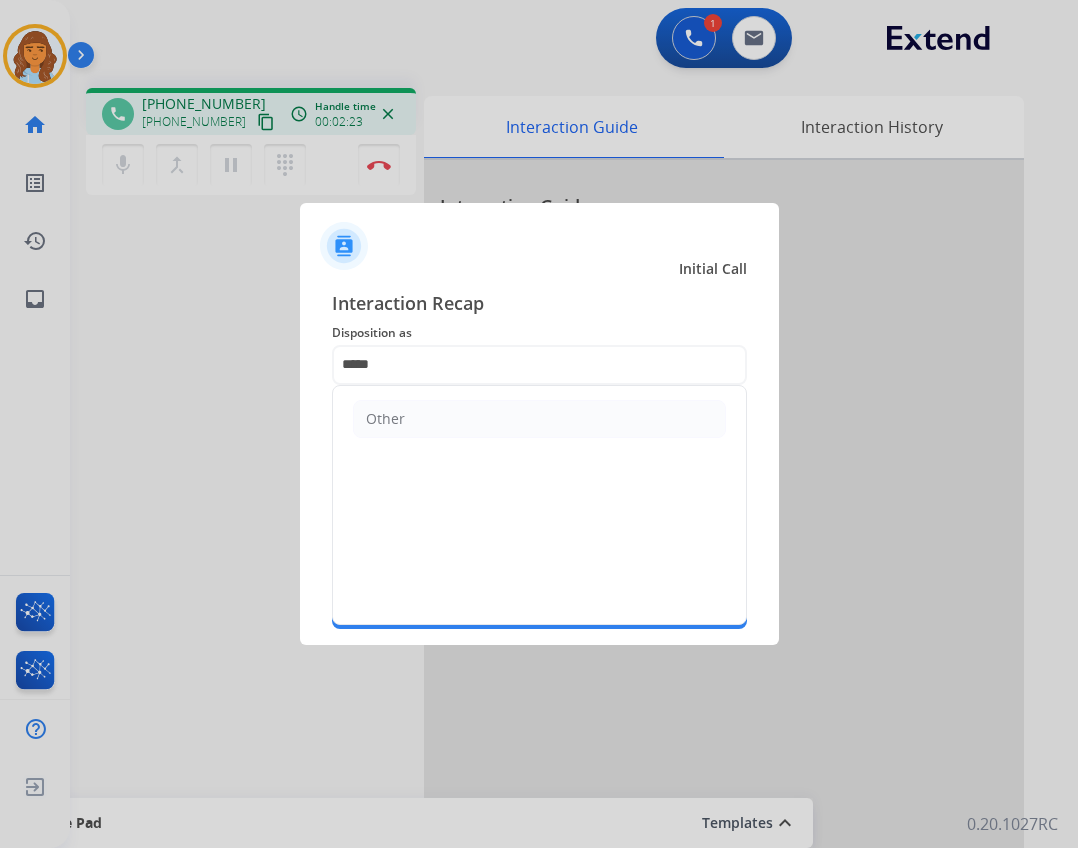 click on "Other" 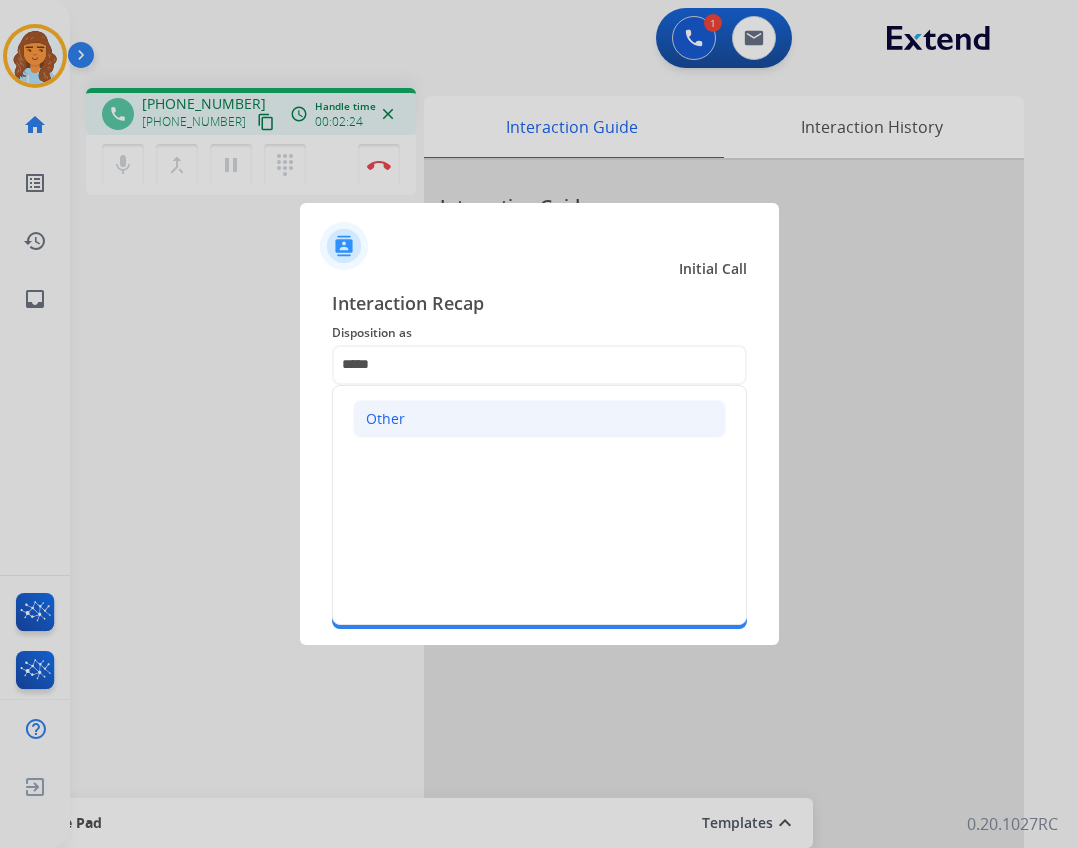 click on "Other" 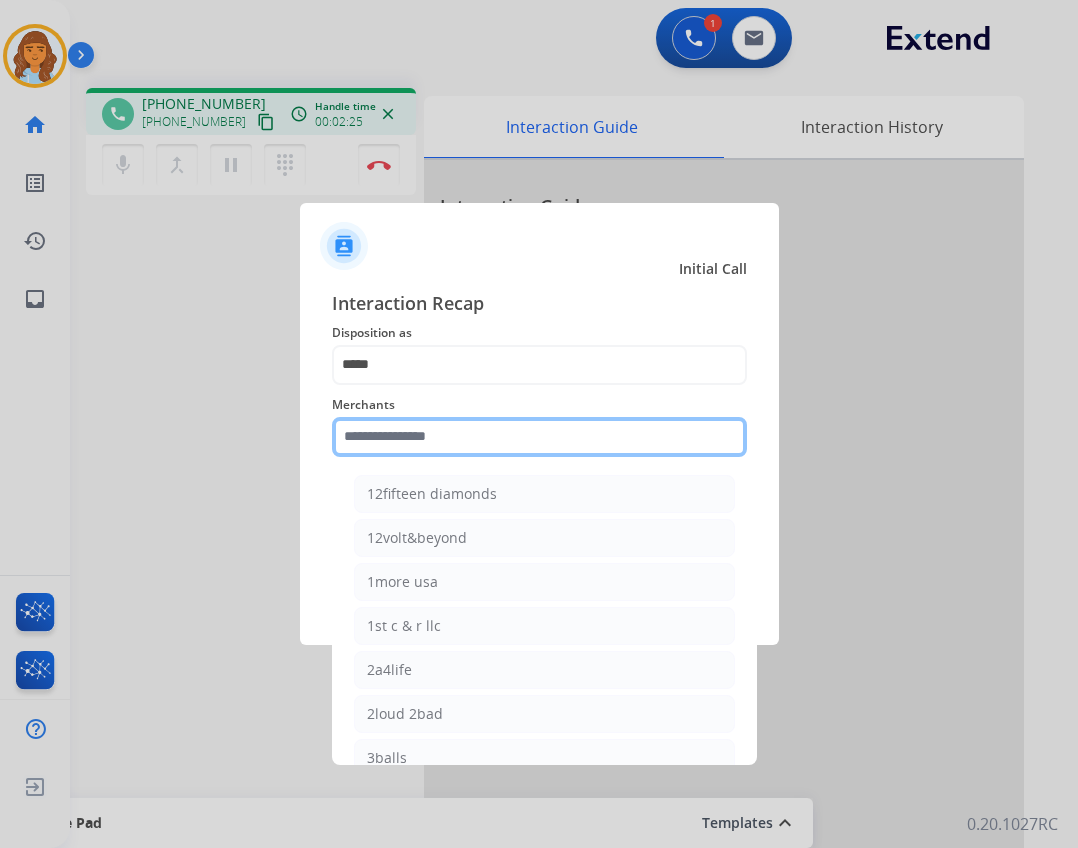 click 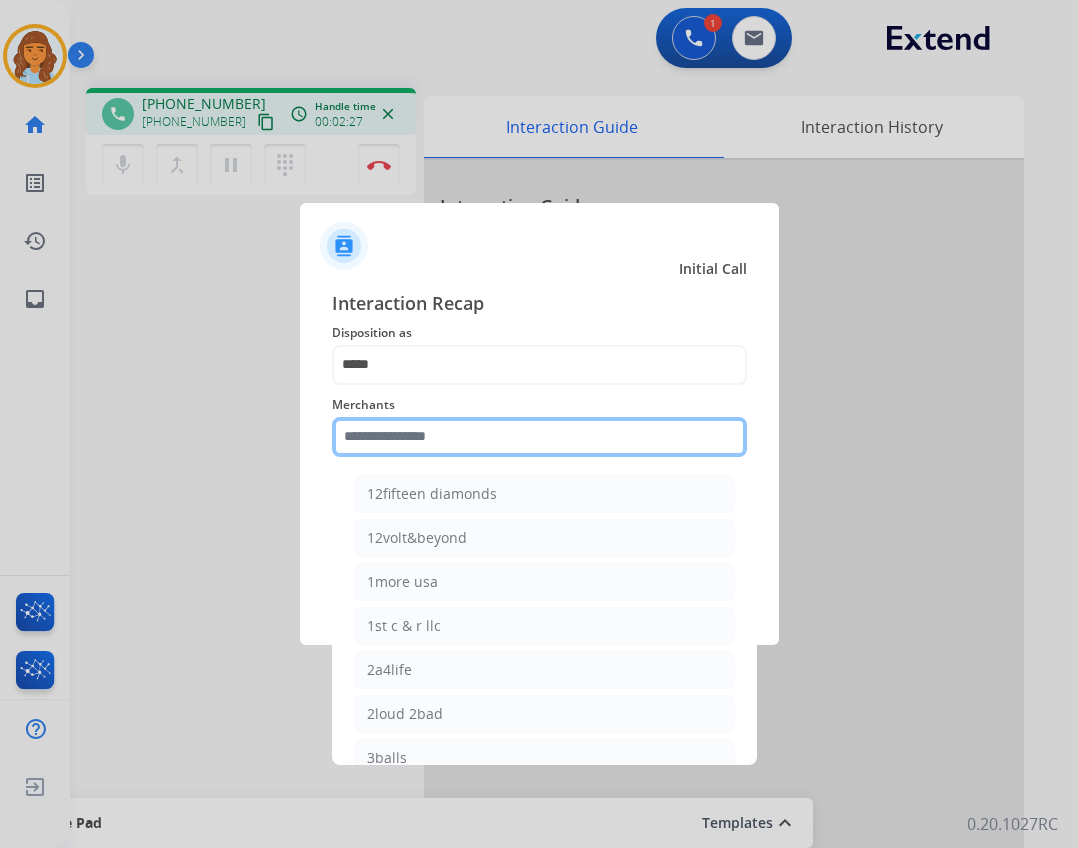 type on "*" 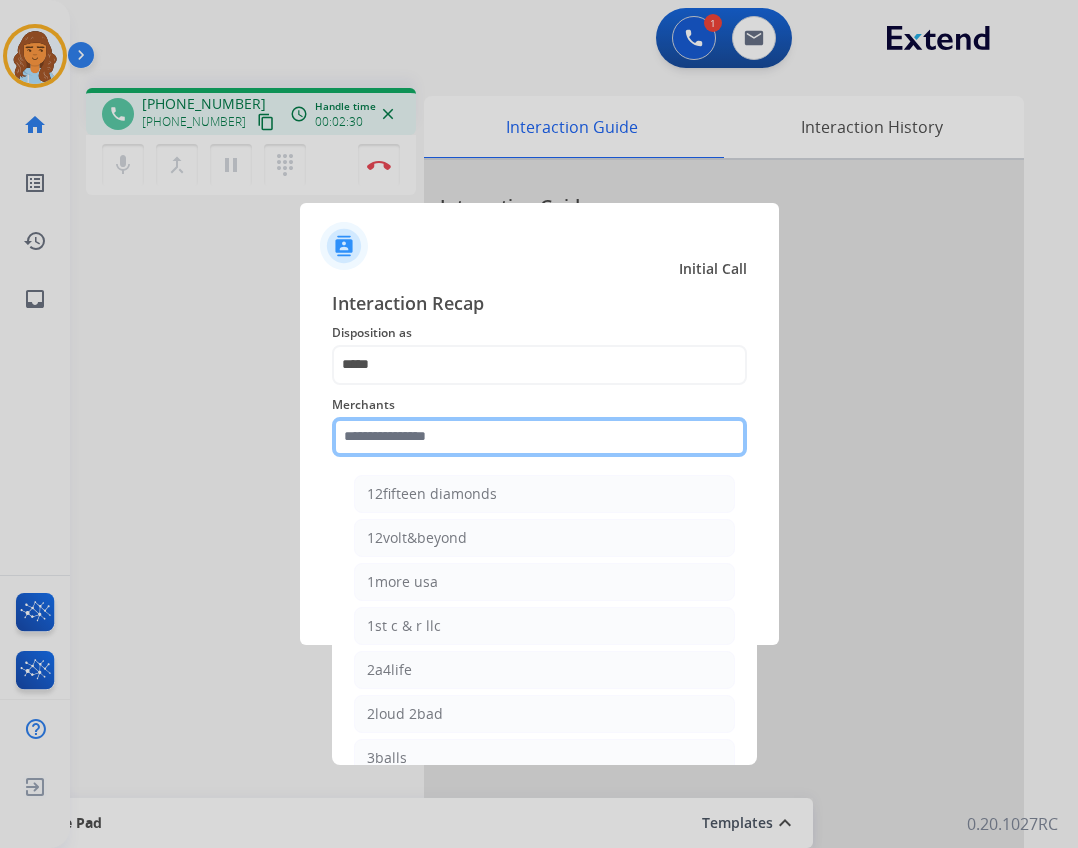 type on "*" 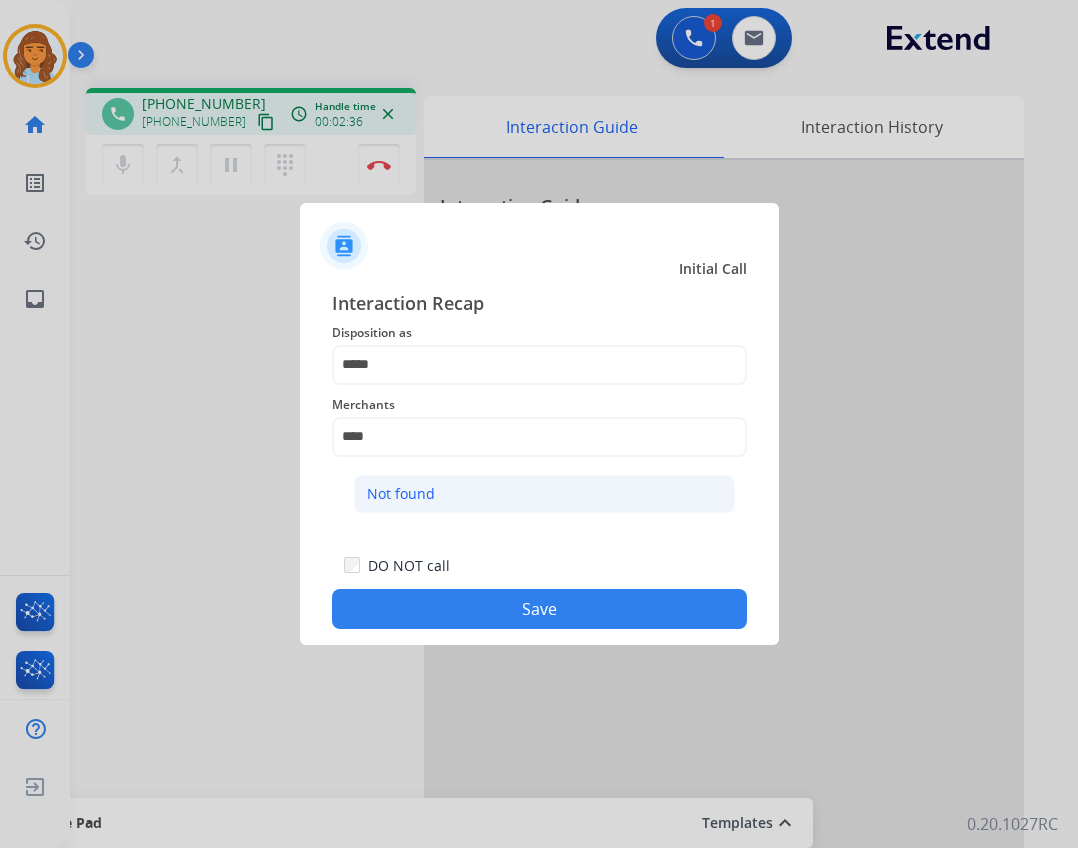 click on "Not found" 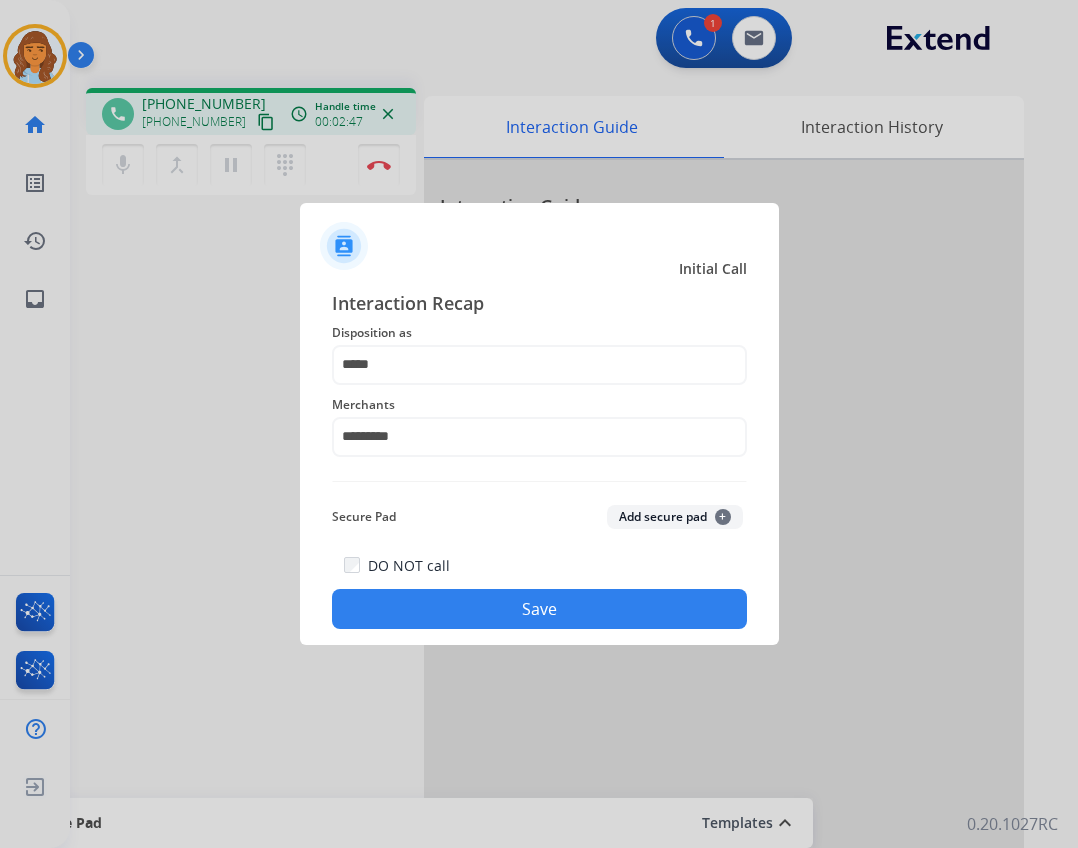 click on "Save" 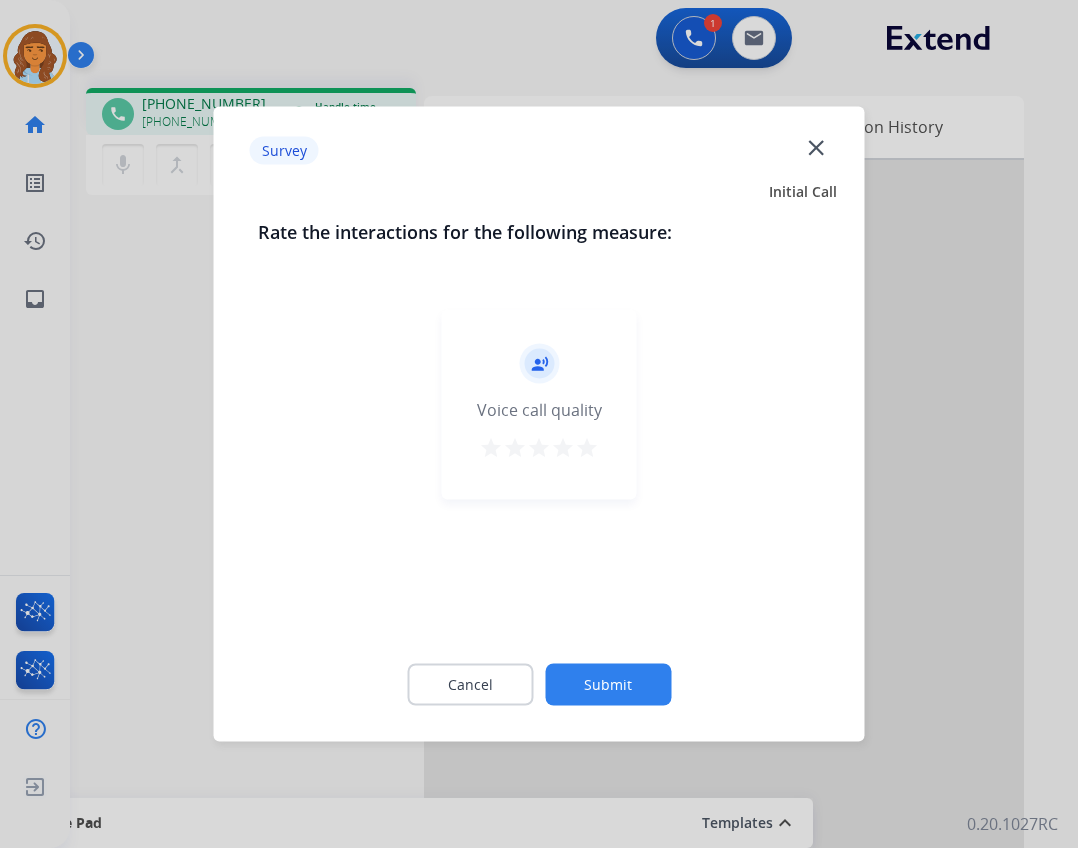 click on "close" 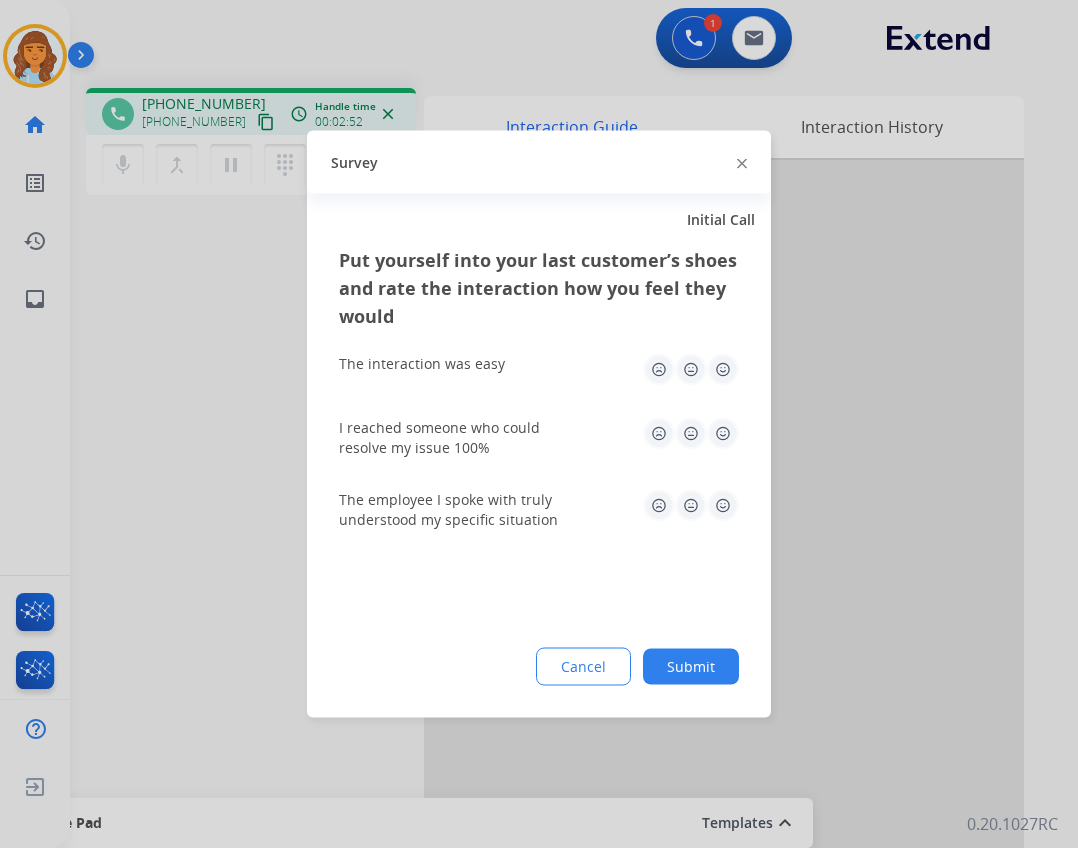 click 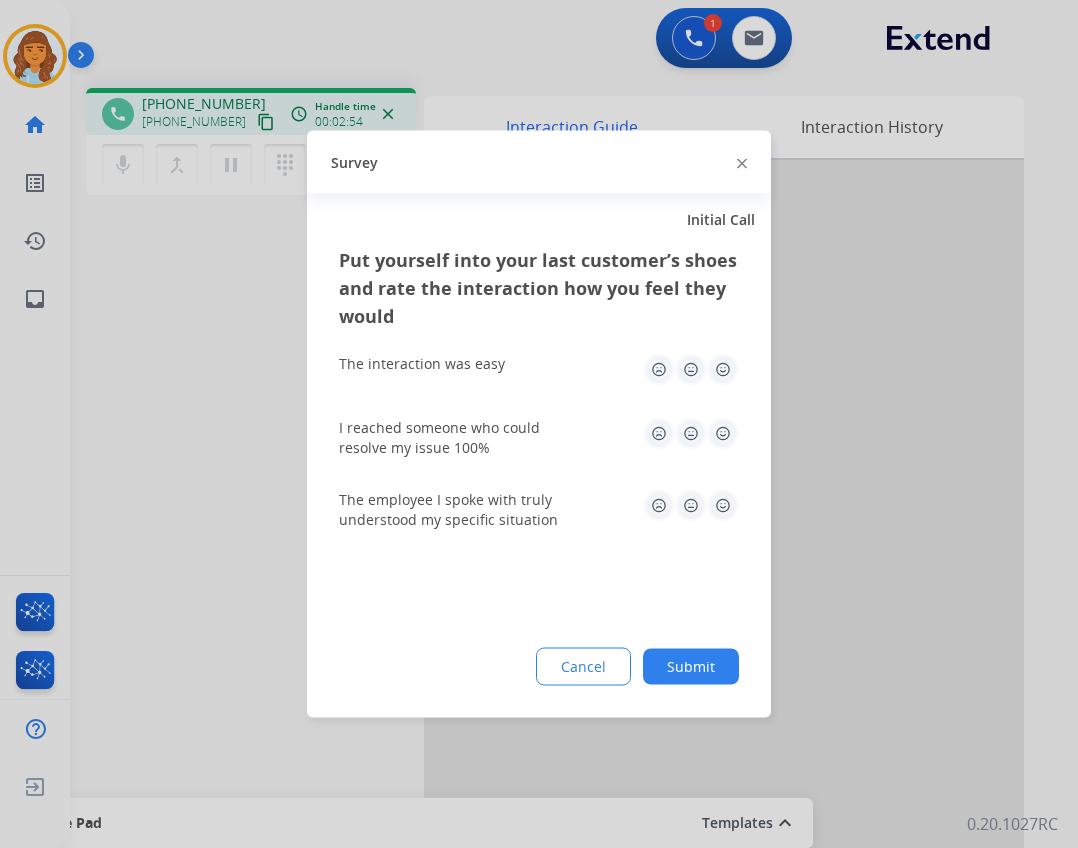 click 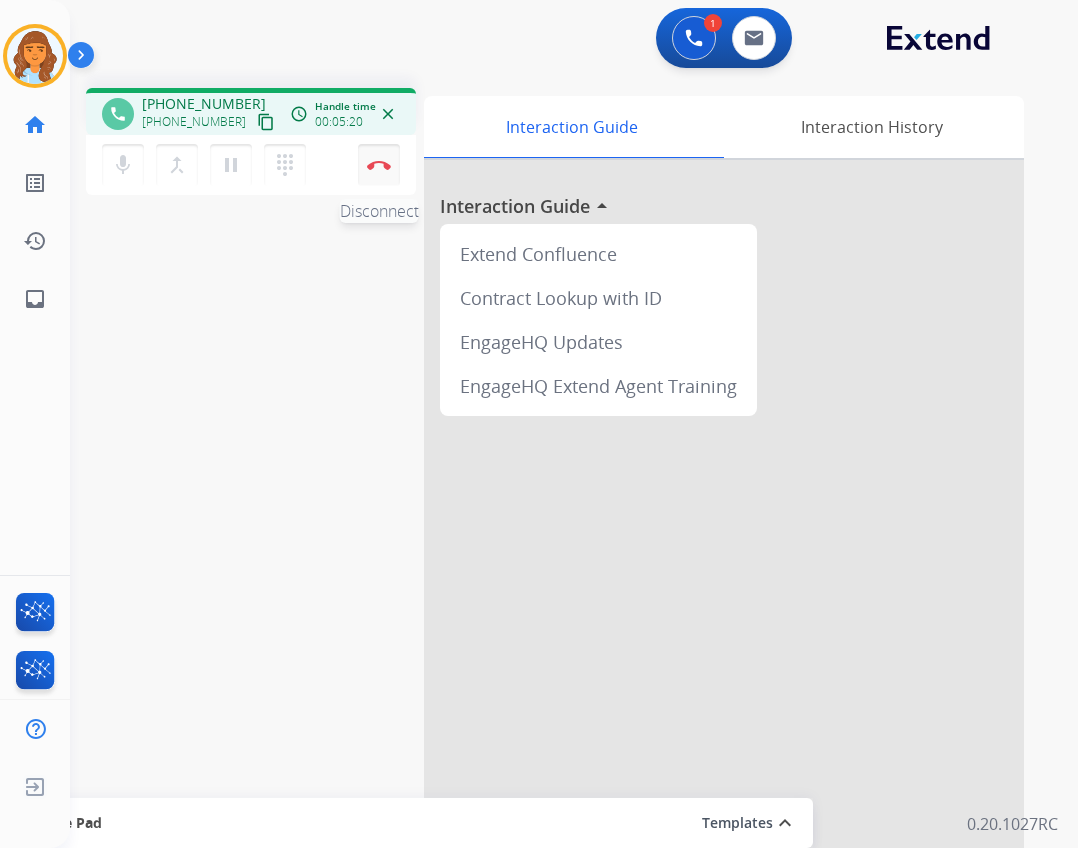 click on "Disconnect" at bounding box center [379, 165] 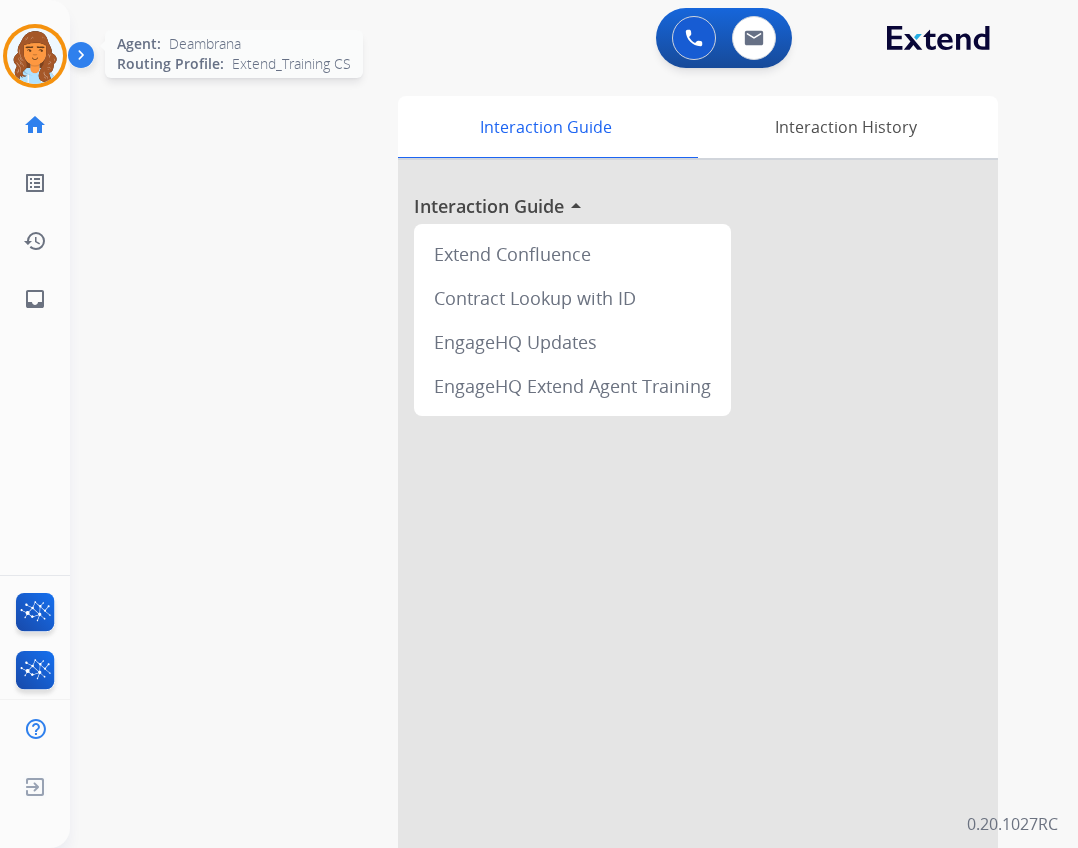 click at bounding box center [35, 56] 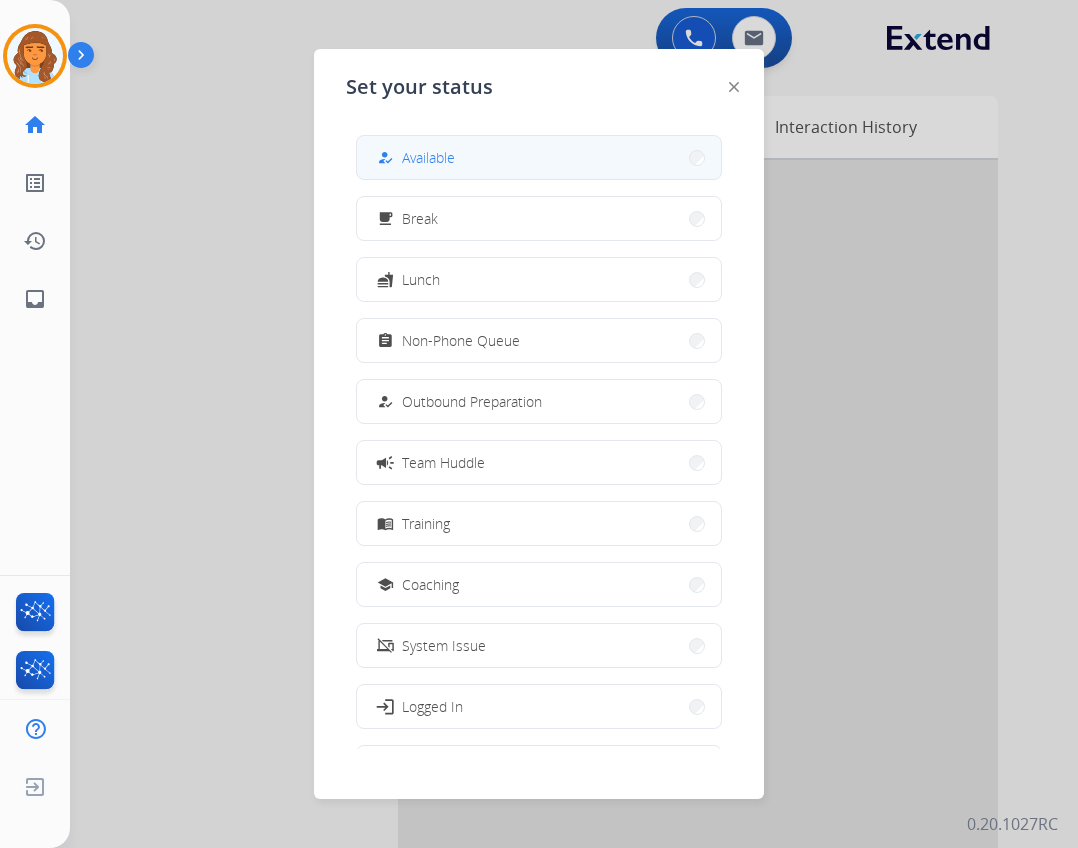 click on "how_to_reg Available" at bounding box center [539, 157] 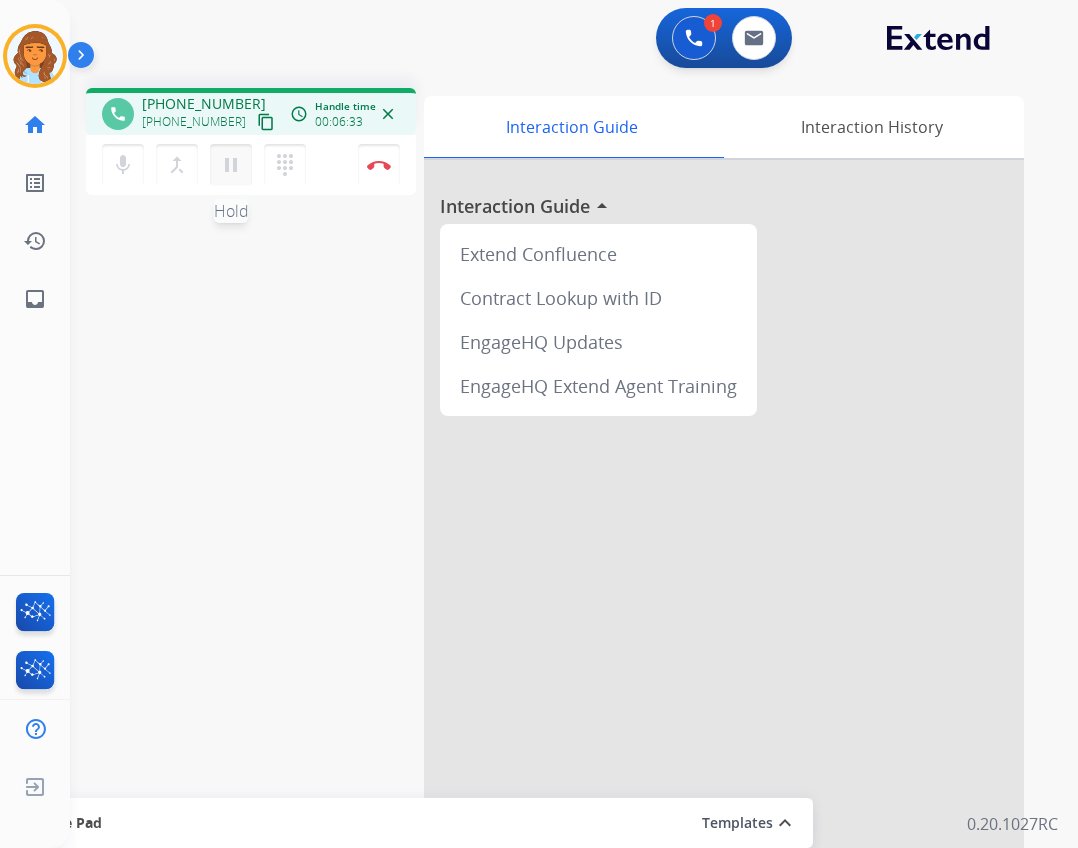 click on "pause Hold" at bounding box center (231, 165) 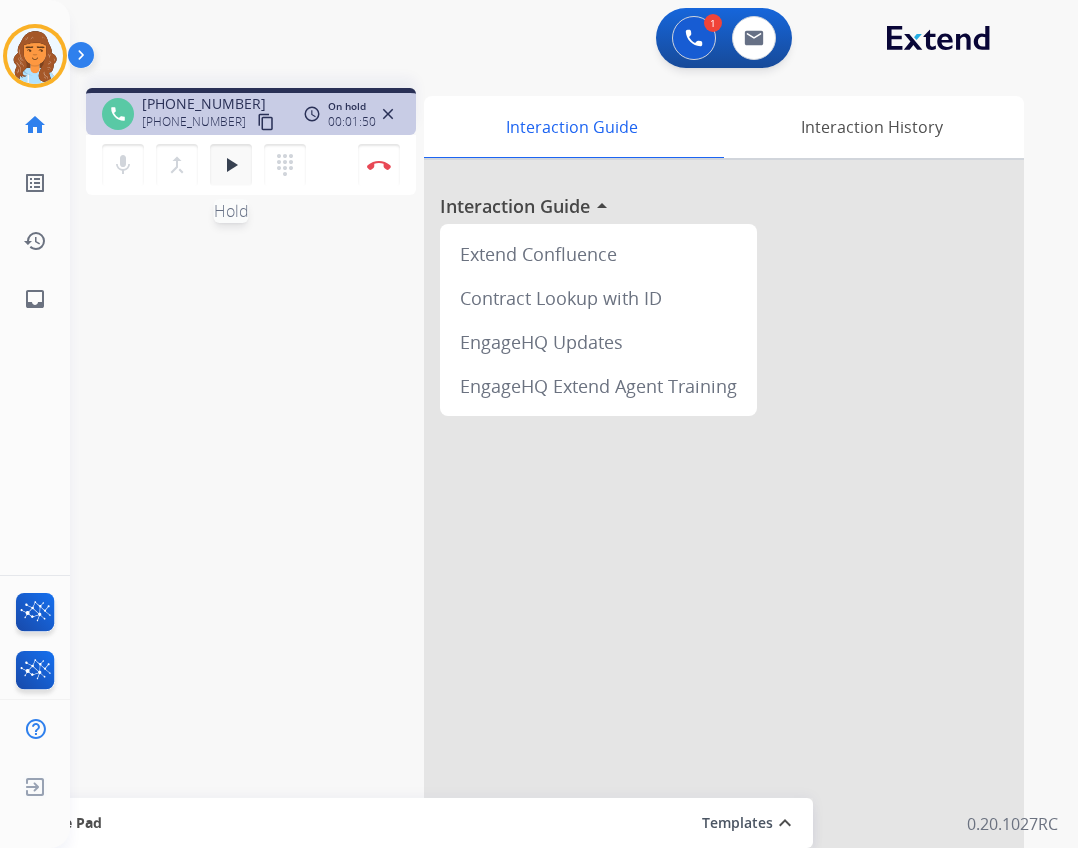click on "play_arrow" at bounding box center (231, 165) 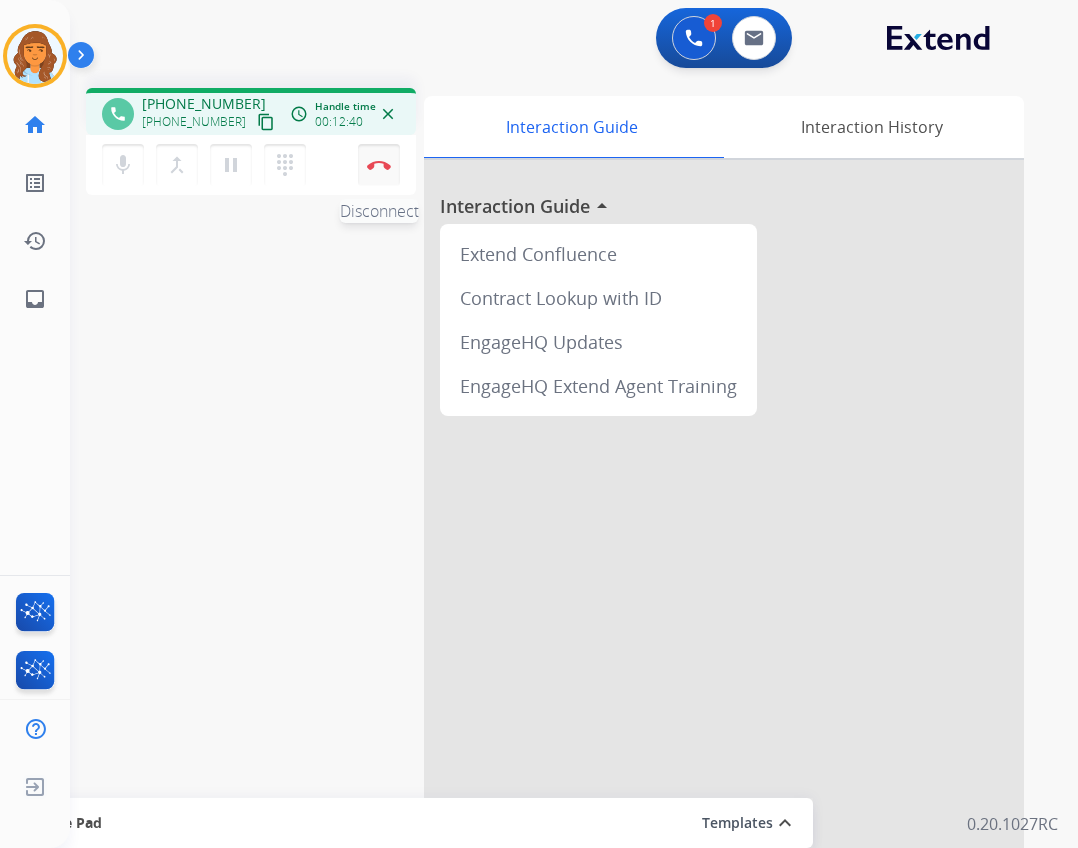 click on "Disconnect" at bounding box center (379, 165) 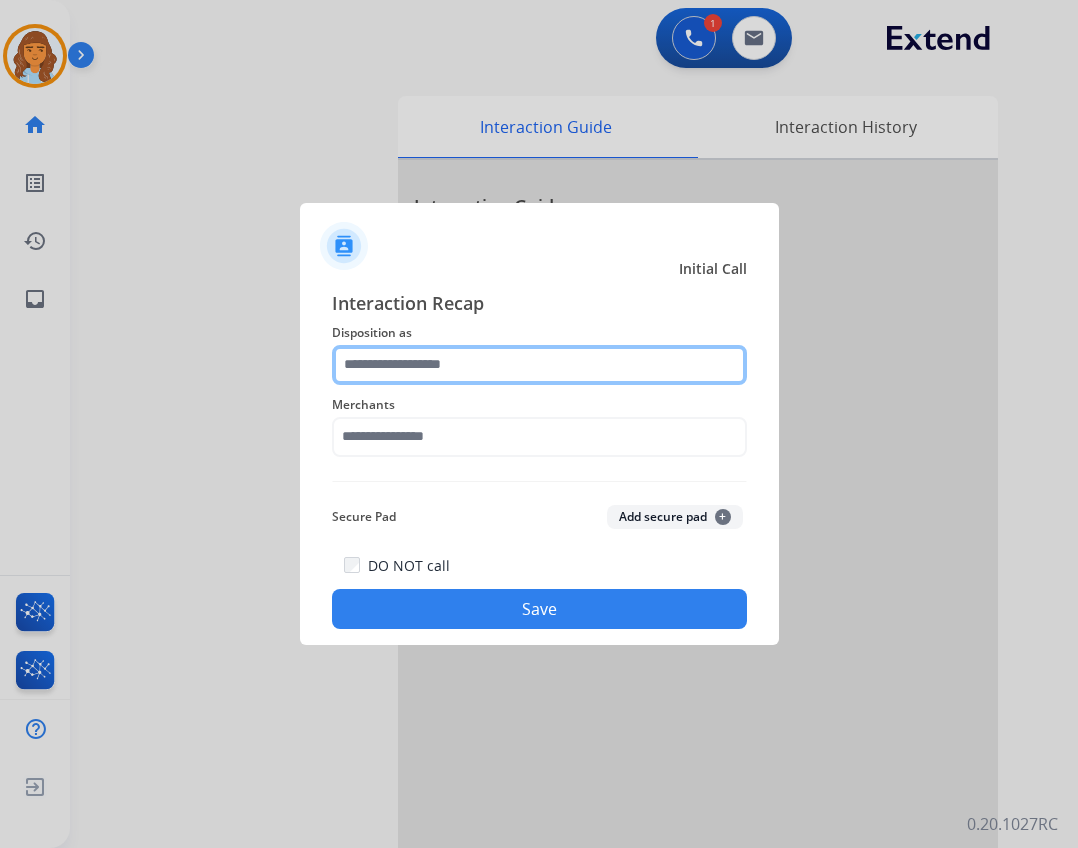 drag, startPoint x: 435, startPoint y: 341, endPoint x: 437, endPoint y: 353, distance: 12.165525 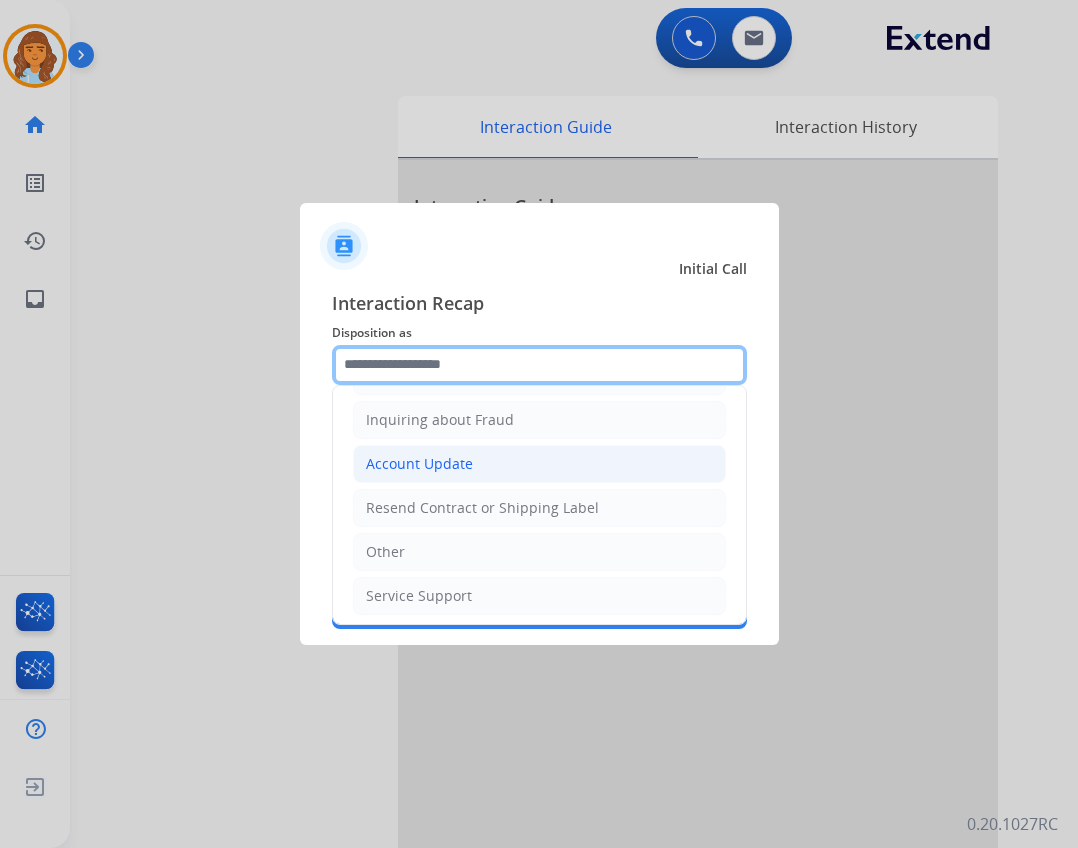 scroll, scrollTop: 312, scrollLeft: 0, axis: vertical 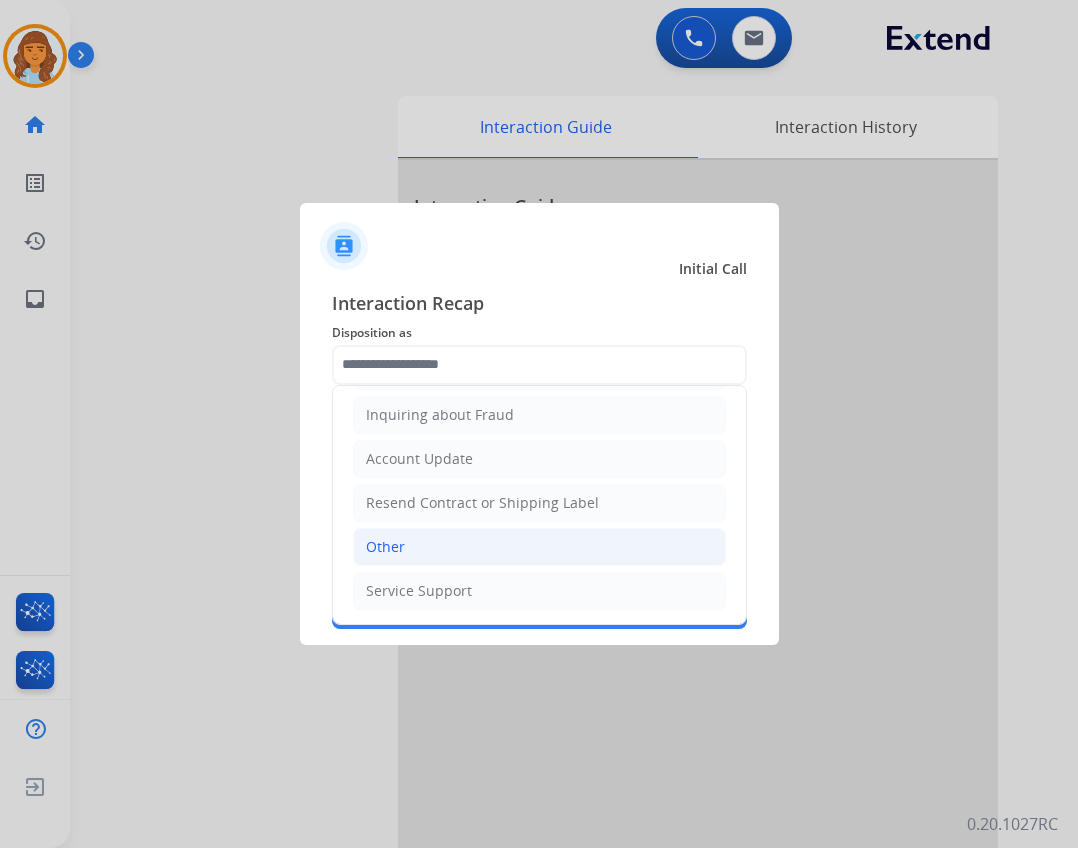 click on "Other" 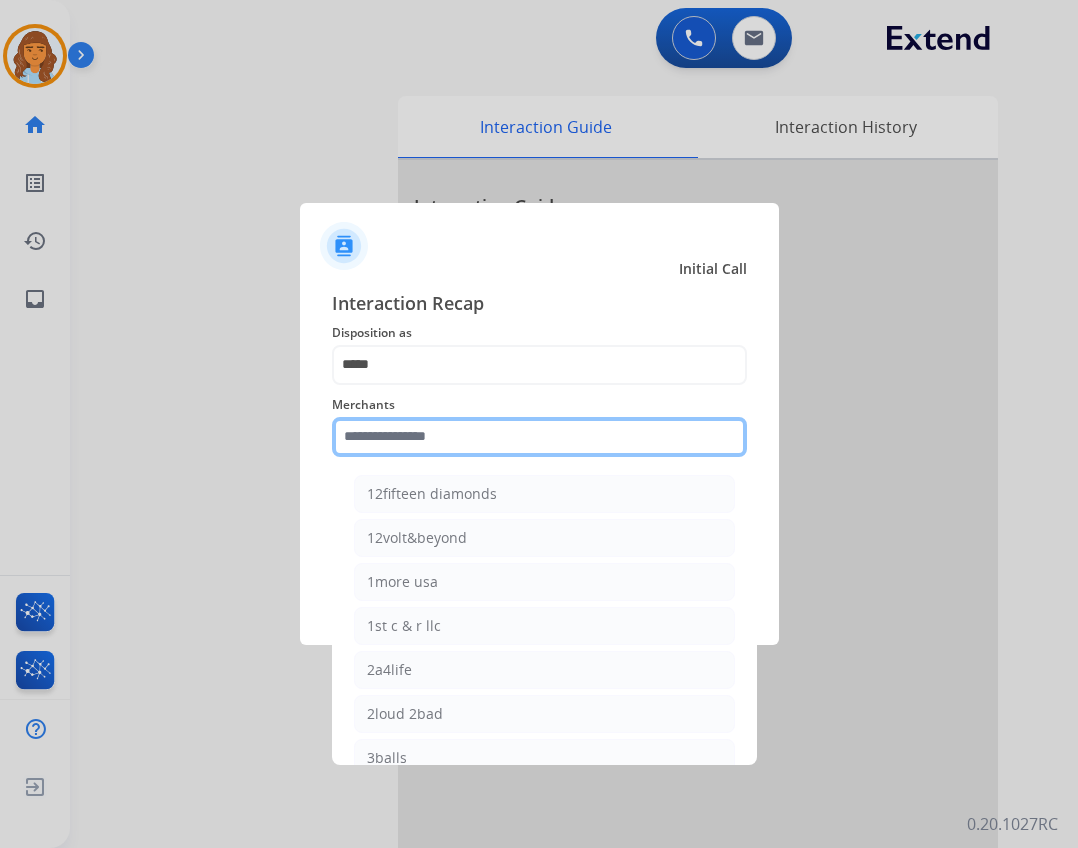 click 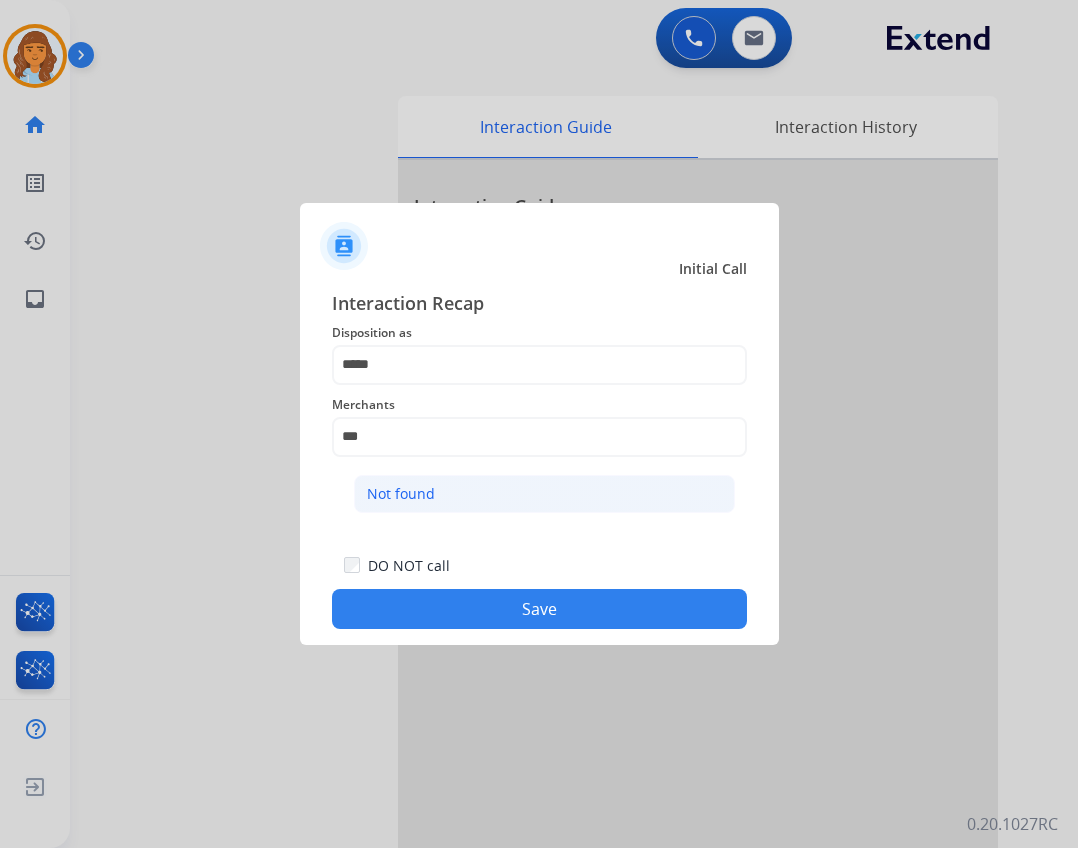click on "Not found" 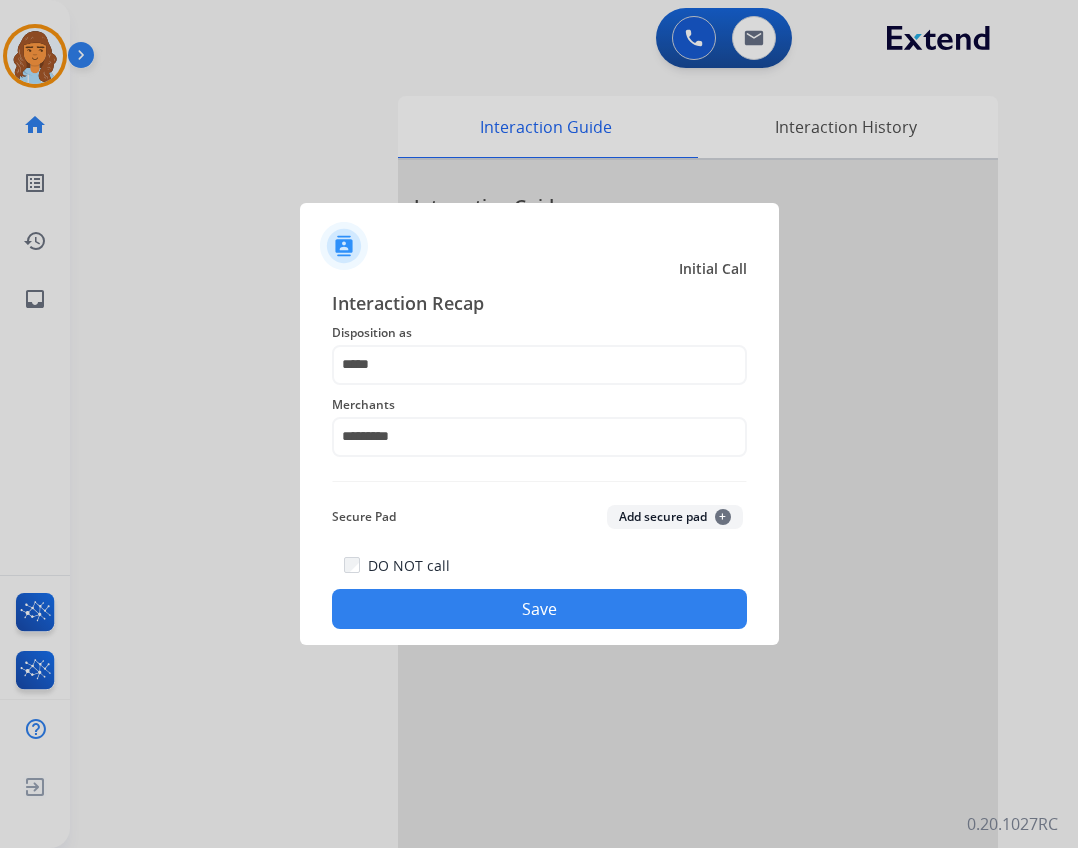 click on "Save" 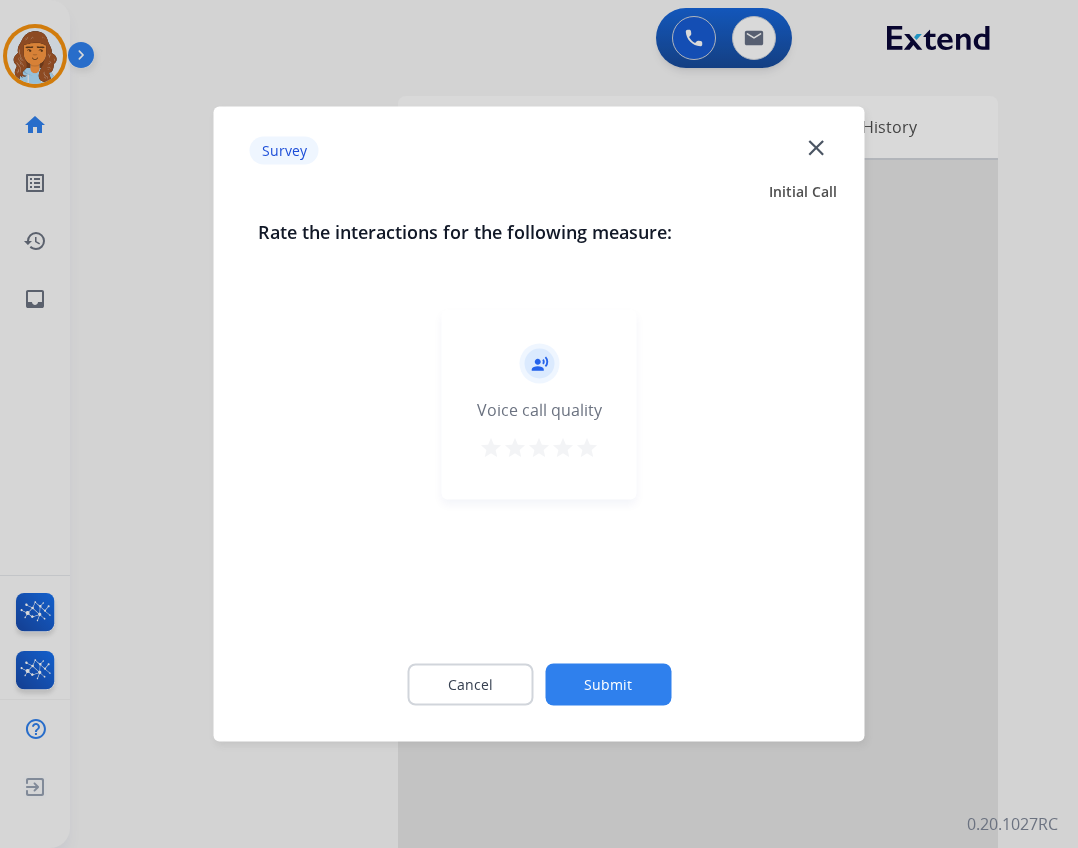 click on "close" 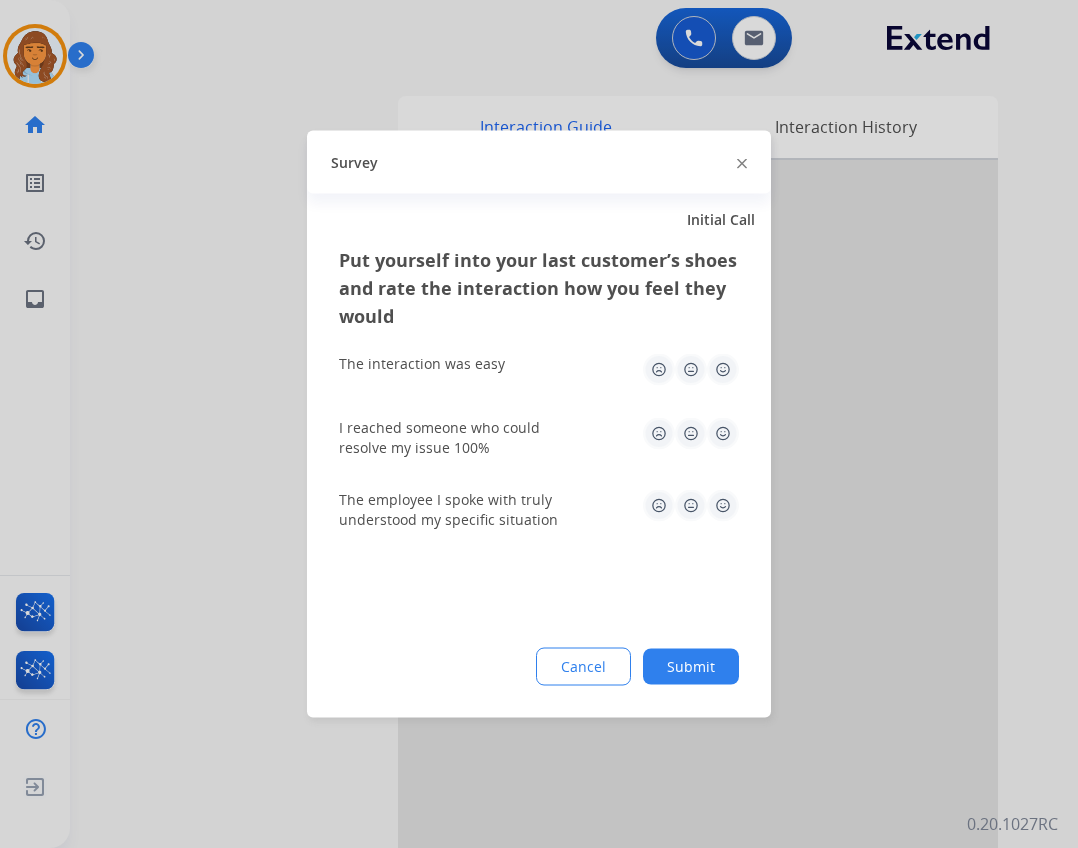 click on "Survey" 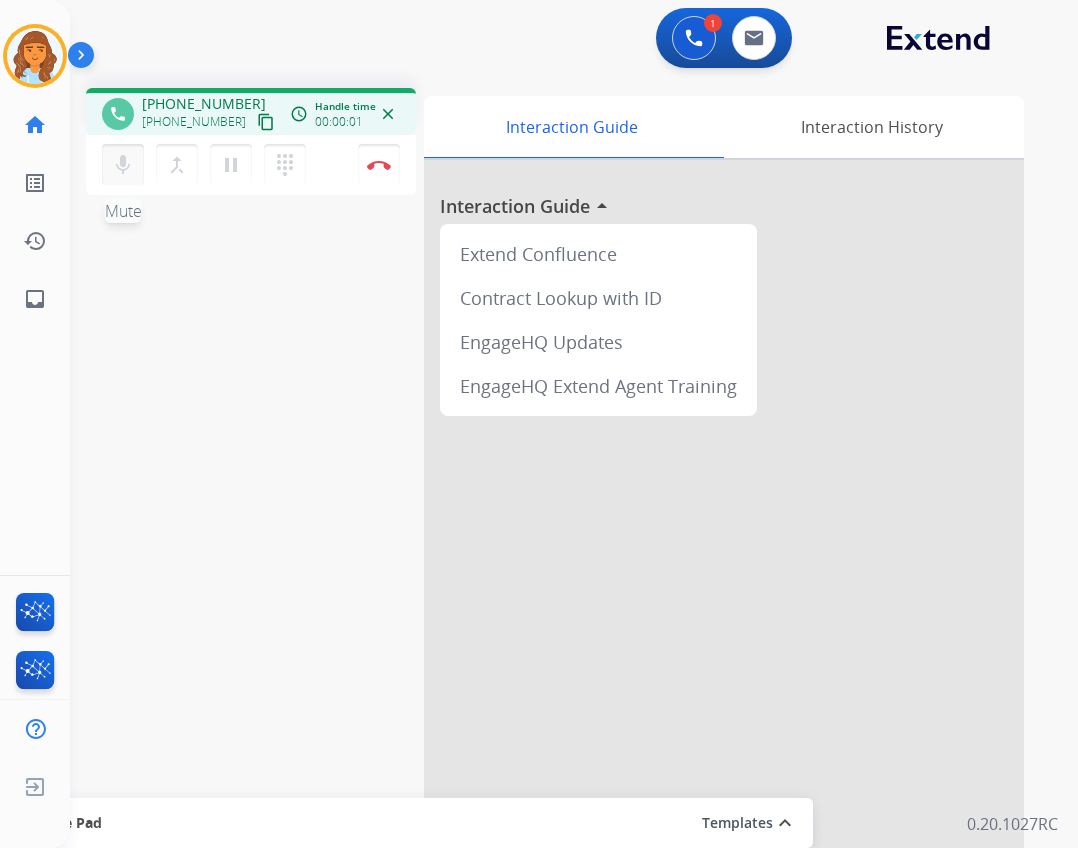 click on "mic Mute" at bounding box center (123, 165) 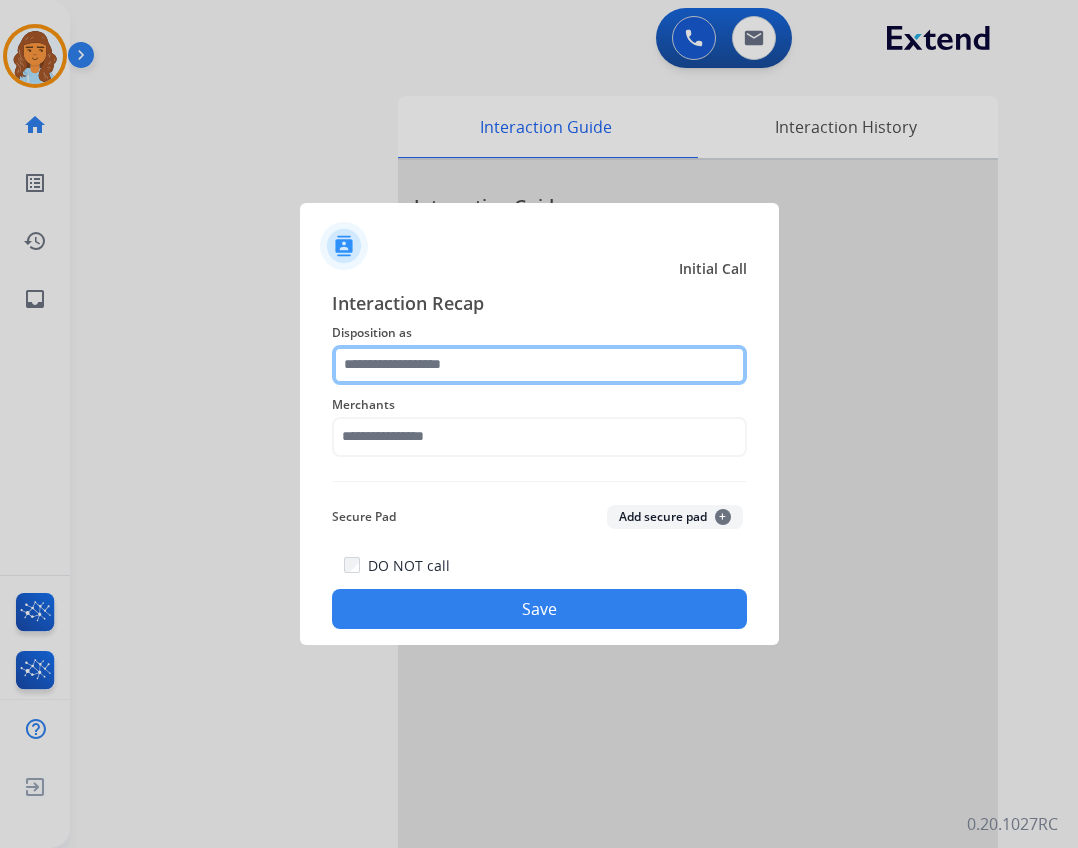 click 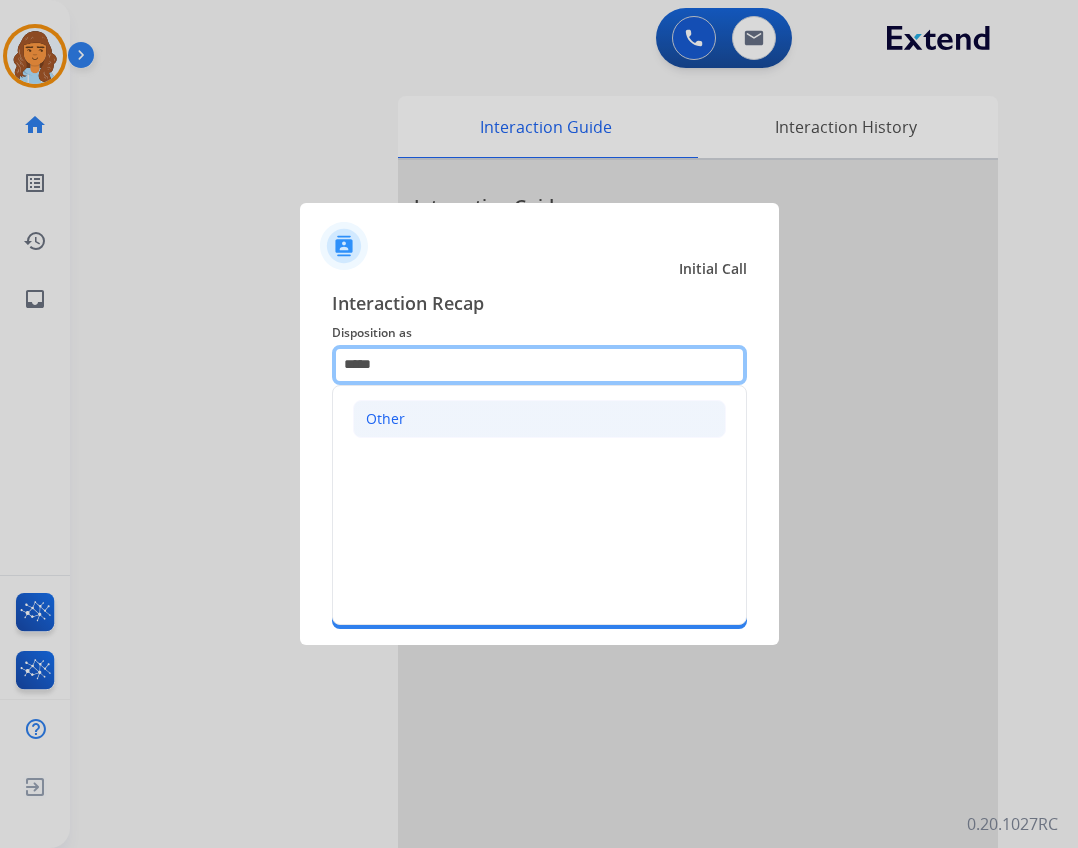 type on "*****" 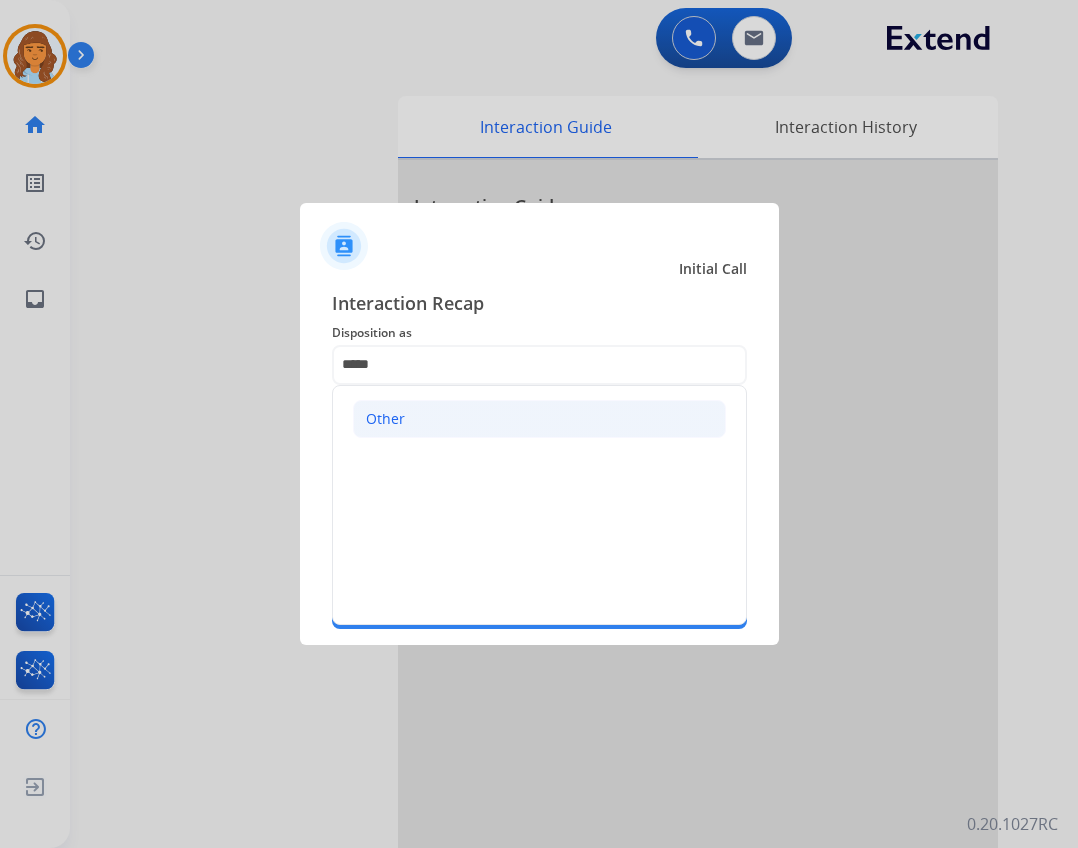 click on "Other" 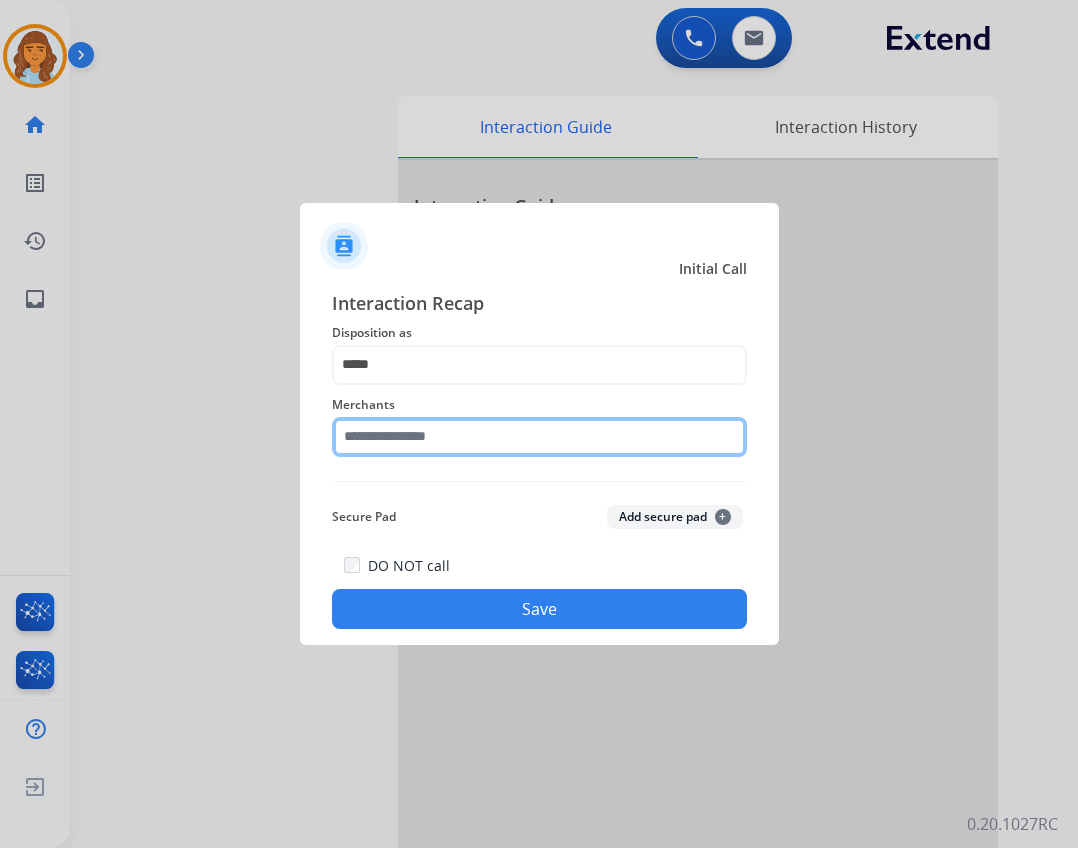 click 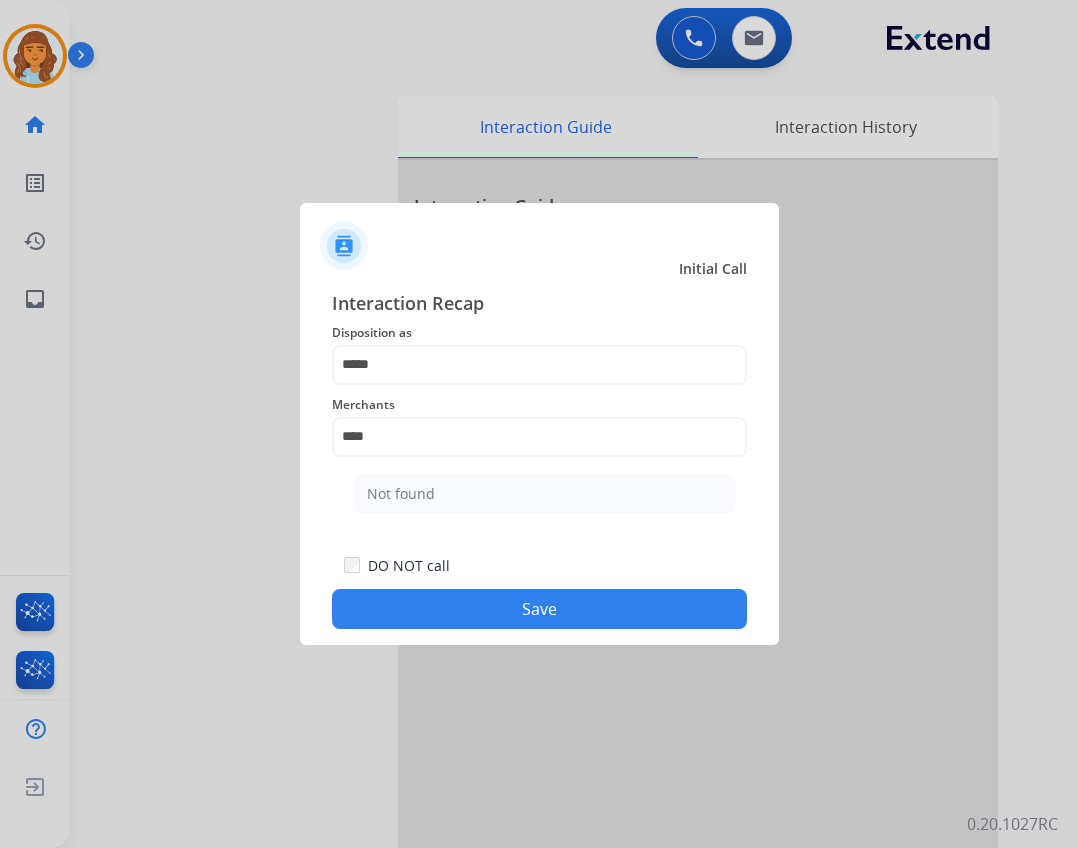 click on "Not found" 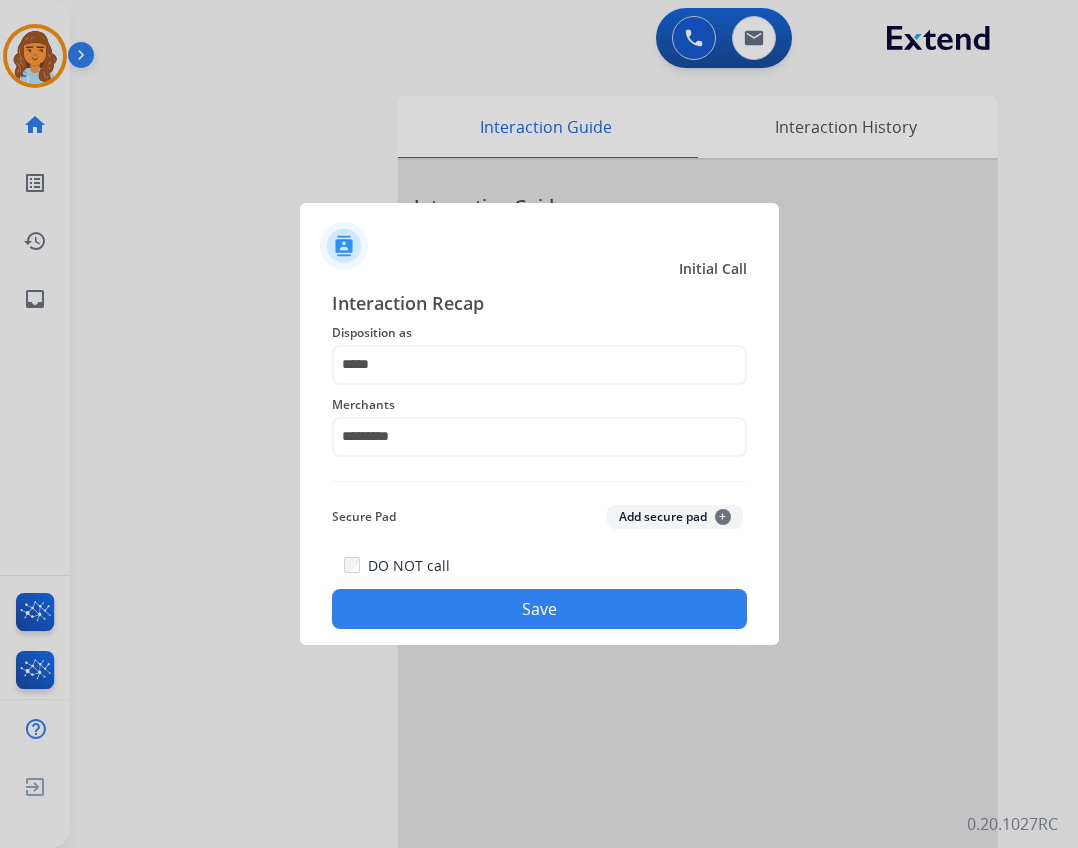 click on "Save" 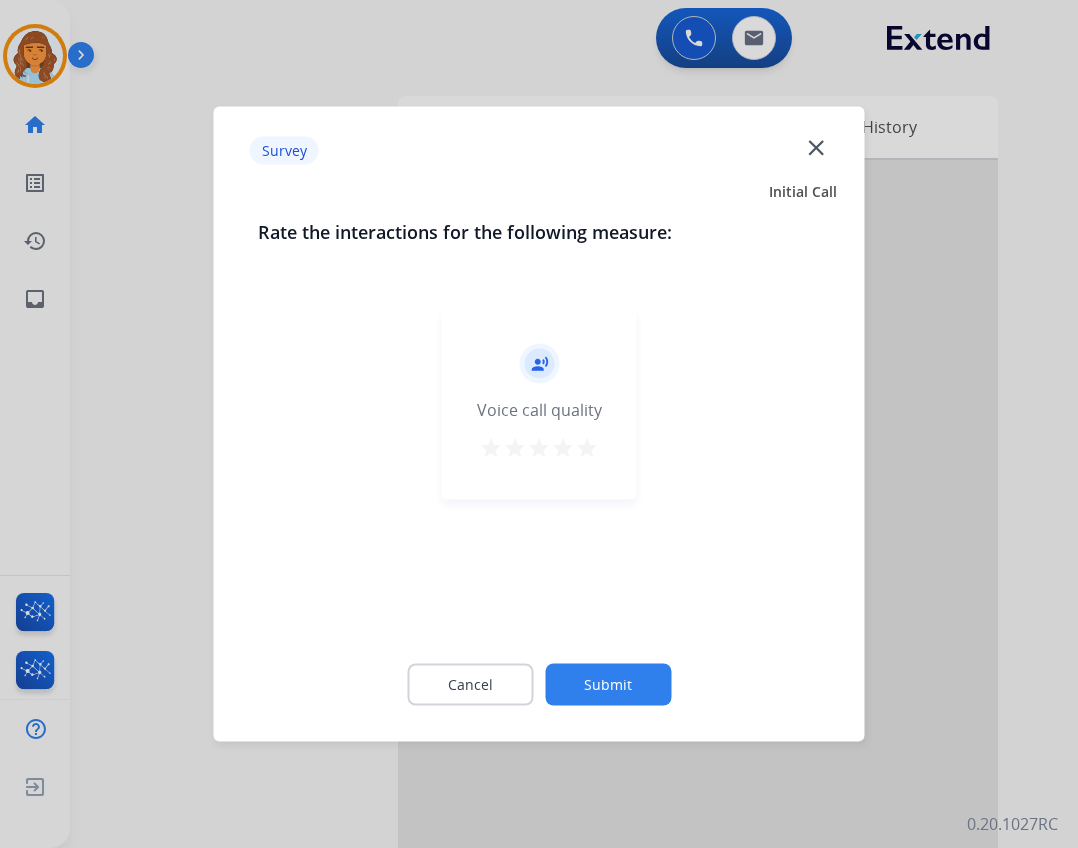 click on "close" 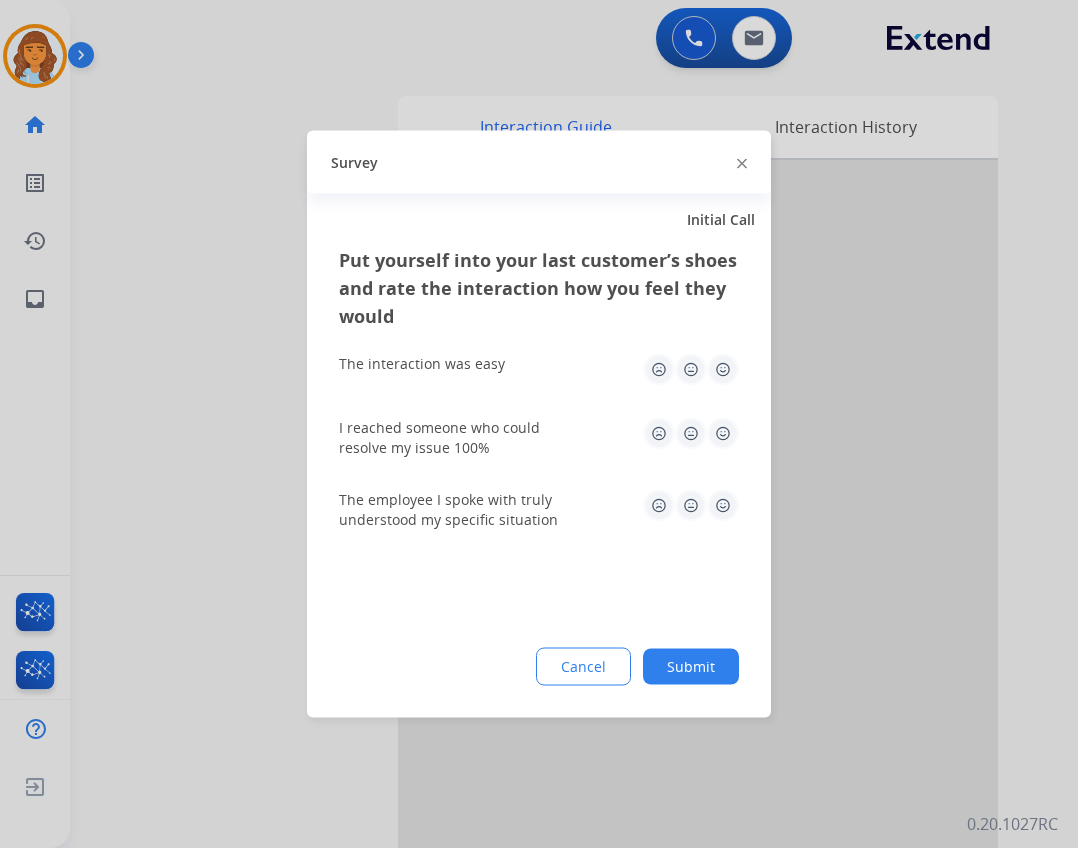 click on "Survey" 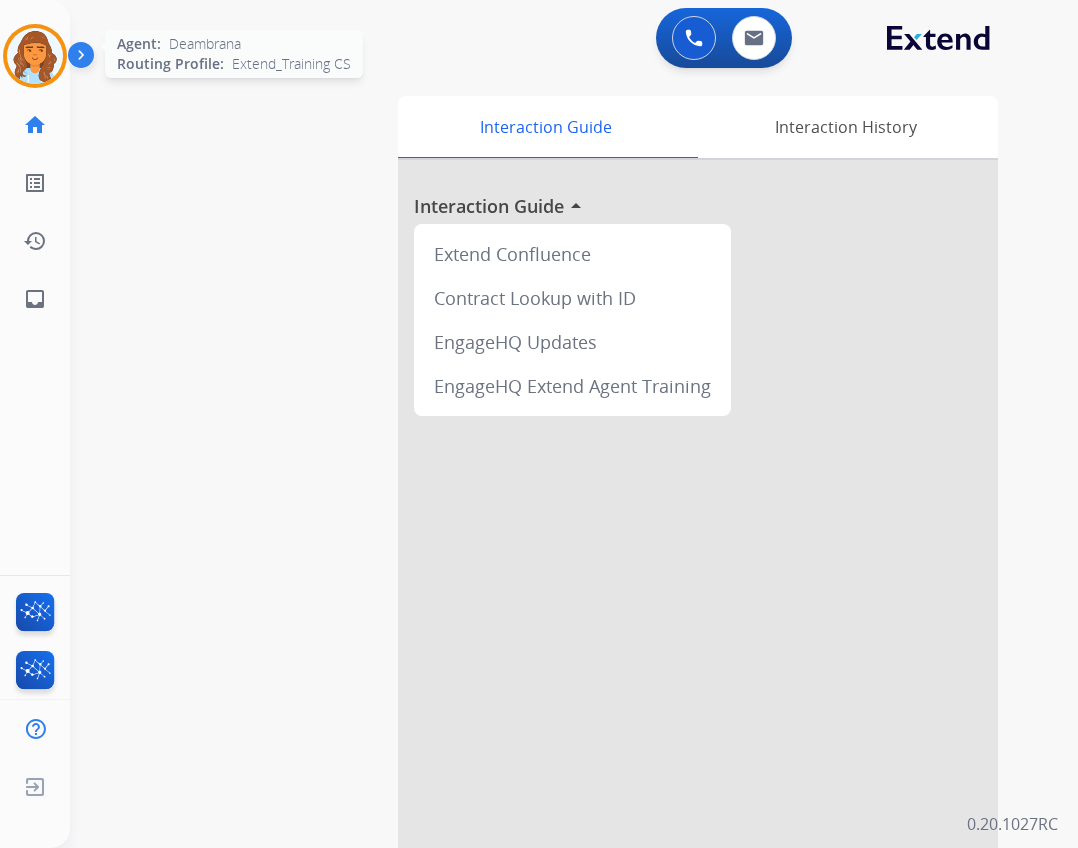 click at bounding box center (35, 56) 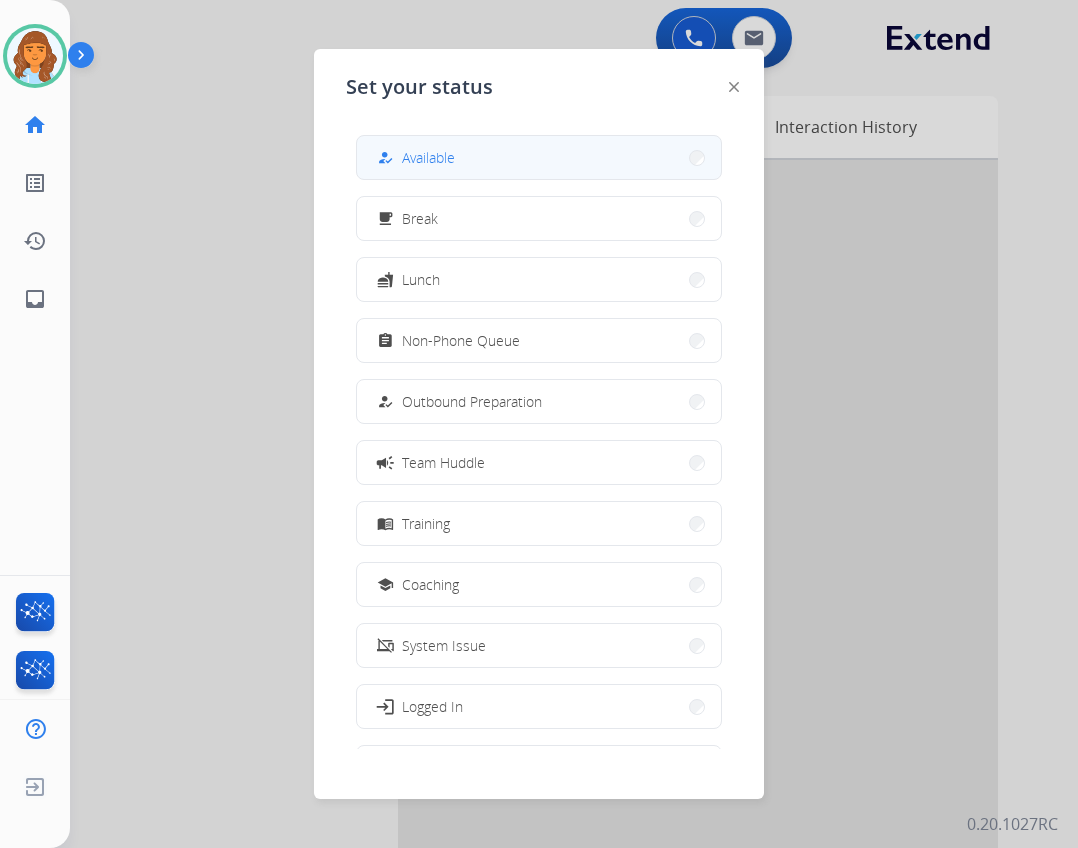 click on "how_to_reg" at bounding box center (387, 158) 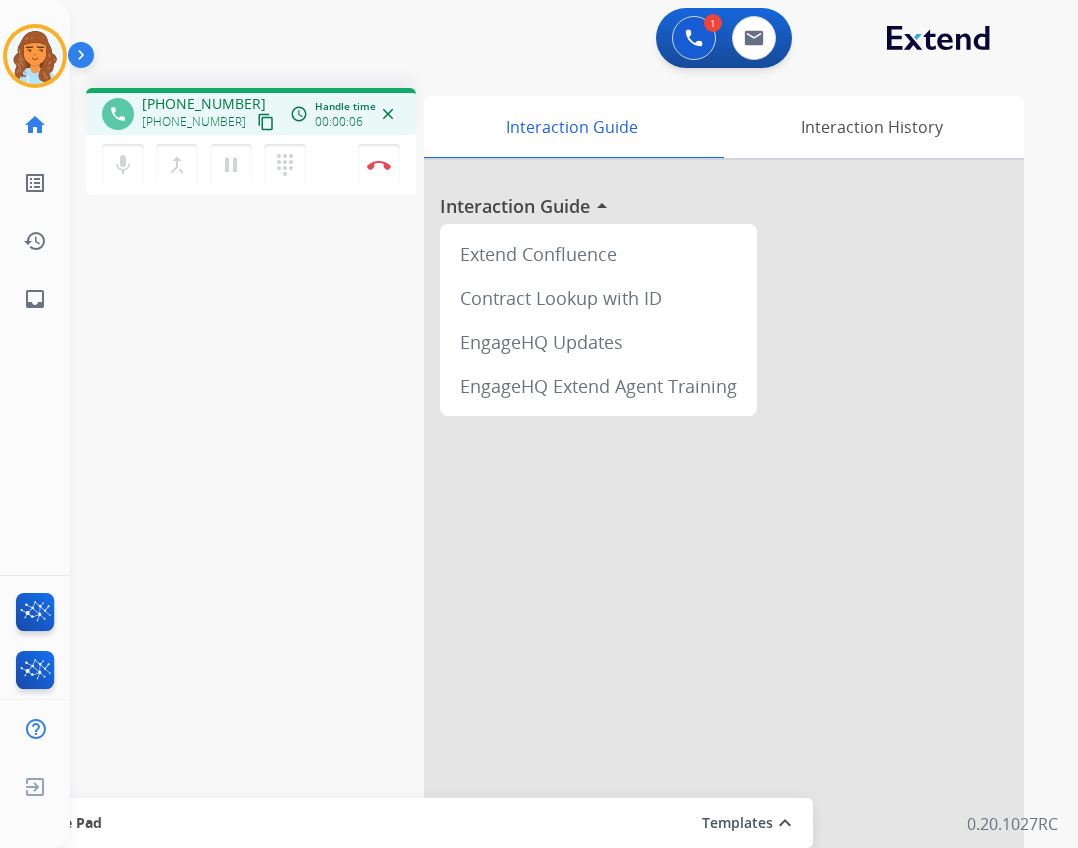 drag, startPoint x: 127, startPoint y: 171, endPoint x: 395, endPoint y: 11, distance: 312.12817 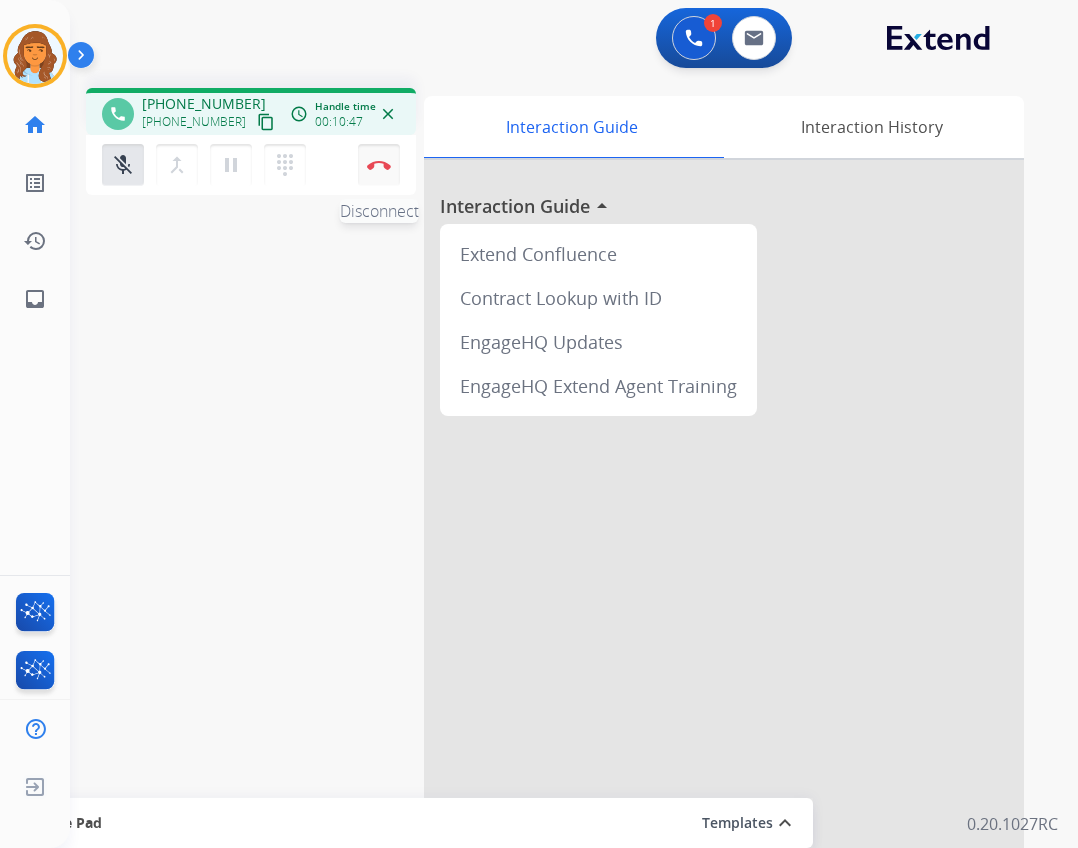 drag, startPoint x: 376, startPoint y: 187, endPoint x: 385, endPoint y: 174, distance: 15.811388 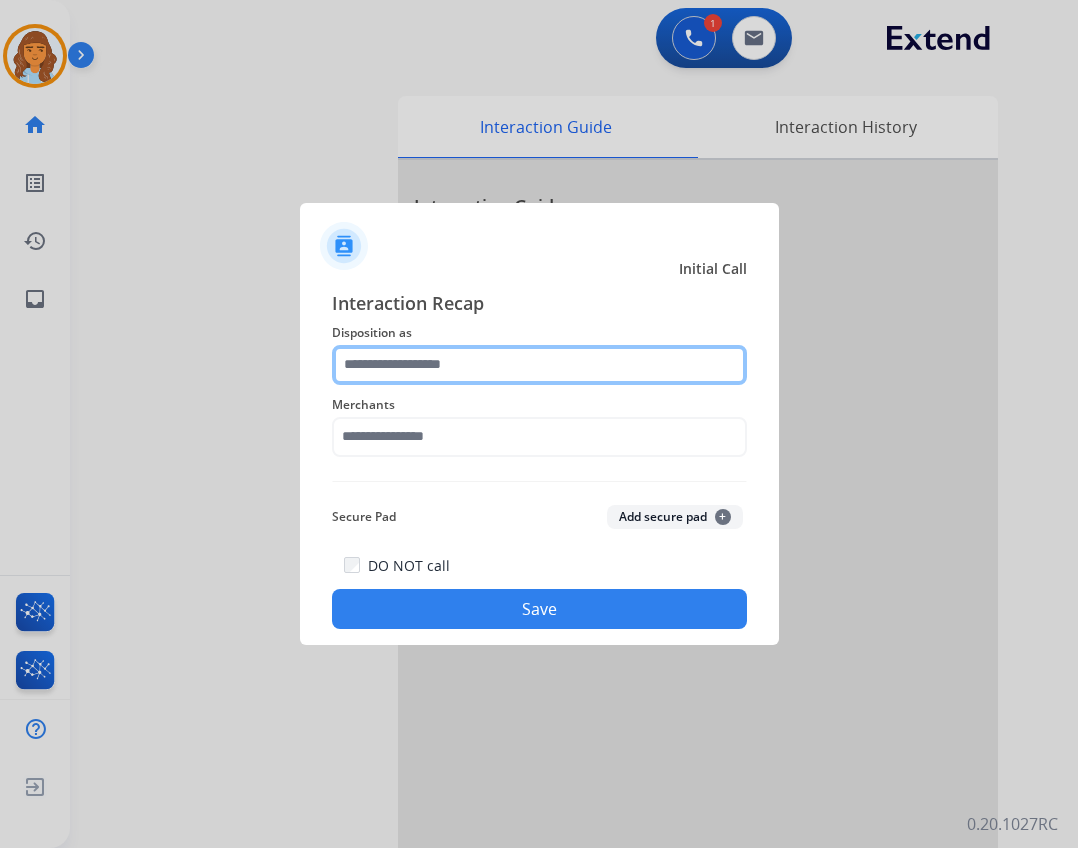 click 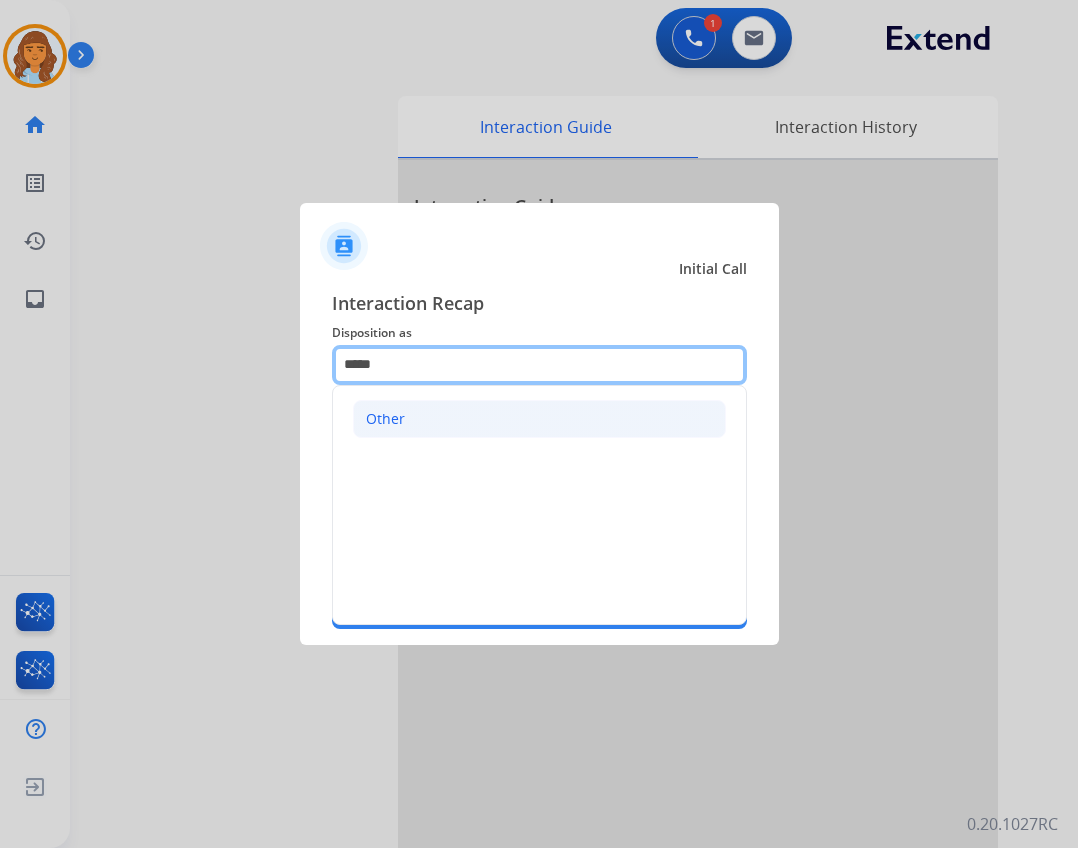 type on "*****" 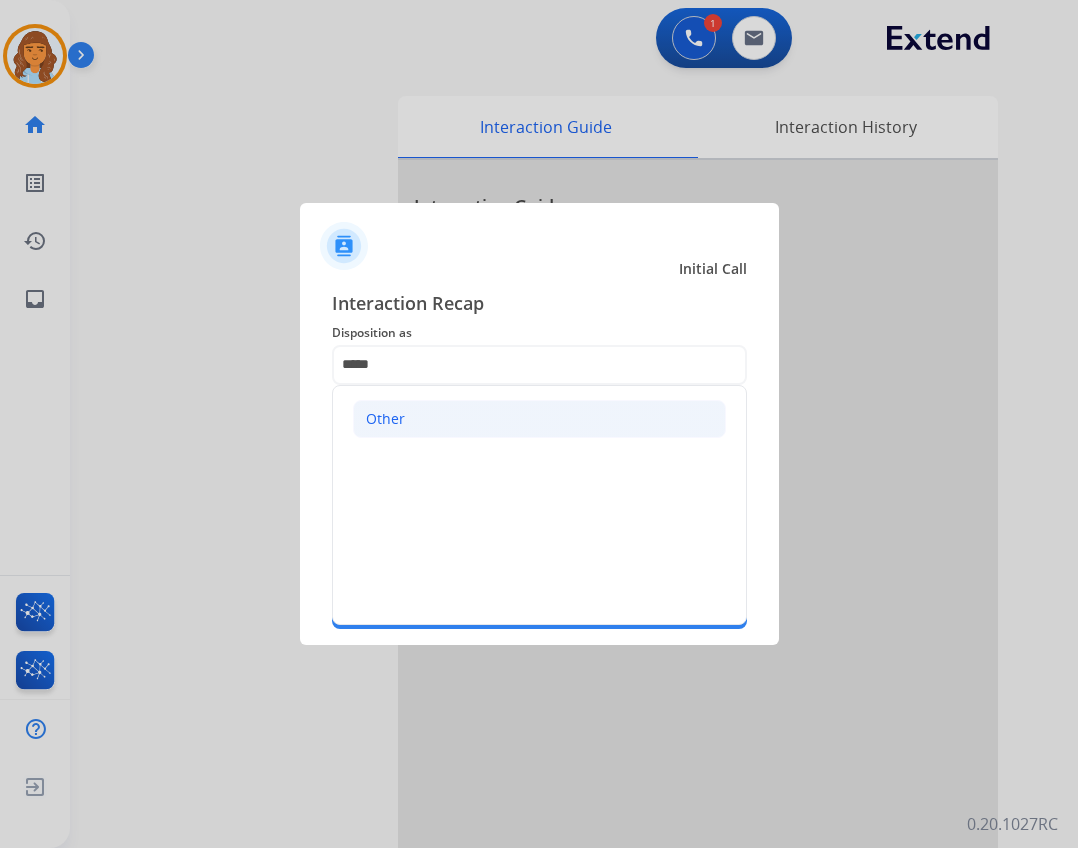 click on "Other" 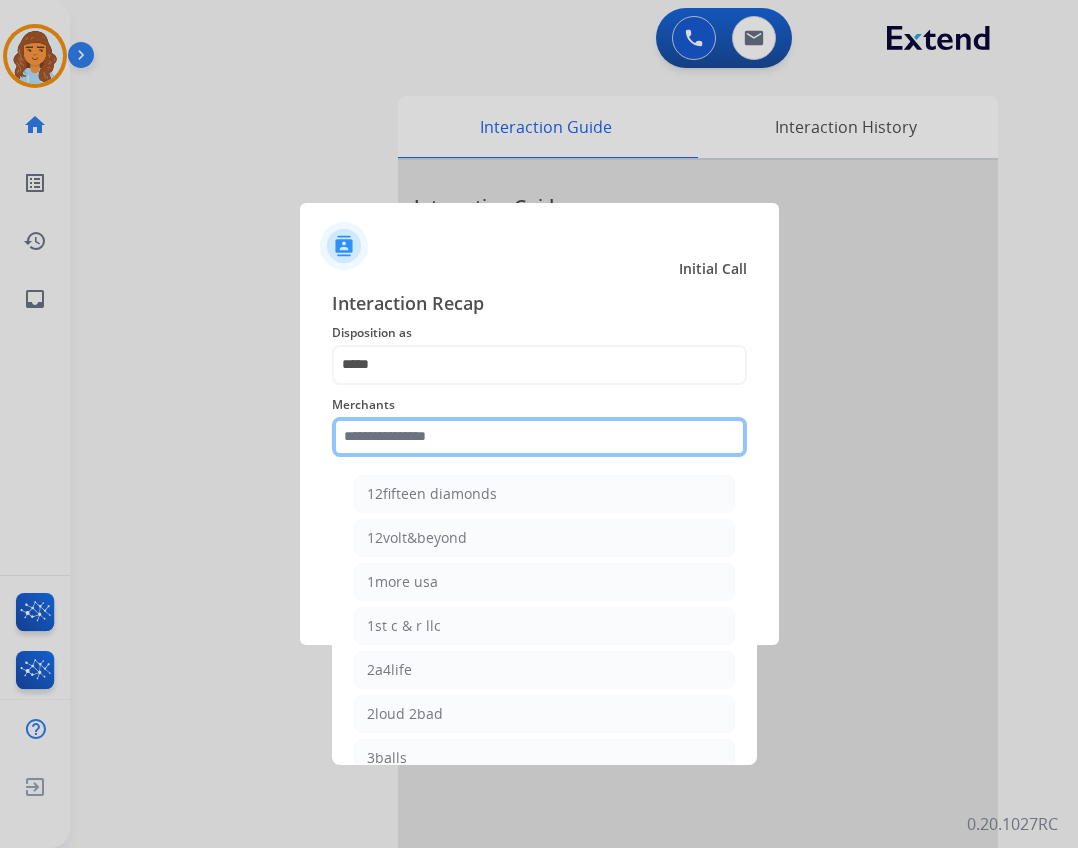 click 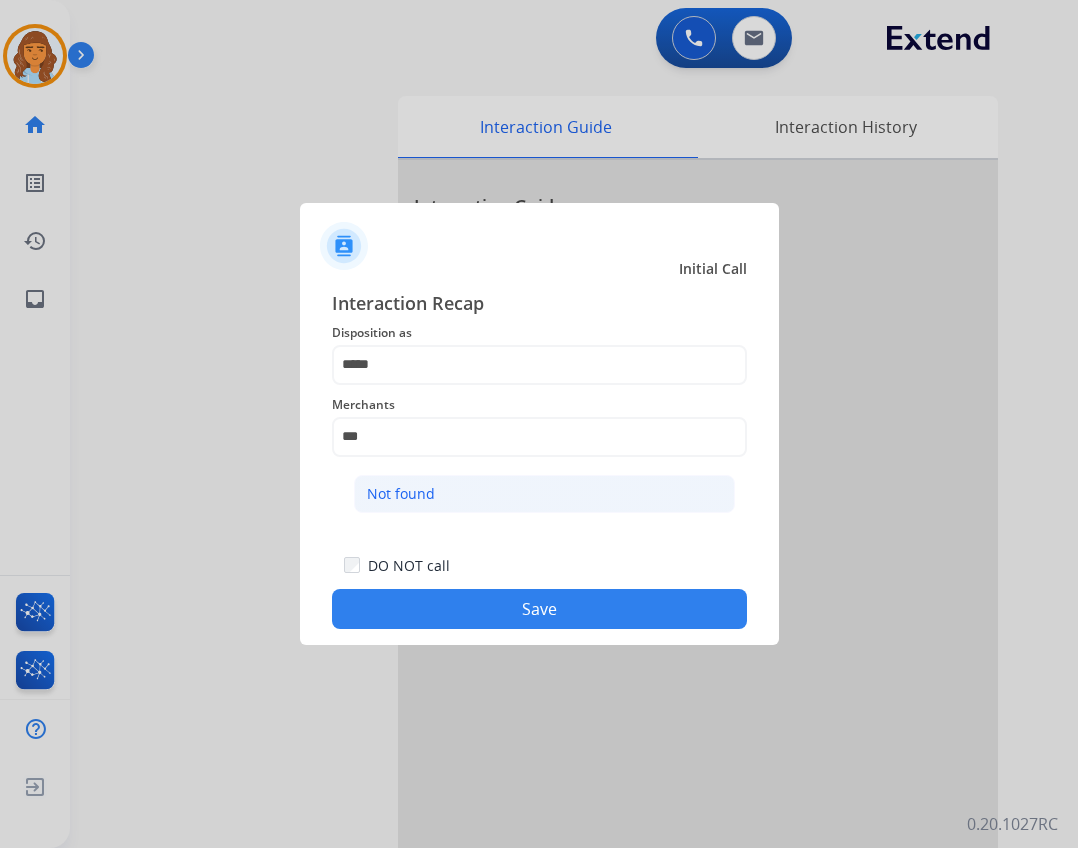 click on "Not found" 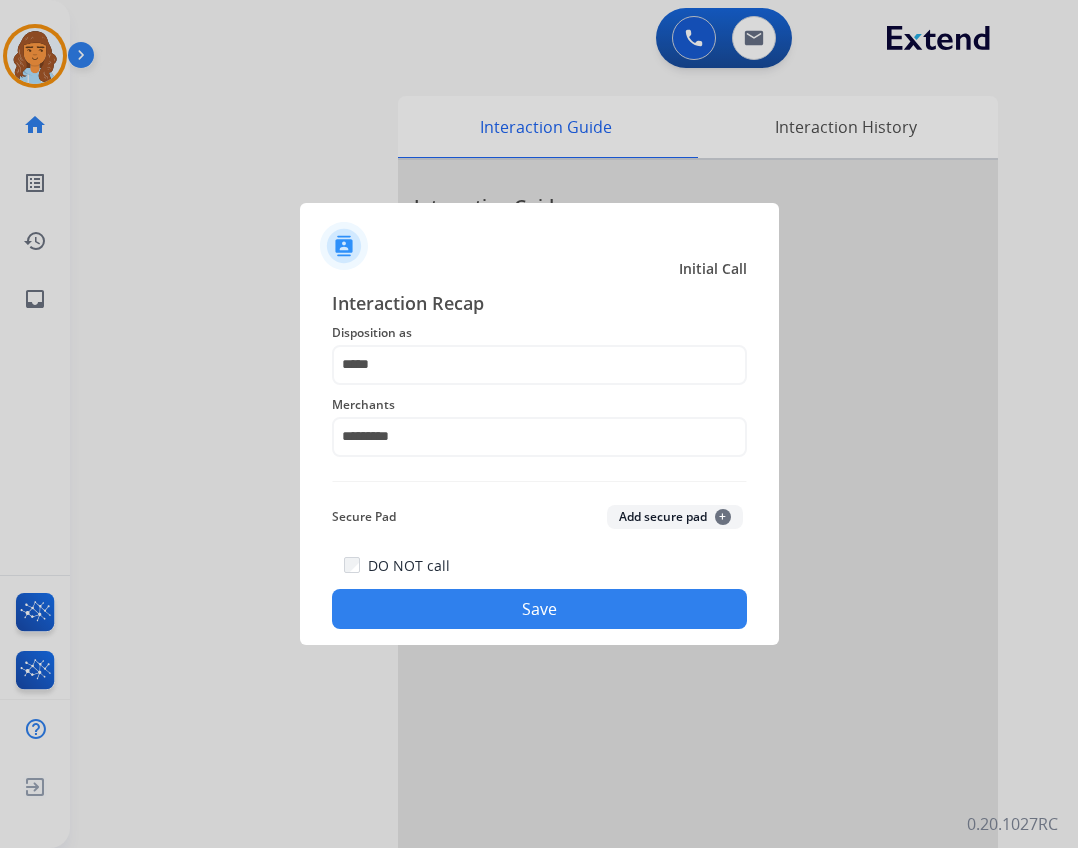 click on "Save" 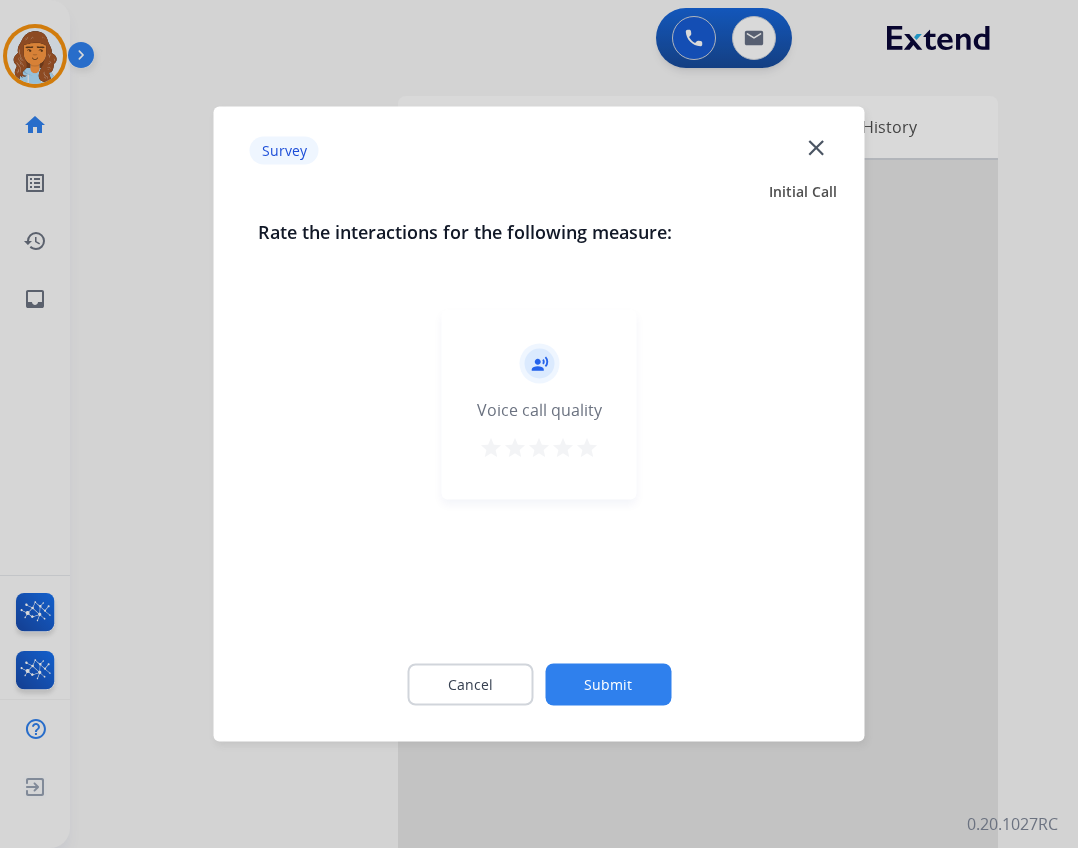 click on "Survey  close" 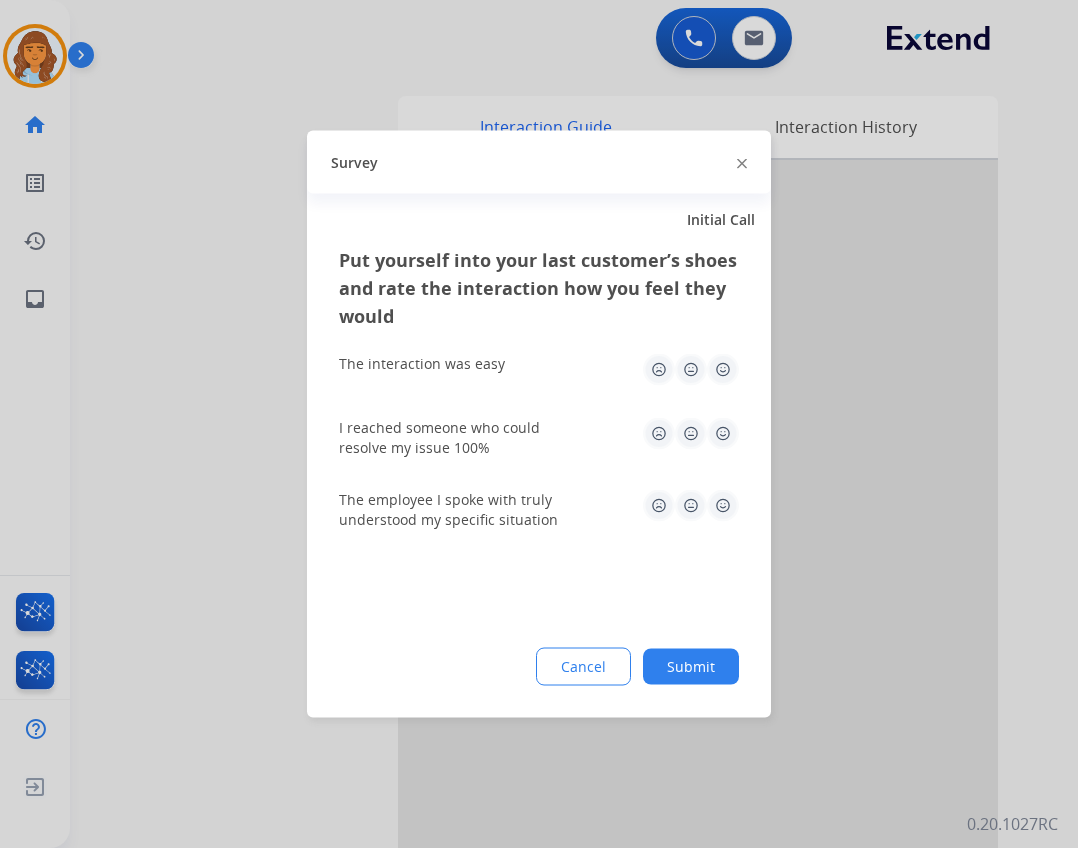 click on "Survey" 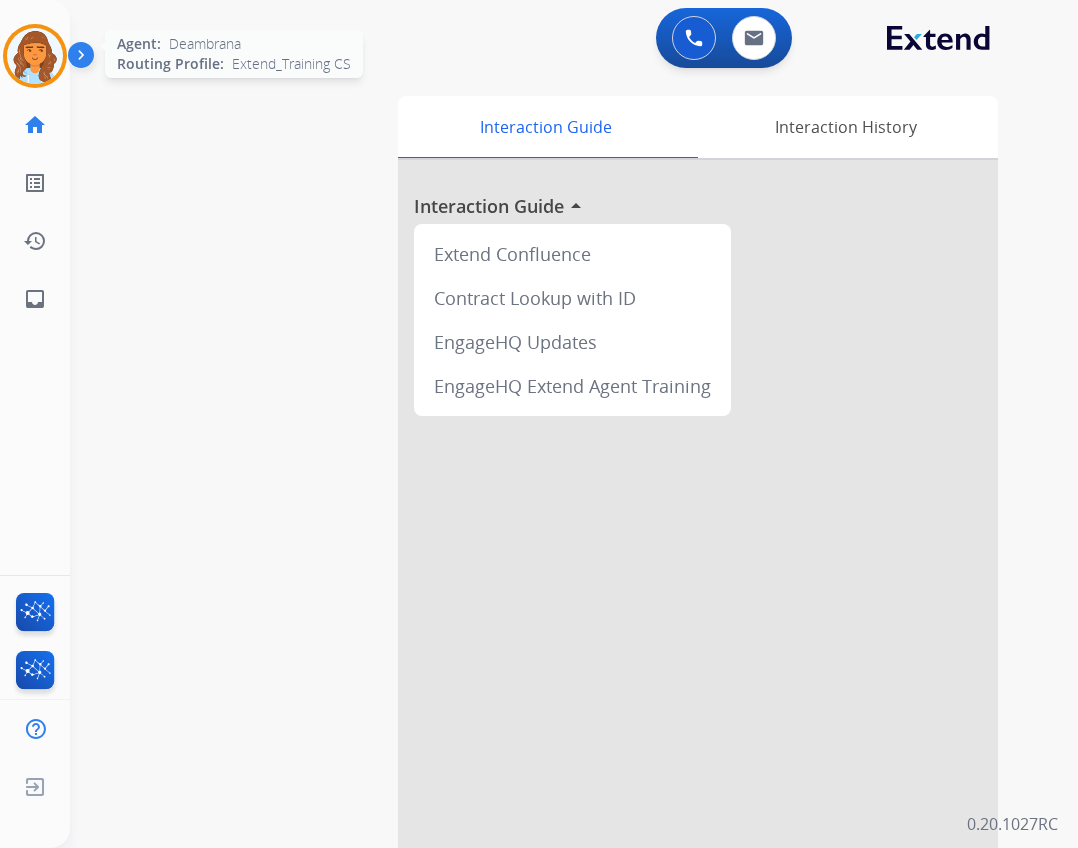 click at bounding box center (35, 56) 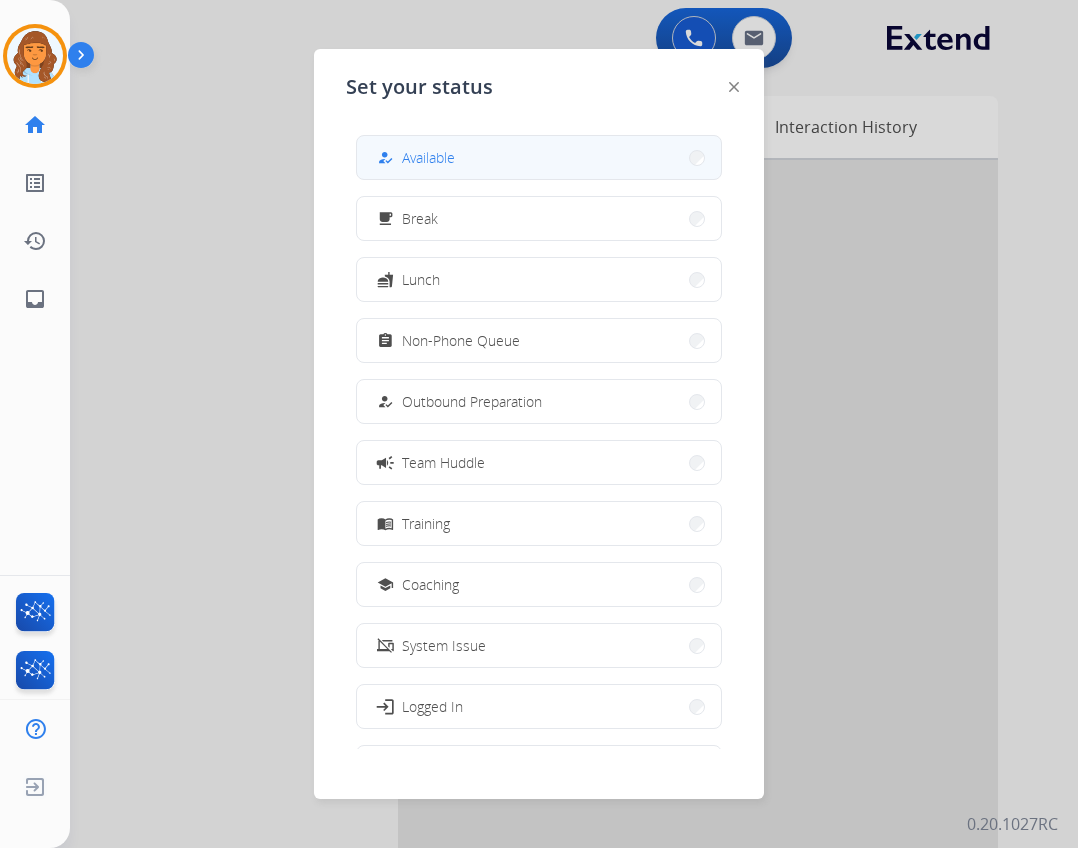 drag, startPoint x: 401, startPoint y: 131, endPoint x: 402, endPoint y: 141, distance: 10.049875 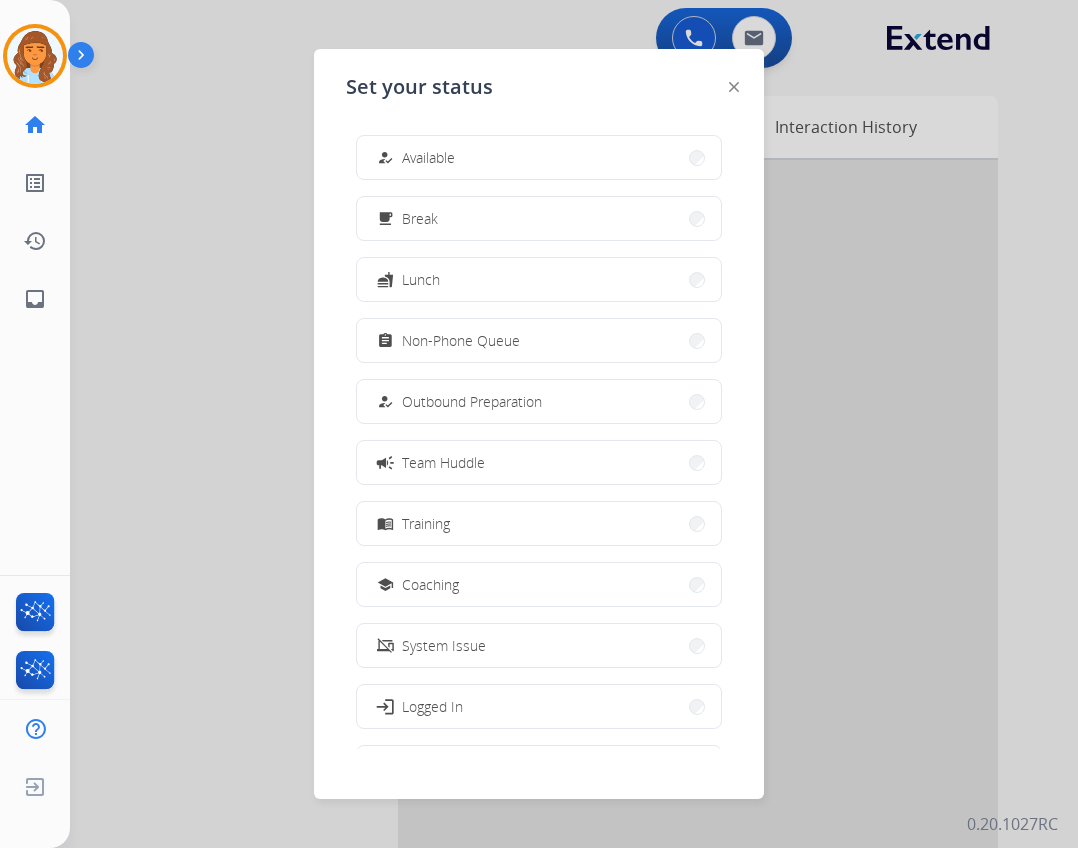 click on "how_to_reg Available" at bounding box center [539, 157] 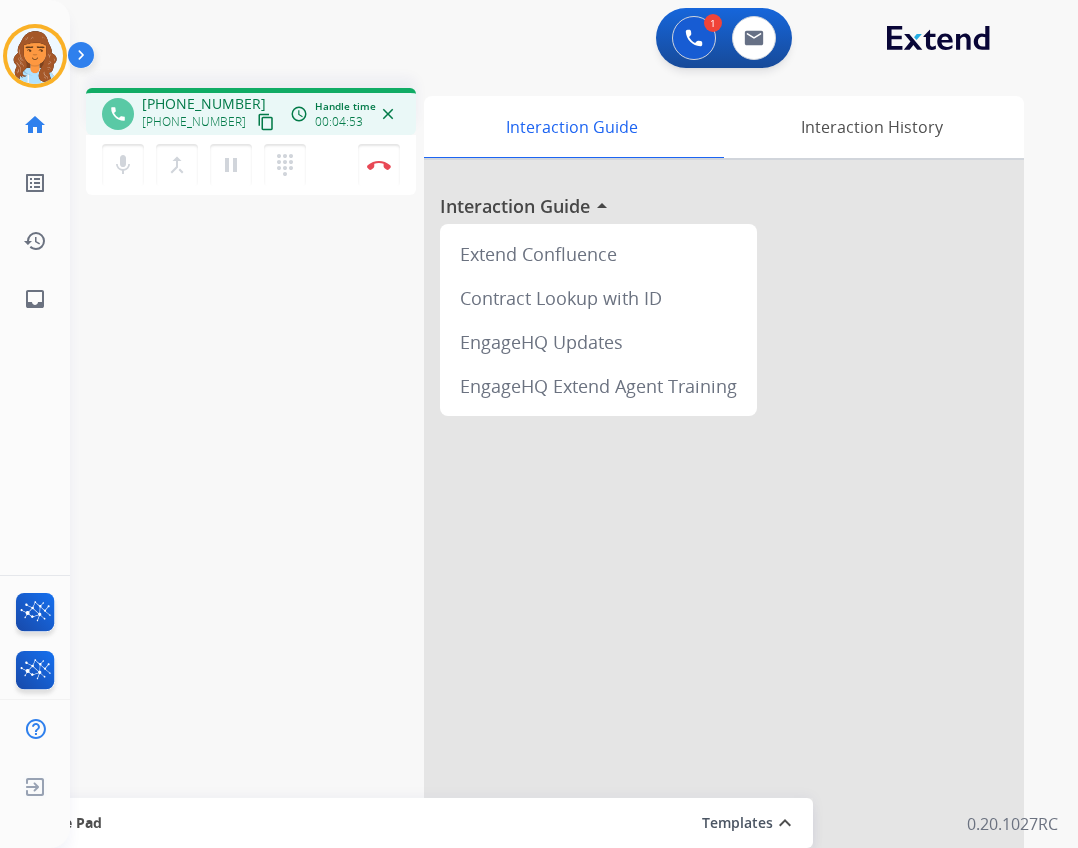 click on "content_copy" at bounding box center (266, 122) 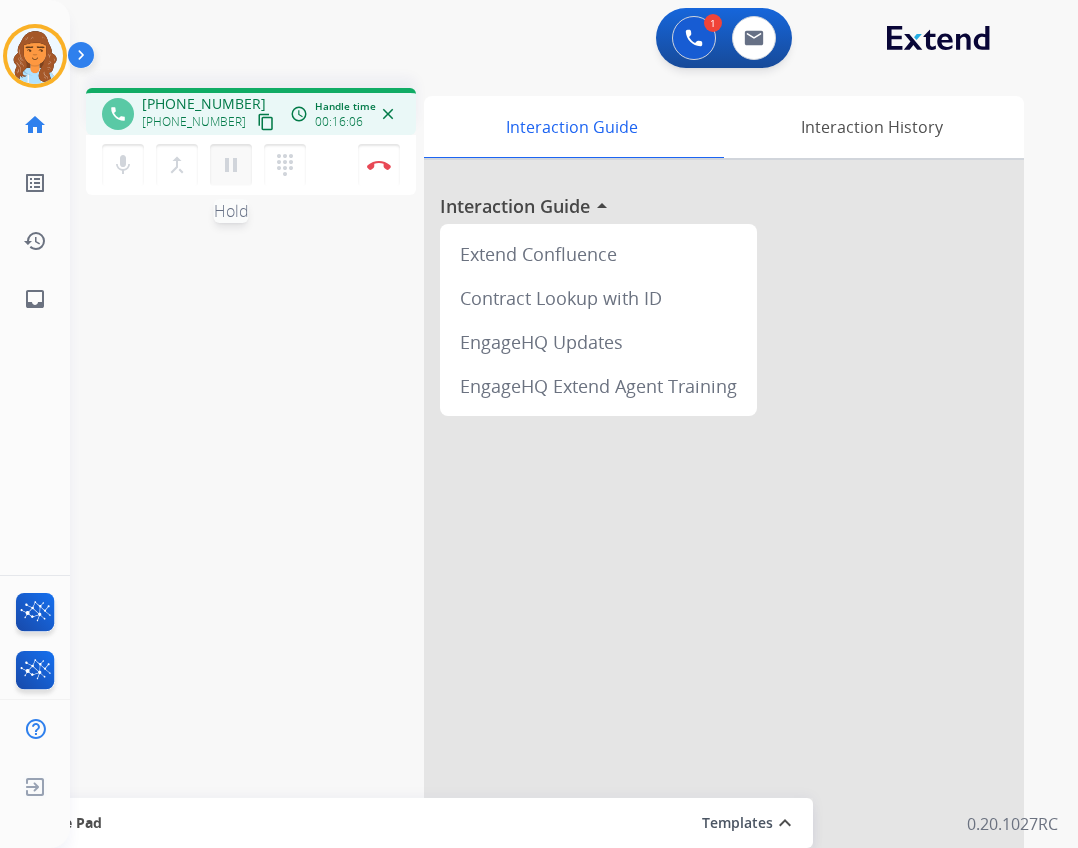 click on "pause" at bounding box center [231, 165] 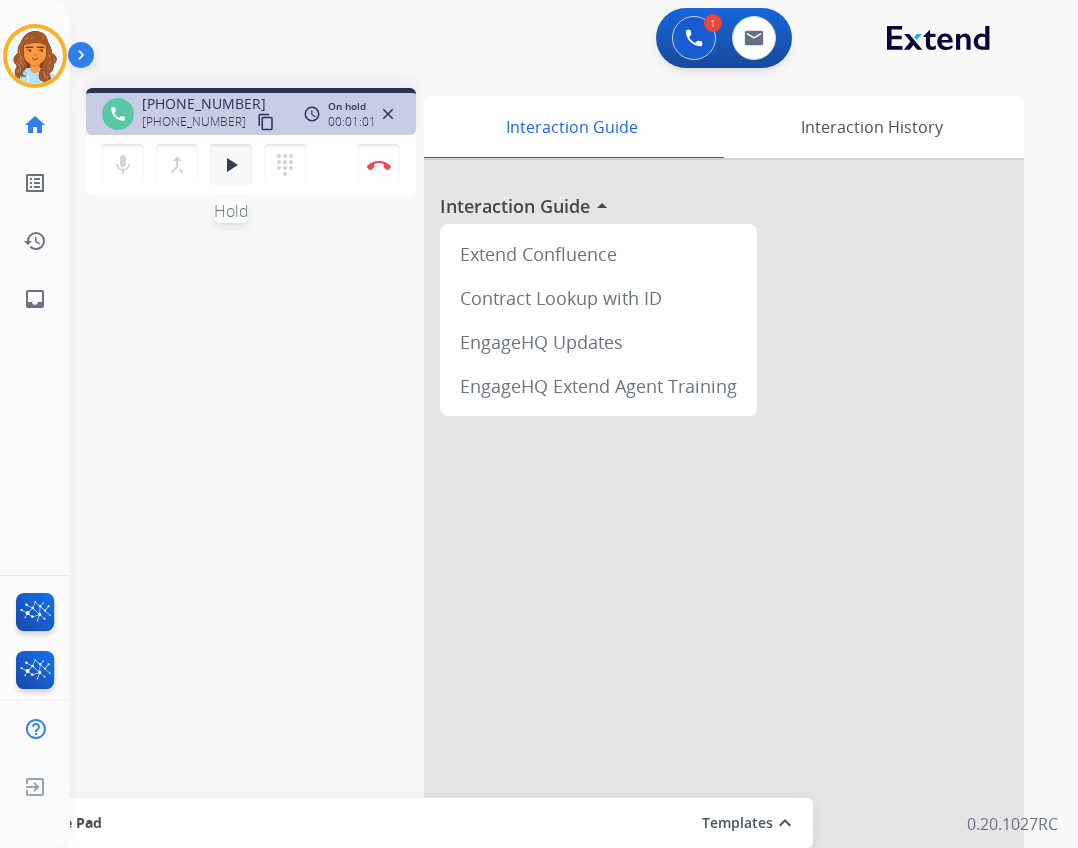 click on "play_arrow Hold" at bounding box center (231, 165) 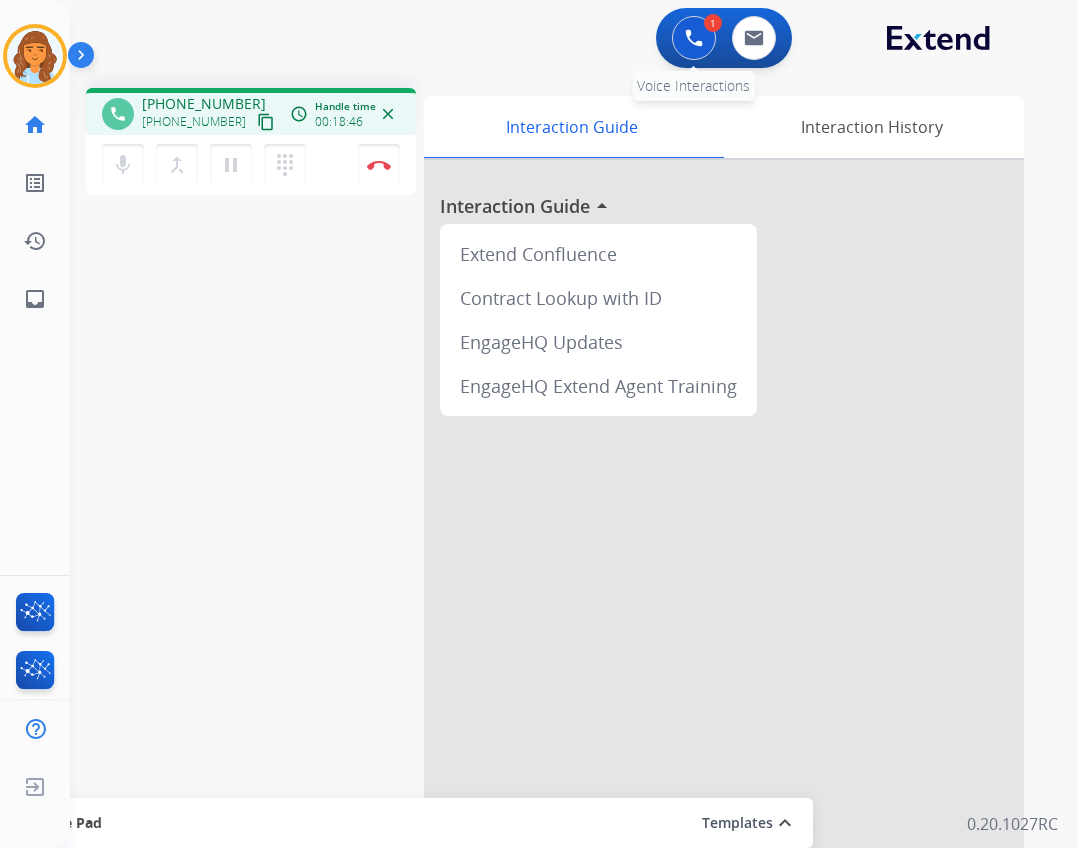 click at bounding box center [694, 38] 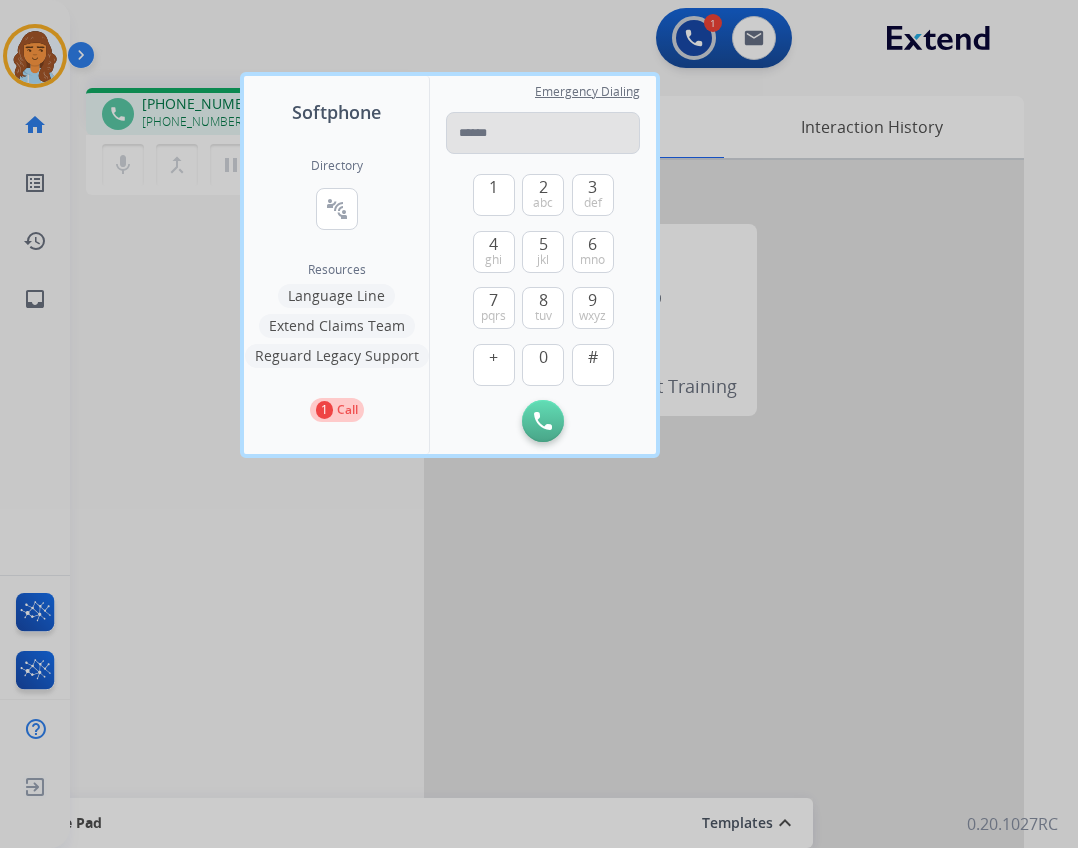 click at bounding box center (543, 133) 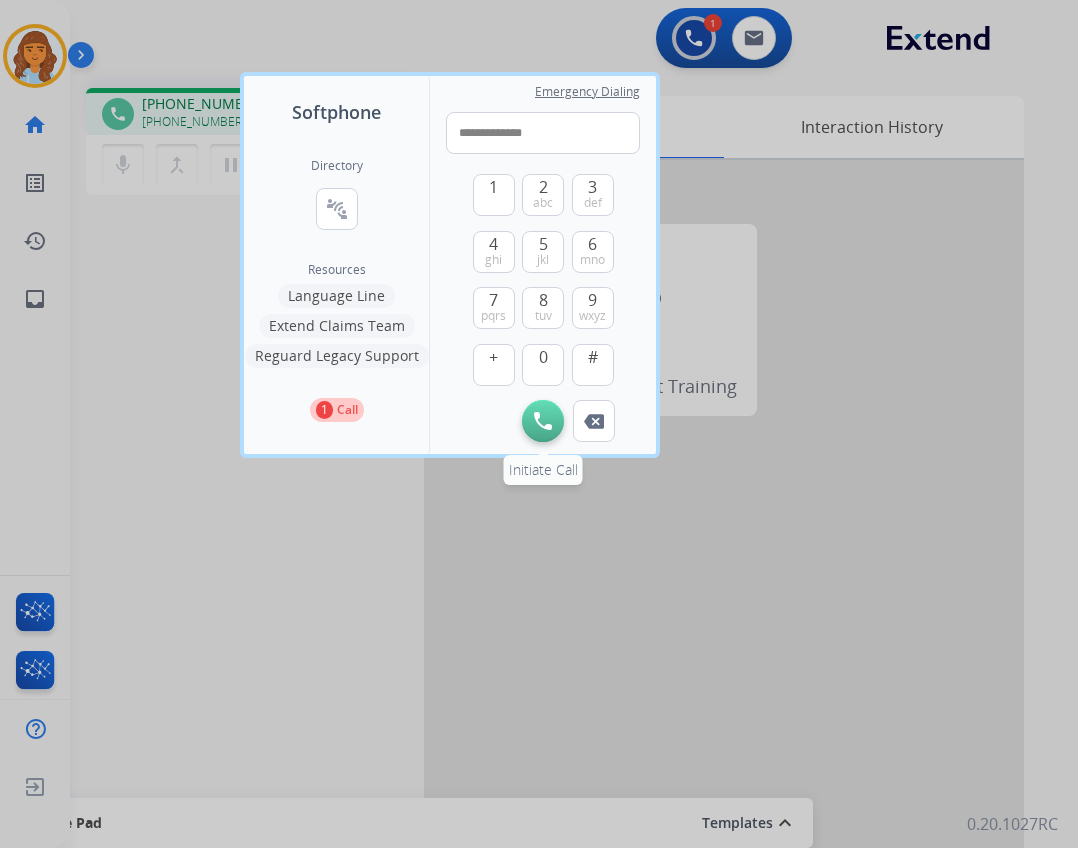 type on "**********" 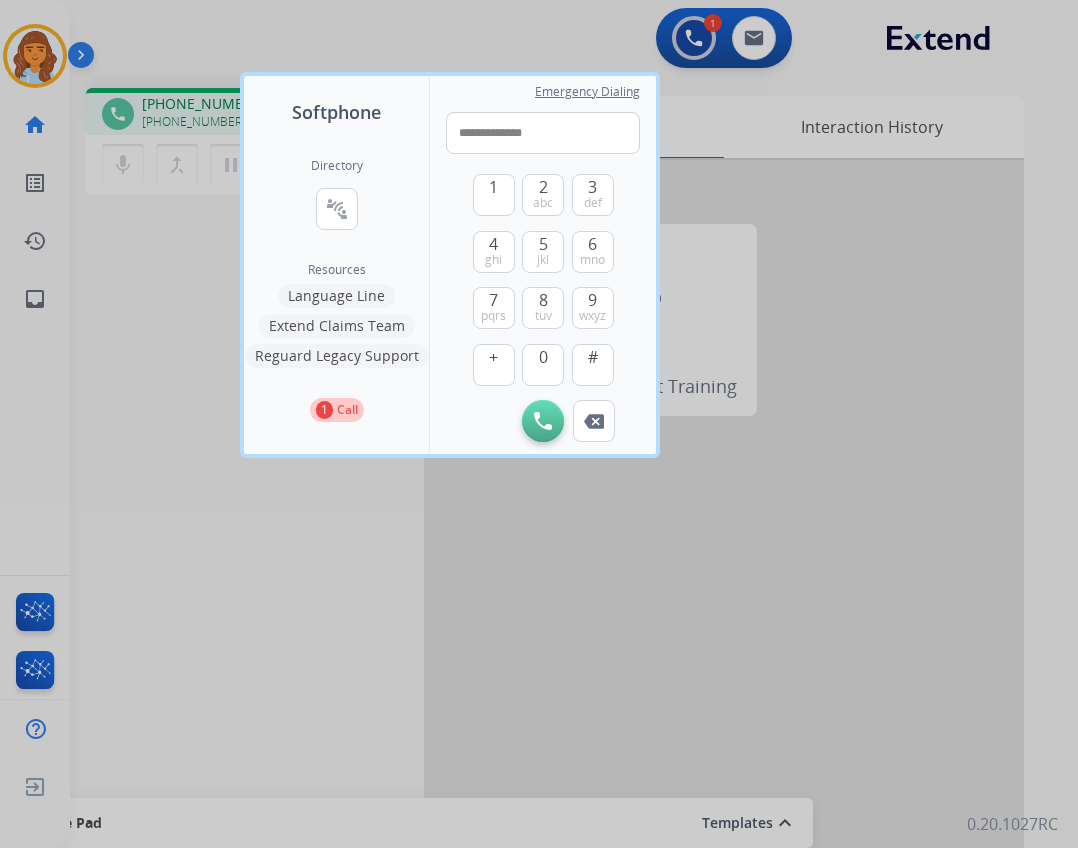 click at bounding box center (543, 421) 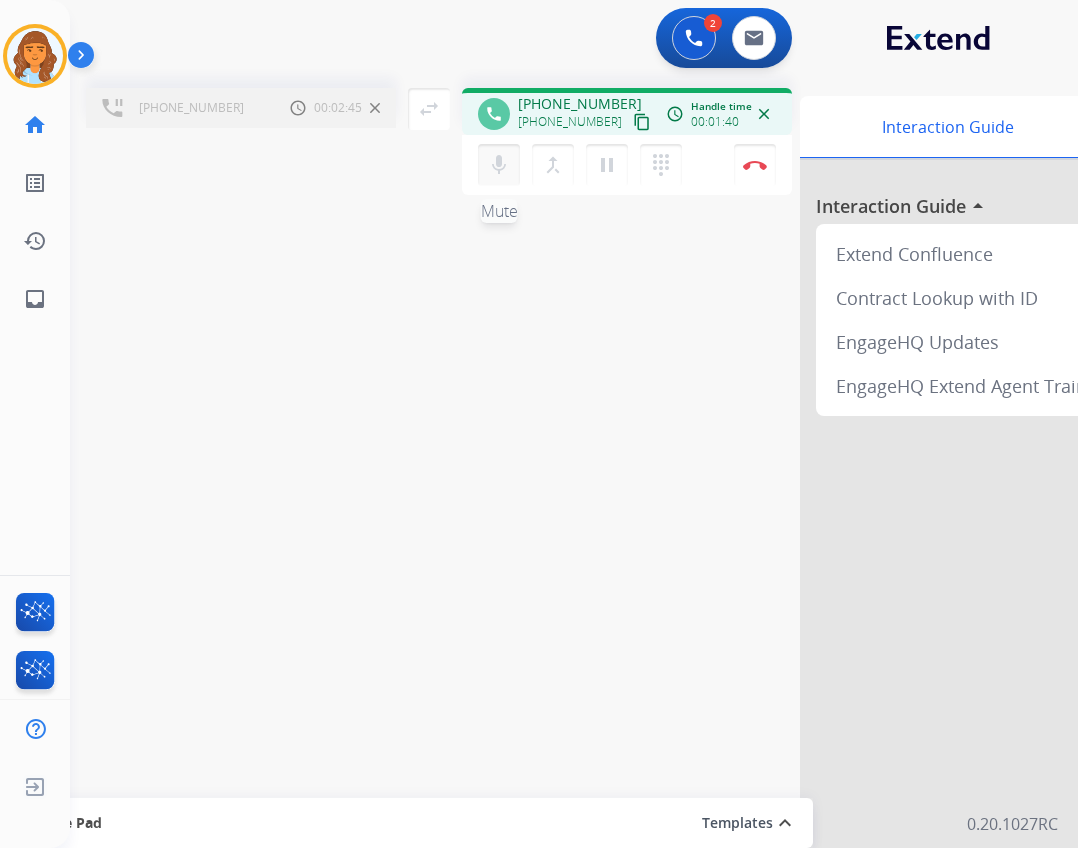 click on "mic" at bounding box center (499, 165) 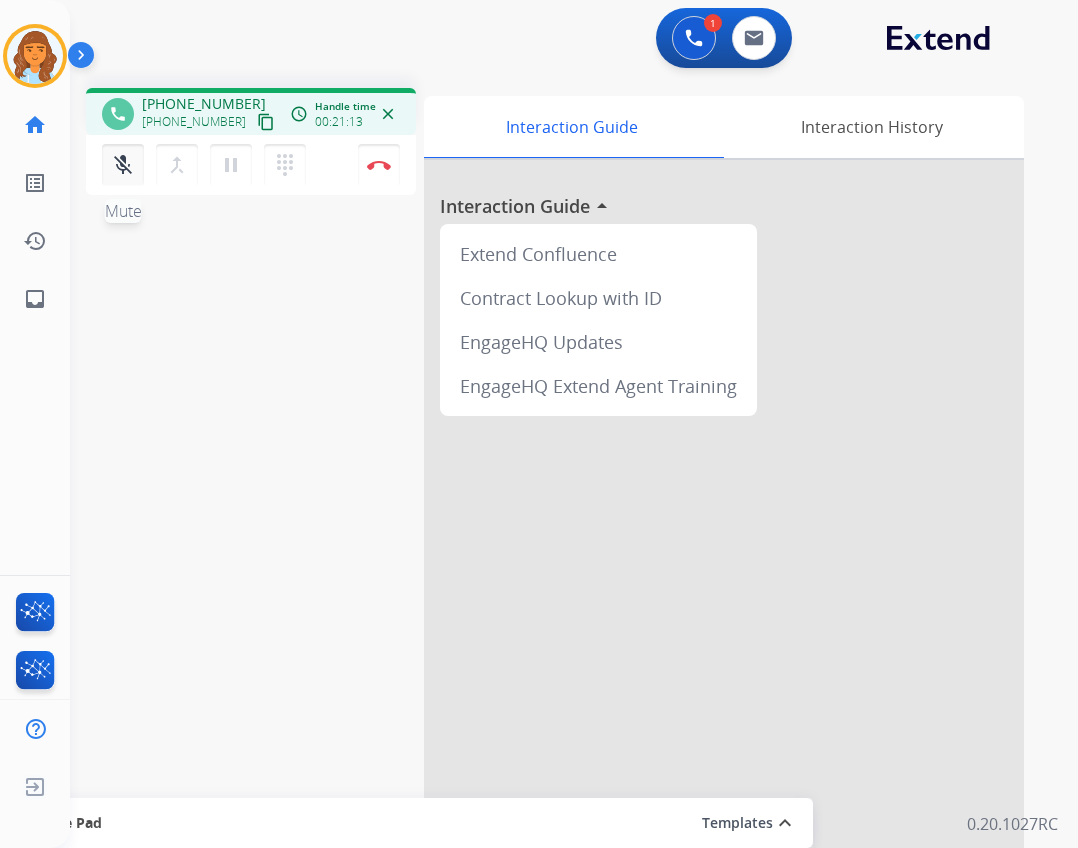 click on "mic_off Mute" at bounding box center (123, 165) 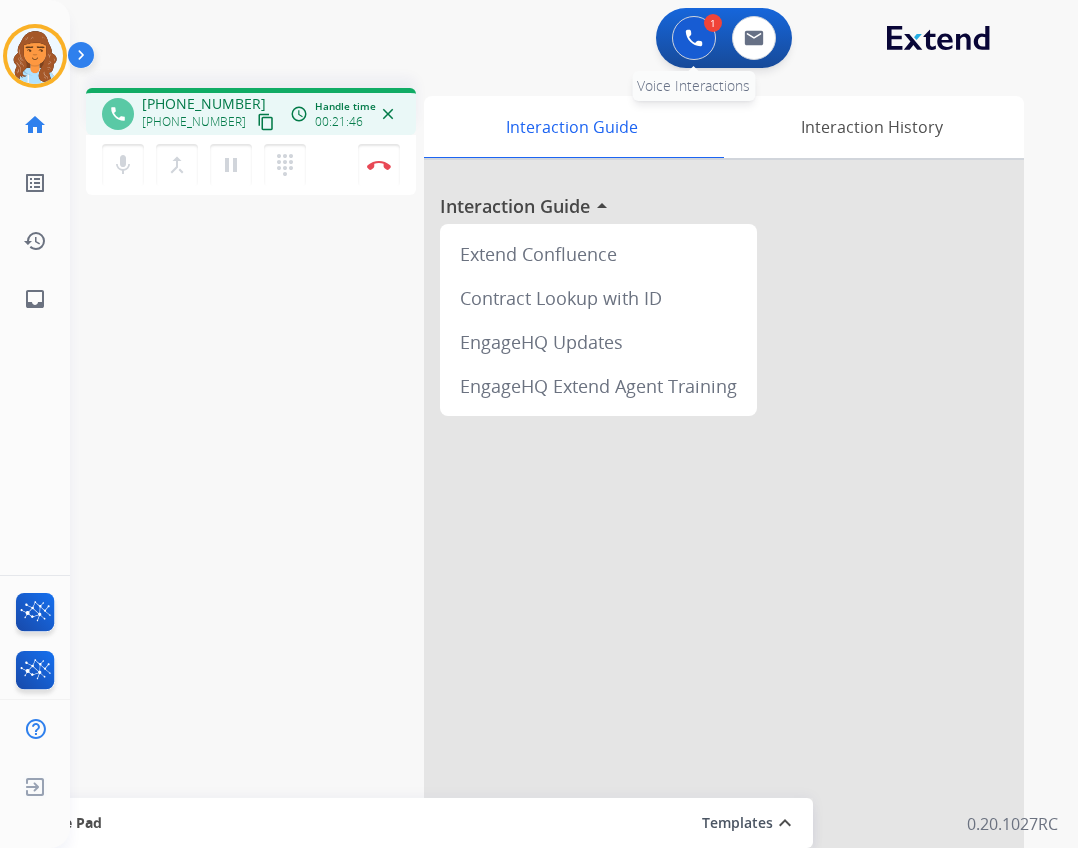 click at bounding box center [694, 38] 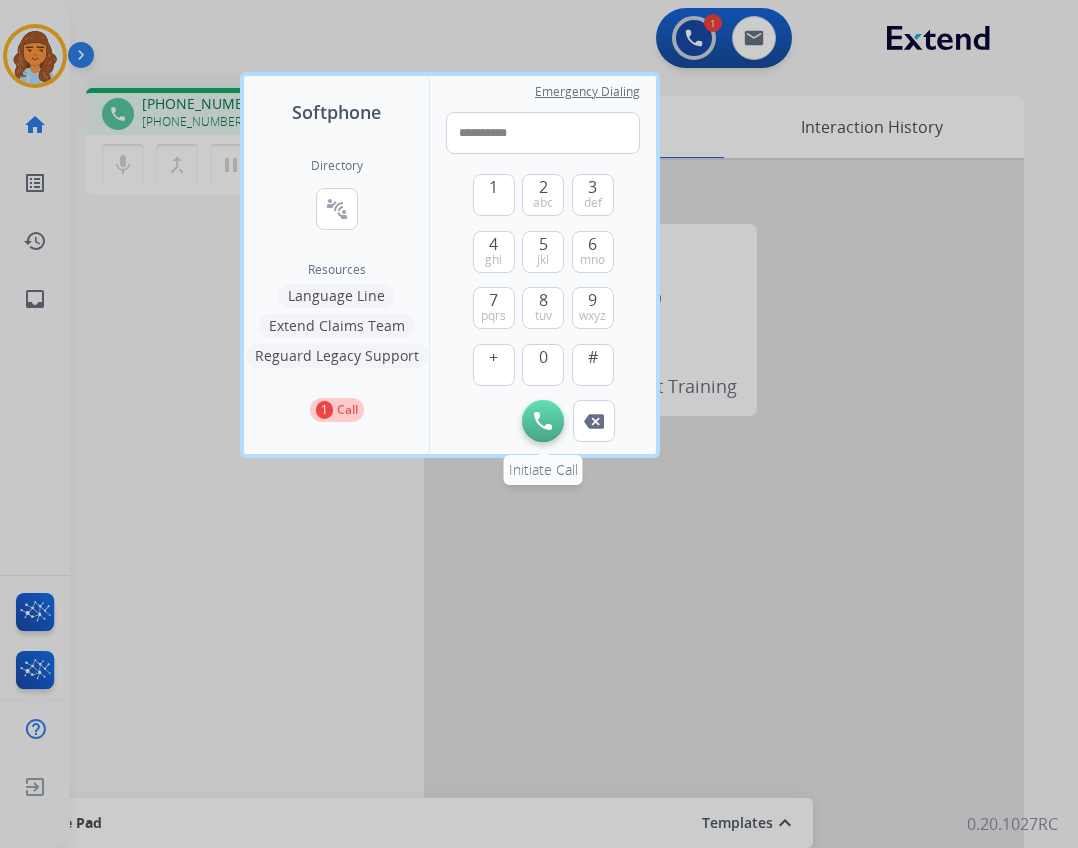 type on "**********" 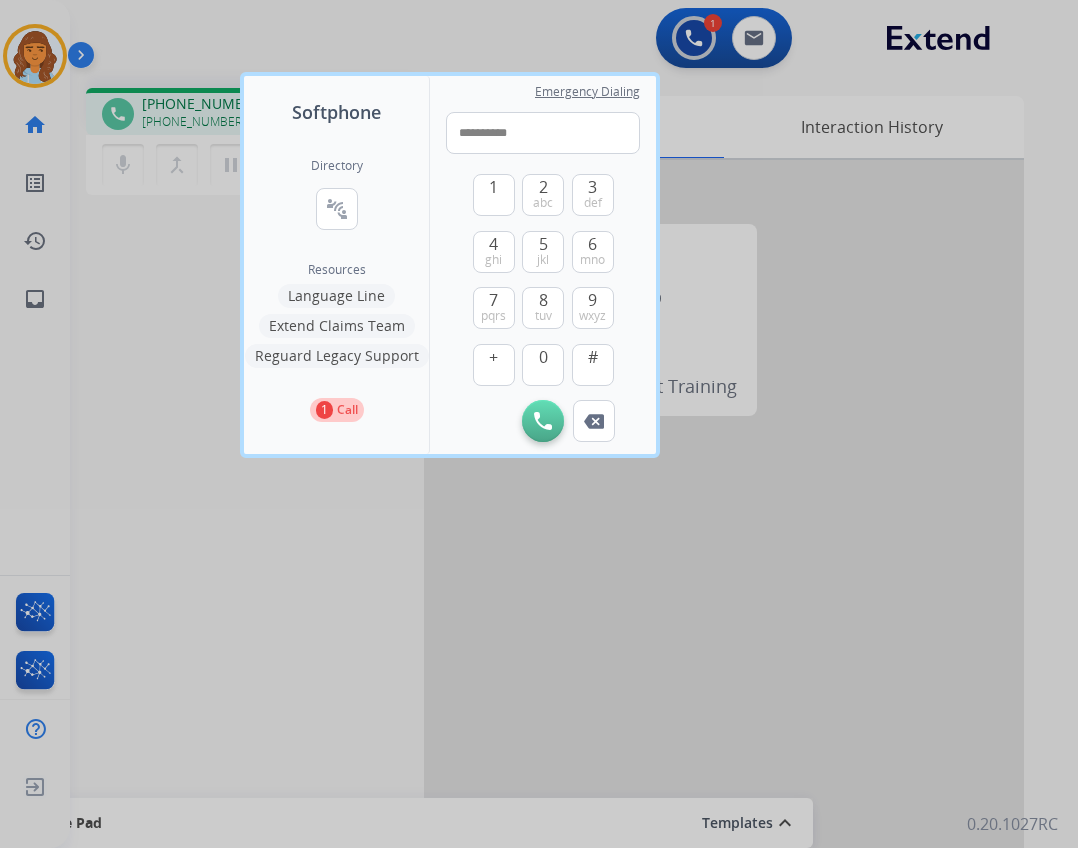 click on "Initiate Call" at bounding box center [543, 421] 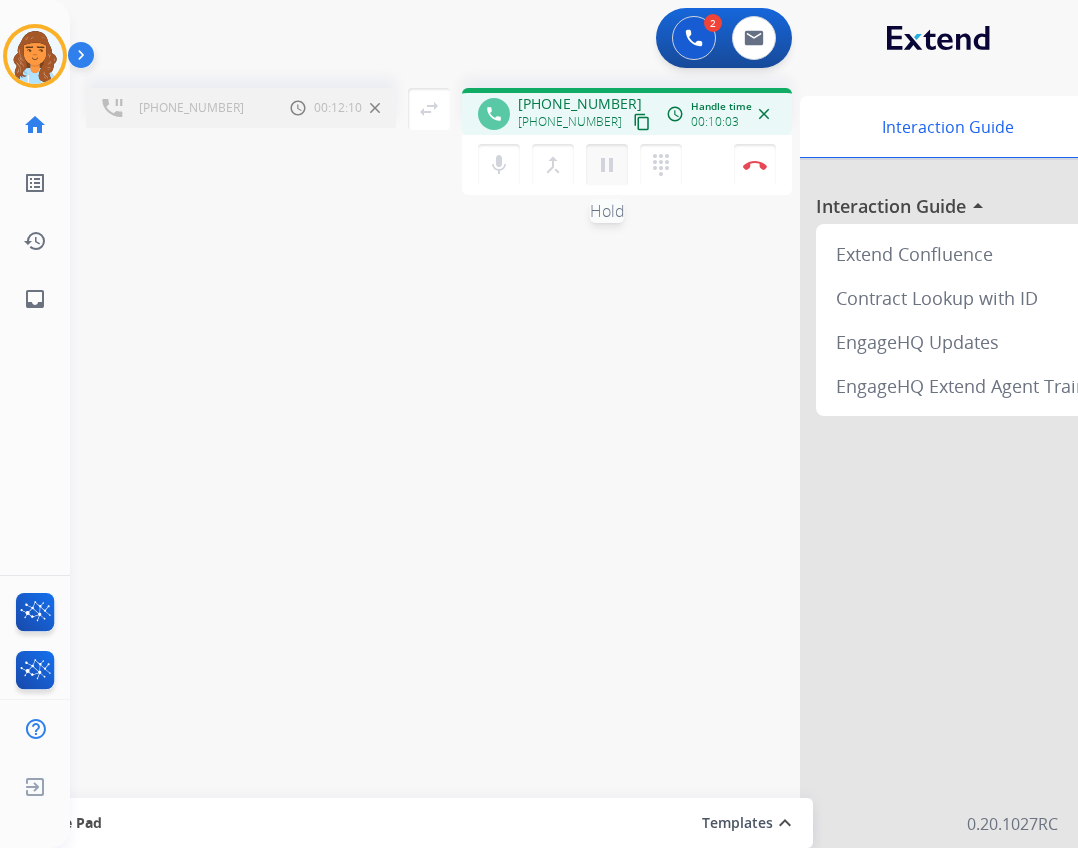 click on "pause" at bounding box center (607, 165) 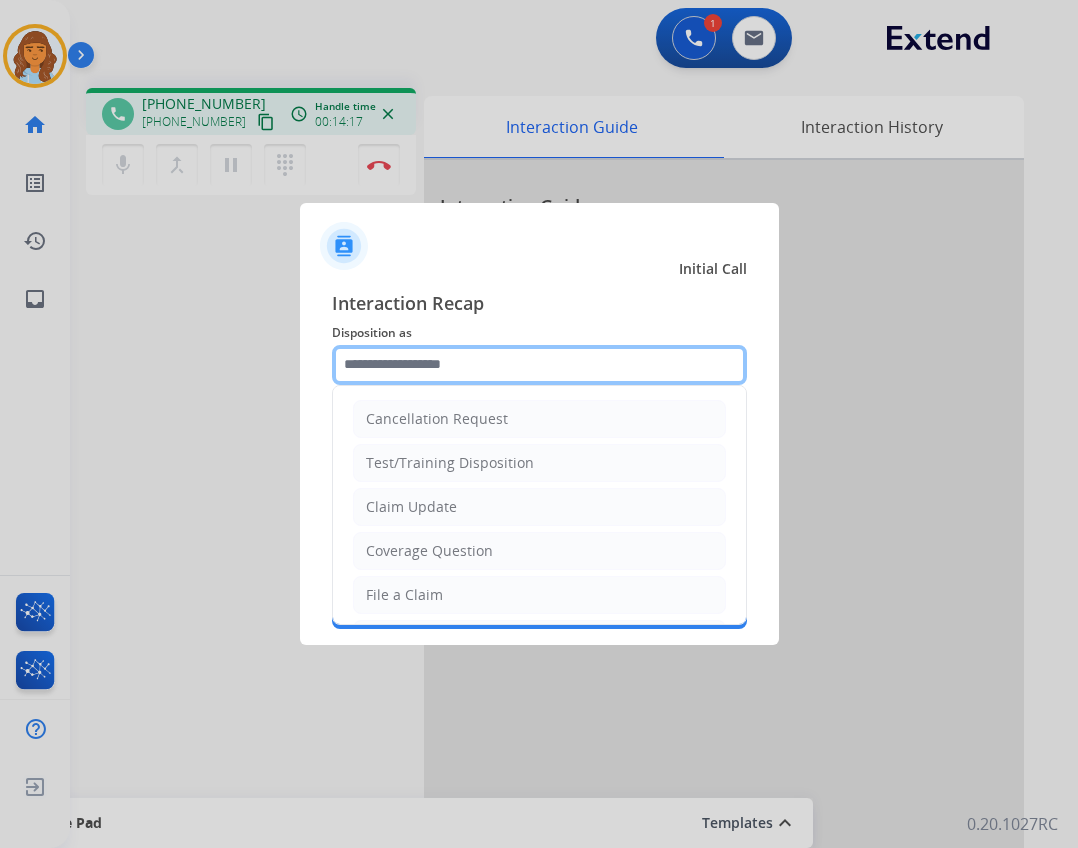 click 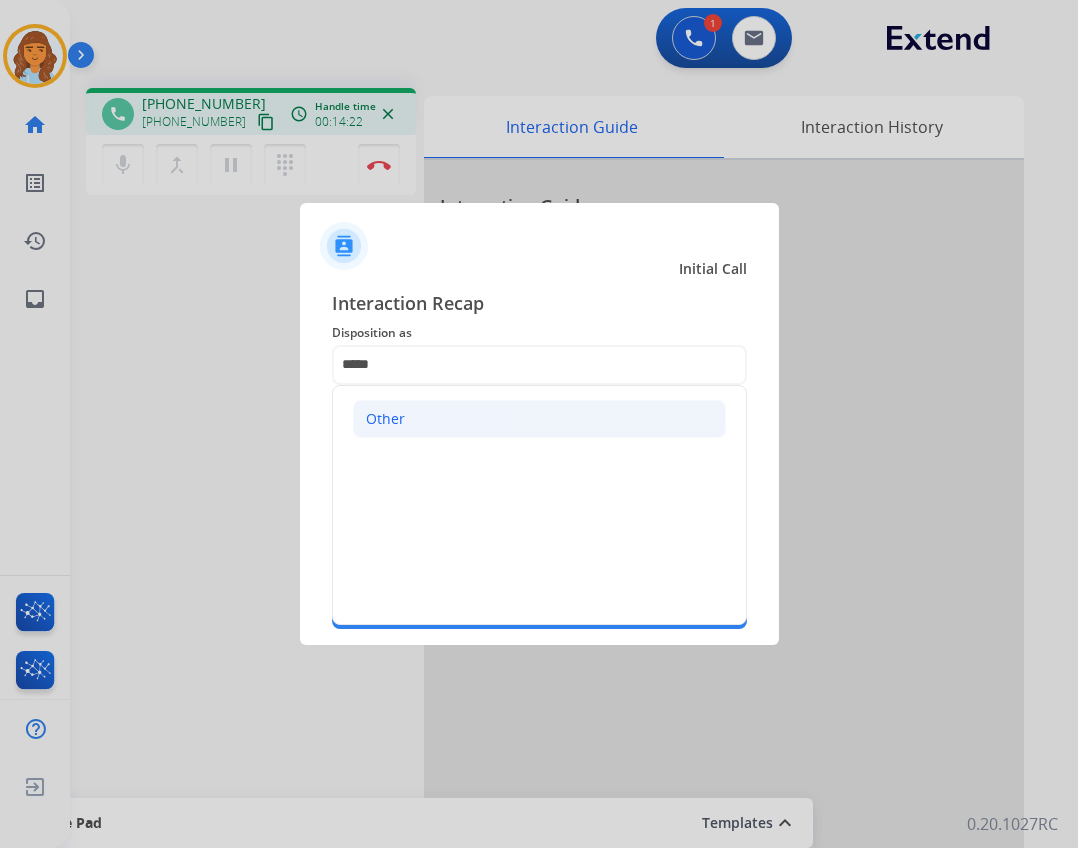 click on "Other" 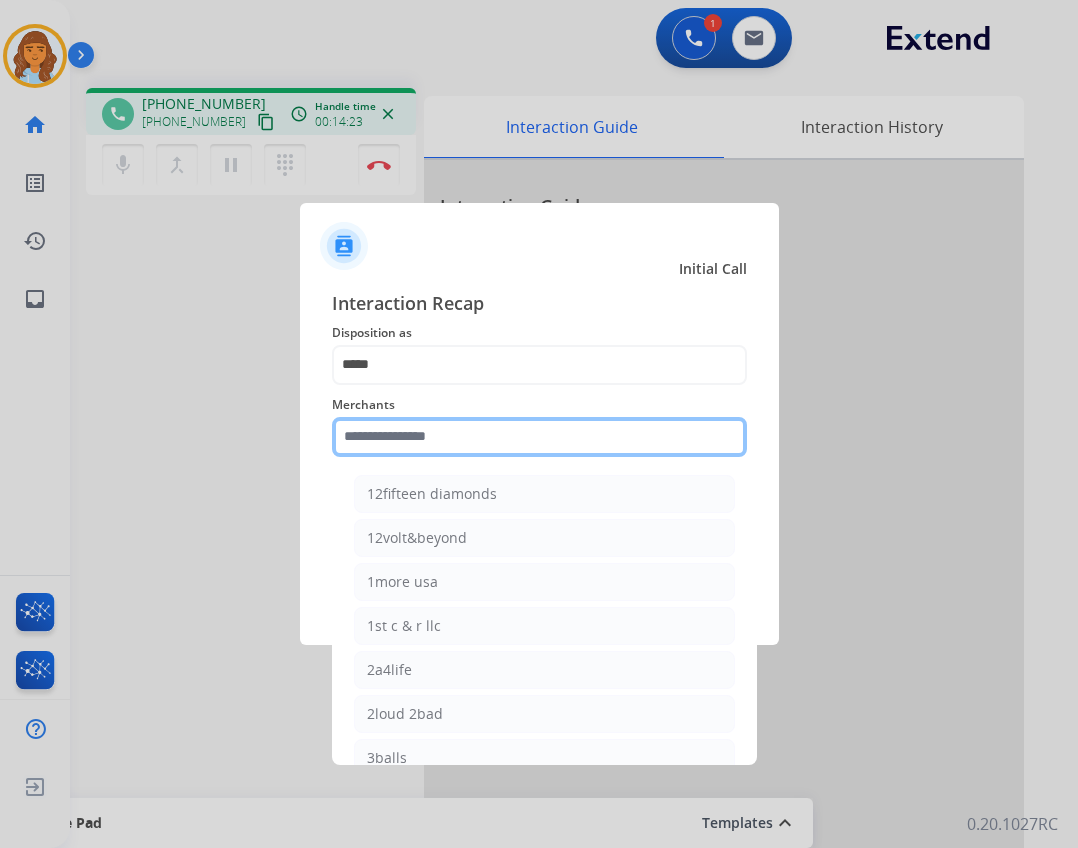 click 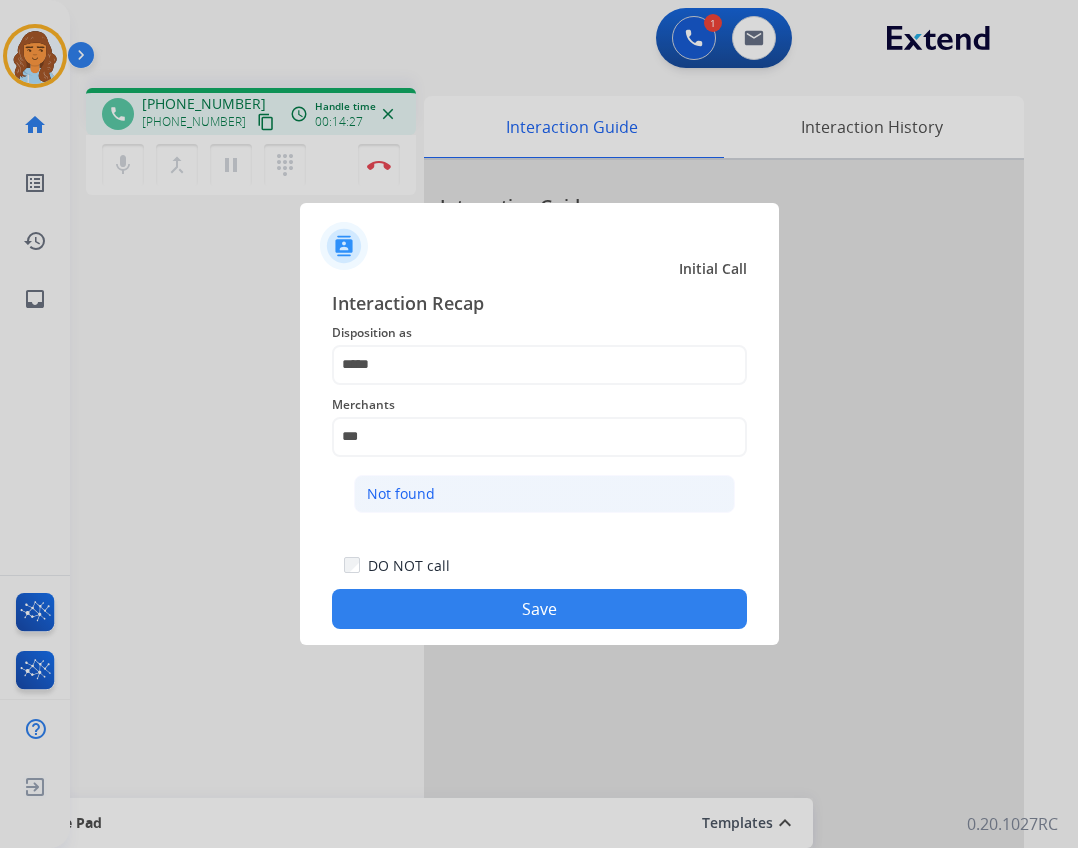 click on "Not found" 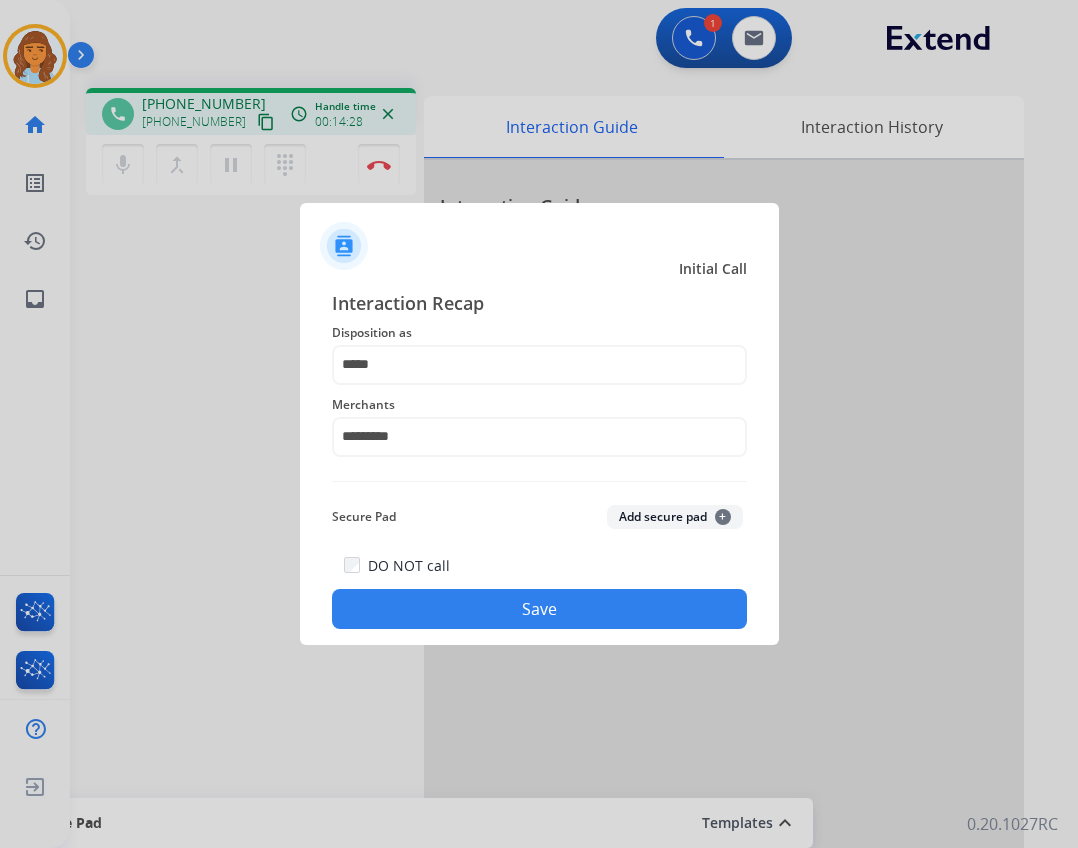 click on "DO NOT call   Save" 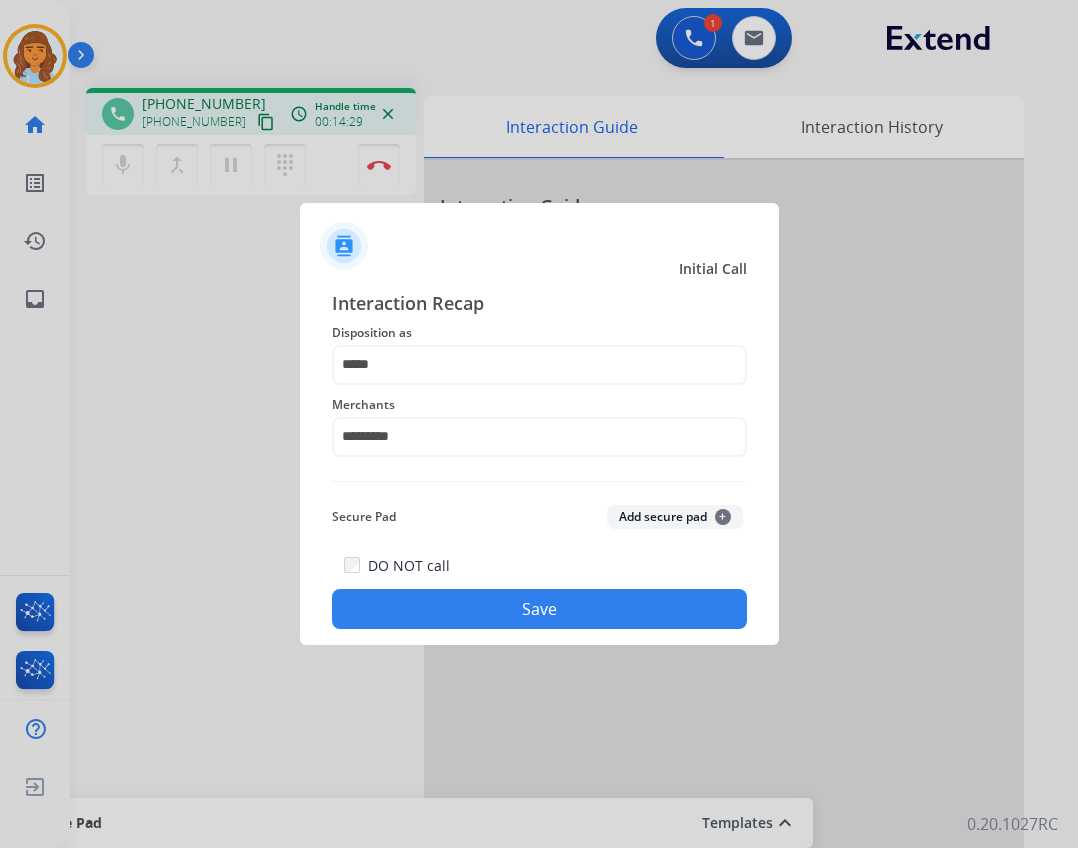 click on "Save" 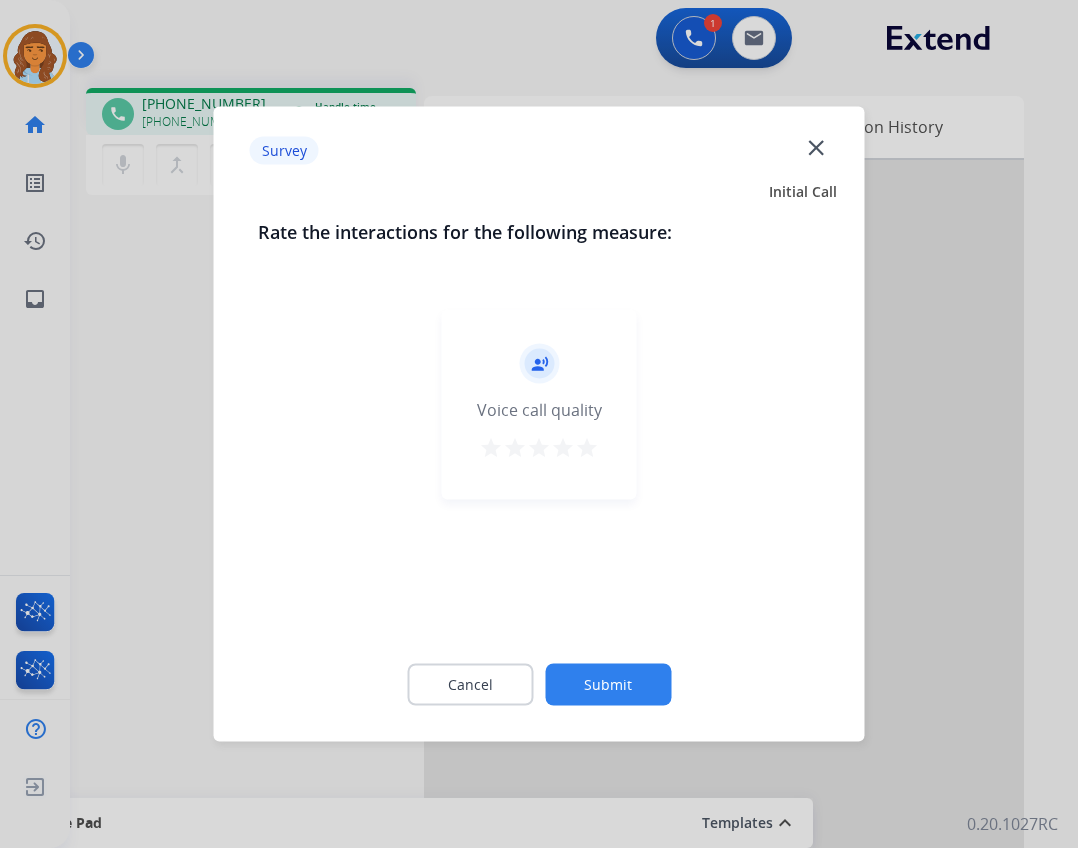 click on "close" 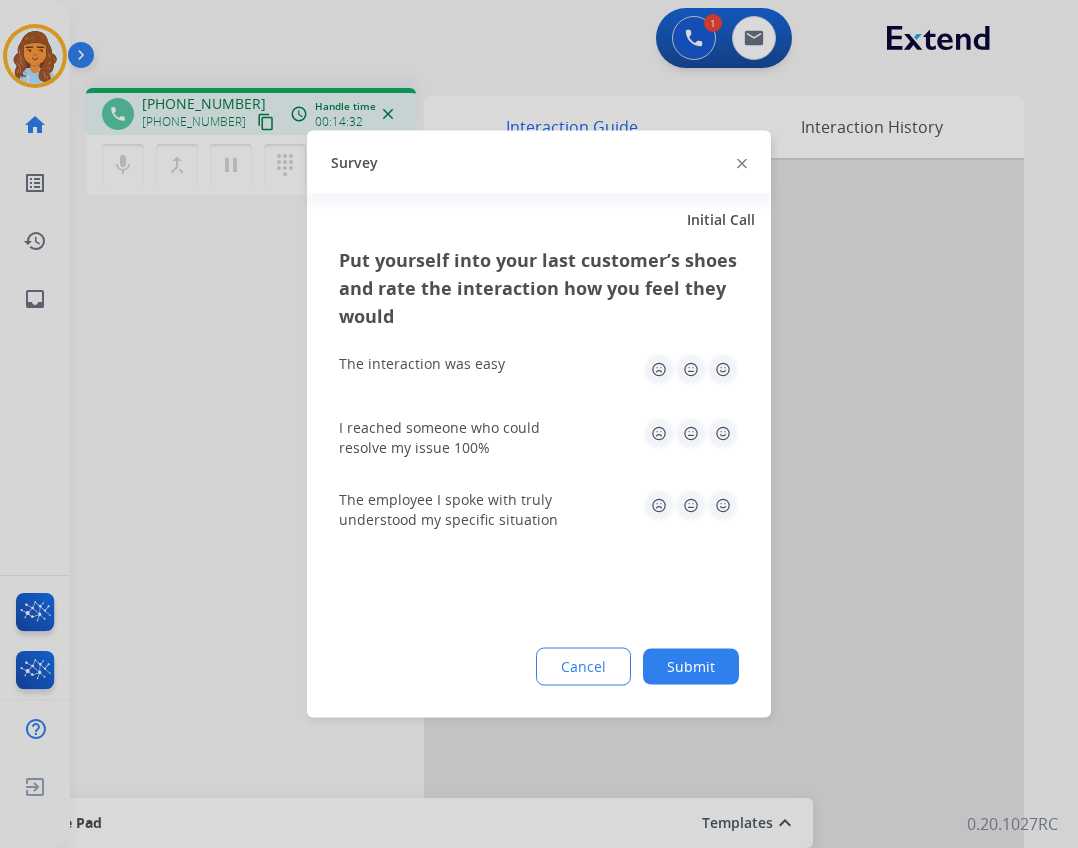 click on "Survey" 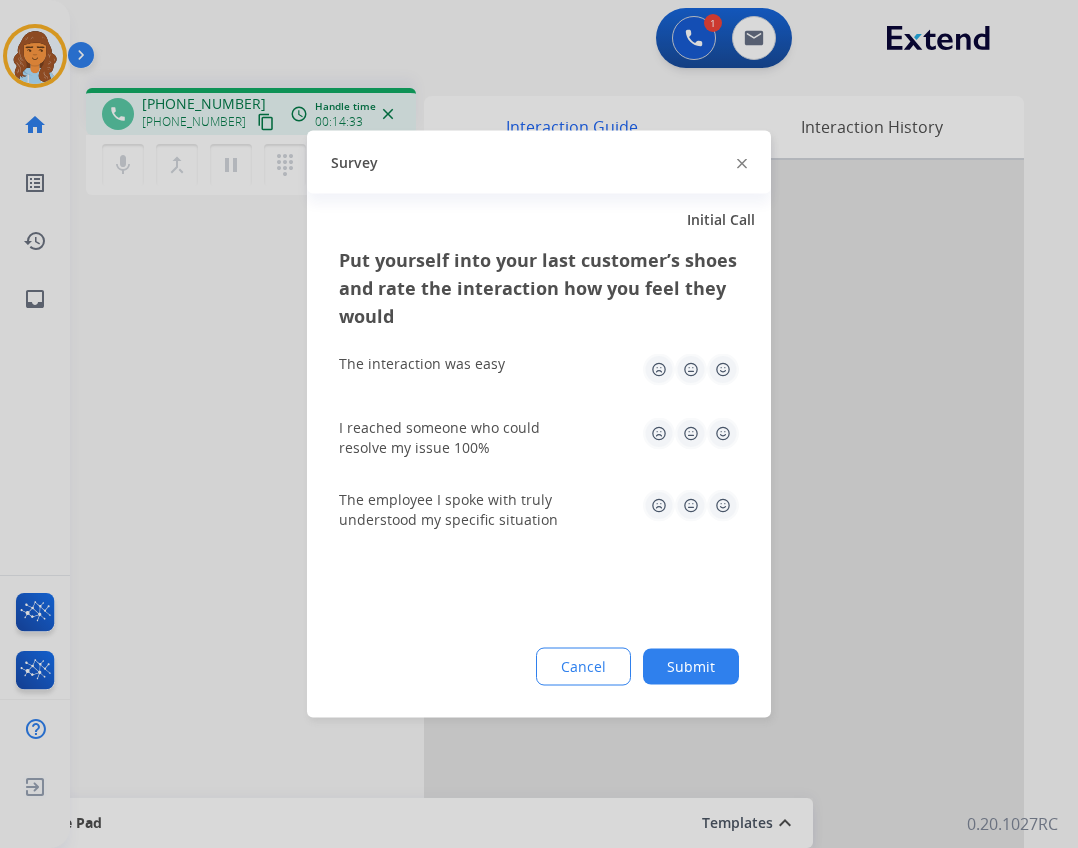 click 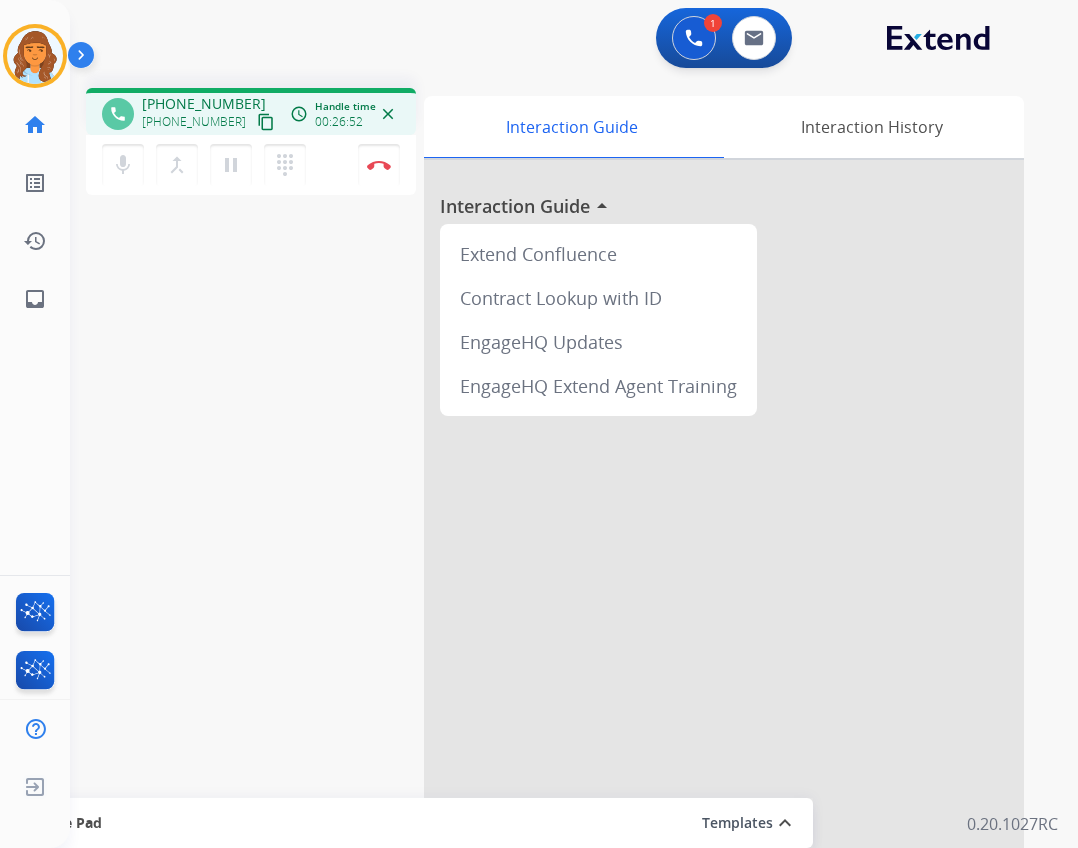 click on "mic Mute merge_type Bridge pause Hold dialpad Dialpad Disconnect" at bounding box center [251, 165] 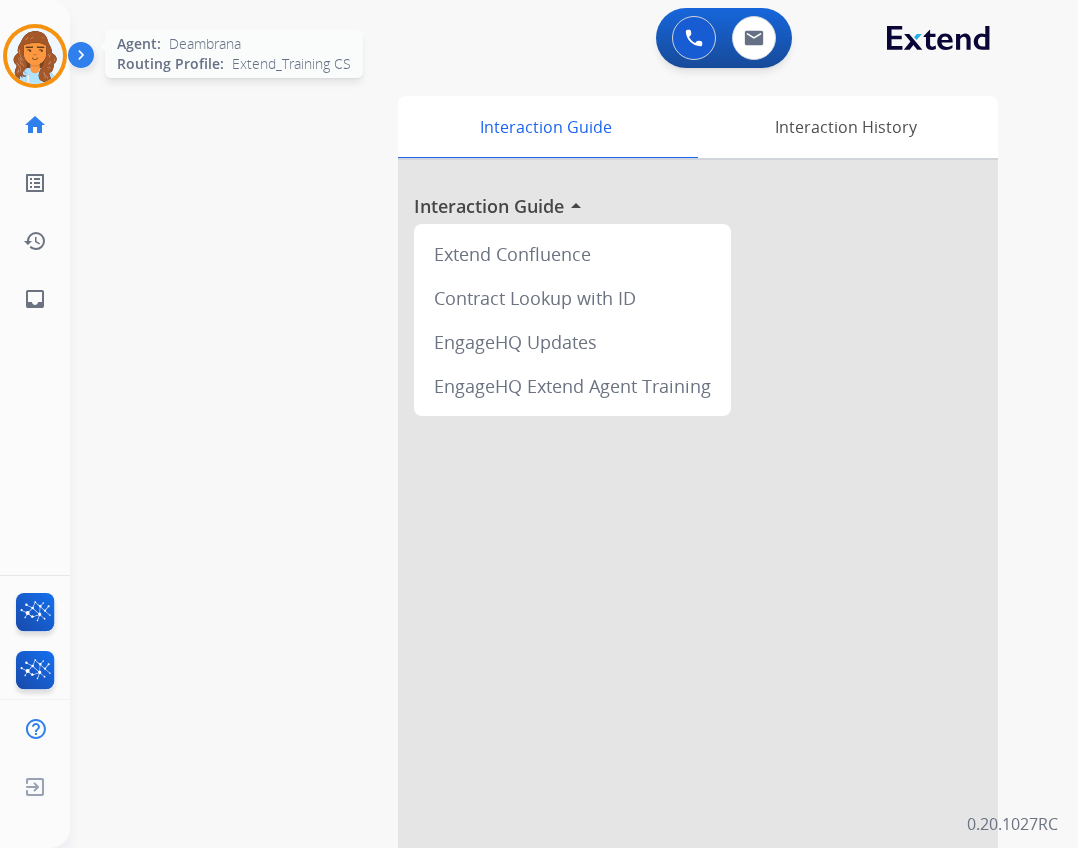click on "Agent:   Deambrana  Routing Profile:  Extend_Training CS" 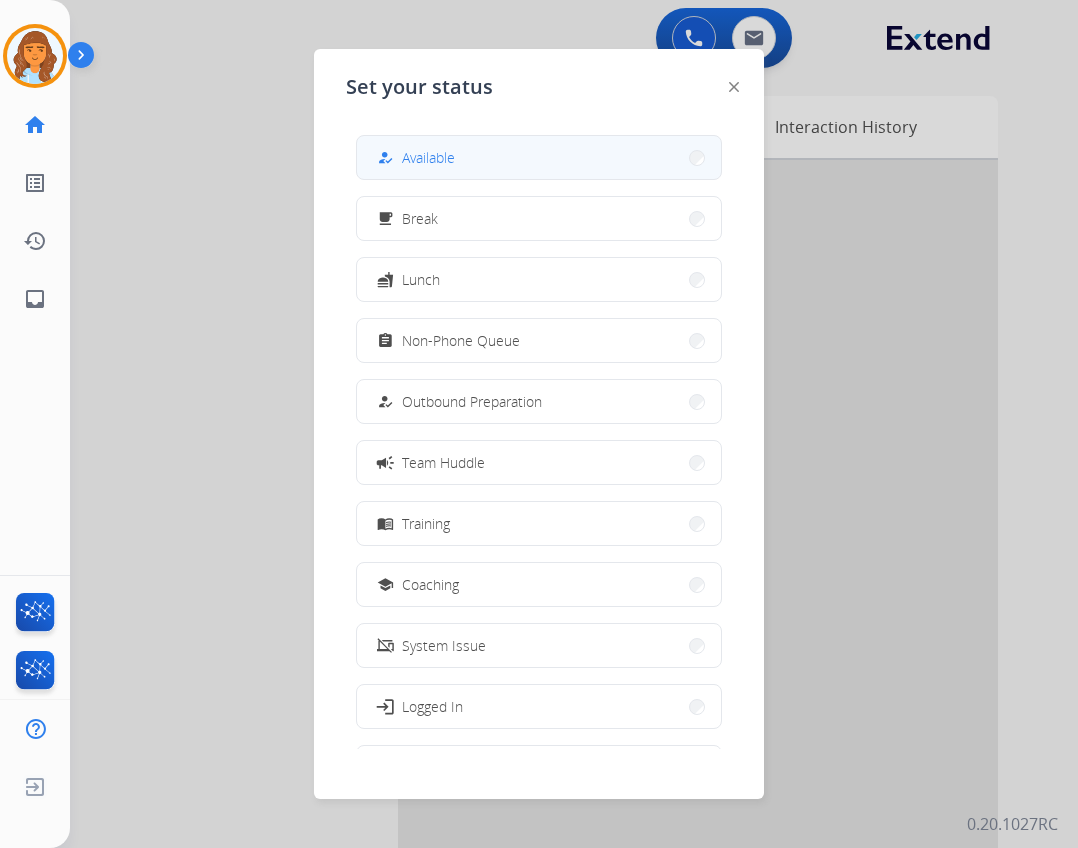 click on "how_to_reg Available" at bounding box center [539, 157] 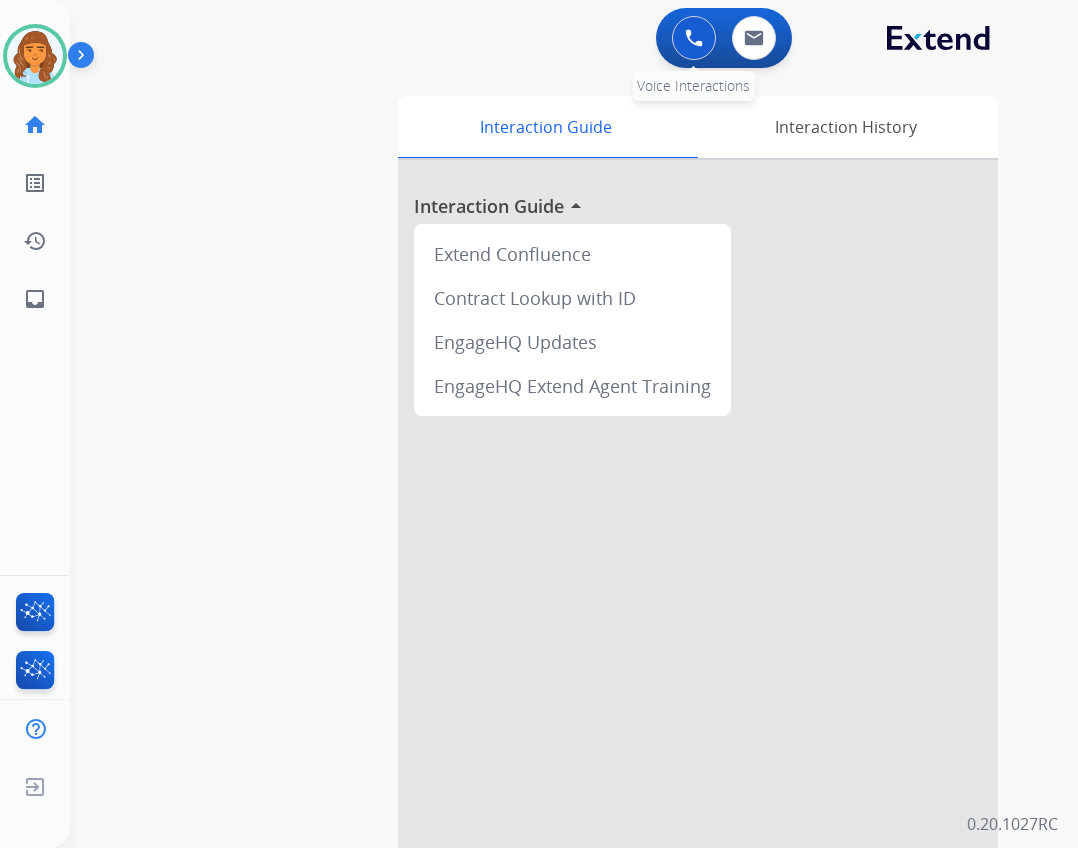 click at bounding box center (694, 38) 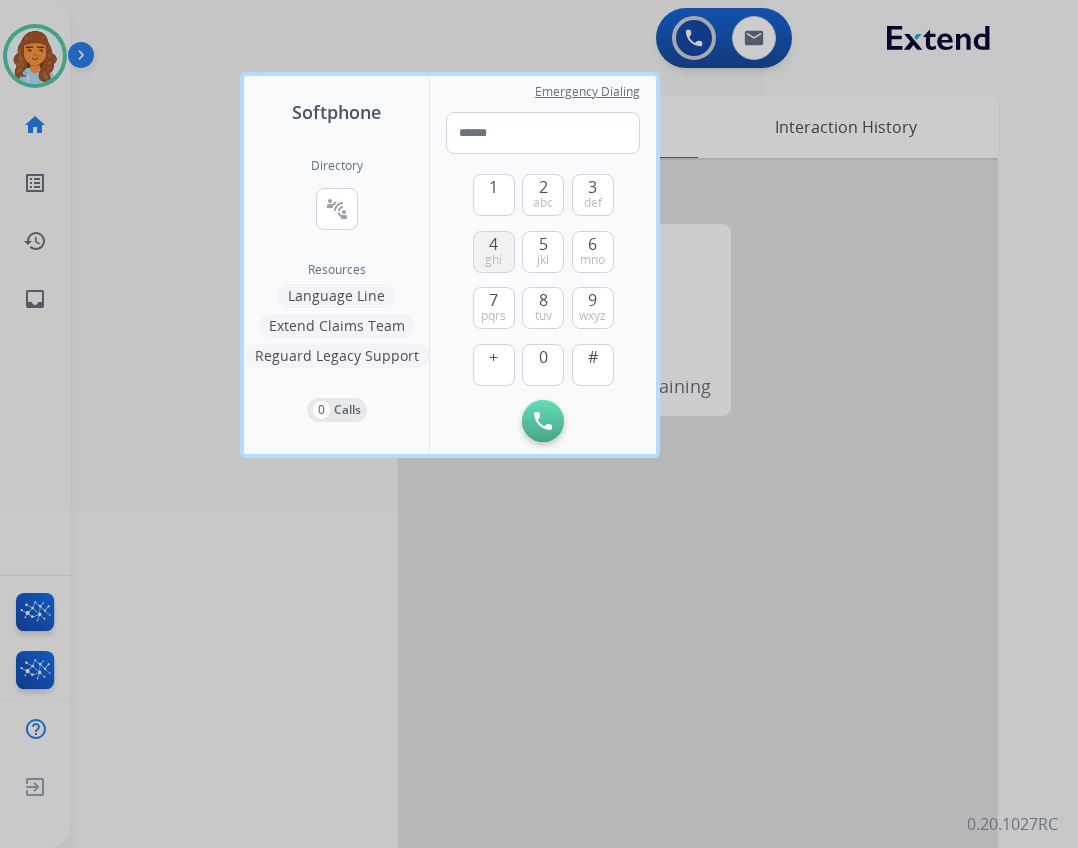 click on "4 ghi" at bounding box center (494, 252) 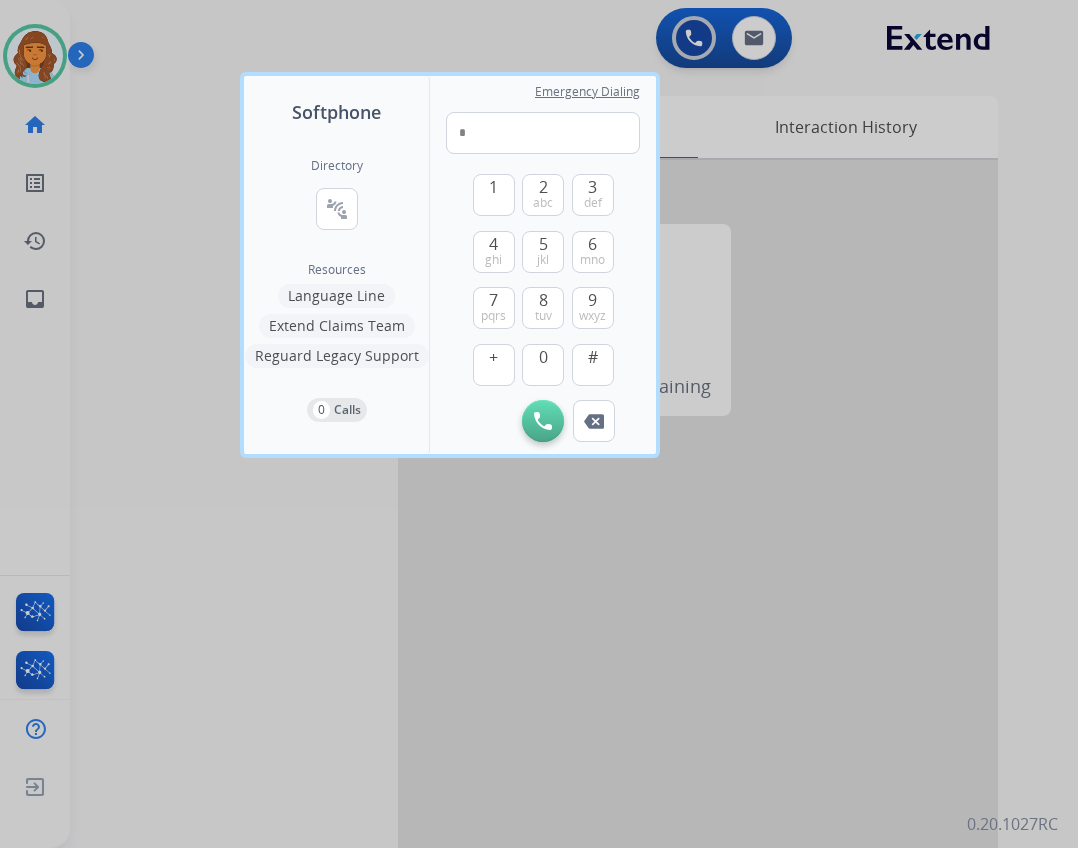 type 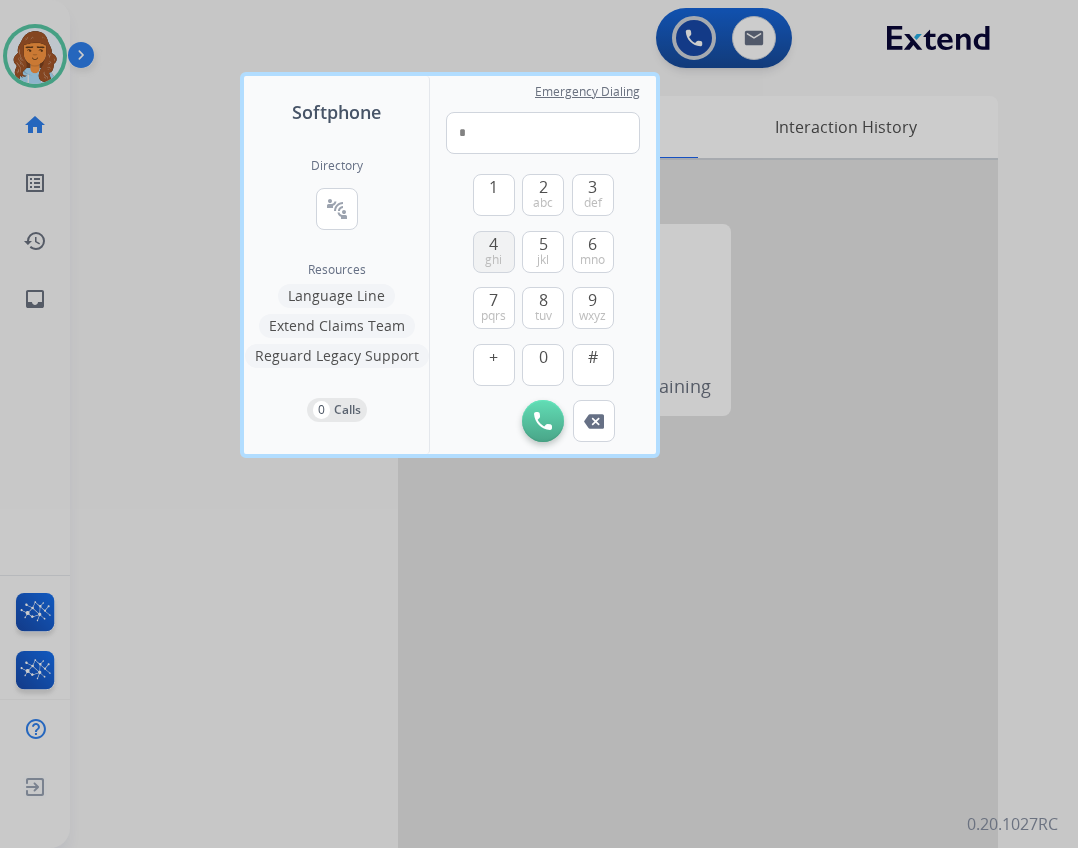 click on "4 ghi" at bounding box center (494, 252) 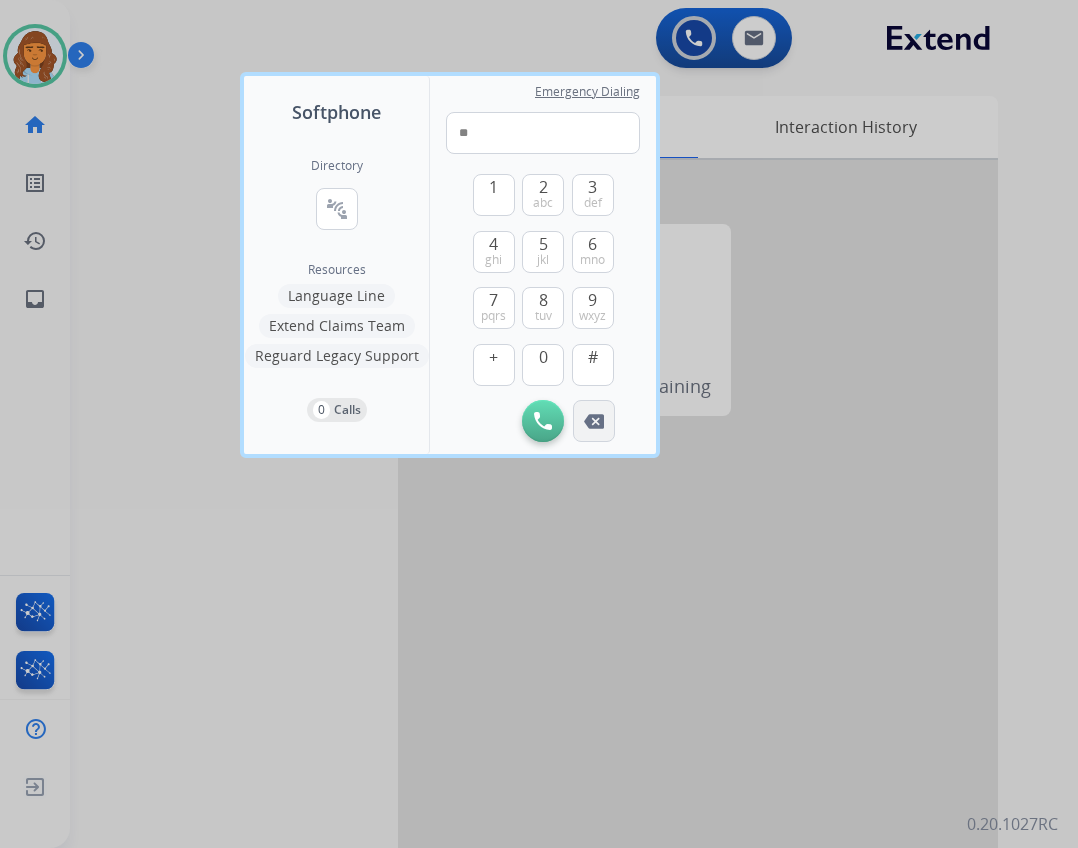 click on "Remove Number" at bounding box center [594, 421] 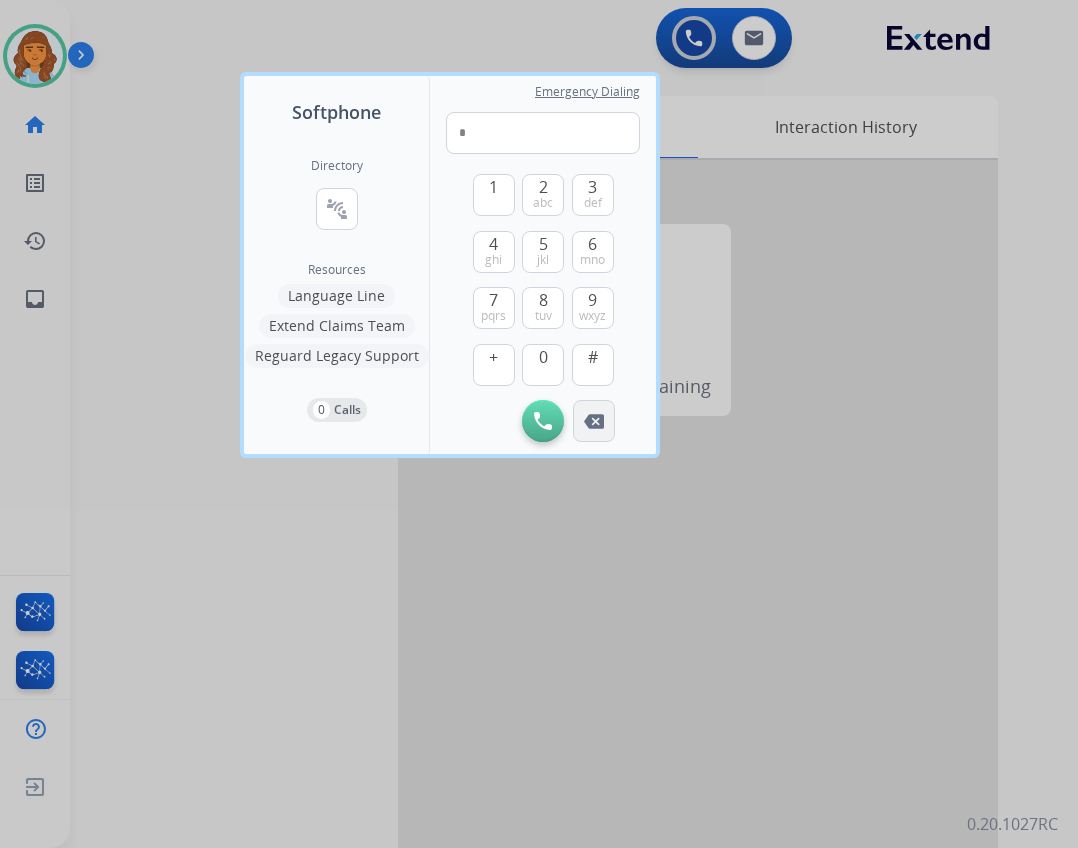click at bounding box center (594, 421) 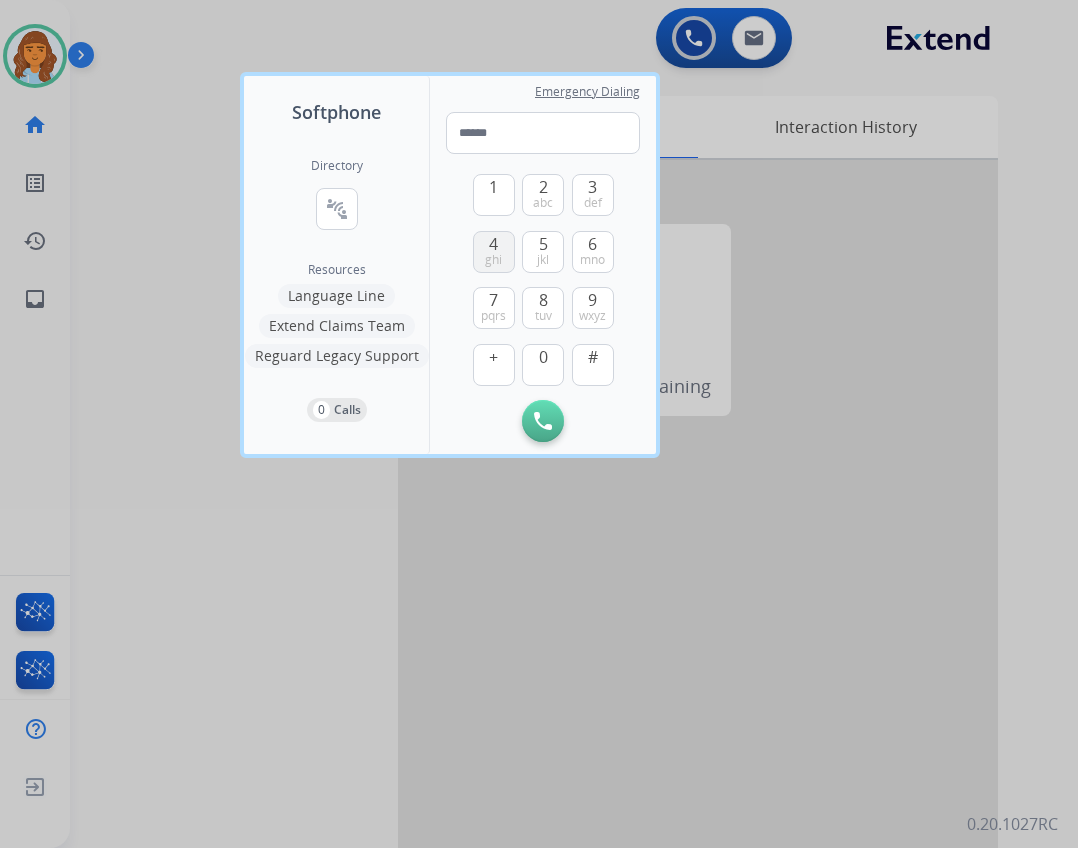 click on "4" at bounding box center (493, 244) 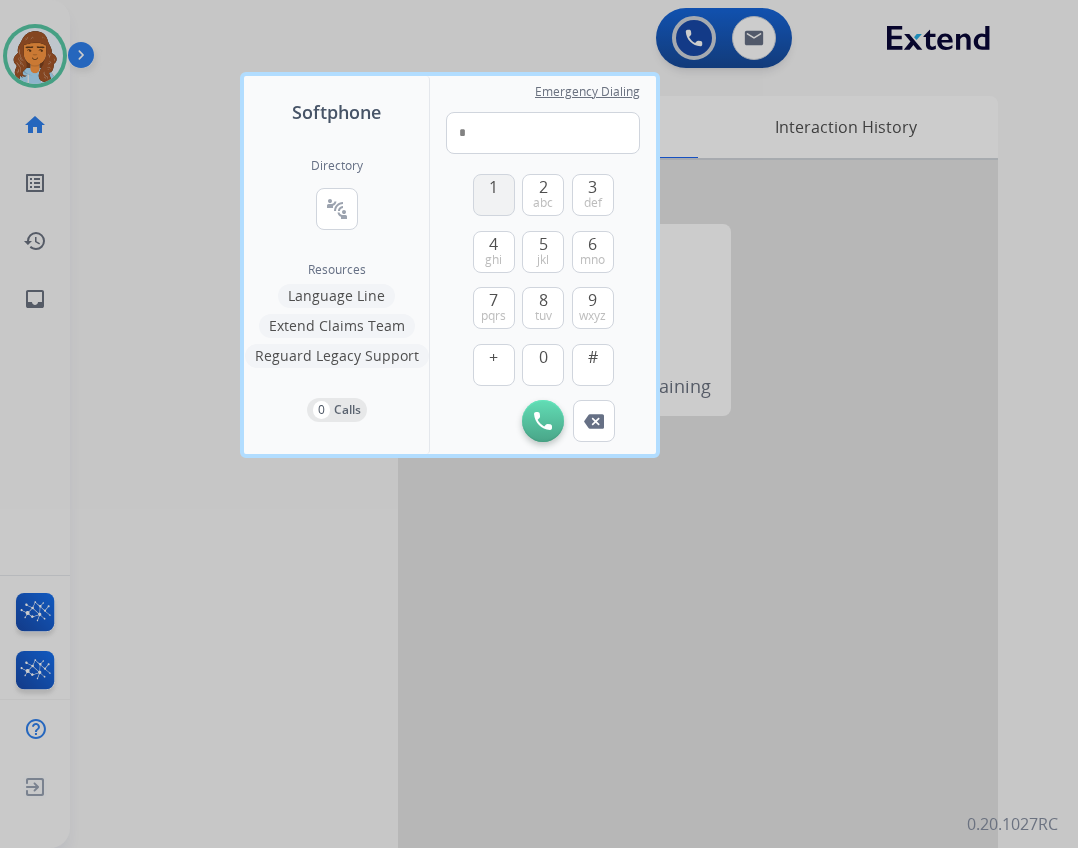 click on "1" at bounding box center (494, 195) 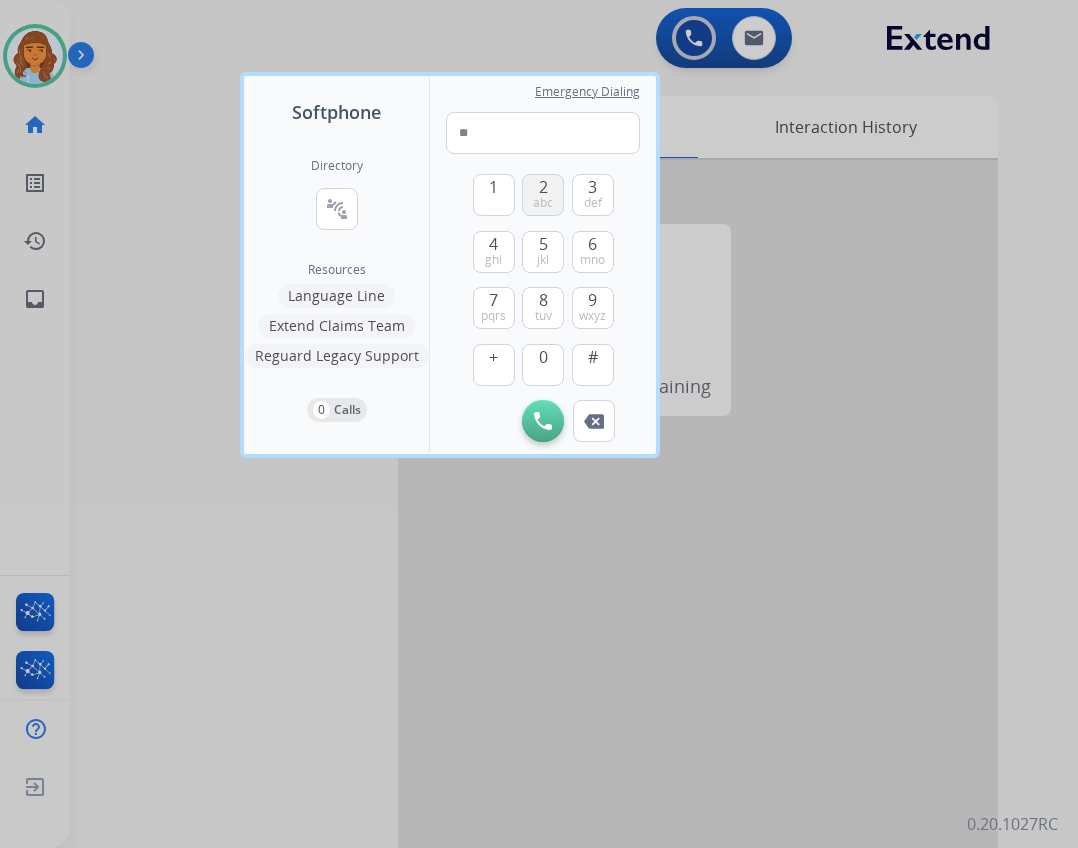 click on "abc" at bounding box center [543, 203] 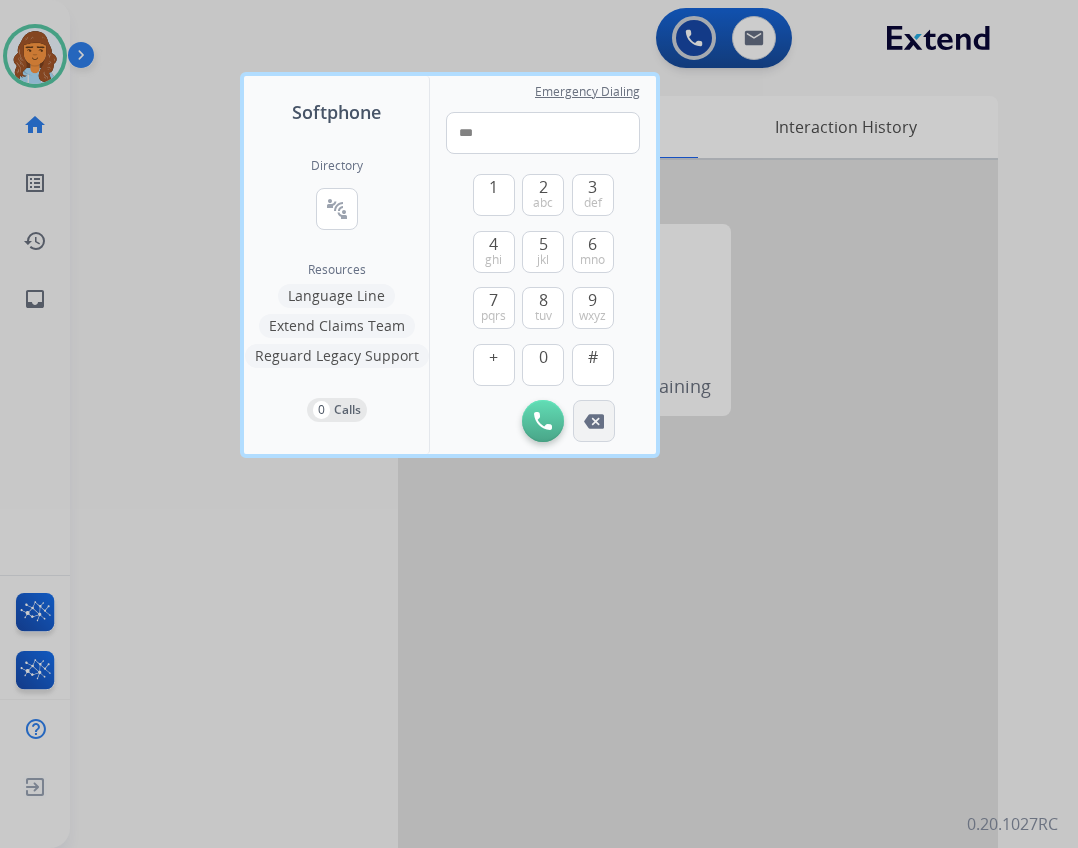 click on "Remove Number" at bounding box center (594, 421) 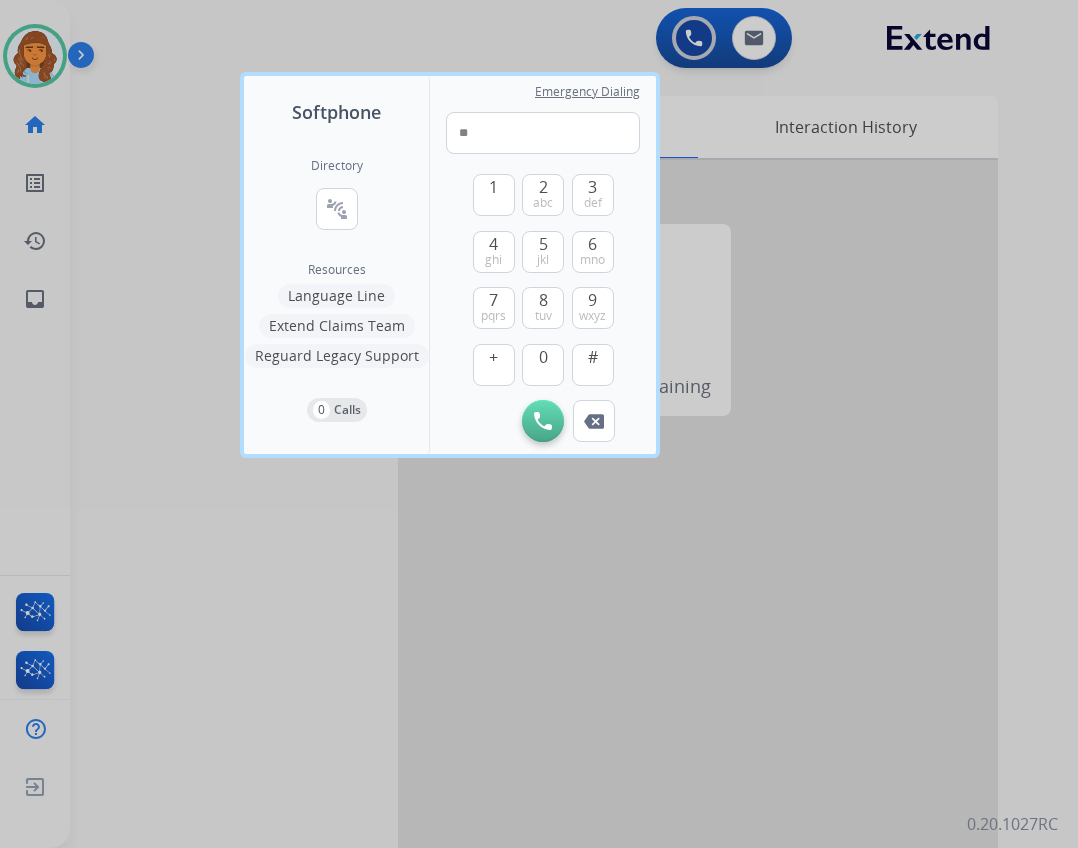 click on "Emergency Dialing ** 1 2 abc 3 def 4 ghi 5 jkl 6 mno 7 pqrs 8 tuv 9 wxyz + 0 # Initiate Call Remove Number" at bounding box center (543, 265) 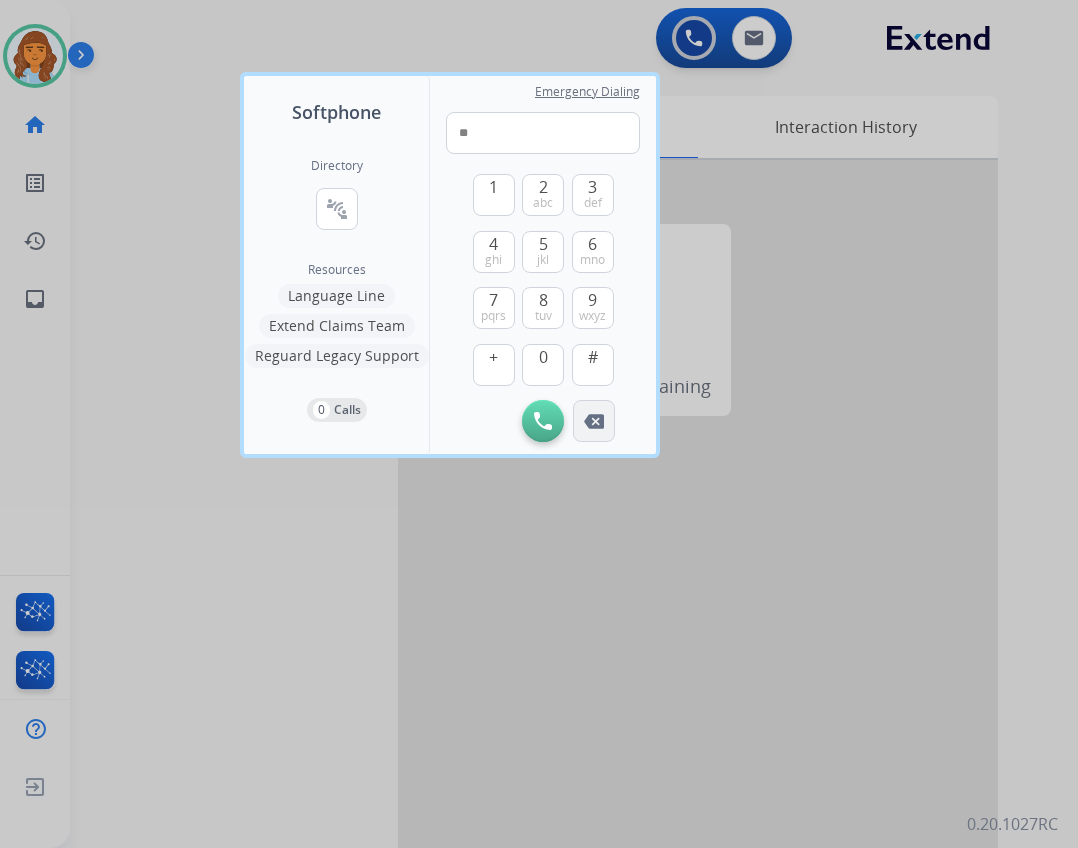 click on "Remove Number" at bounding box center [594, 421] 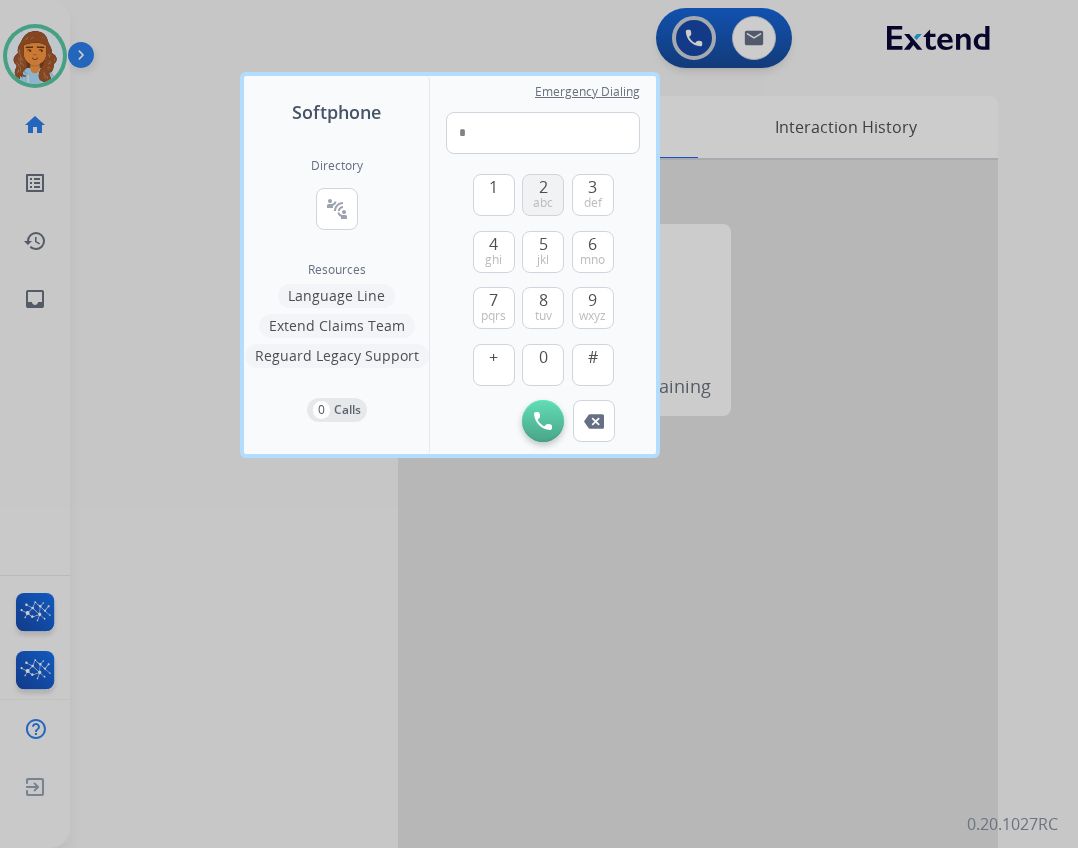 click on "2 abc" at bounding box center [543, 195] 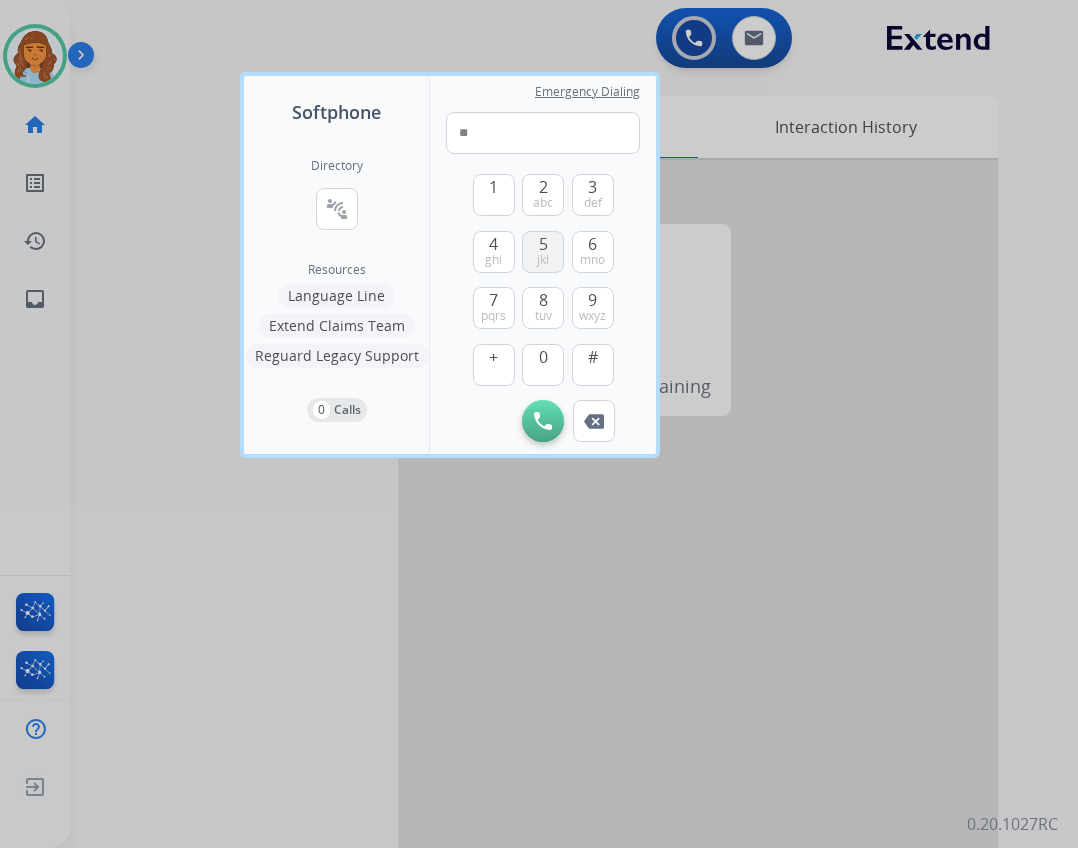 click on "5 jkl" at bounding box center (543, 252) 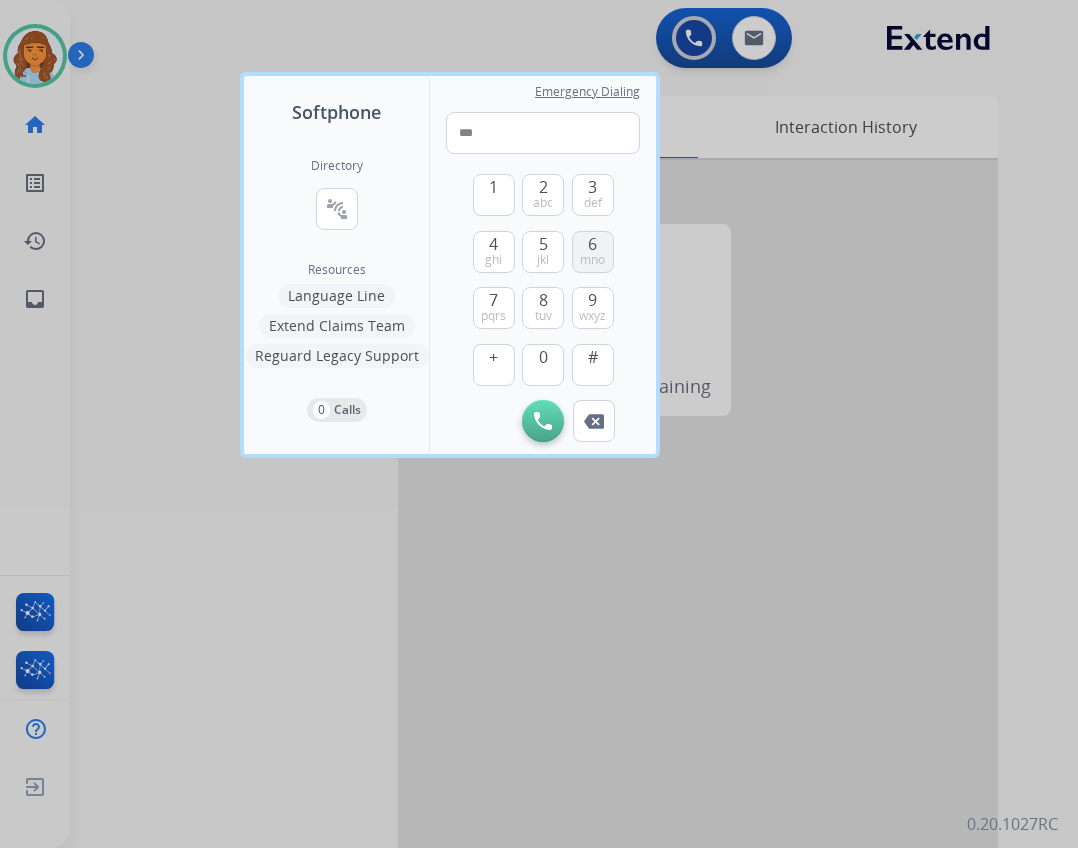 click on "6 mno" at bounding box center (593, 252) 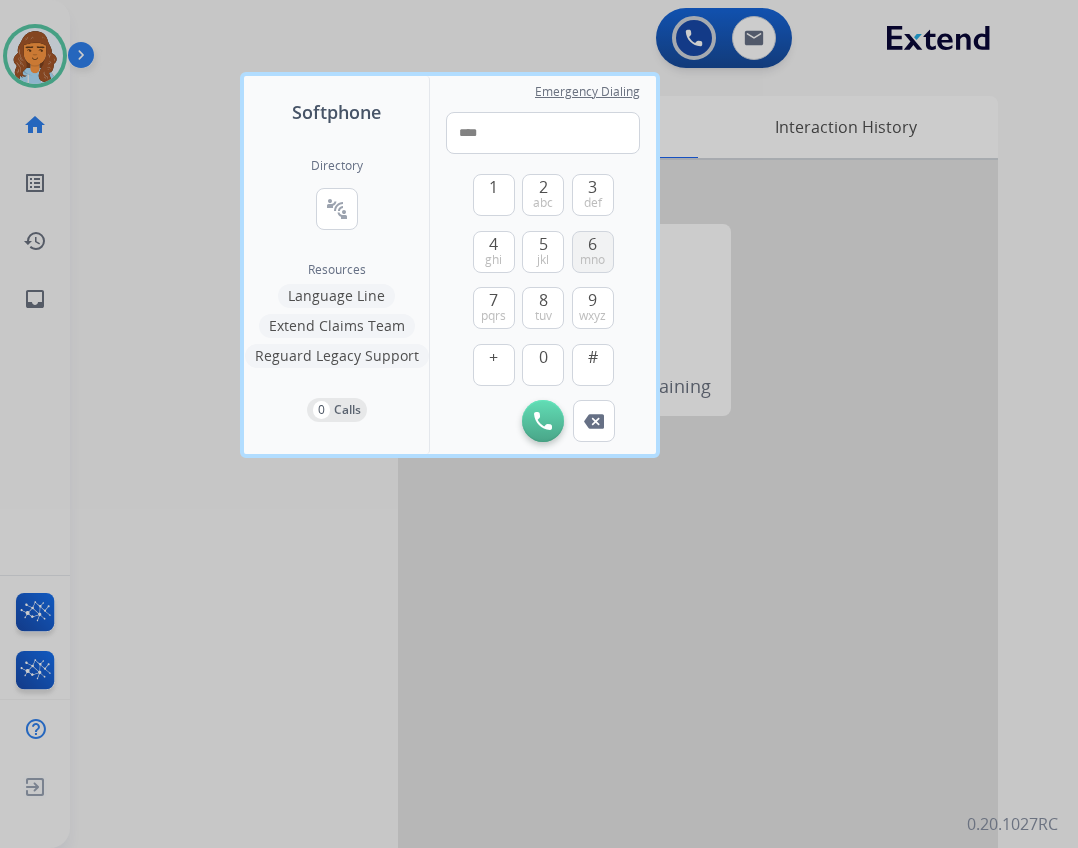 click on "6 mno" at bounding box center (593, 252) 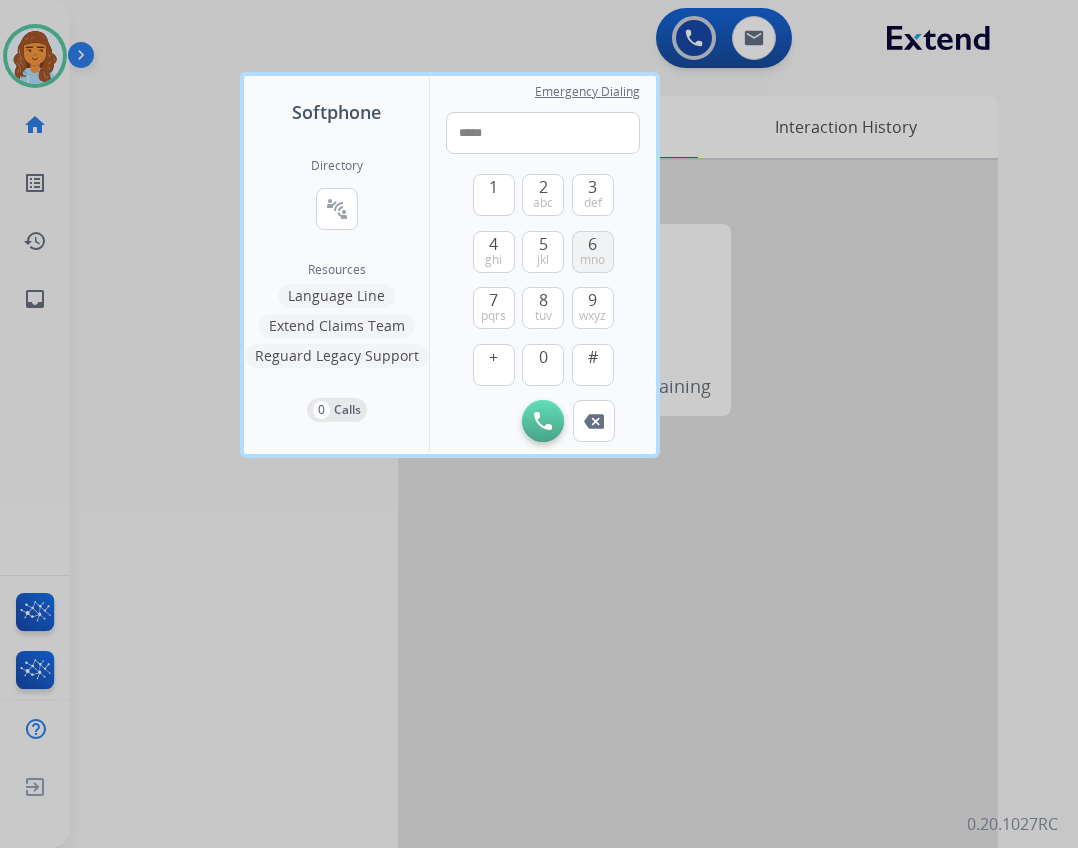 click on "6 mno" at bounding box center (593, 252) 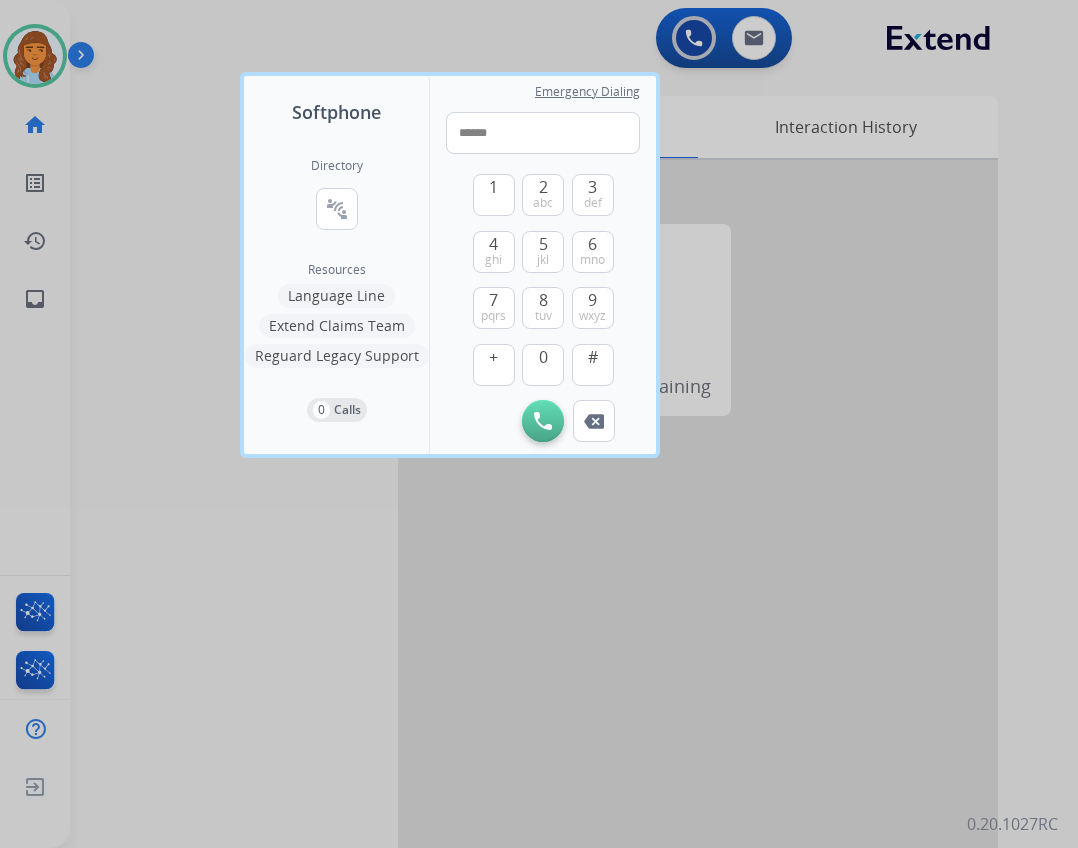 drag, startPoint x: 501, startPoint y: 297, endPoint x: 501, endPoint y: 228, distance: 69 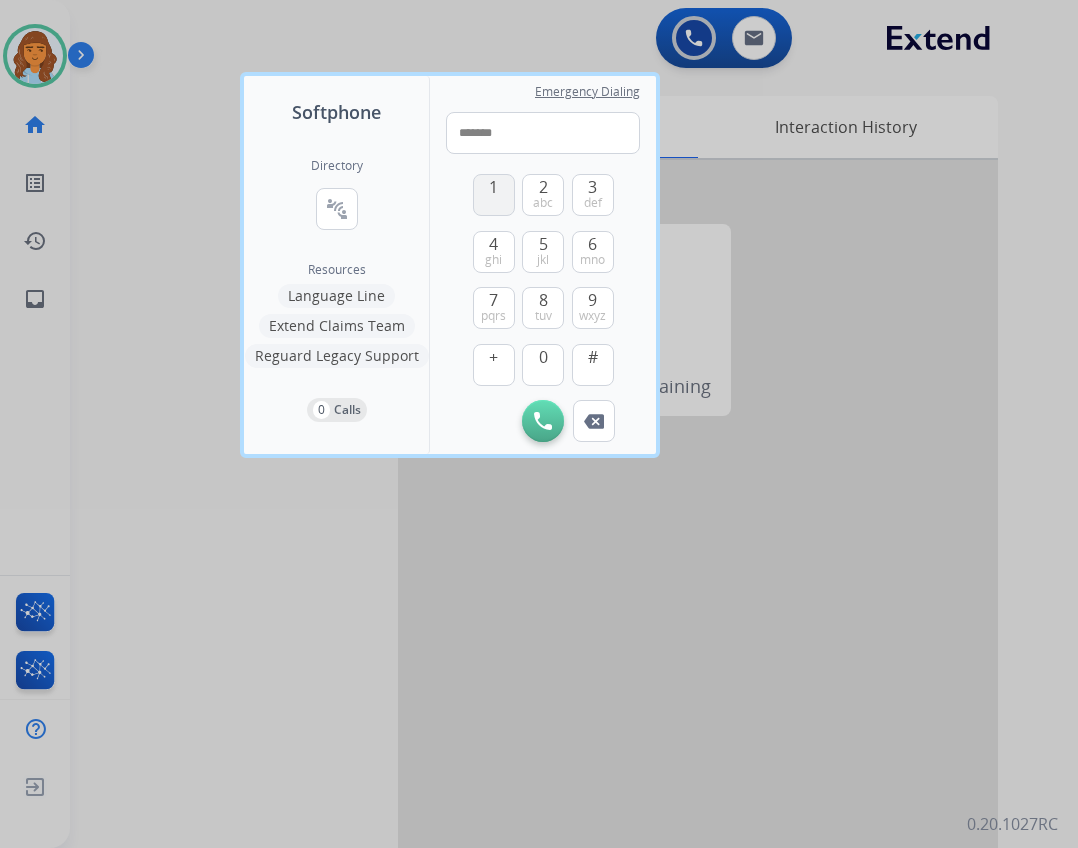 click on "1" at bounding box center [494, 195] 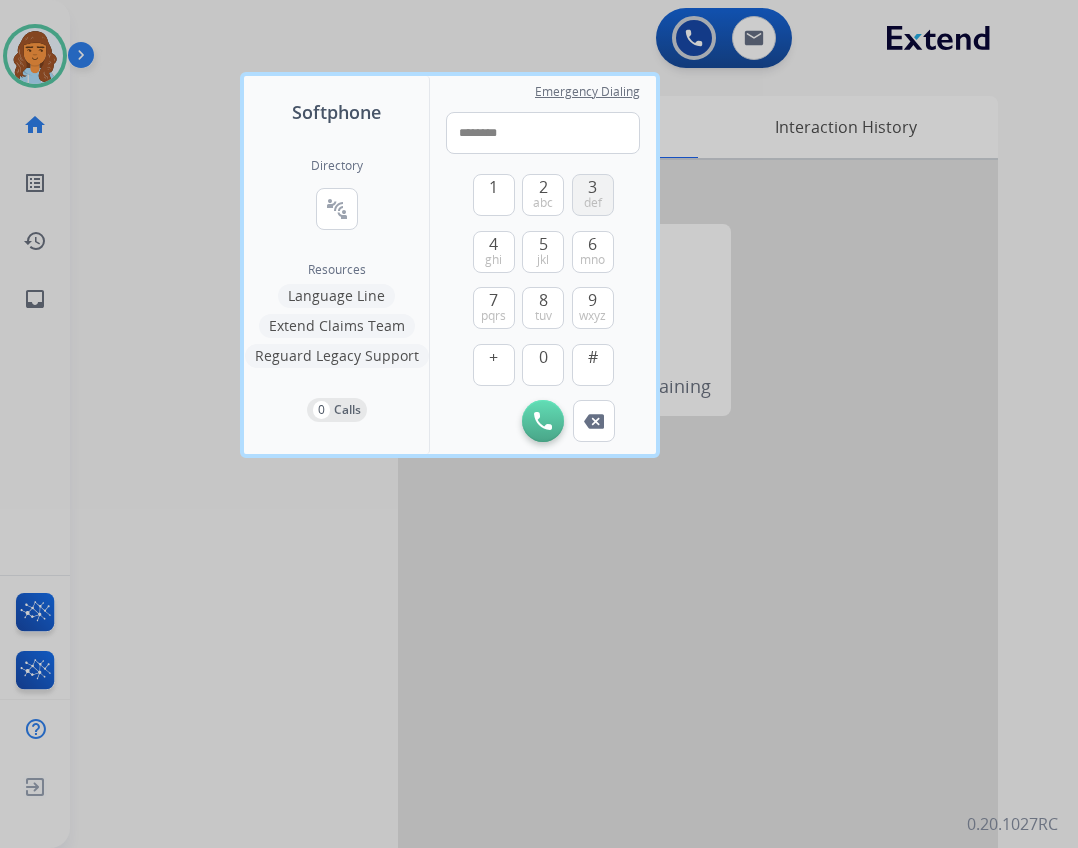 click on "def" at bounding box center [593, 203] 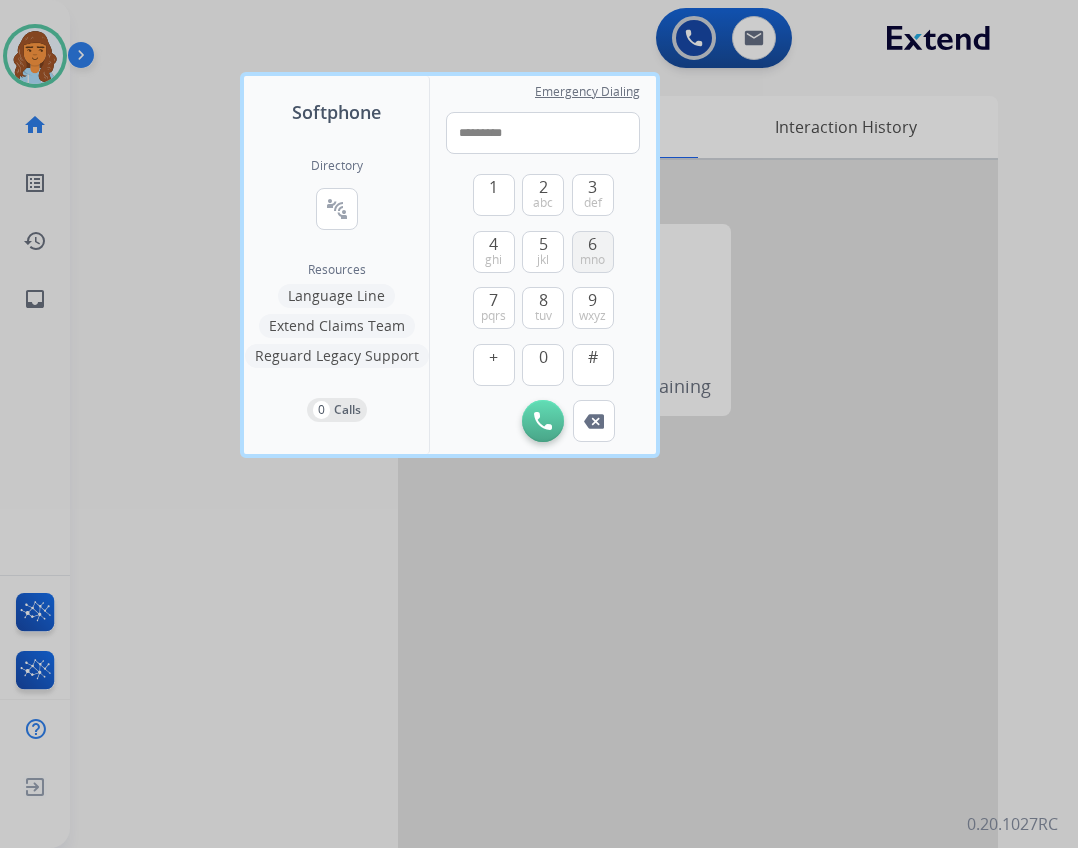 click on "6 mno" at bounding box center (593, 252) 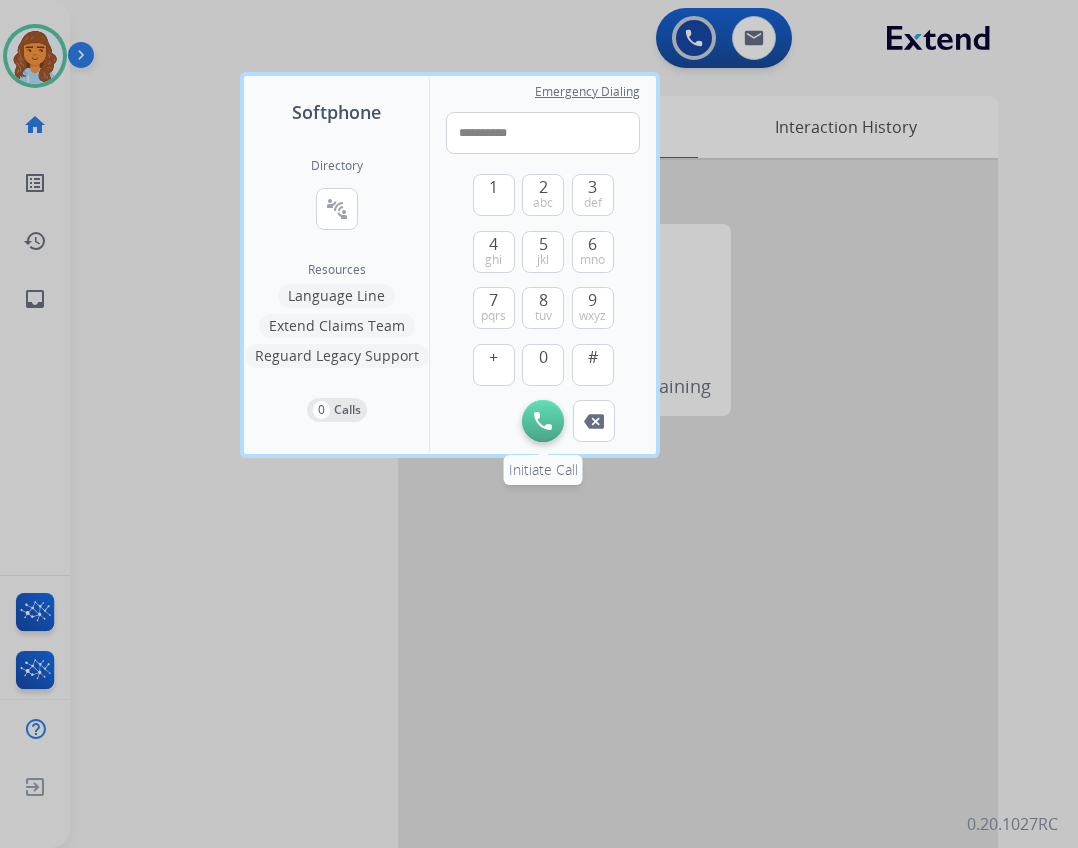 click on "Initiate Call" at bounding box center [543, 421] 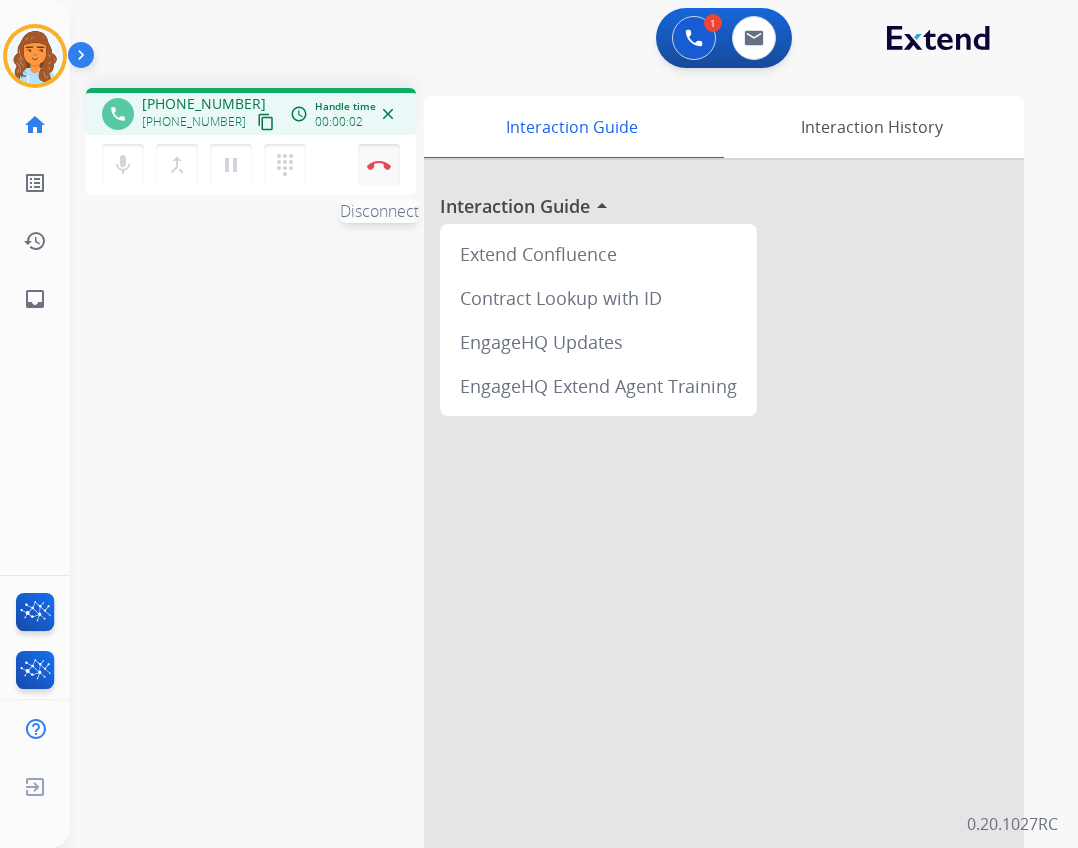 drag, startPoint x: 388, startPoint y: 171, endPoint x: 377, endPoint y: 167, distance: 11.7046995 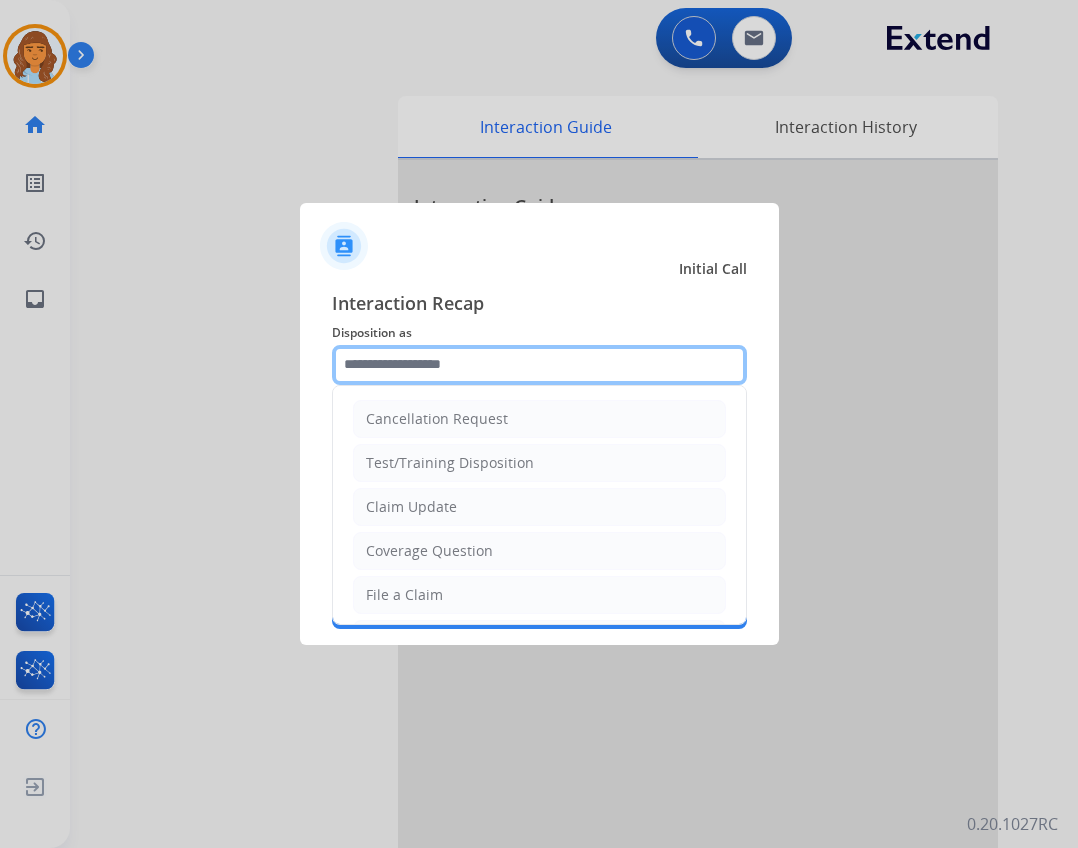 click 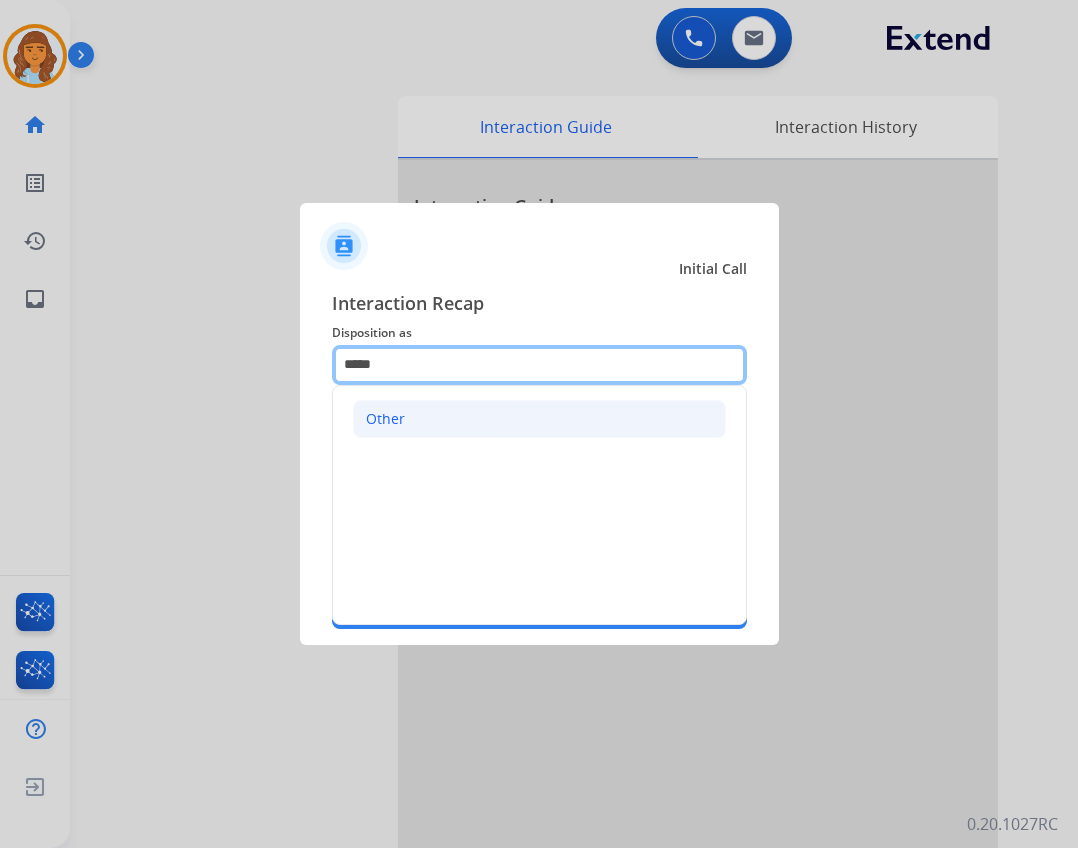 type on "*****" 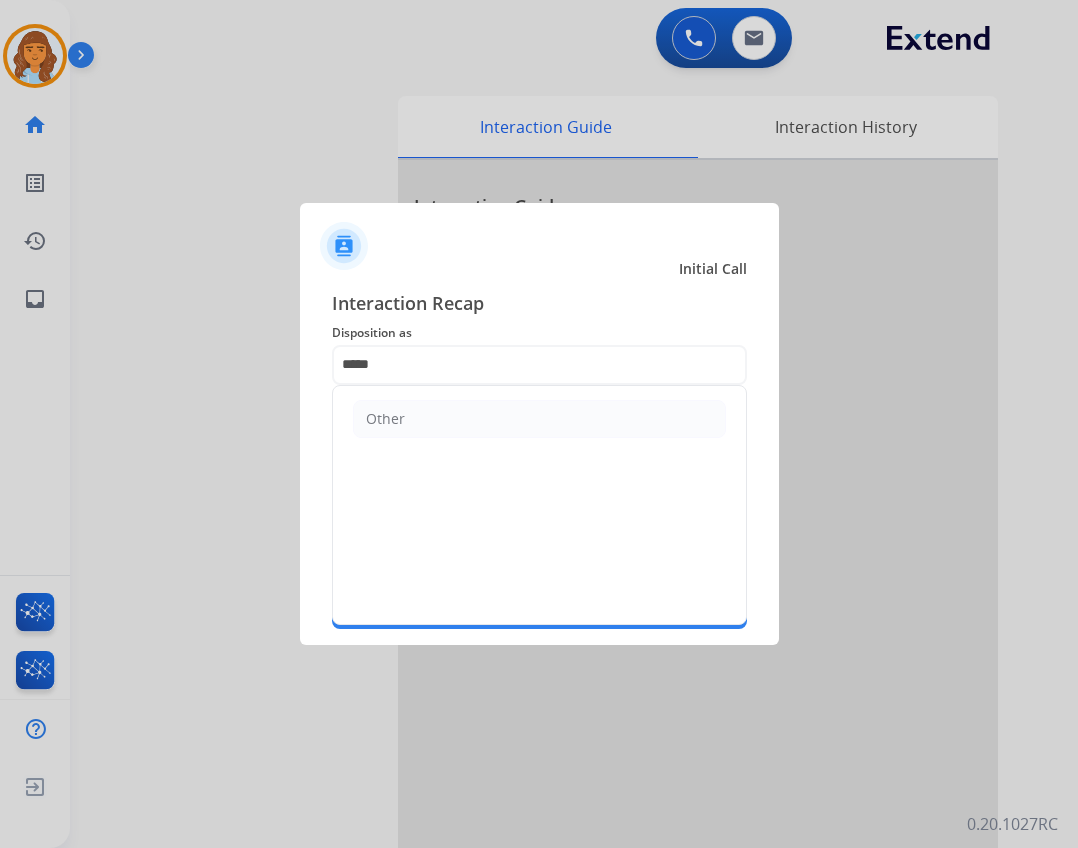 drag, startPoint x: 600, startPoint y: 406, endPoint x: 596, endPoint y: 428, distance: 22.36068 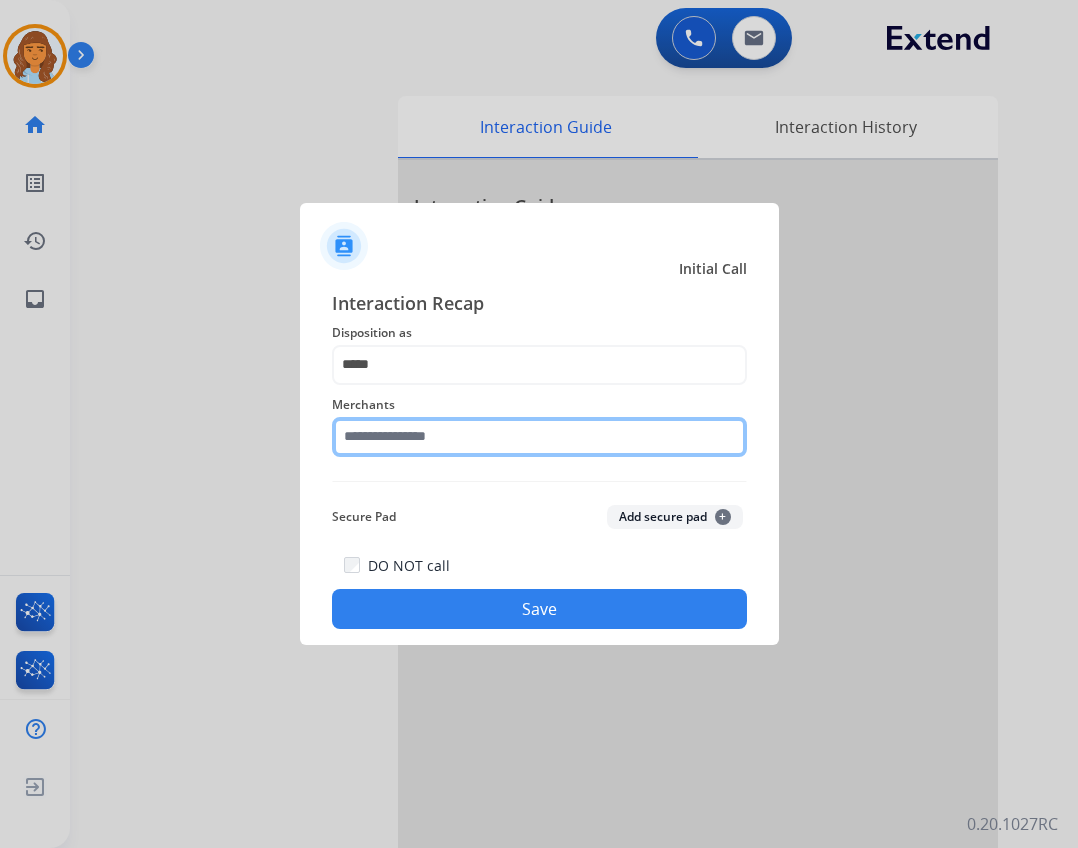 click 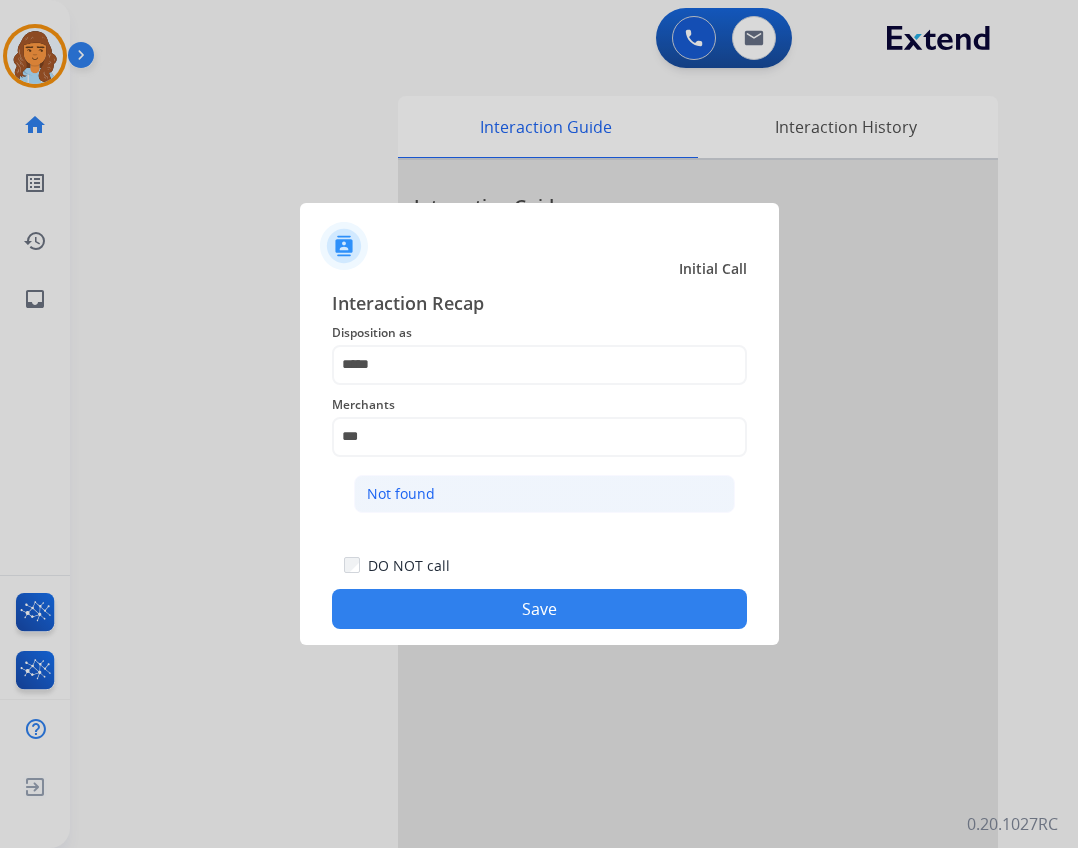 click on "Not found" 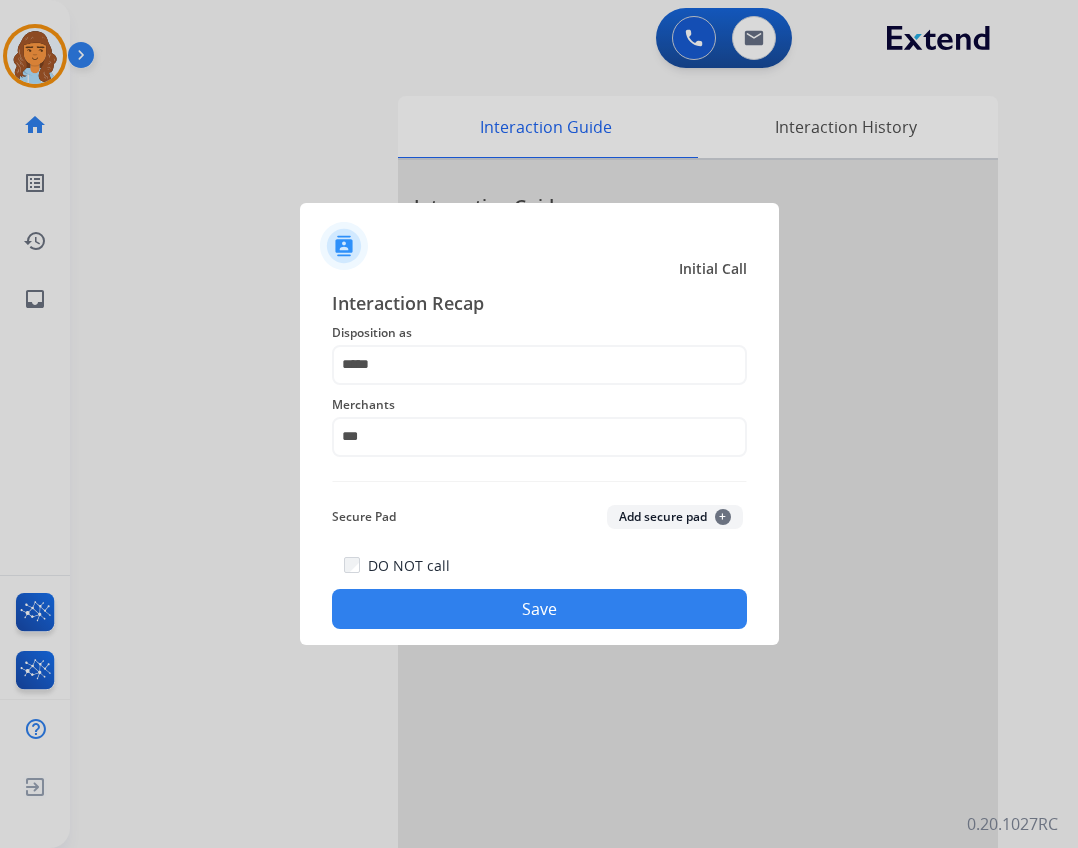 type on "*********" 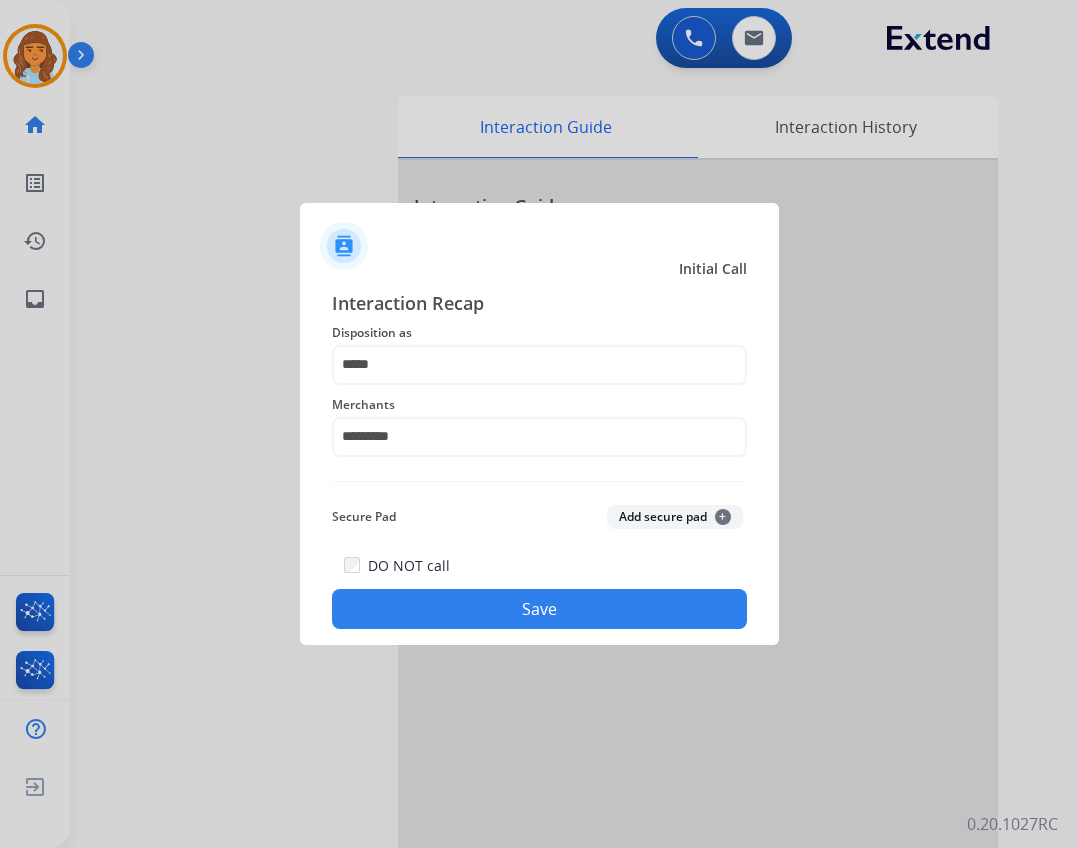 click on "Save" 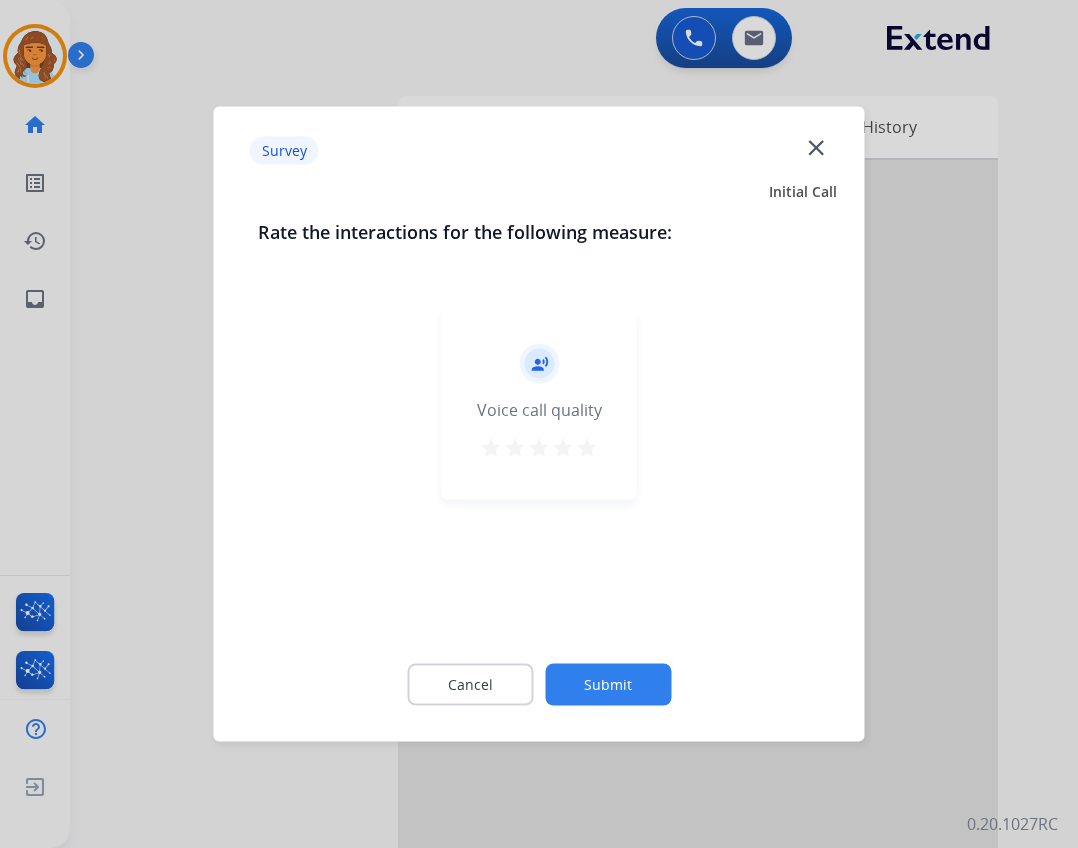 click on "Survey  close" 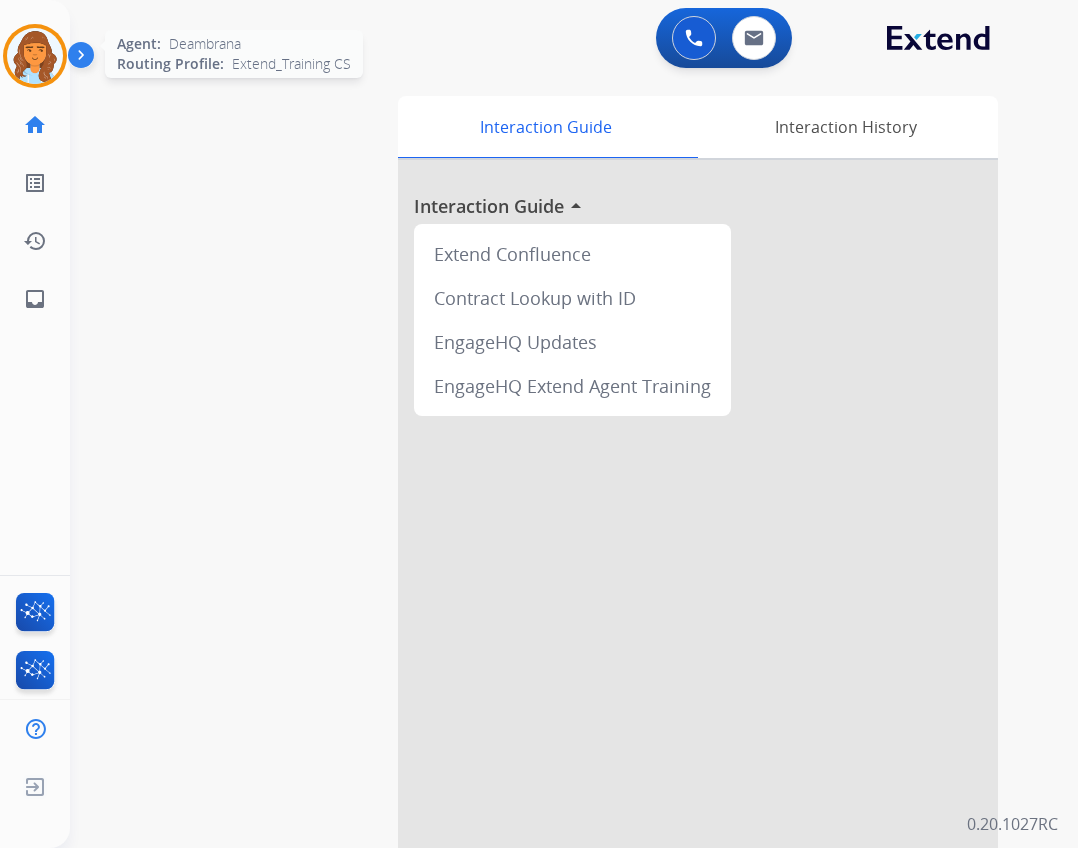 click at bounding box center (35, 56) 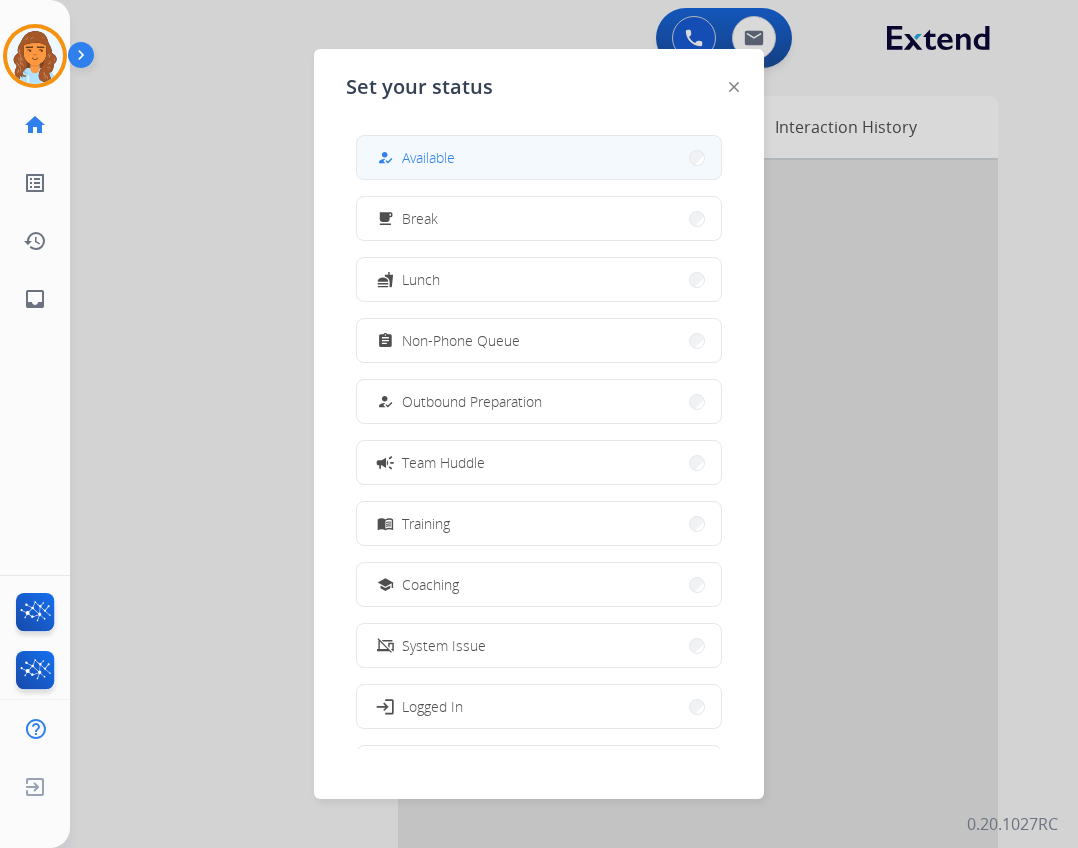 click on "how_to_reg Available" at bounding box center (539, 157) 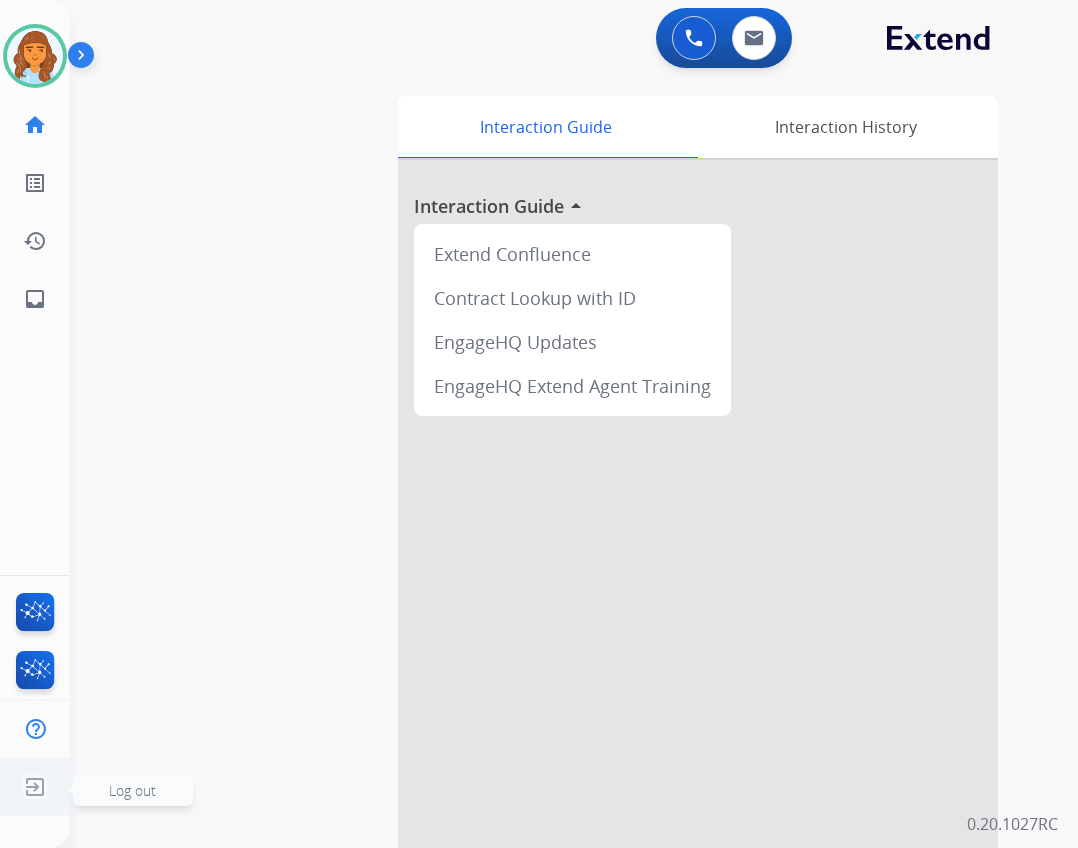 click on "Log out  Log out" 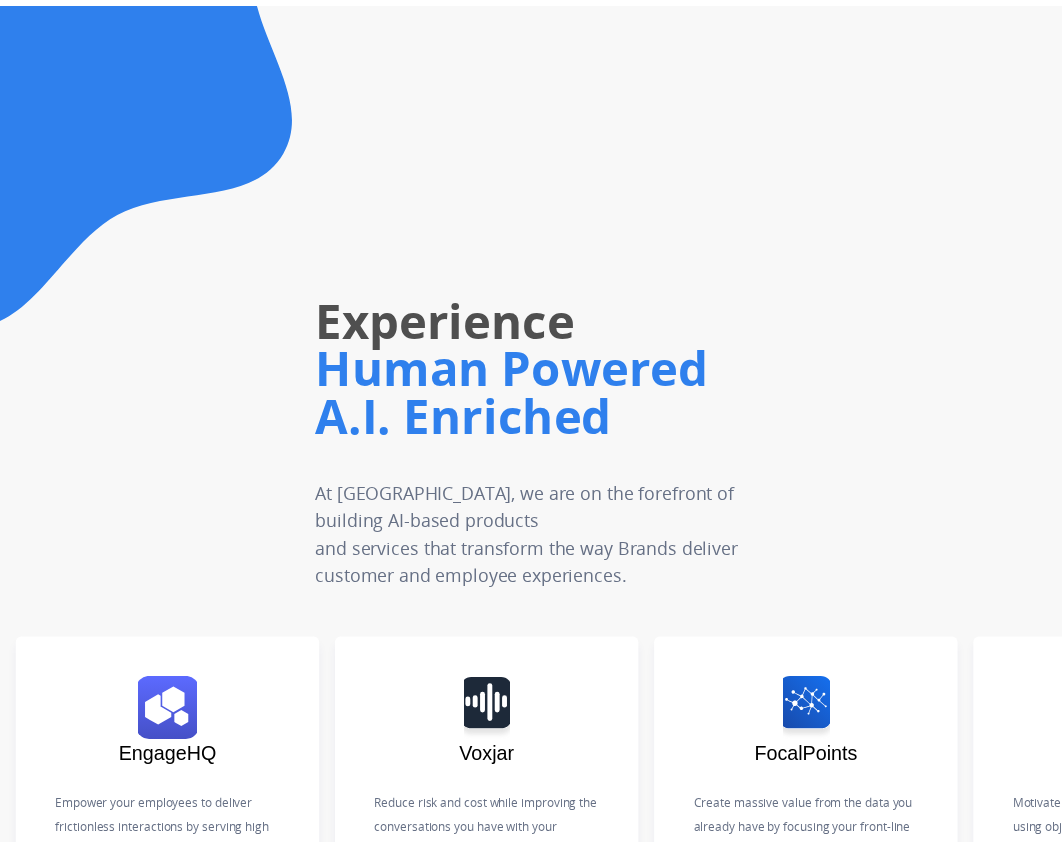 scroll, scrollTop: 0, scrollLeft: 0, axis: both 